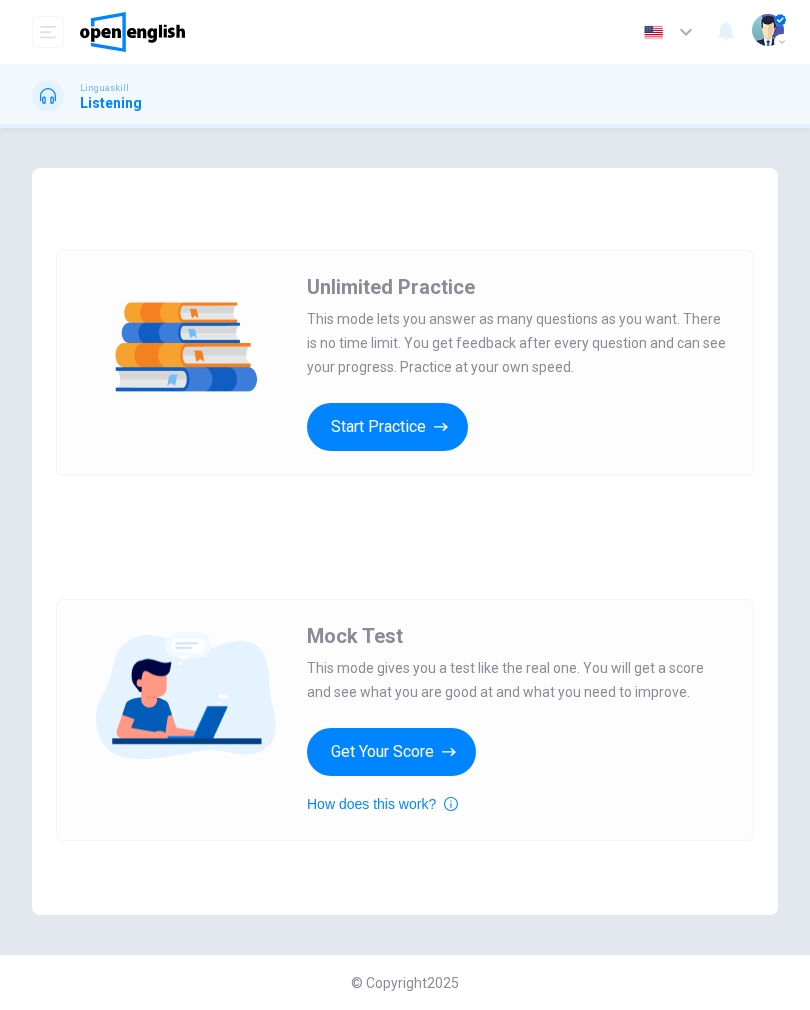 scroll, scrollTop: 0, scrollLeft: 0, axis: both 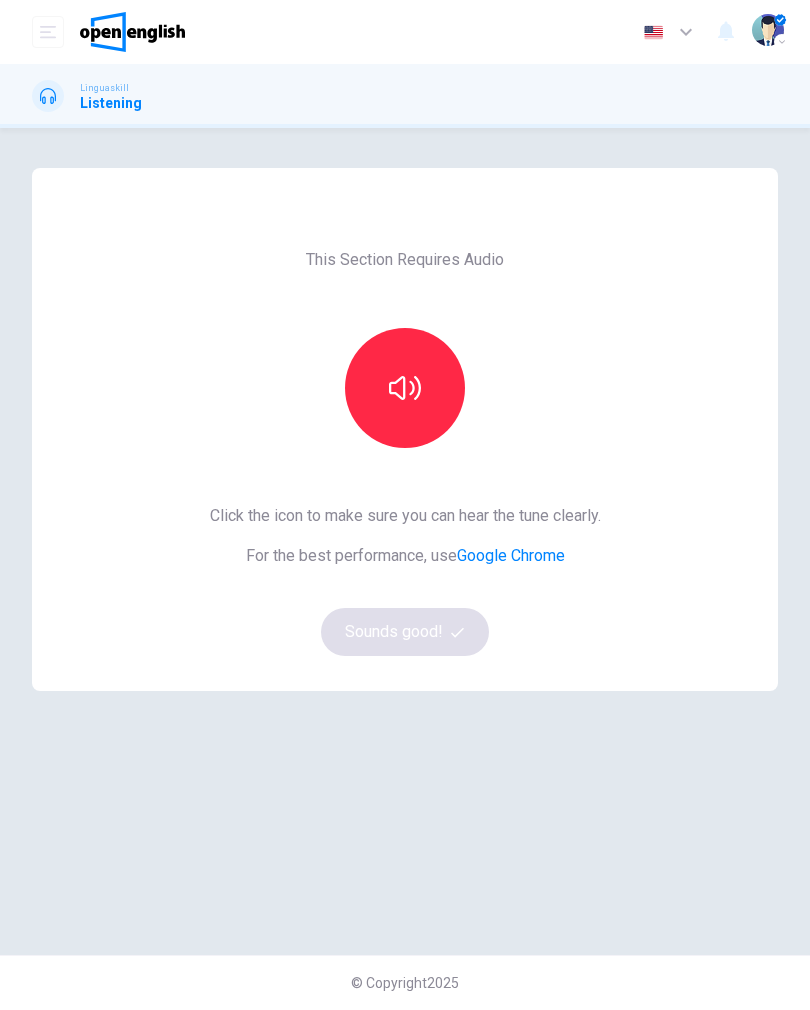 click 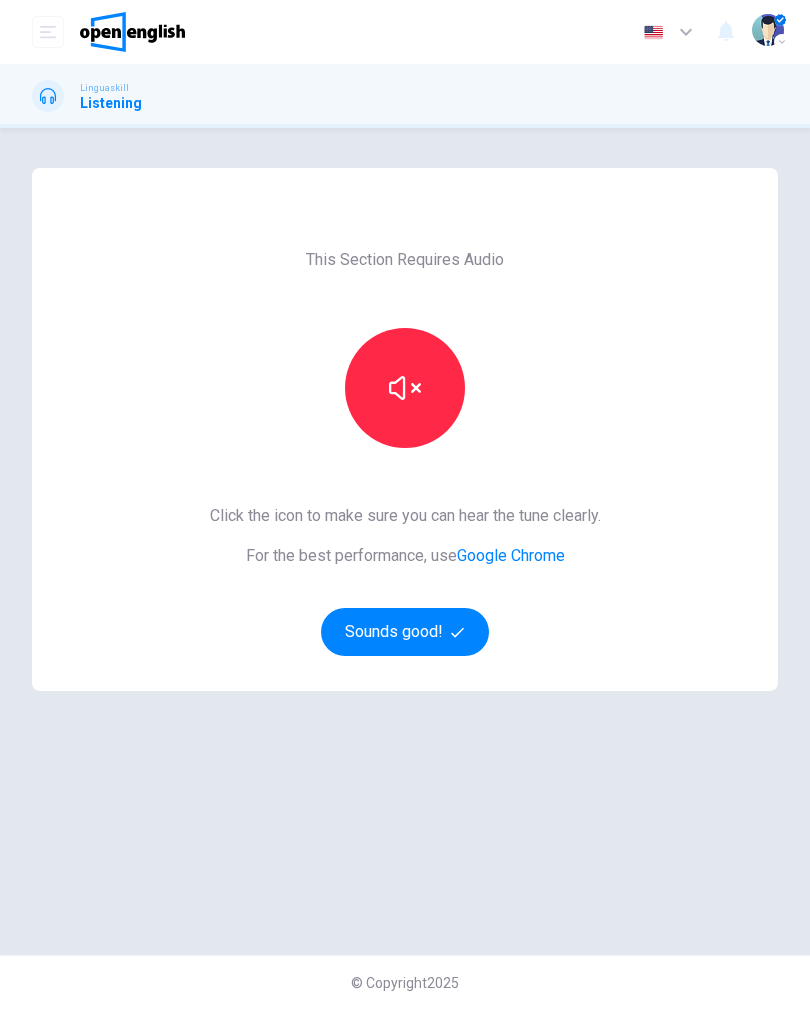 click at bounding box center (405, 388) 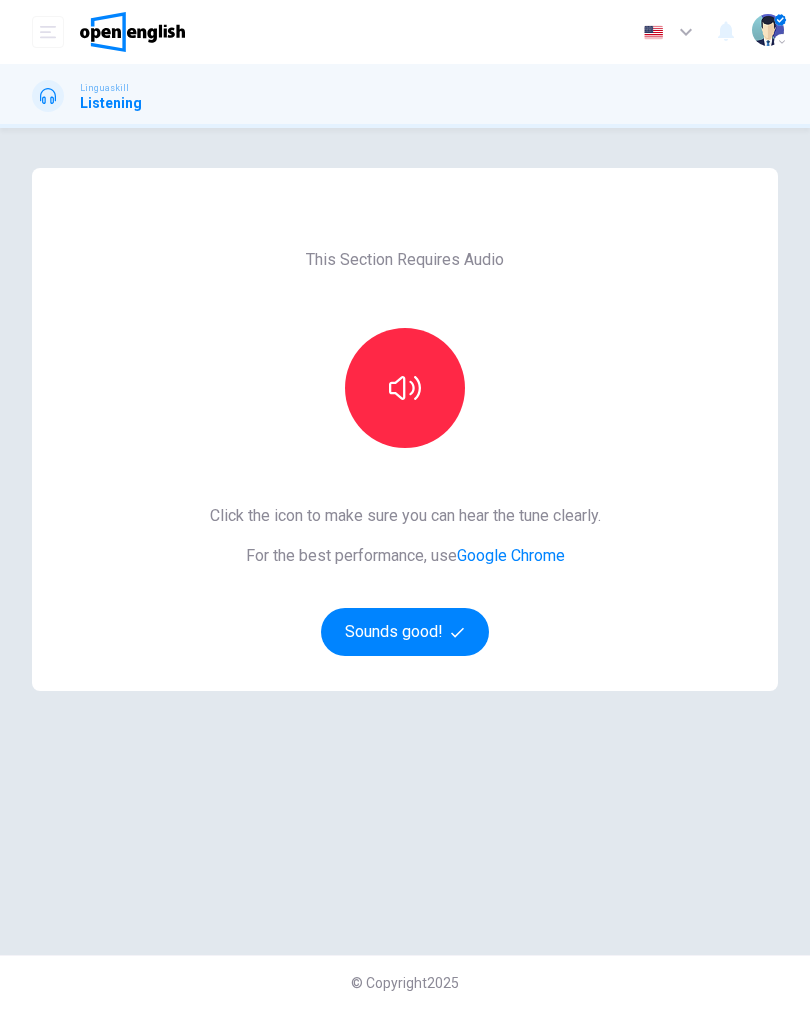 click on "Sounds good!" at bounding box center [405, 632] 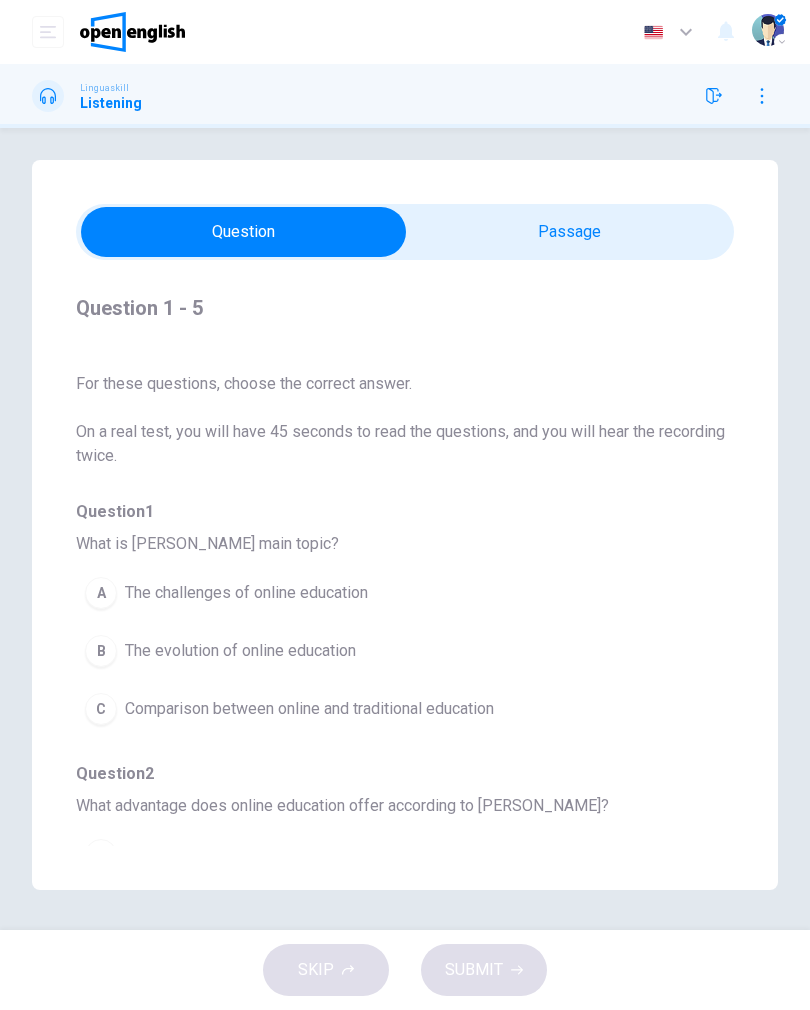 scroll, scrollTop: 8, scrollLeft: 0, axis: vertical 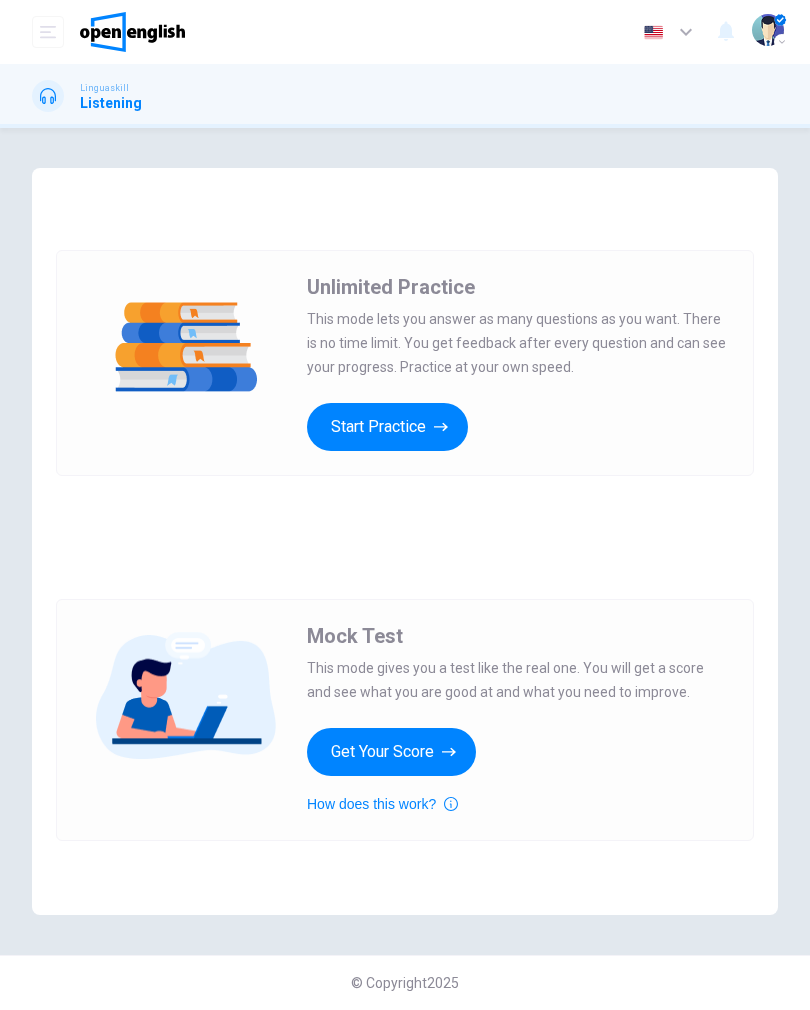click on "Start Practice" at bounding box center (387, 427) 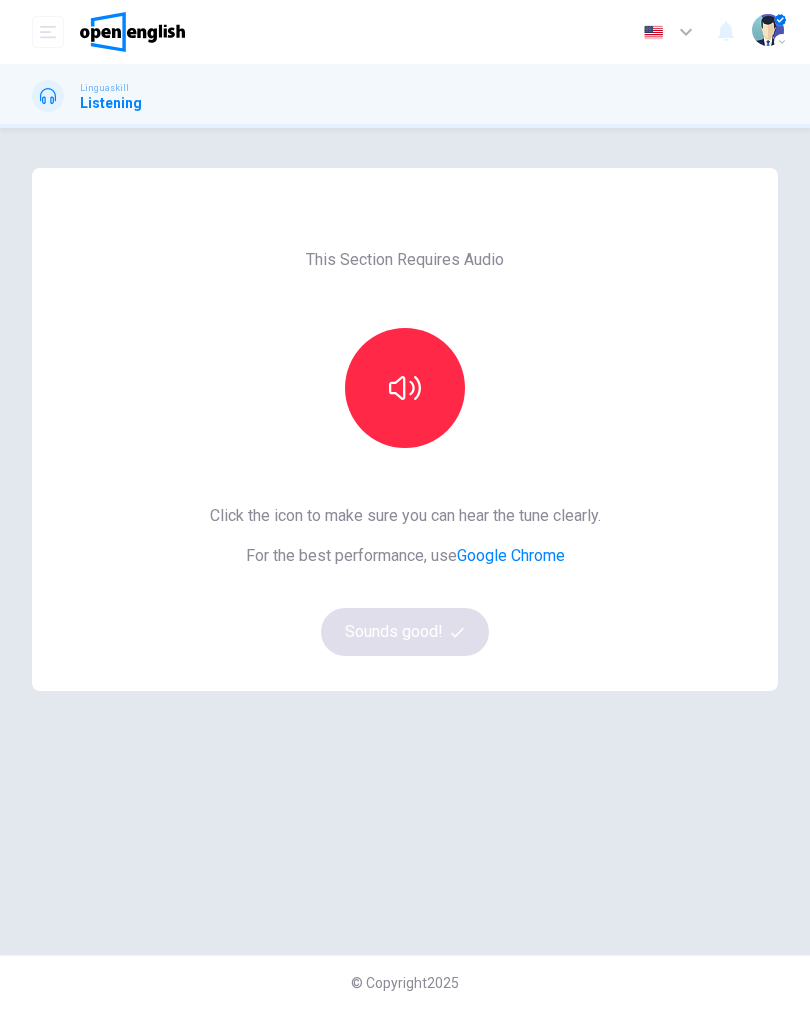 click on "Click the icon to make sure you can hear the tune clearly. For the best performance, use  Google Chrome Sounds good!" at bounding box center (405, 580) 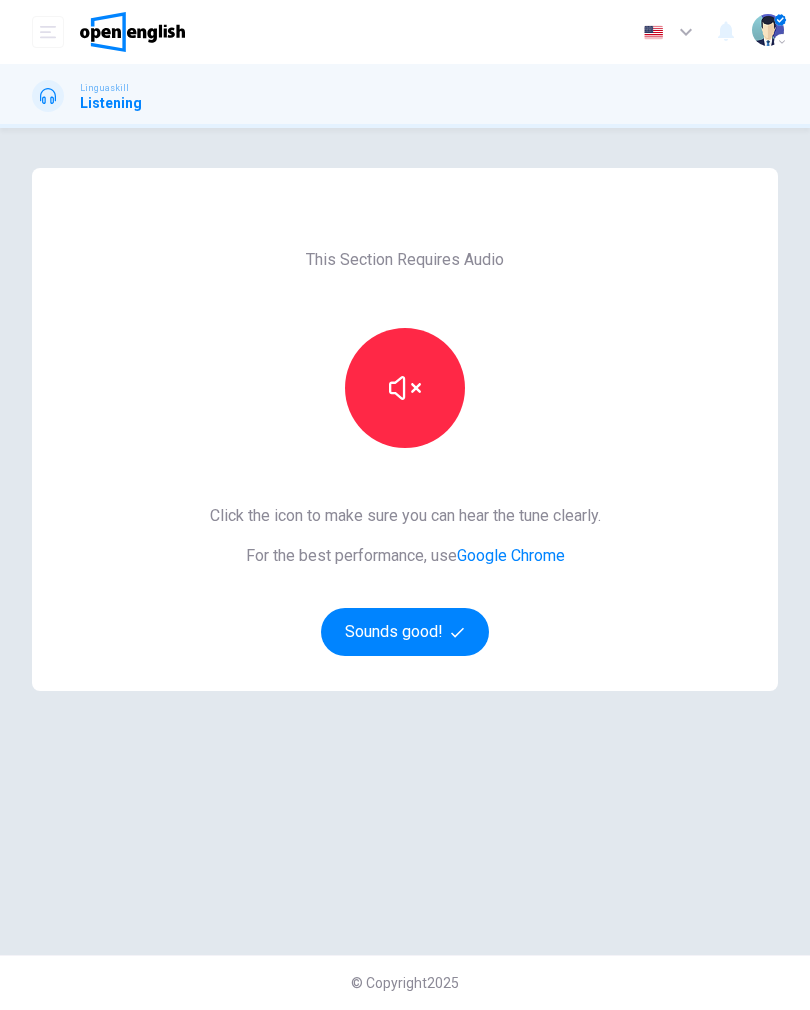click on "Sounds good!" at bounding box center [405, 632] 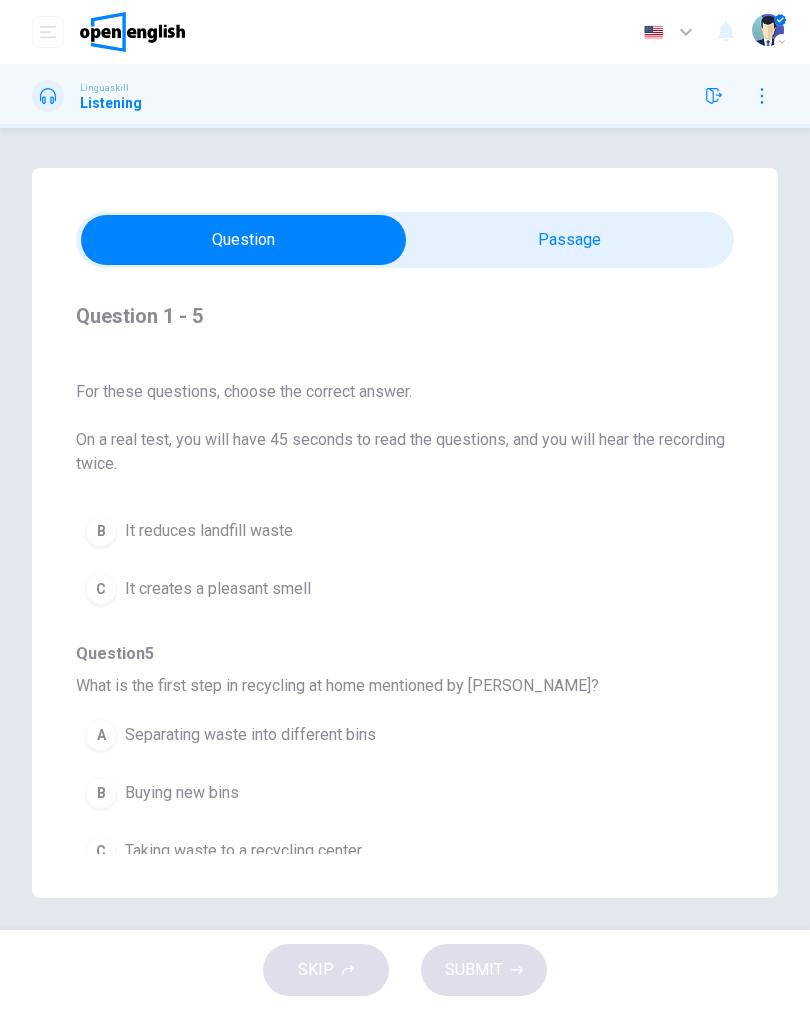 scroll, scrollTop: 914, scrollLeft: 0, axis: vertical 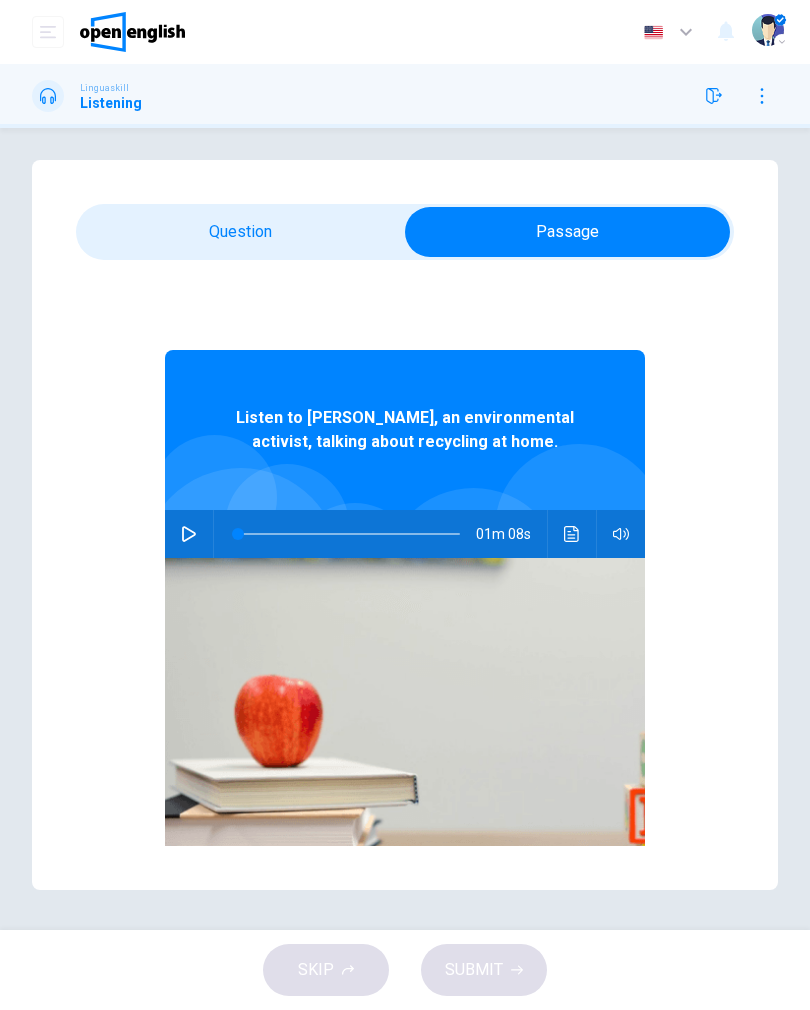 click 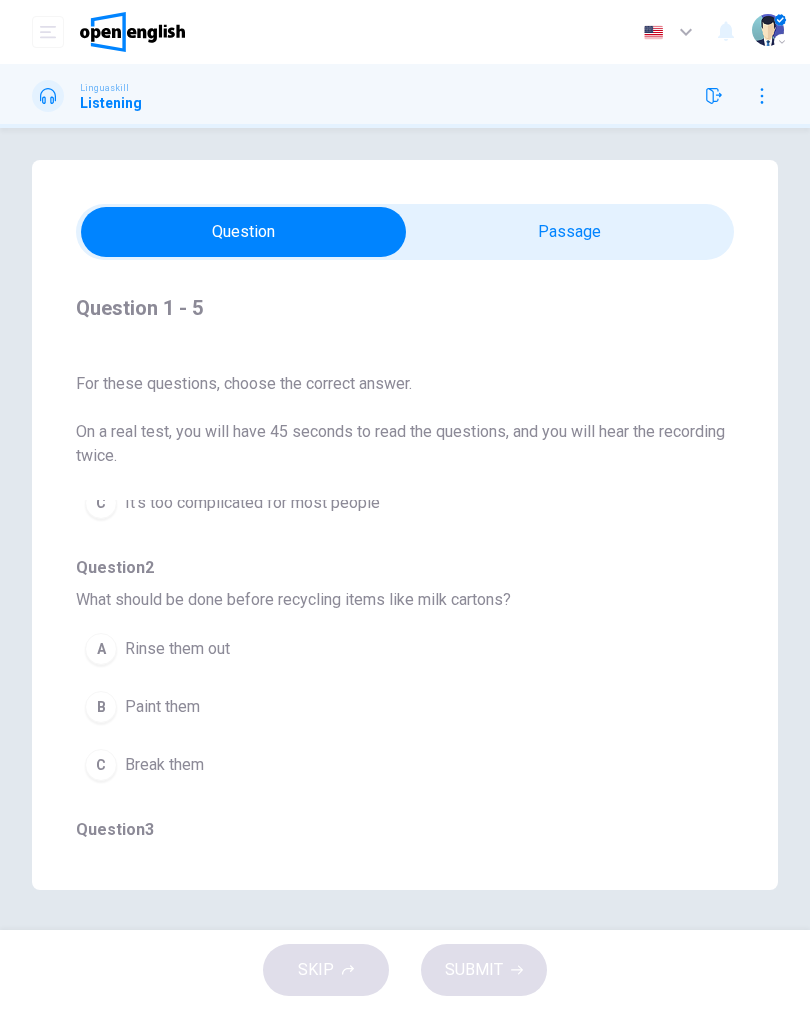 scroll, scrollTop: 213, scrollLeft: 0, axis: vertical 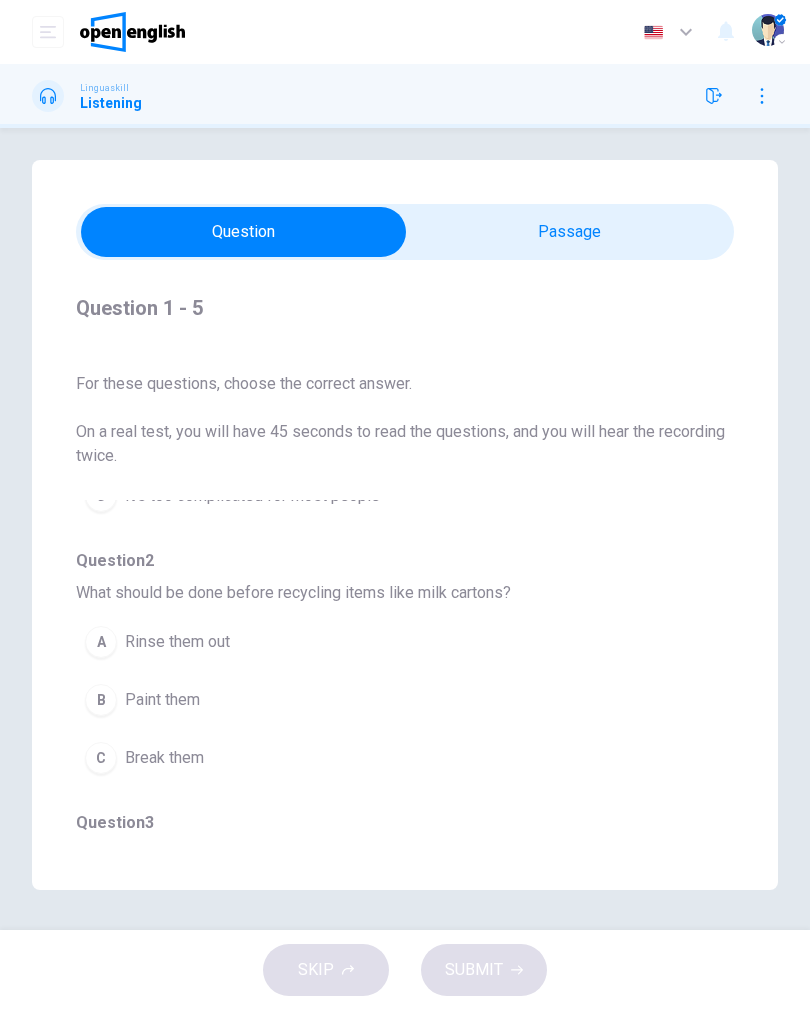 click on "A" at bounding box center (101, 642) 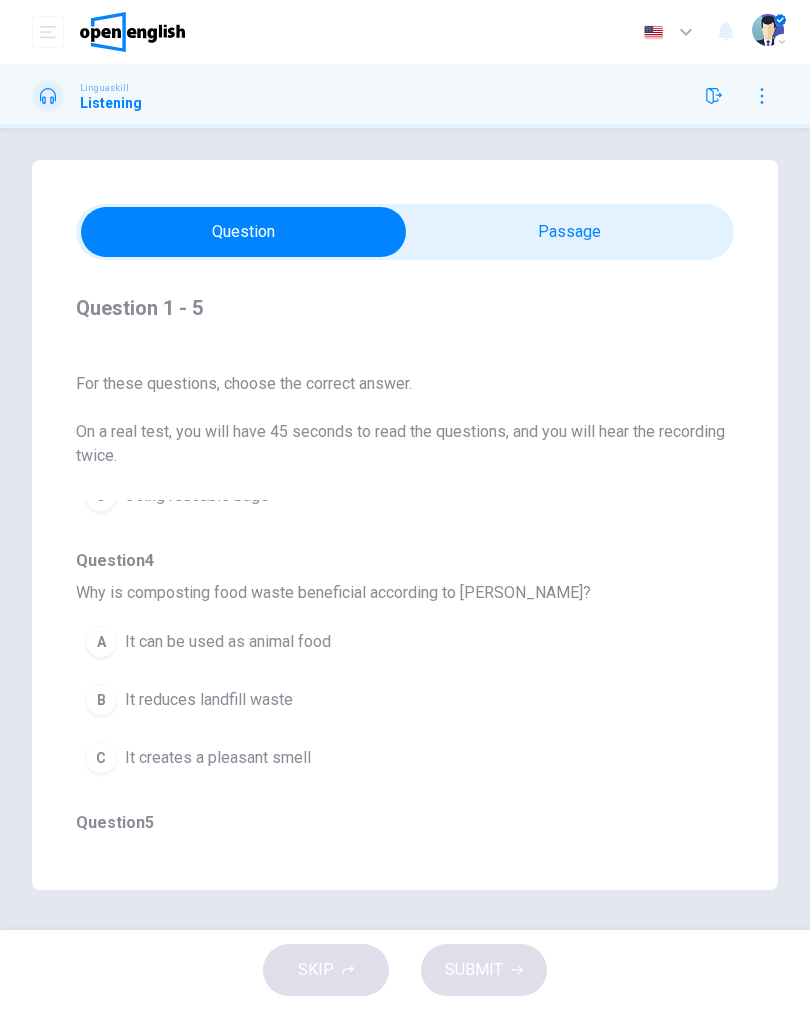 scroll, scrollTop: 740, scrollLeft: 0, axis: vertical 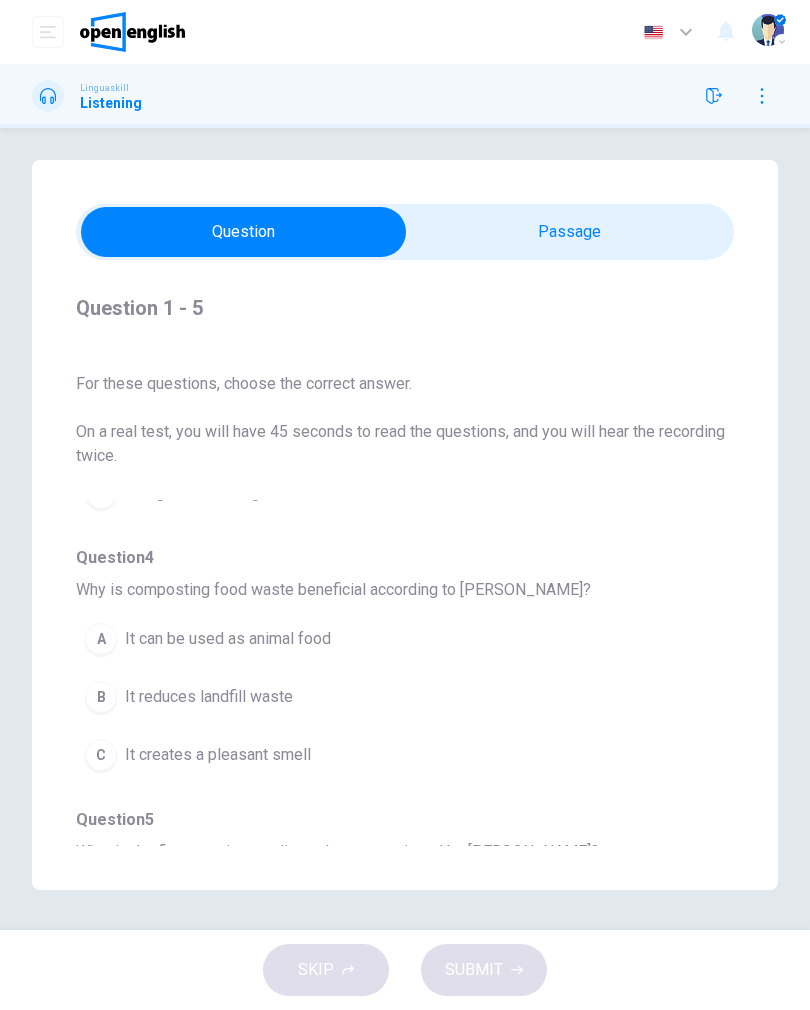 click on "C" at bounding box center (101, 755) 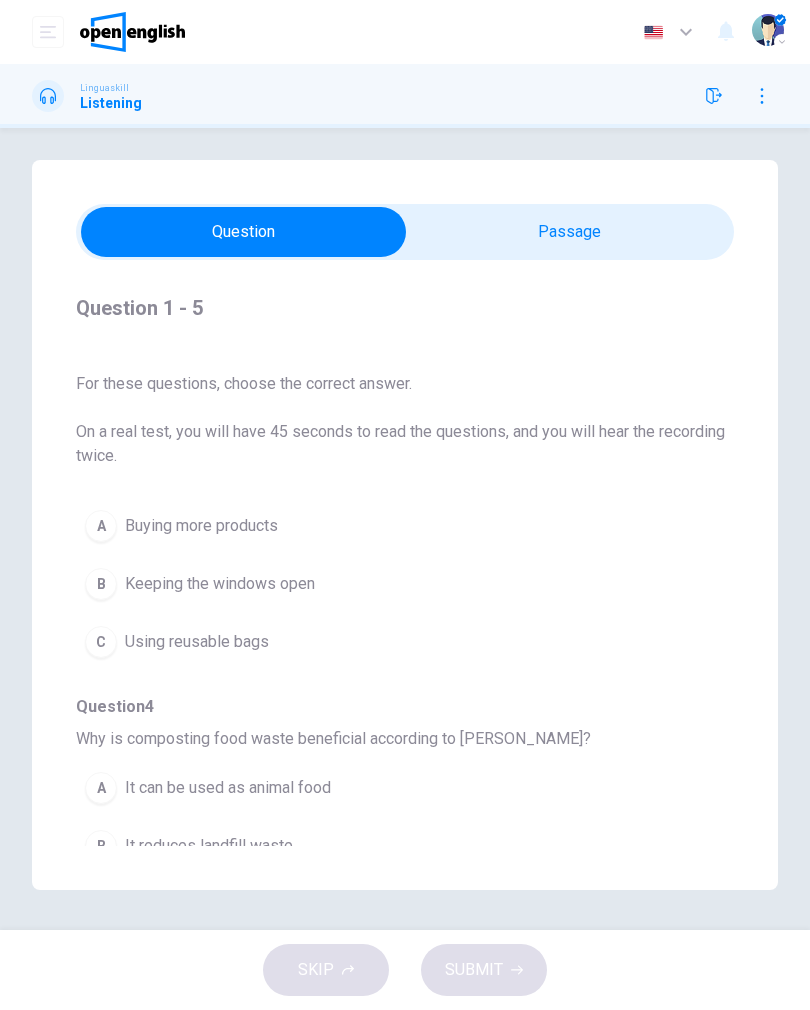 scroll, scrollTop: 575, scrollLeft: 0, axis: vertical 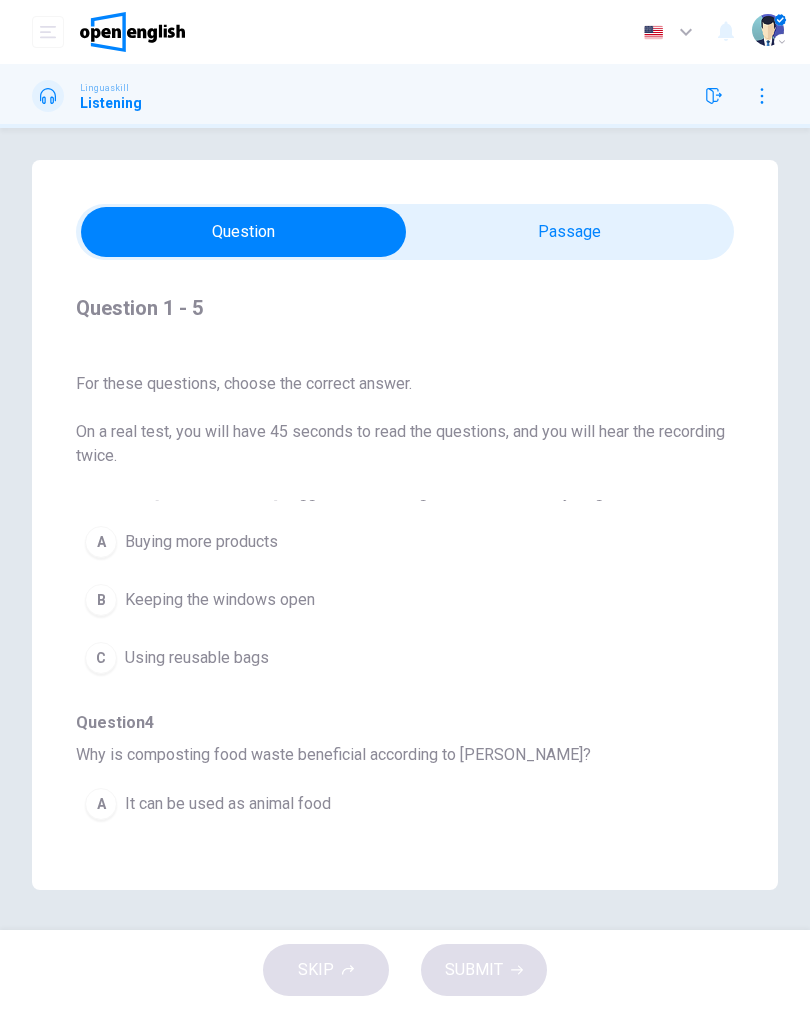 click on "C" at bounding box center (101, 658) 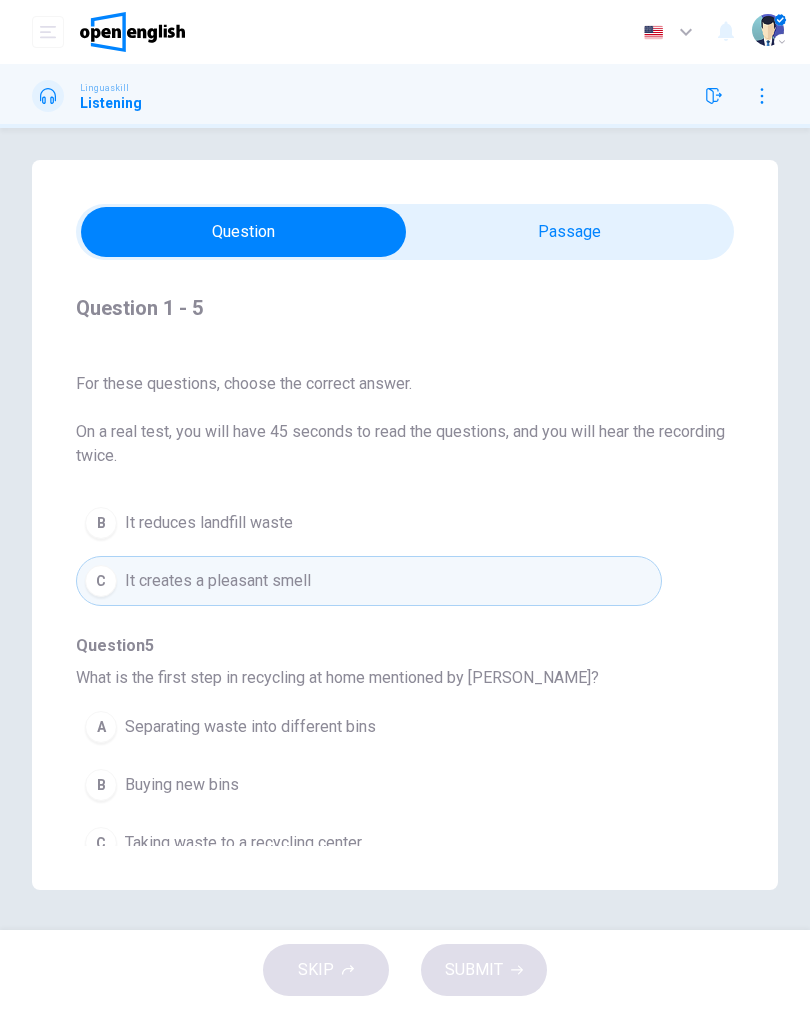 scroll, scrollTop: 914, scrollLeft: 0, axis: vertical 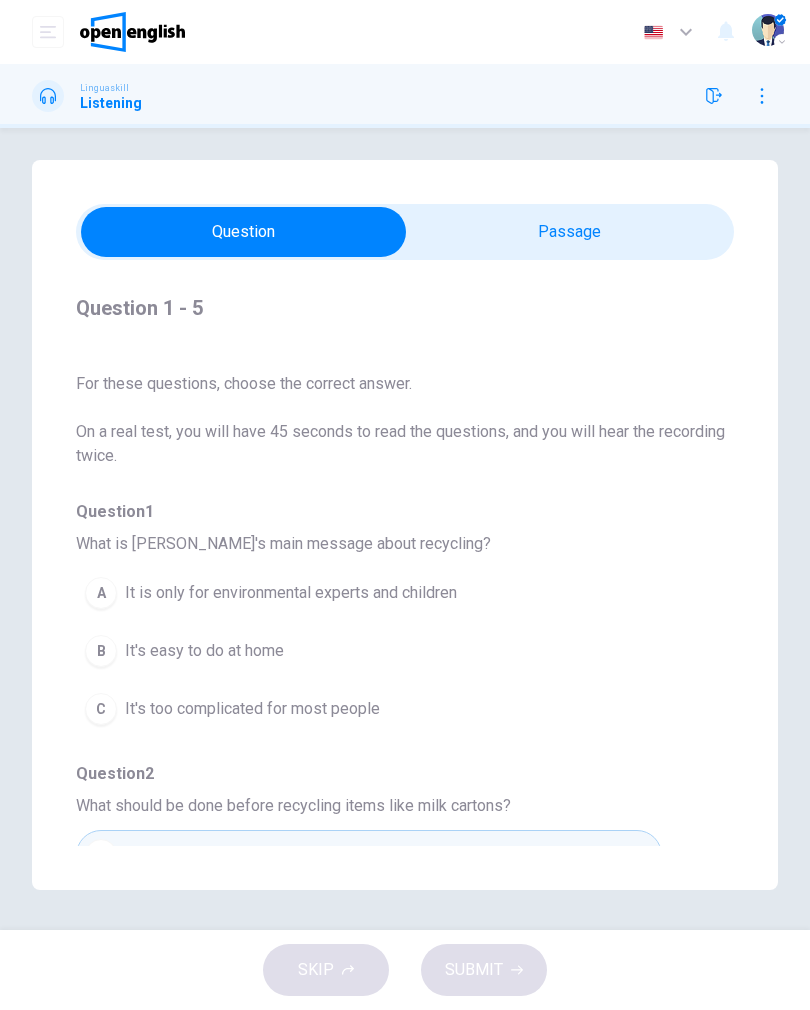 click on "B" at bounding box center (101, 651) 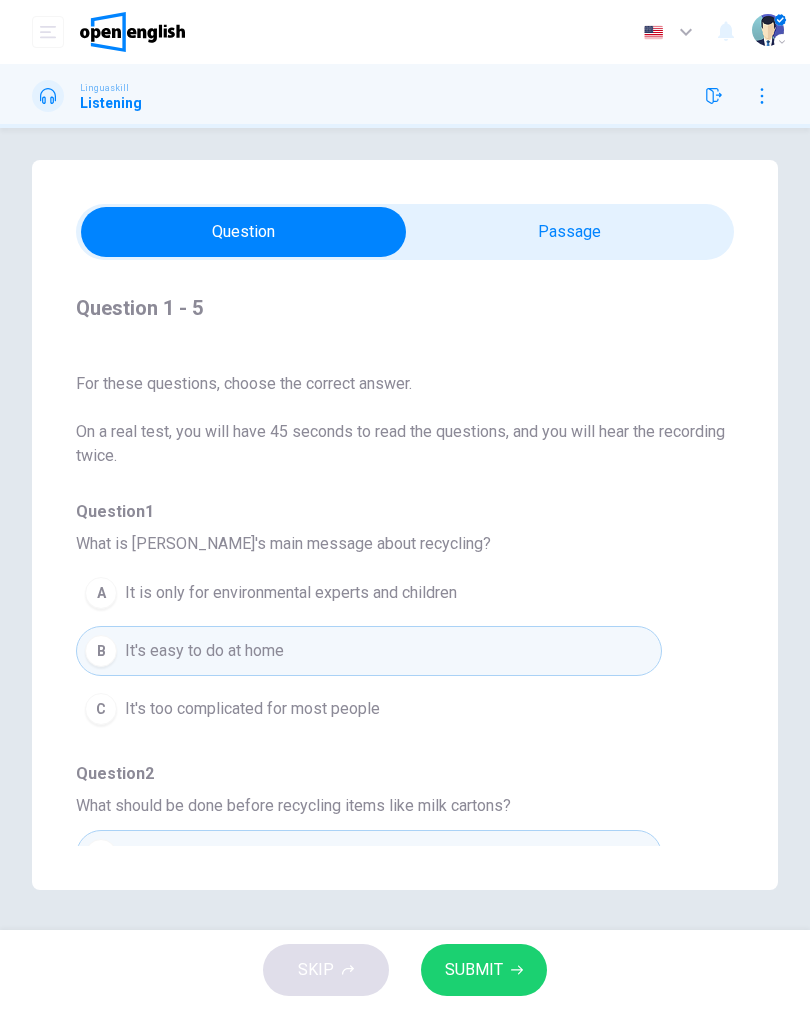 click 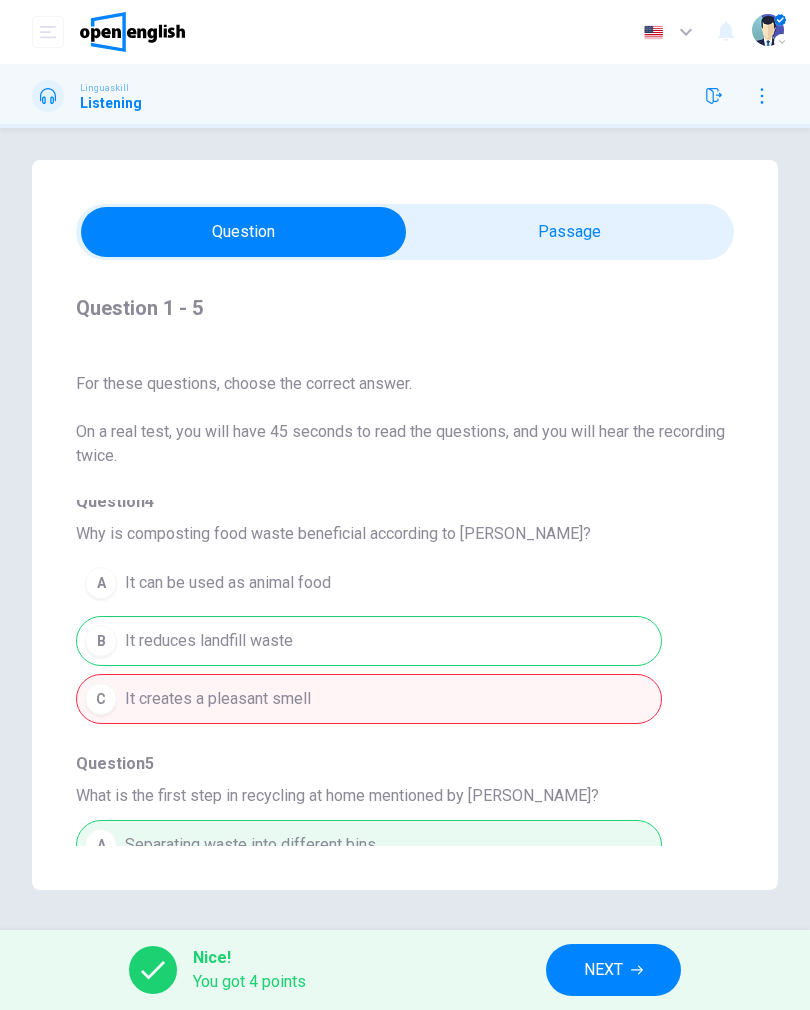 scroll, scrollTop: 787, scrollLeft: 0, axis: vertical 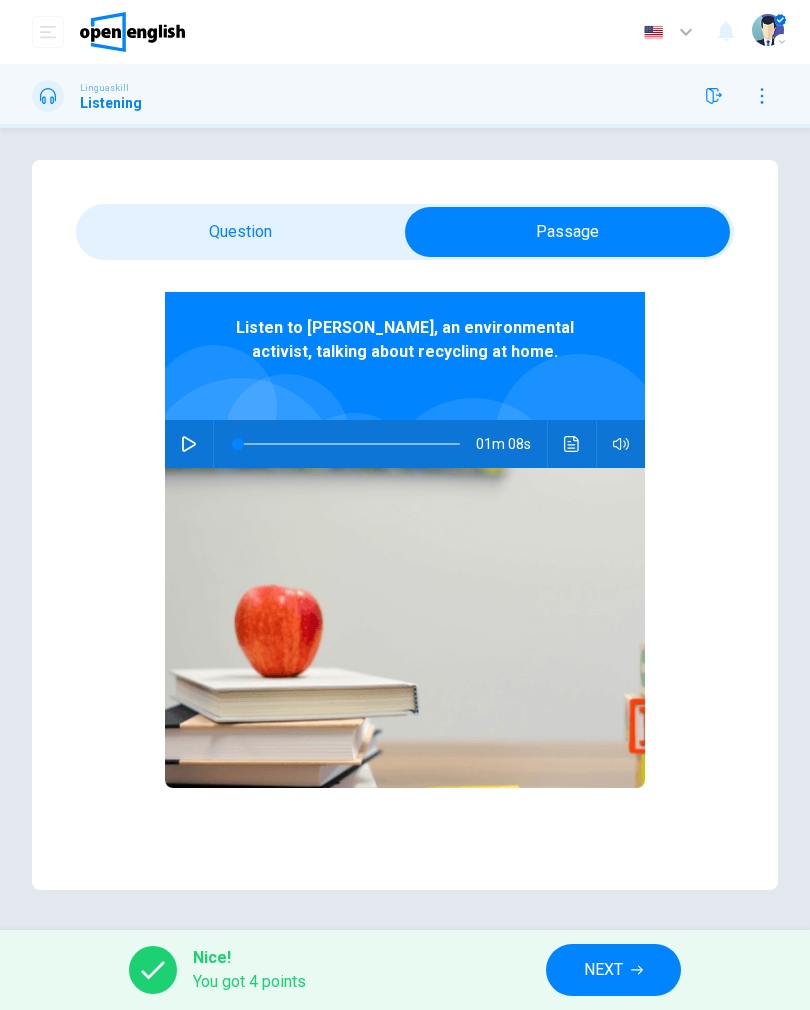 click at bounding box center (572, 444) 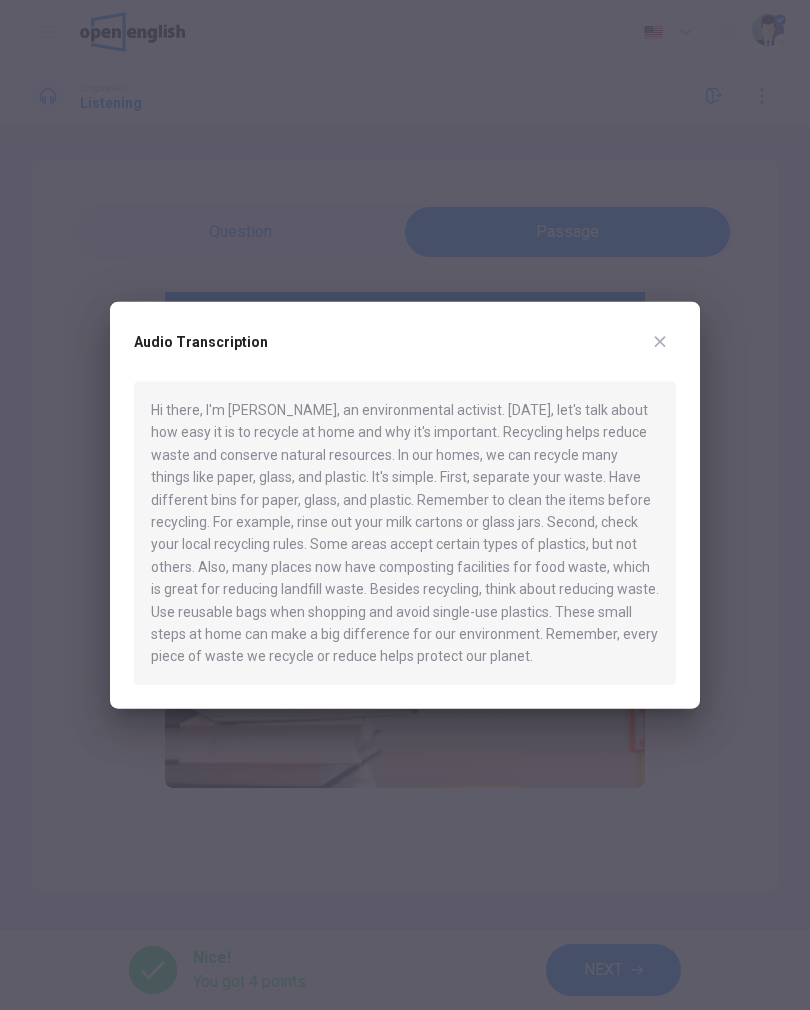 click on "Hi there, I'm Emily, an environmental activist. Today, let's talk about how easy it is to recycle at home and why it's important. Recycling helps reduce waste and conserve natural resources. In our homes, we can recycle many things like paper, glass, and plastic. It's simple. First, separate your waste. Have different bins for paper, glass, and plastic. Remember to clean the items before recycling. For example, rinse out your milk cartons or glass jars. Second, check your local recycling rules. Some areas accept certain types of plastics, but not others. Also, many places now have composting facilities for food waste, which is great for reducing landfill waste. Besides recycling, think about reducing waste. Use reusable bags when shopping and avoid single-use plastics. These small steps at home can make a big difference for our environment. Remember, every piece of waste we recycle or reduce helps protect our planet." at bounding box center (405, 533) 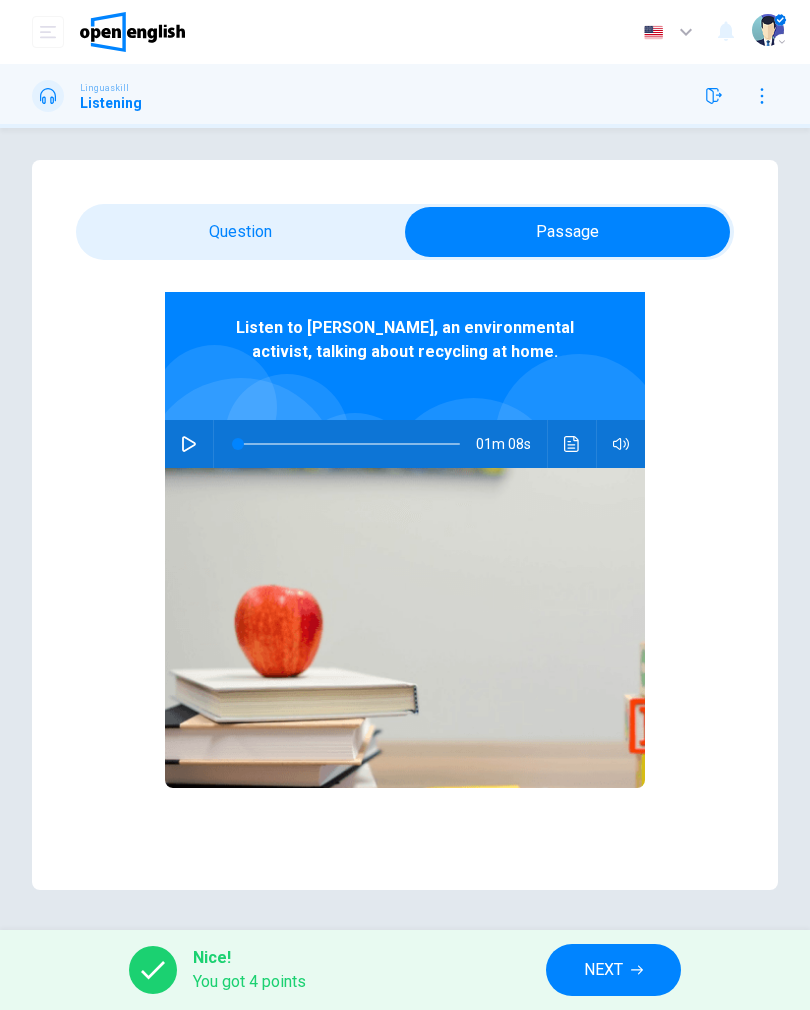 click on "NEXT" at bounding box center (603, 970) 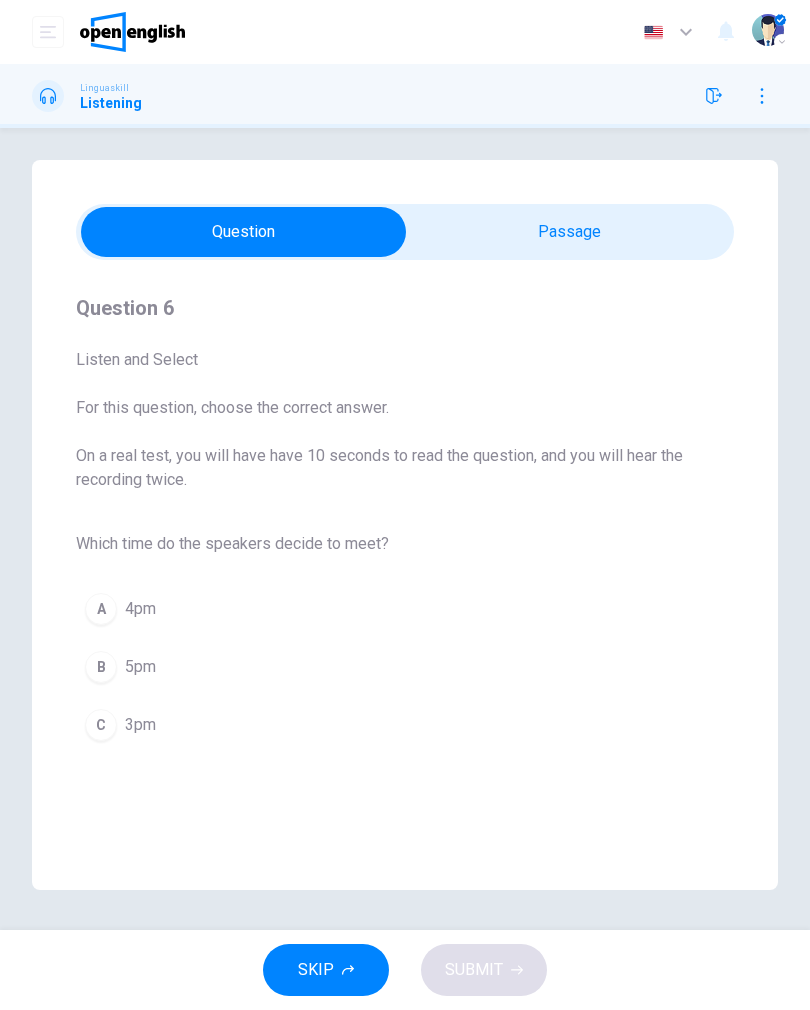 scroll, scrollTop: 8, scrollLeft: 0, axis: vertical 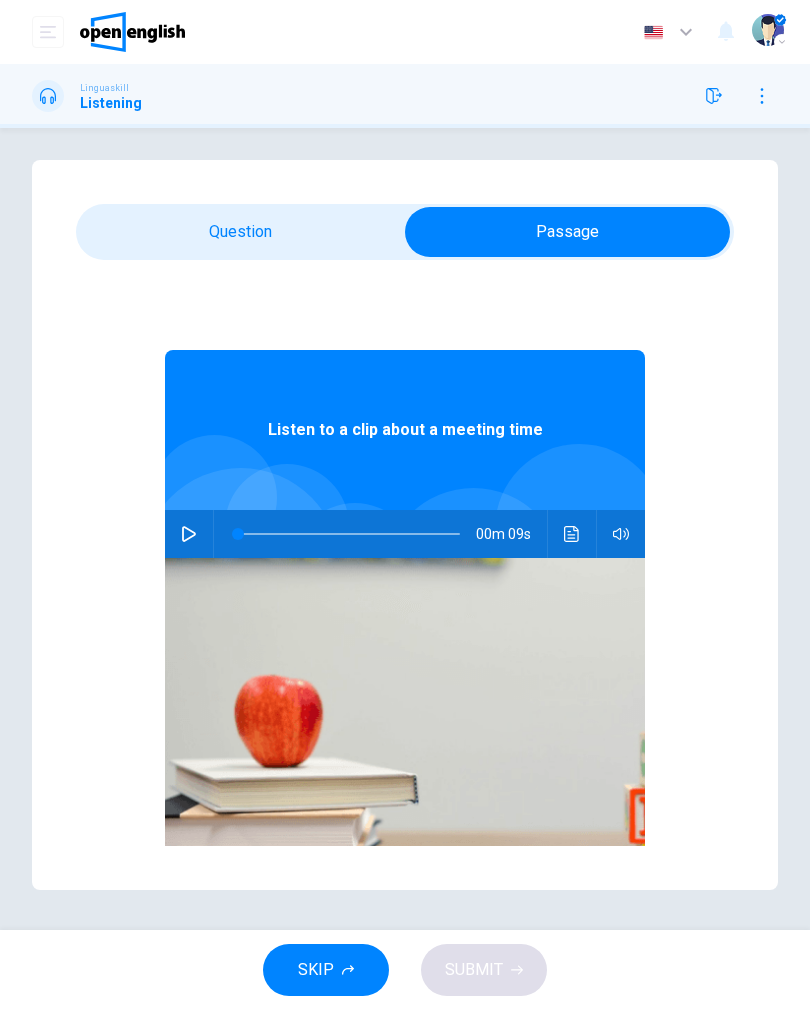 click at bounding box center [189, 534] 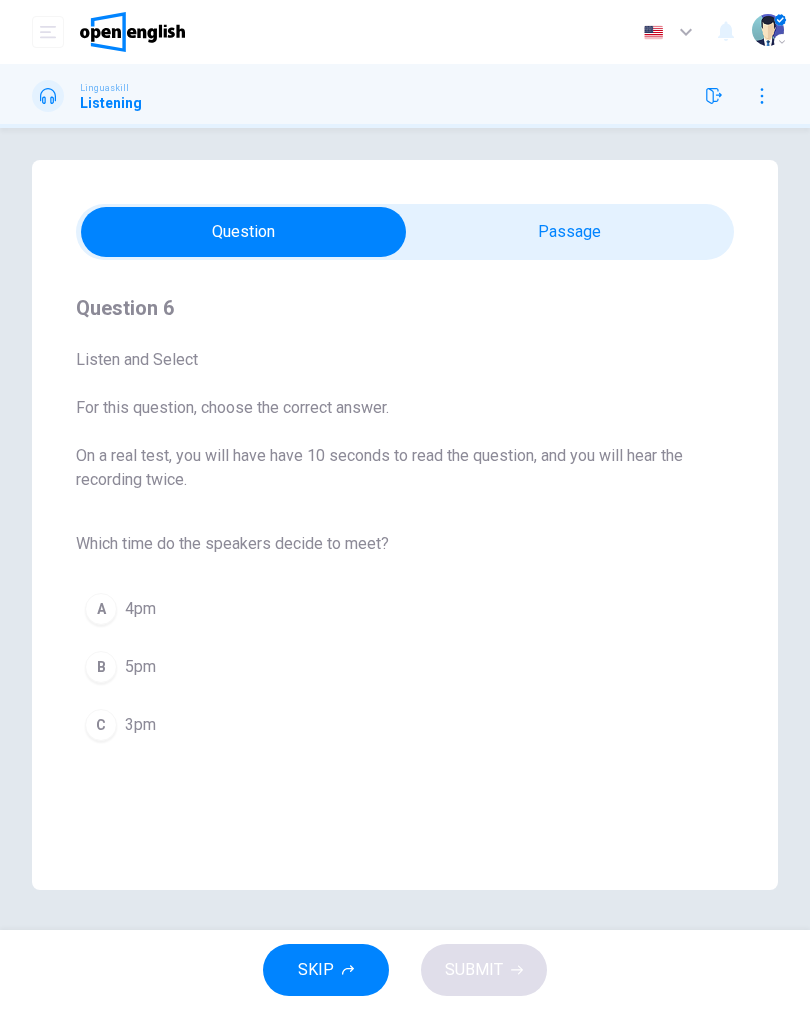 click on "C" at bounding box center [101, 725] 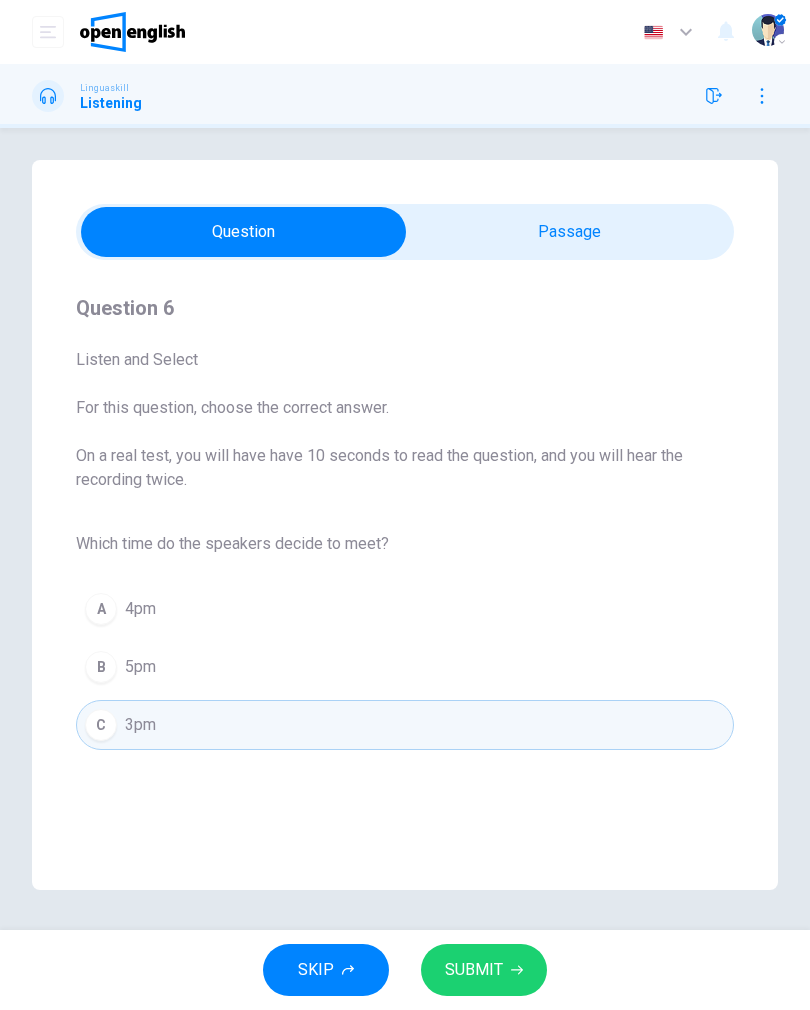 click 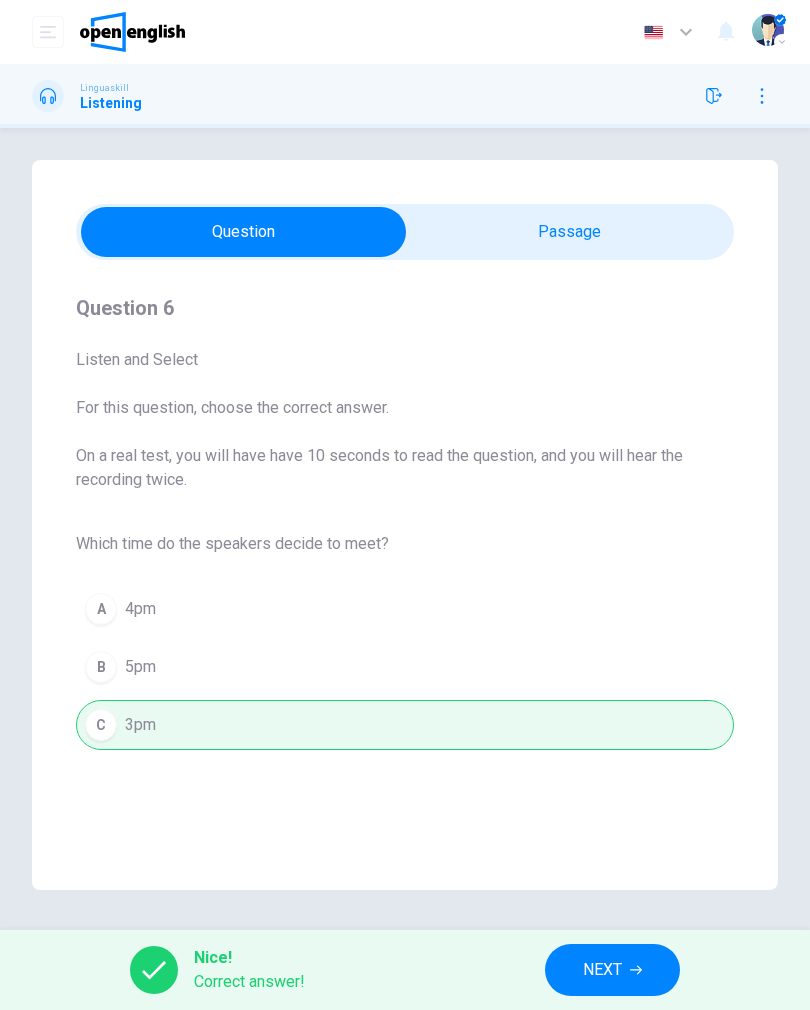 click on "NEXT" at bounding box center [602, 970] 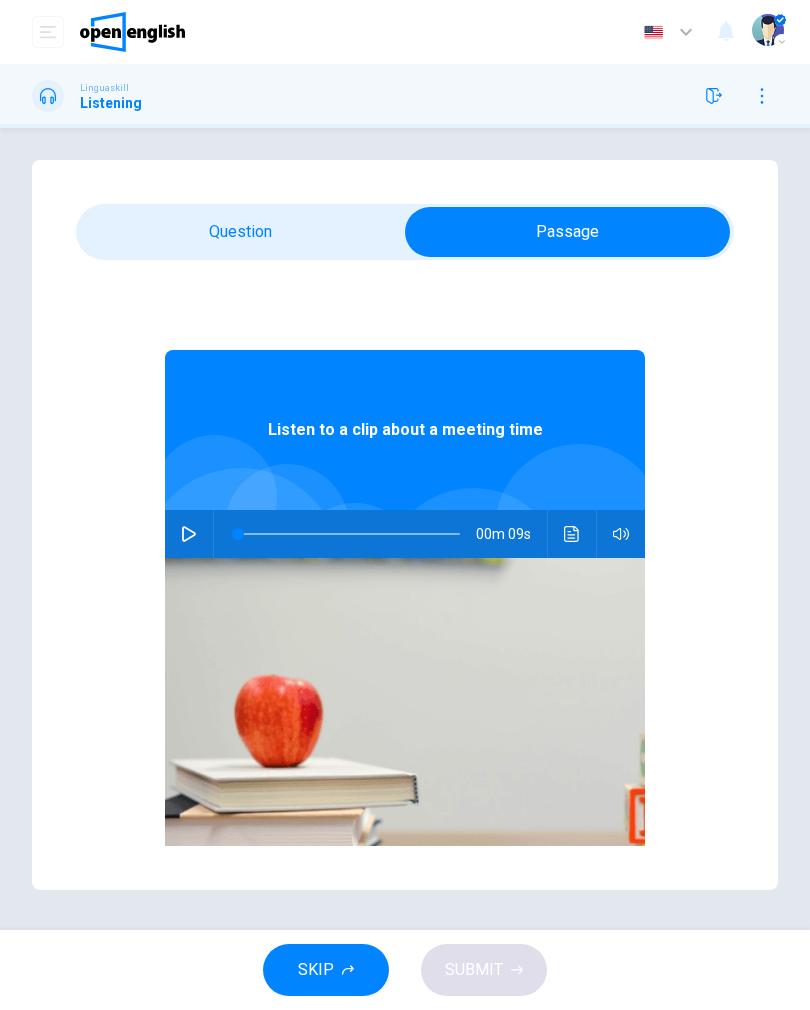 click at bounding box center (189, 534) 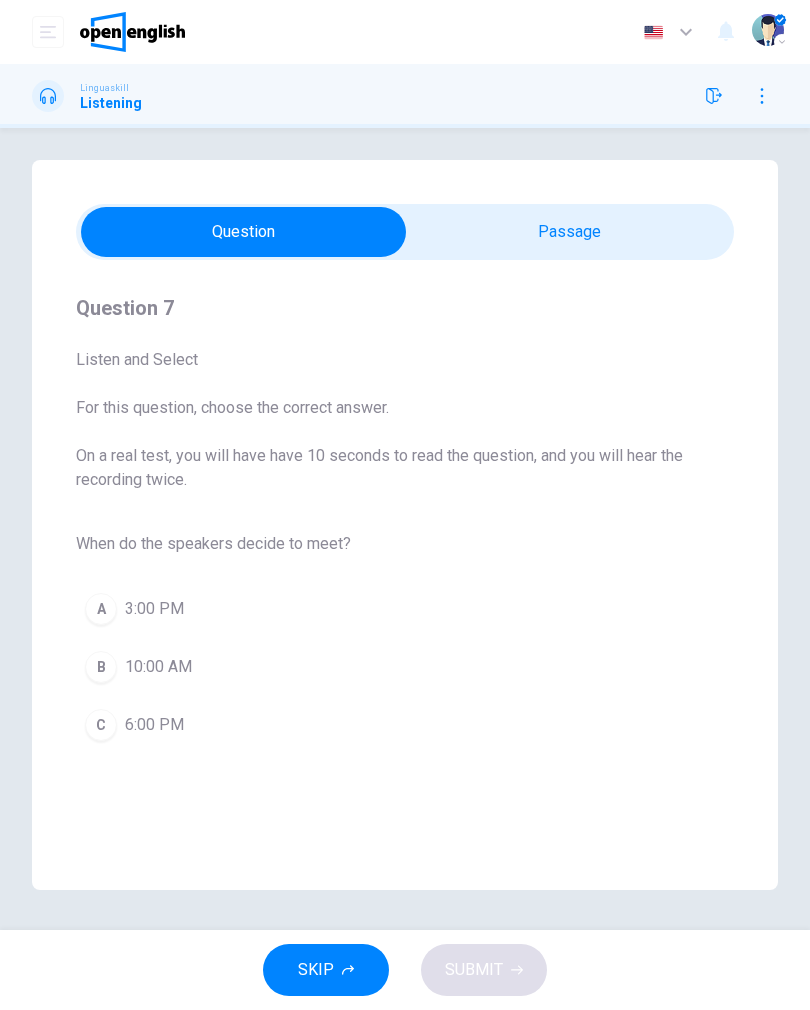 click on "A" at bounding box center (101, 609) 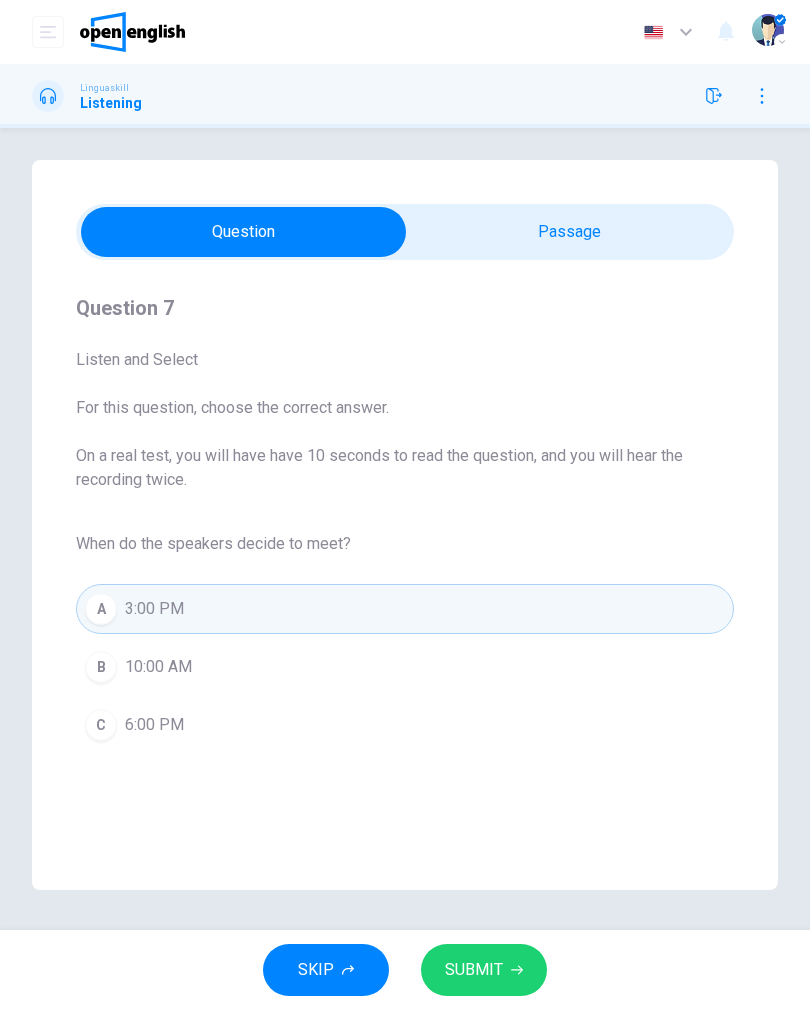 click on "SUBMIT" at bounding box center [484, 970] 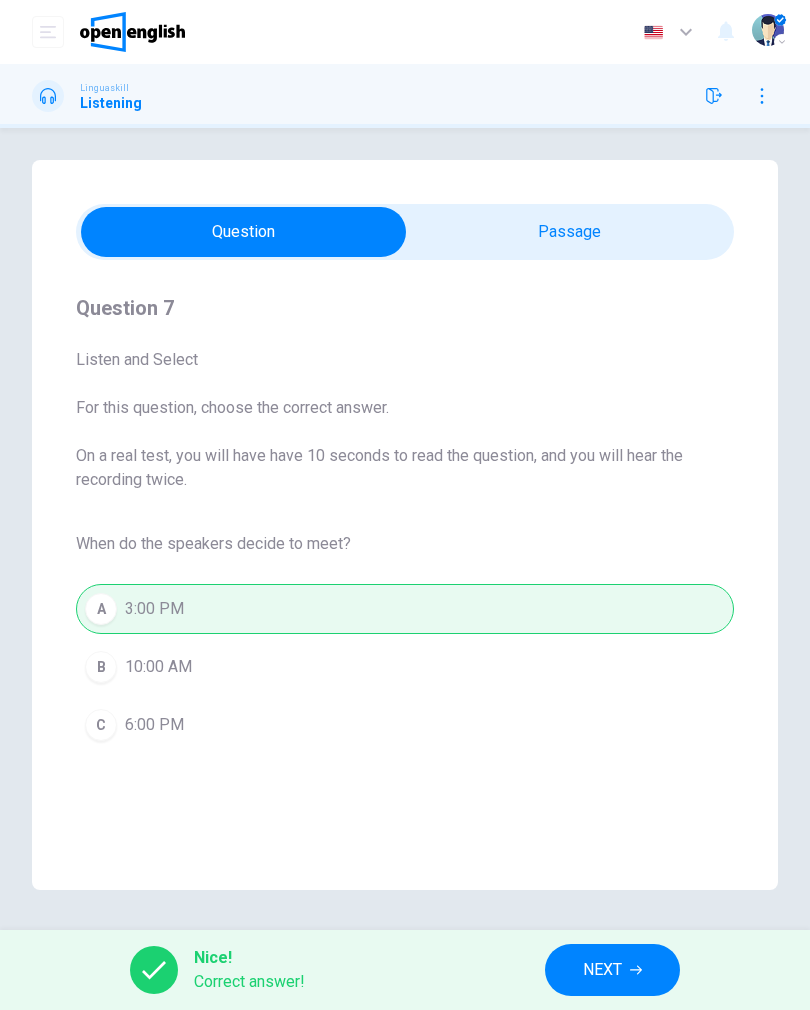click on "NEXT" at bounding box center (602, 970) 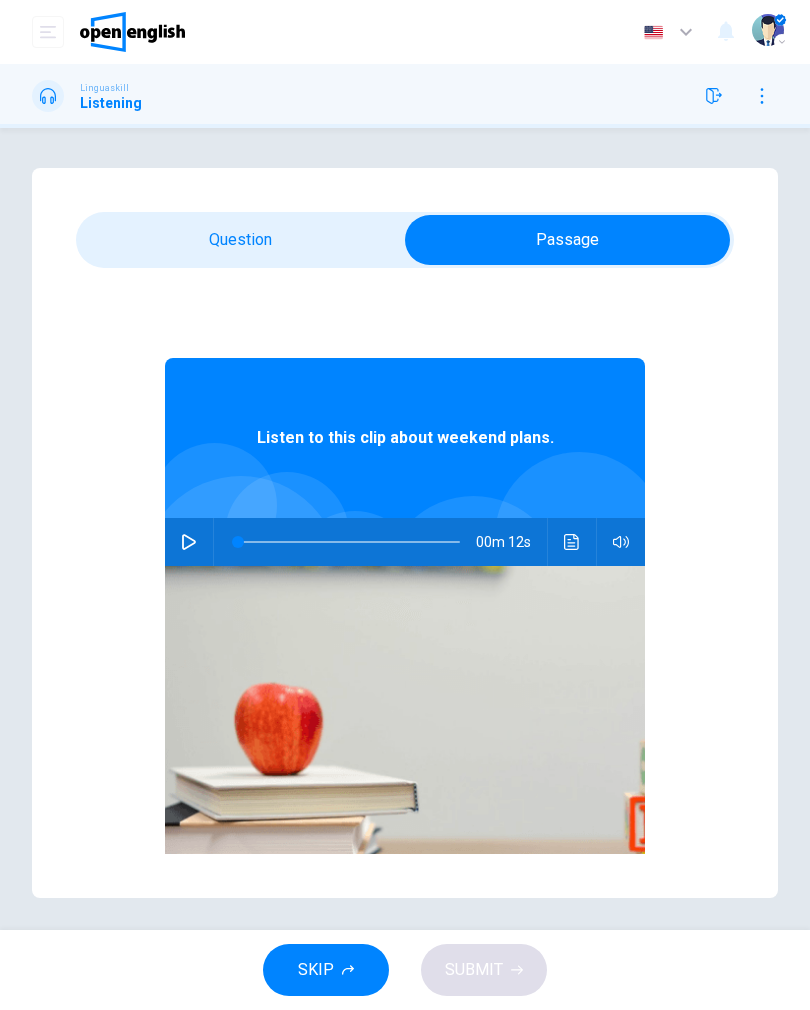 click 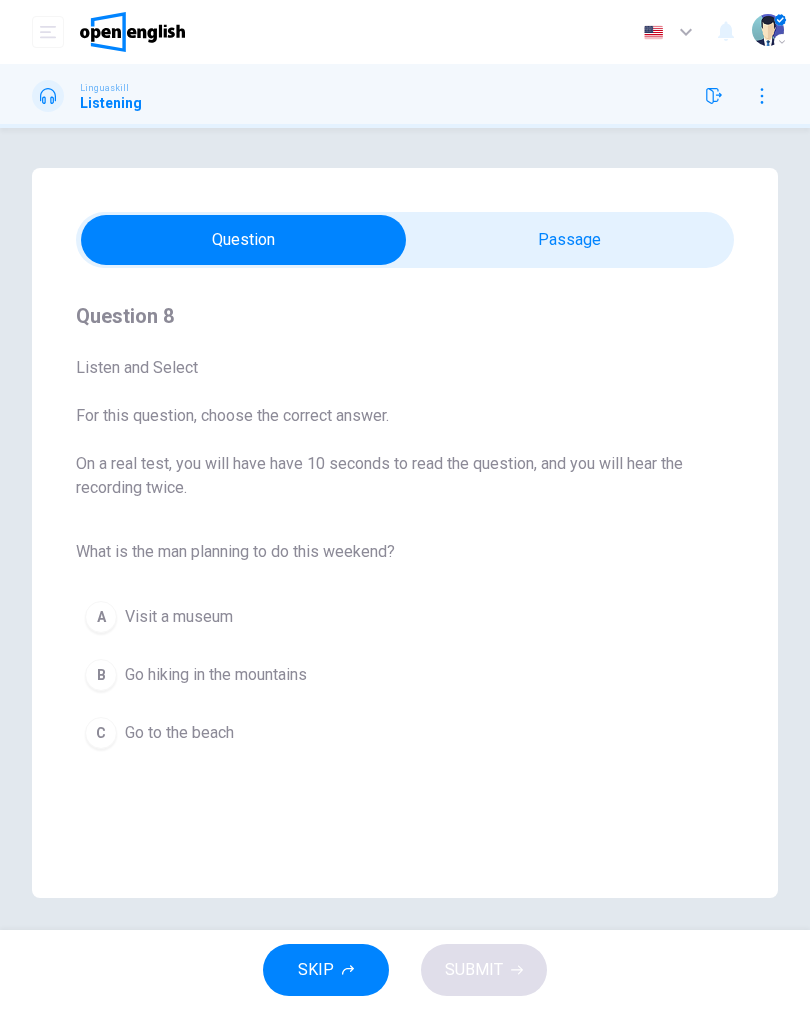 click on "B Go hiking in the mountains" at bounding box center (405, 675) 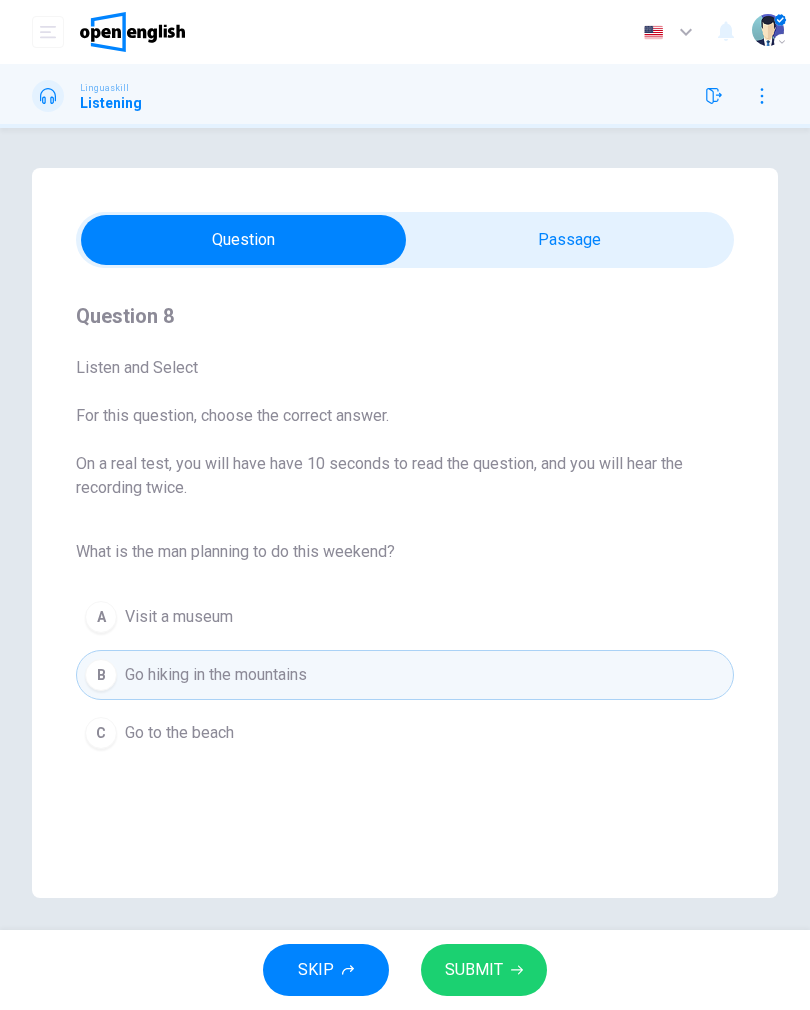 click on "SUBMIT" at bounding box center [474, 970] 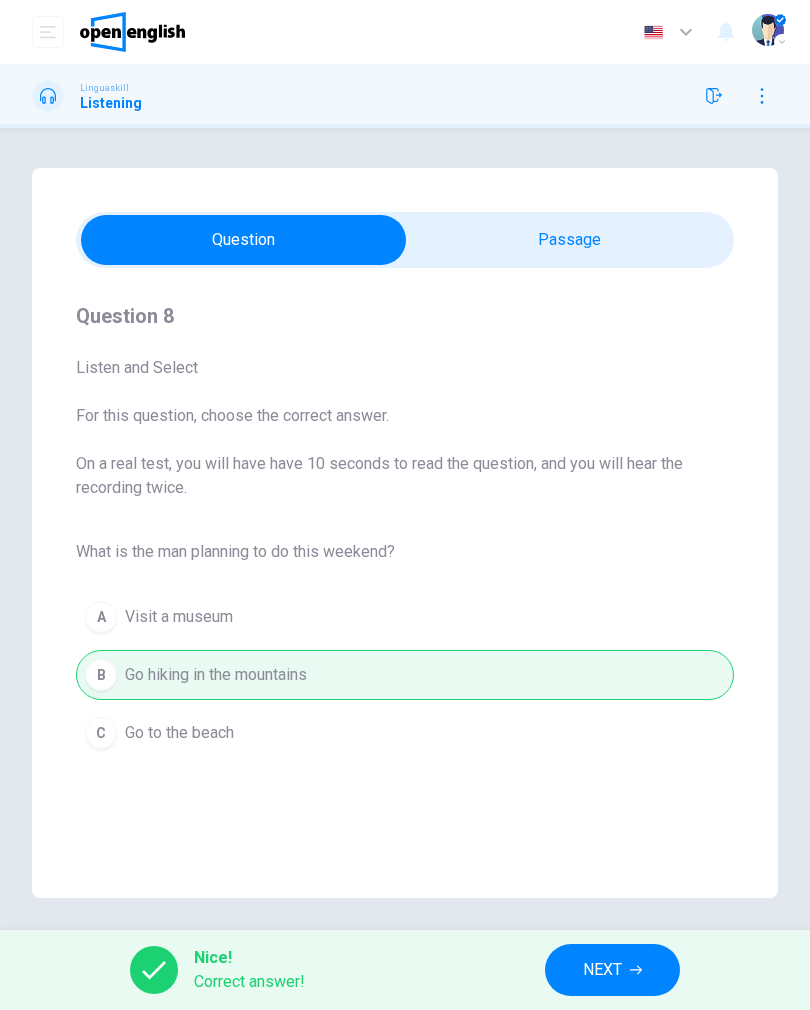 click on "NEXT" at bounding box center [612, 970] 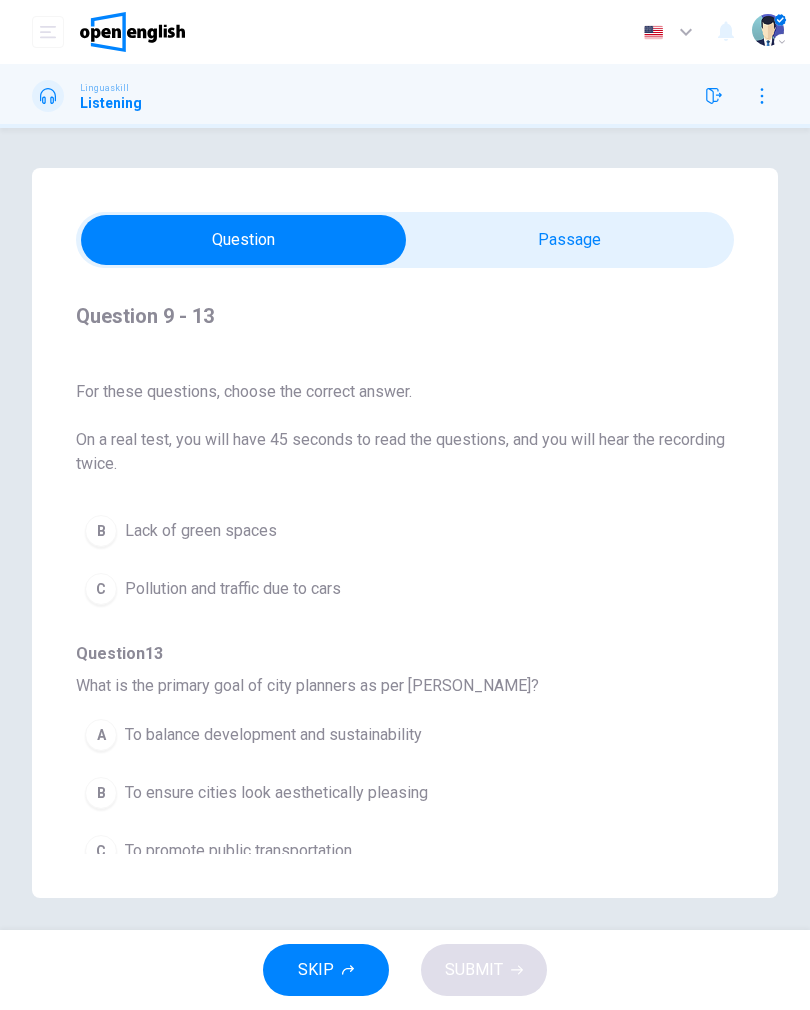 scroll, scrollTop: 914, scrollLeft: 0, axis: vertical 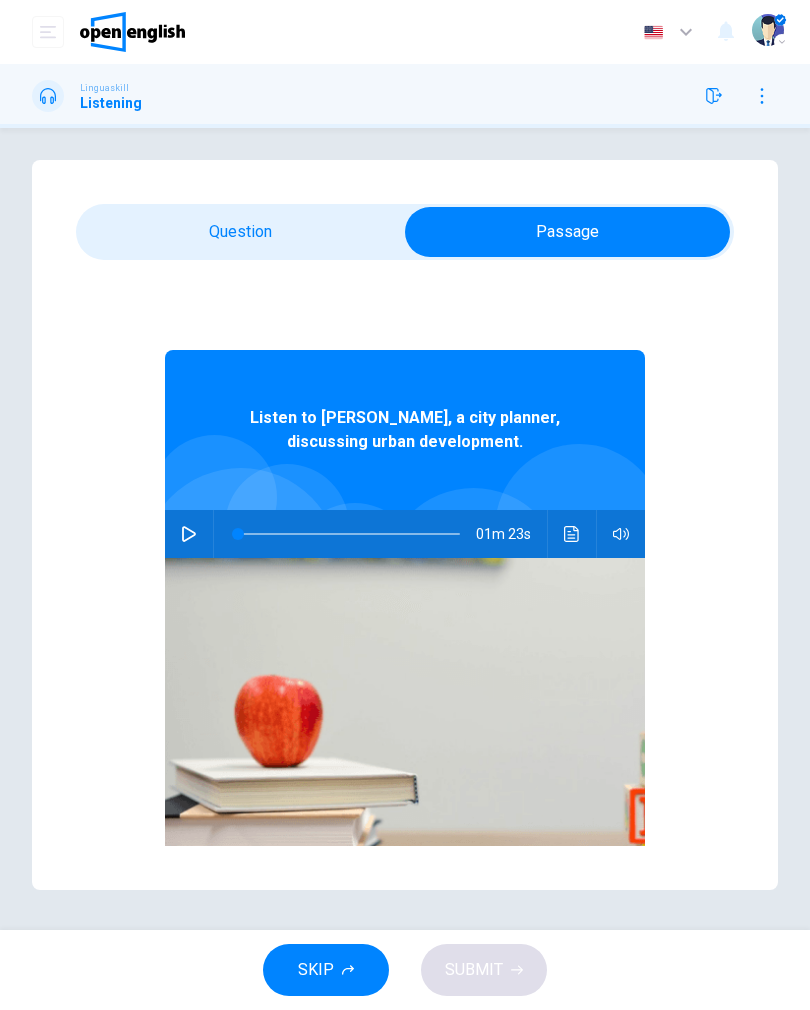click at bounding box center (189, 534) 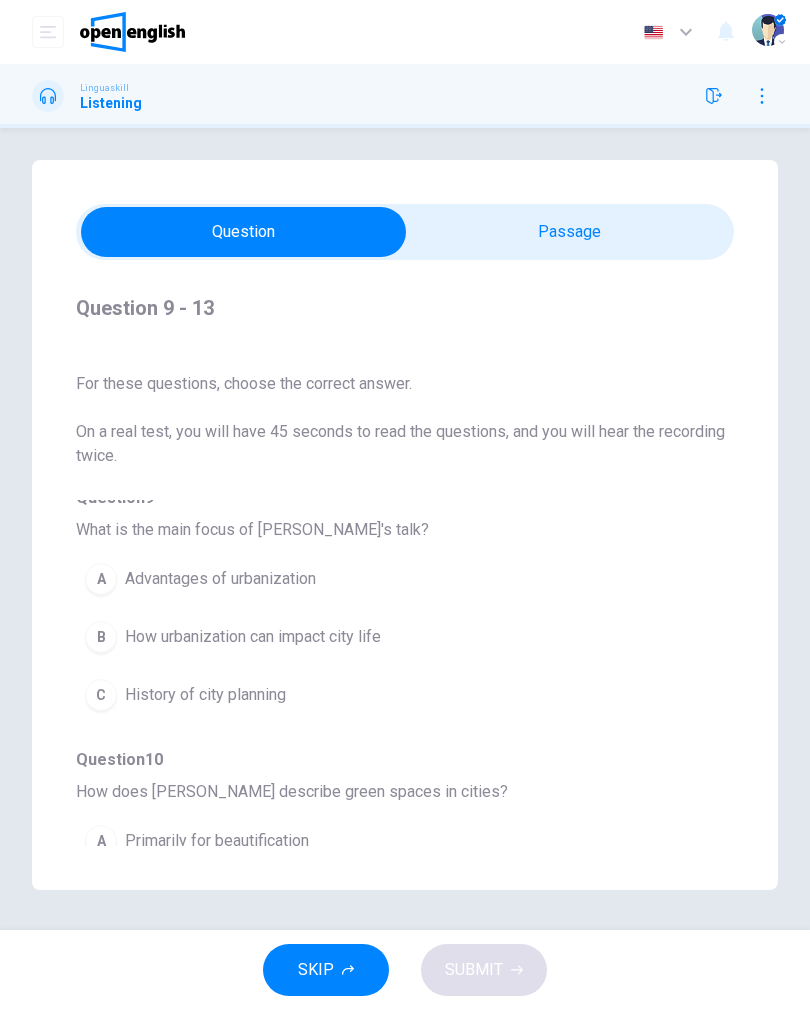 scroll, scrollTop: 9, scrollLeft: 0, axis: vertical 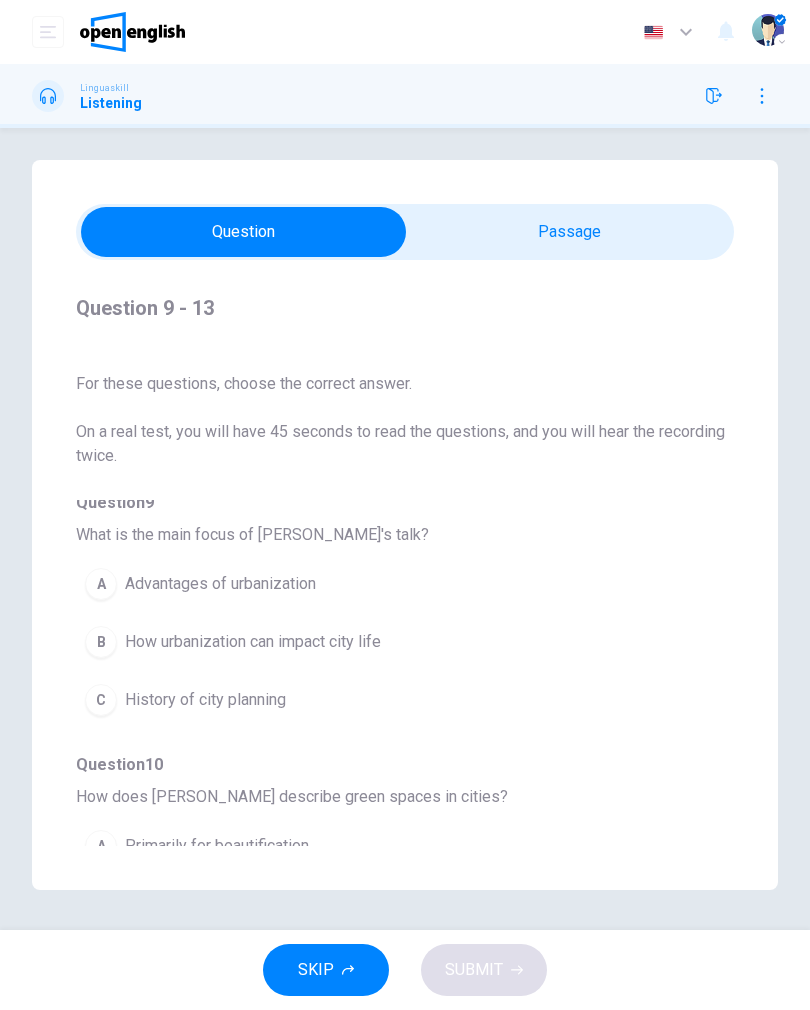click on "B" at bounding box center (101, 642) 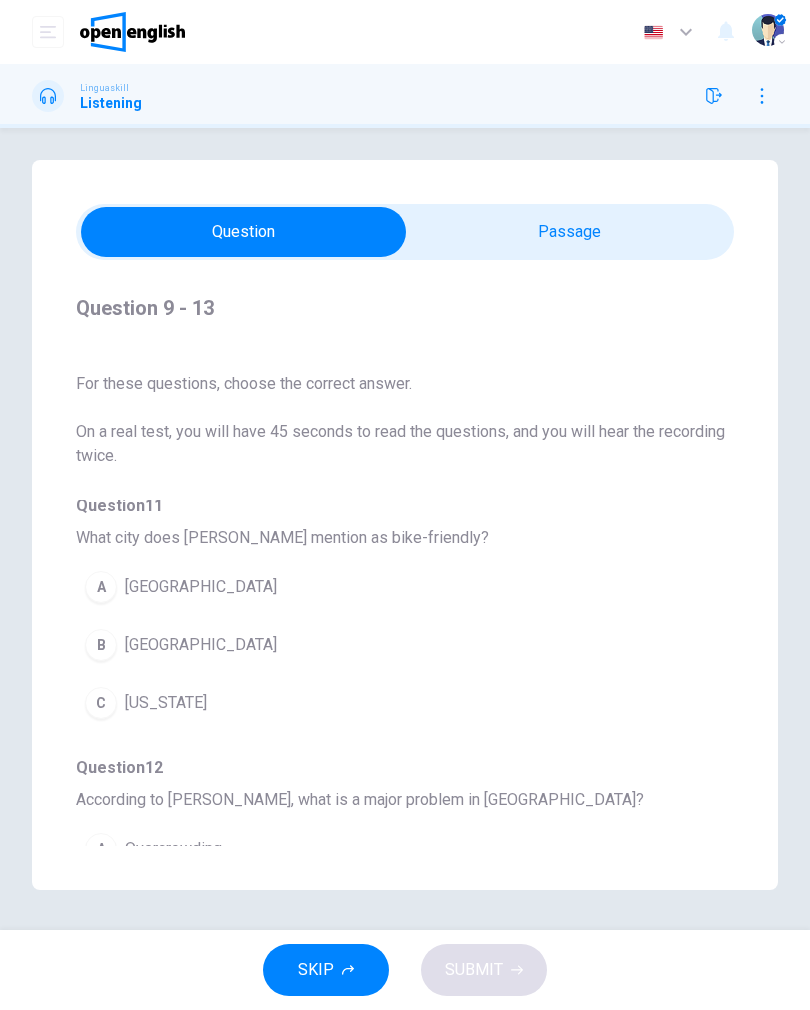 scroll, scrollTop: 510, scrollLeft: 0, axis: vertical 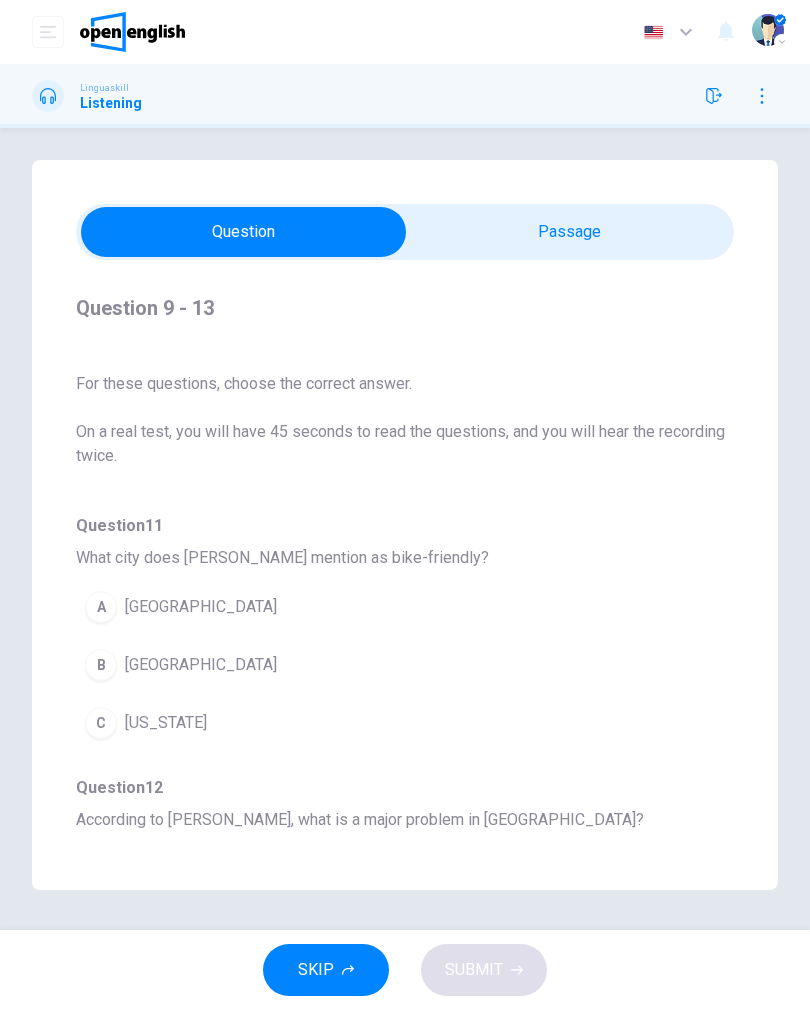 click on "B" at bounding box center (101, 665) 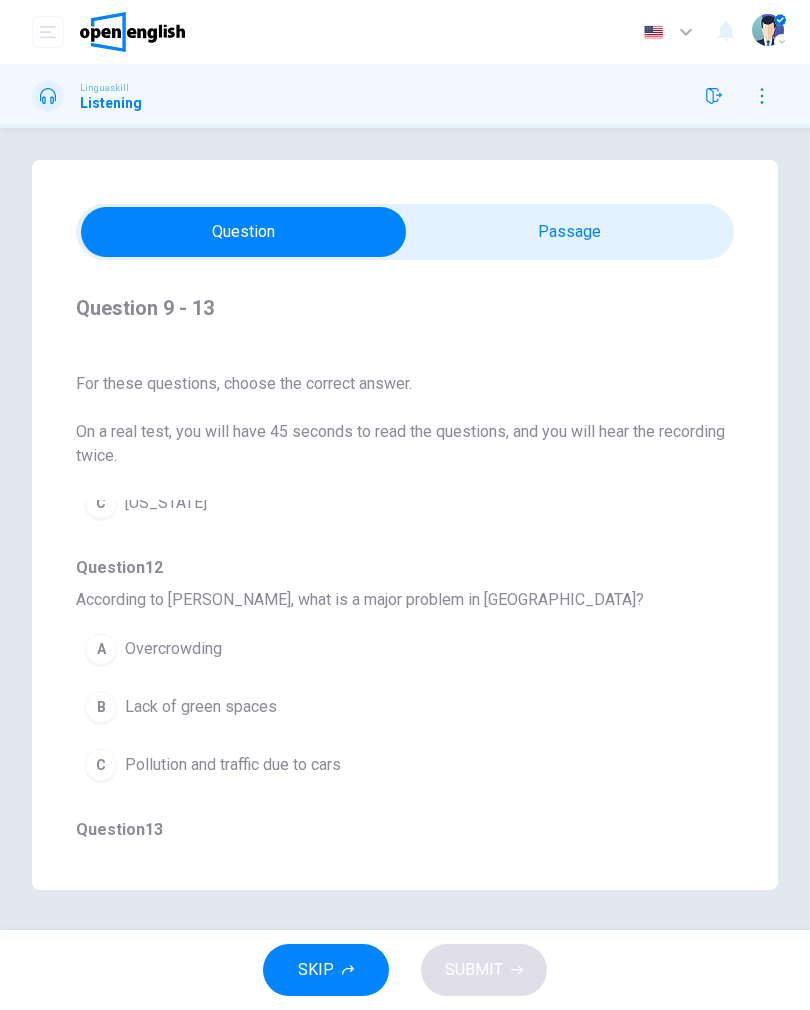 scroll, scrollTop: 740, scrollLeft: 0, axis: vertical 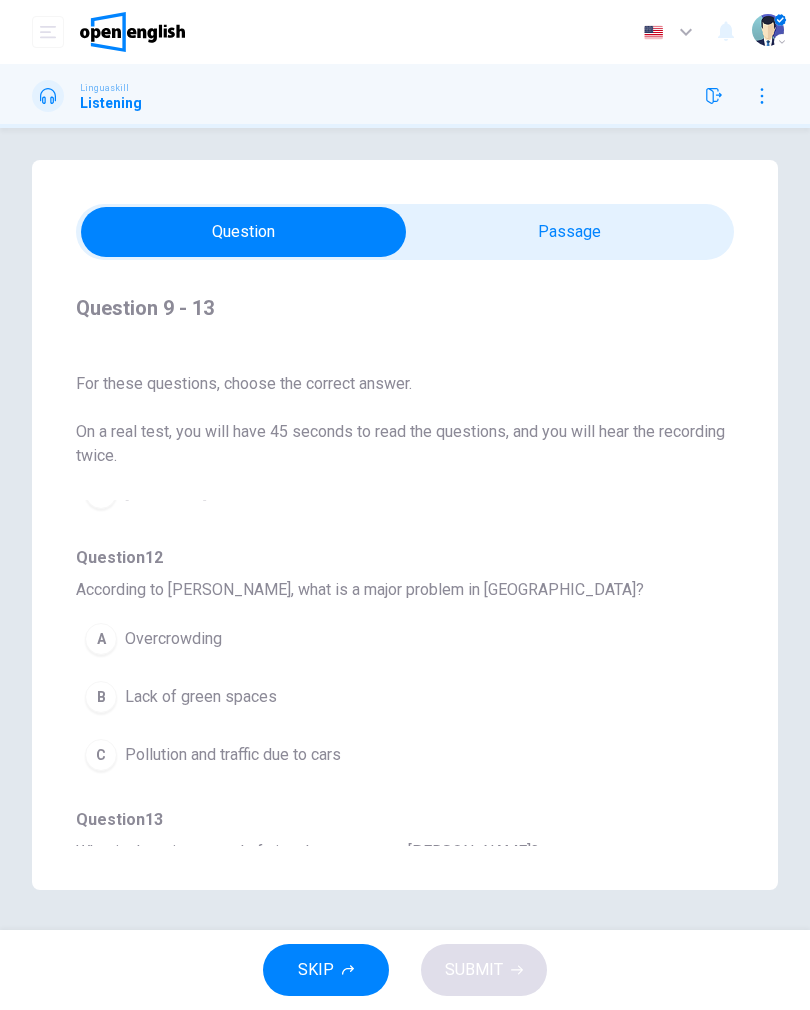 click on "C" at bounding box center (101, 755) 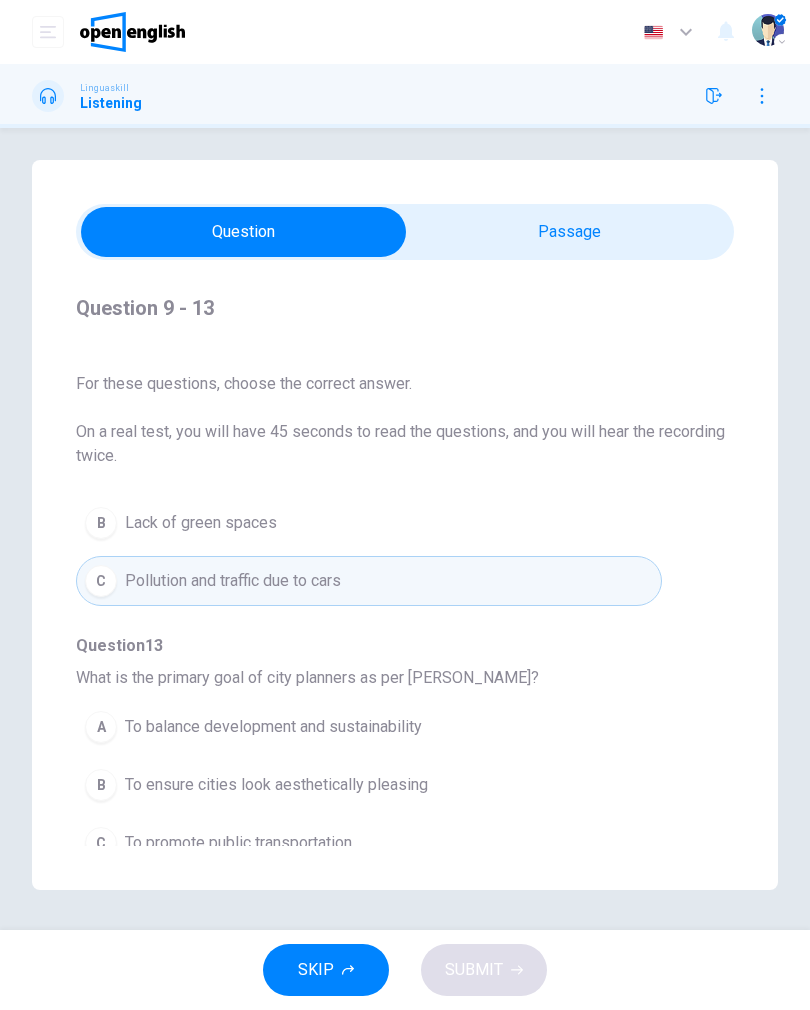scroll, scrollTop: 914, scrollLeft: 0, axis: vertical 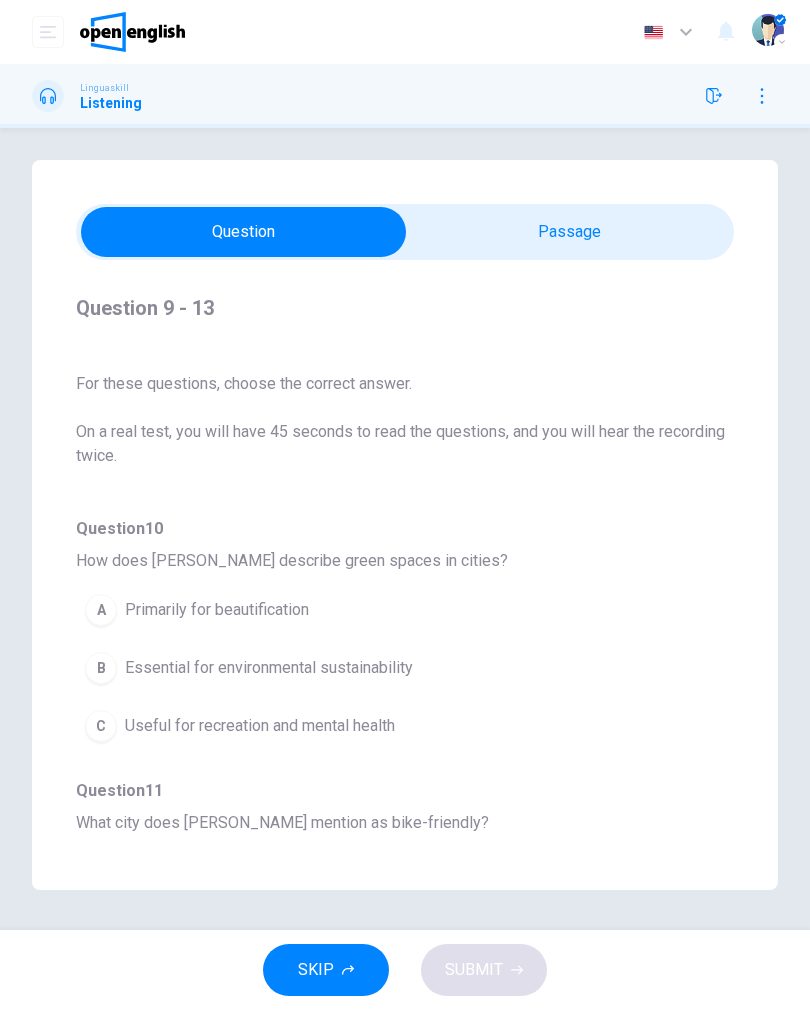 click on "B" at bounding box center (101, 668) 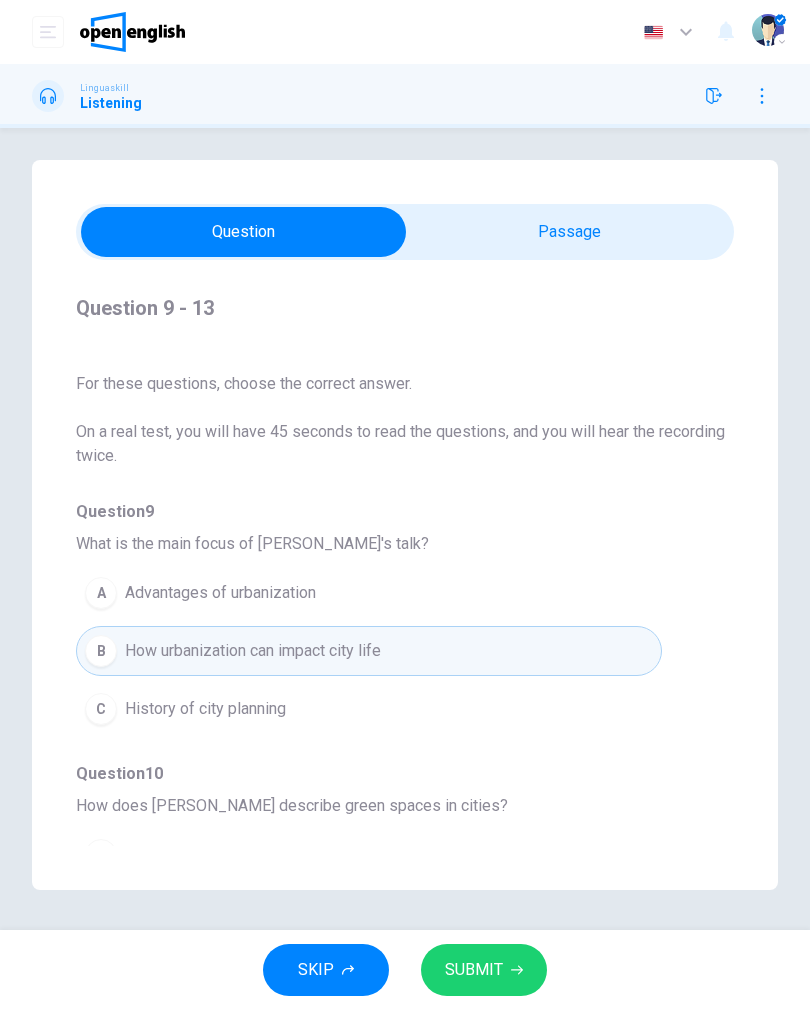 scroll, scrollTop: 0, scrollLeft: 0, axis: both 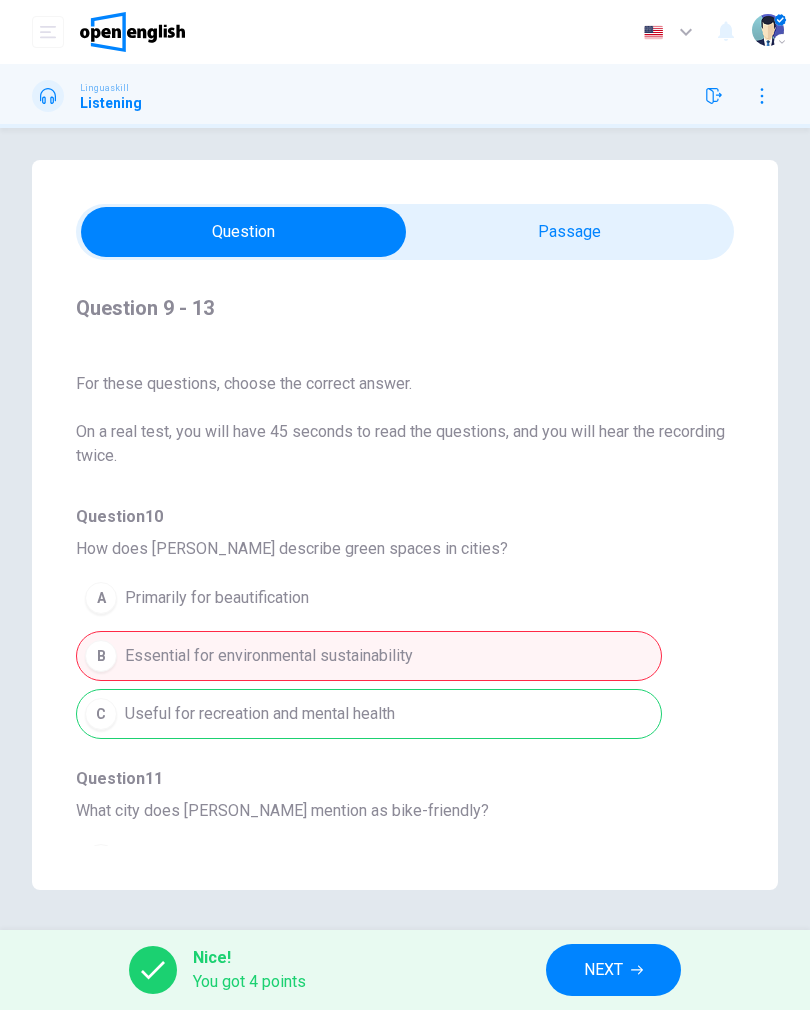 click on "NEXT" at bounding box center (603, 970) 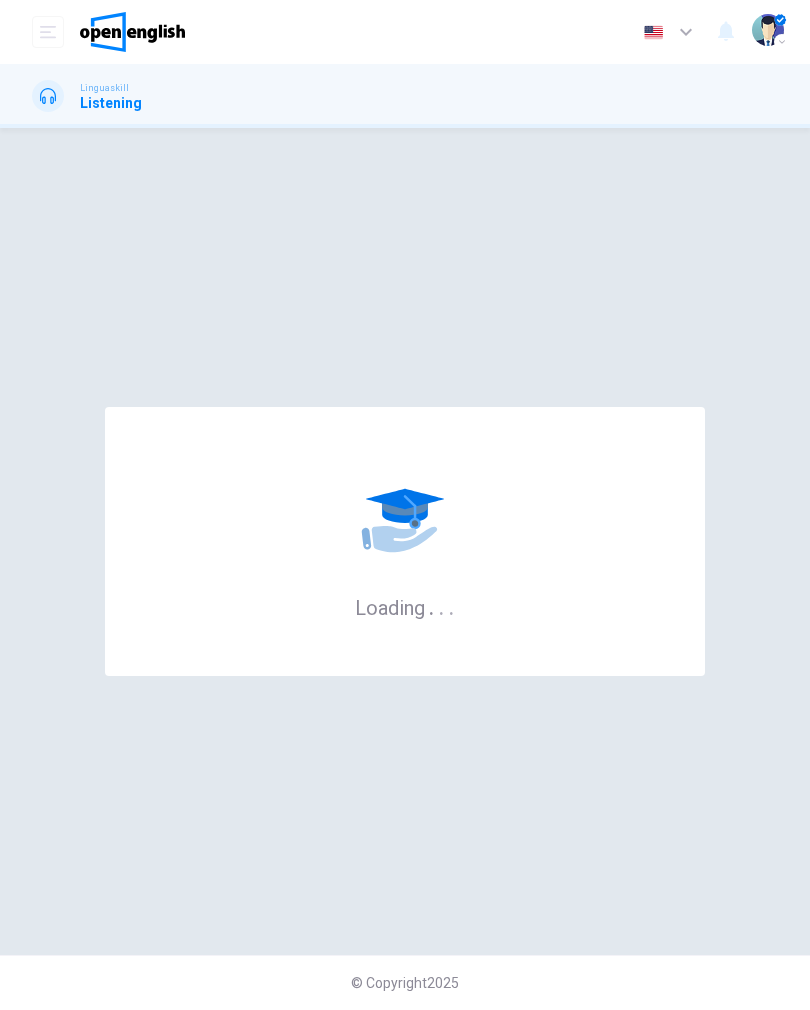 scroll, scrollTop: 0, scrollLeft: 0, axis: both 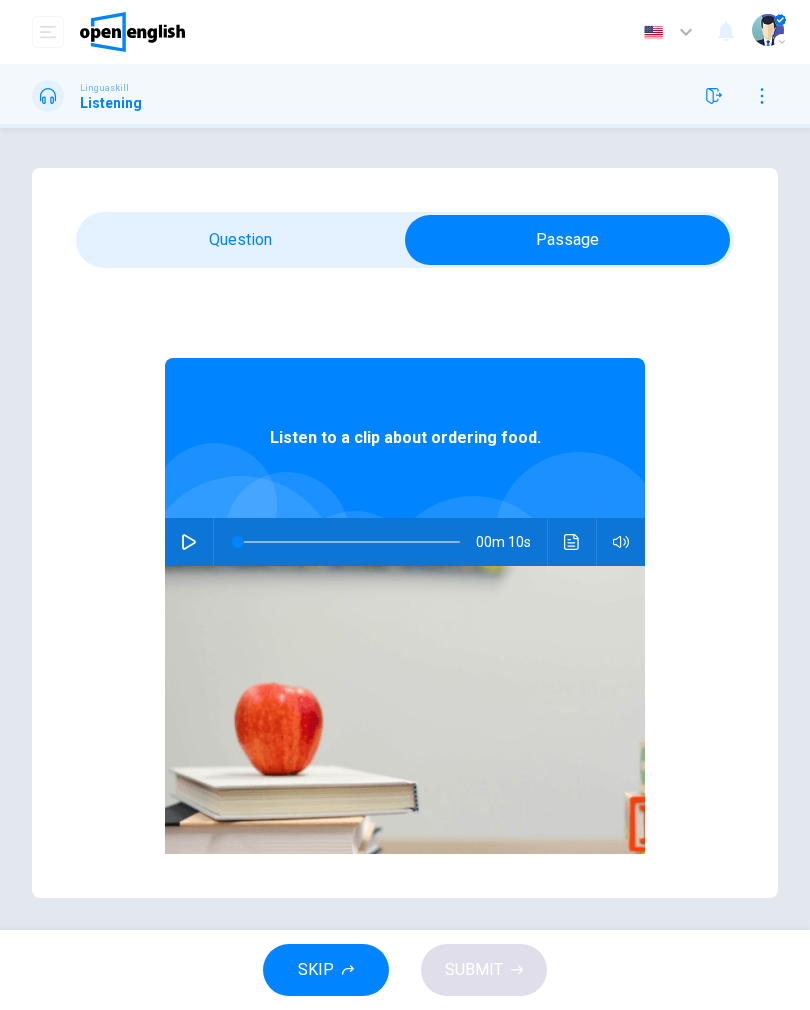 click at bounding box center [189, 542] 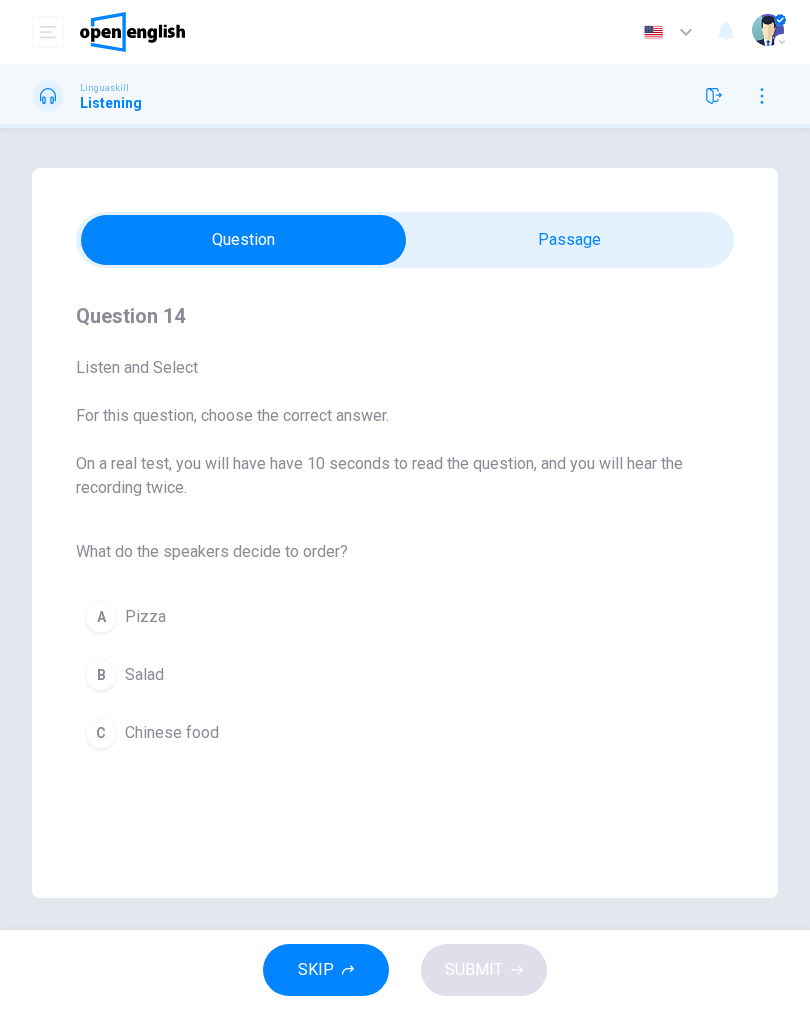 click on "B" at bounding box center [101, 675] 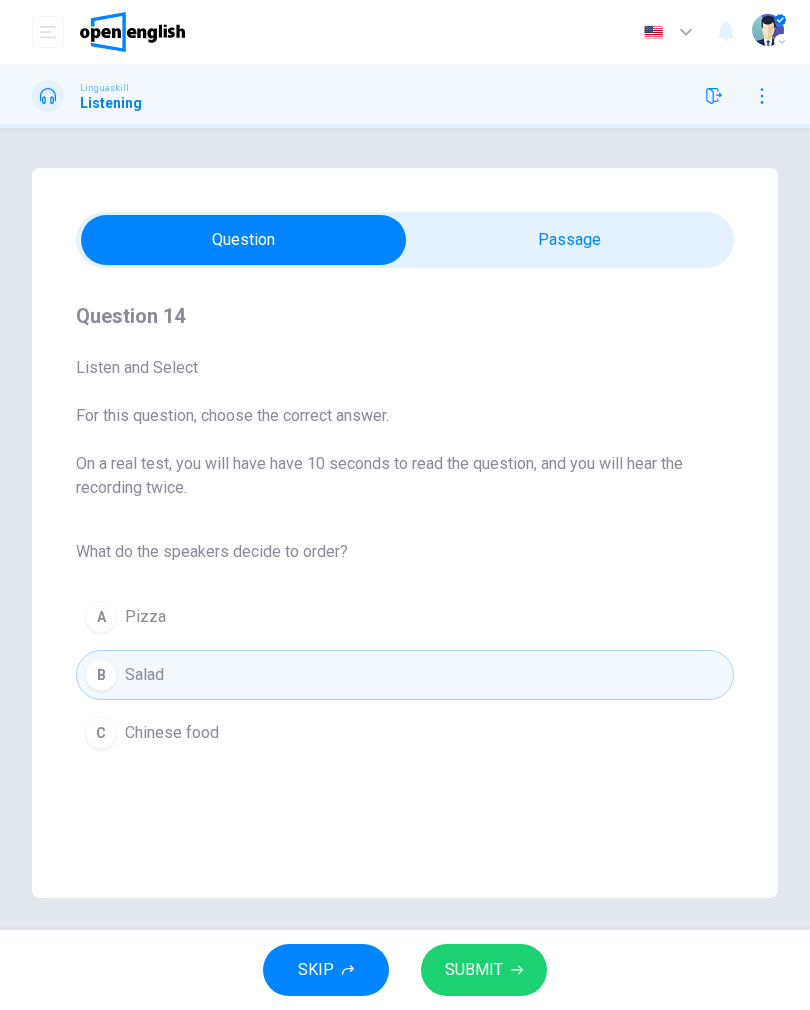click 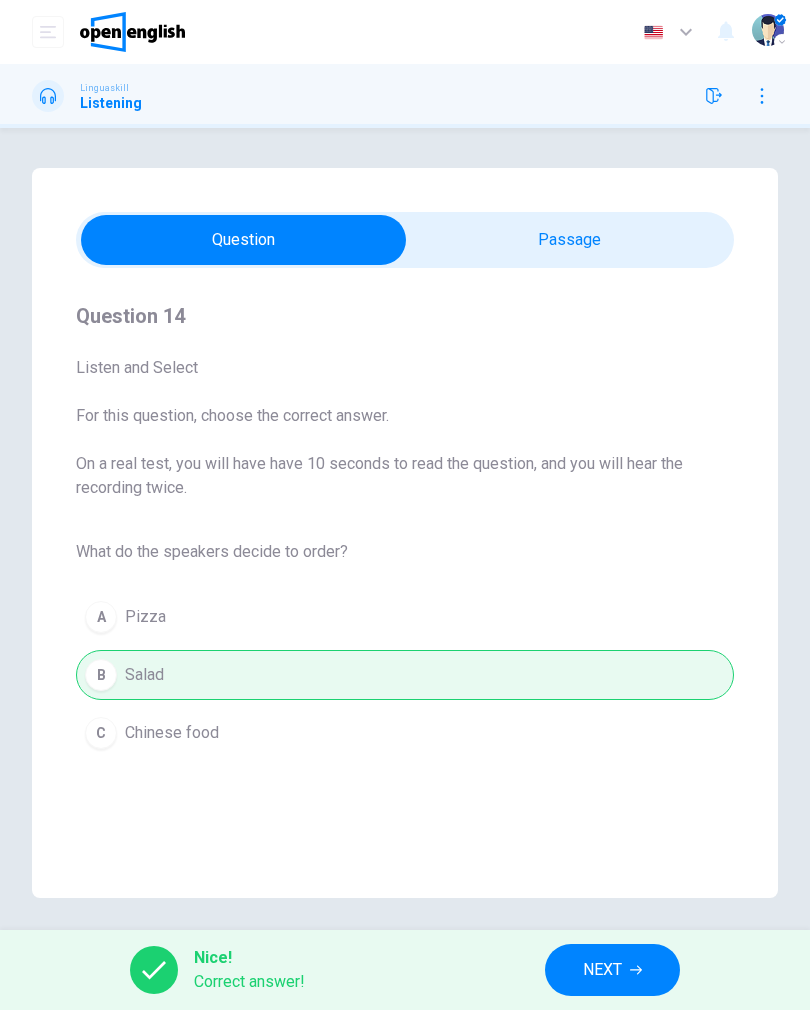click on "NEXT" at bounding box center [602, 970] 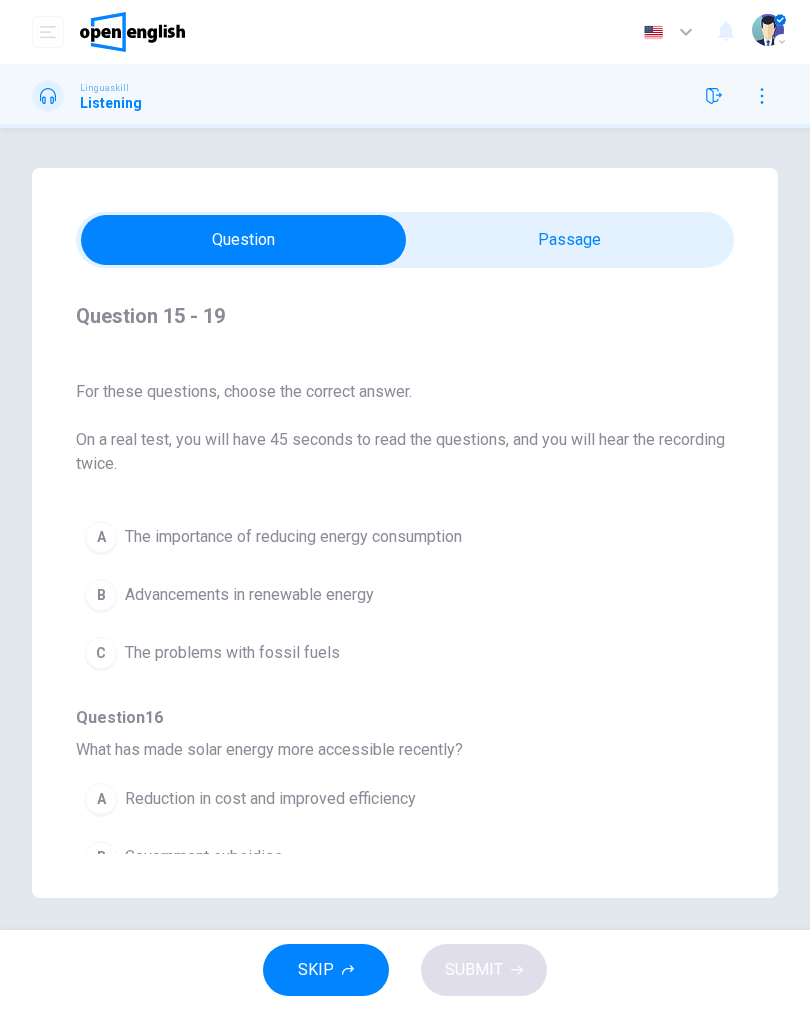 scroll, scrollTop: 66, scrollLeft: 0, axis: vertical 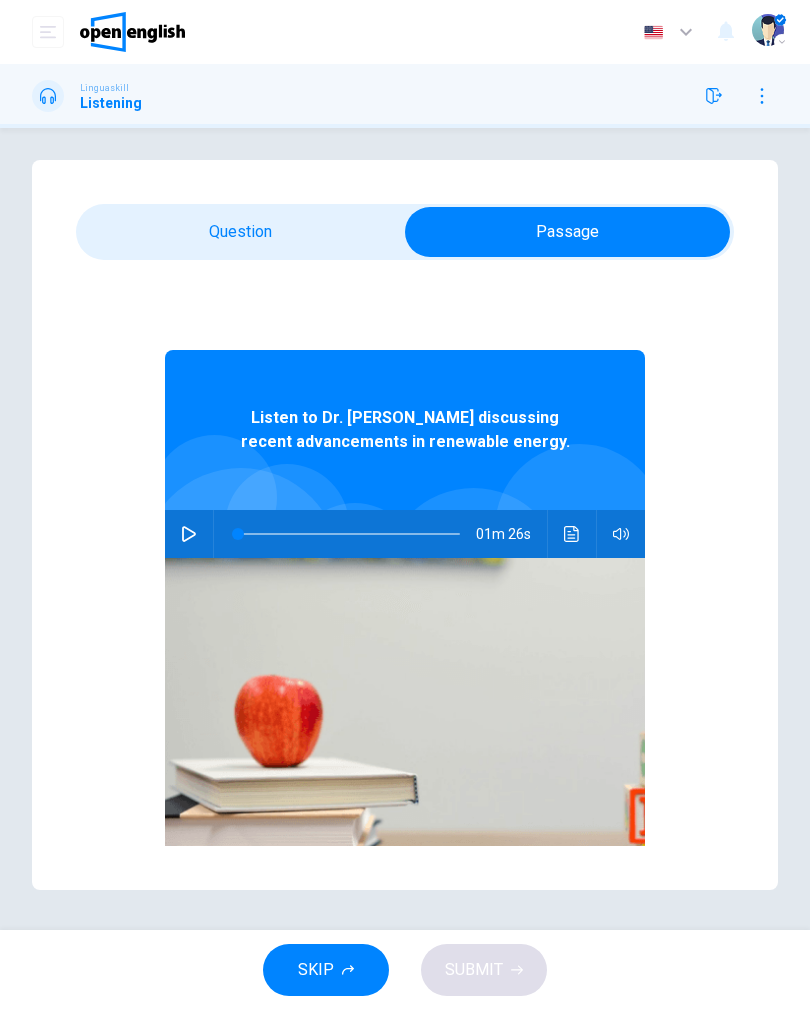 click 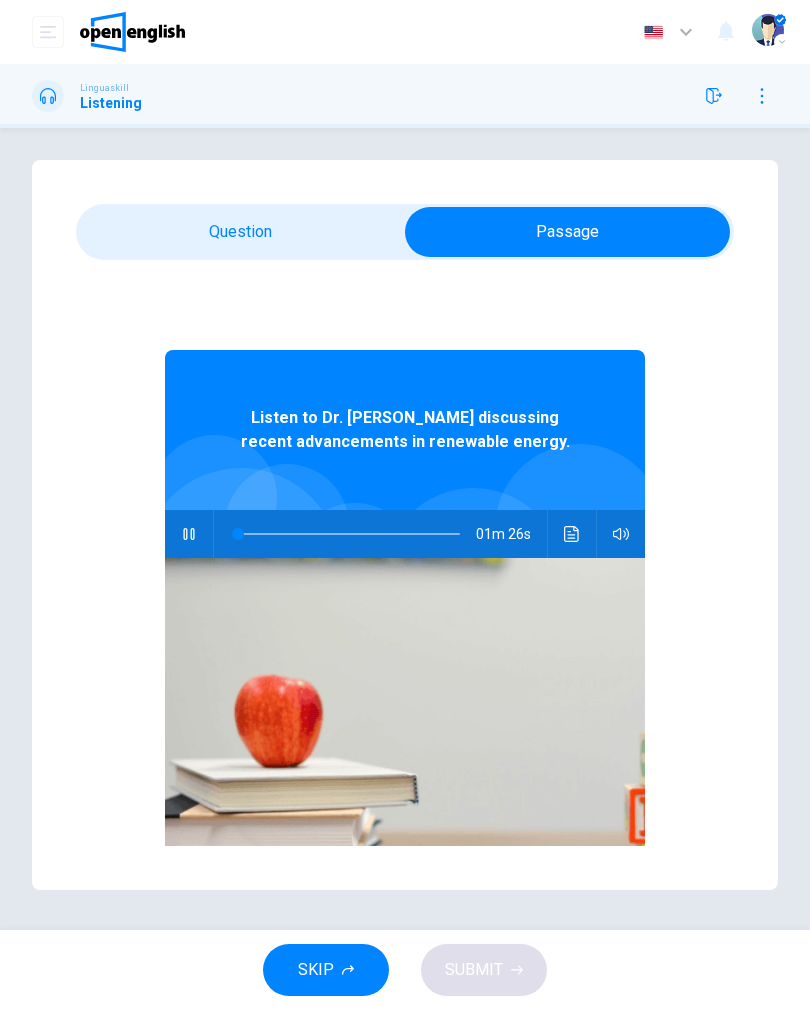 type on "*" 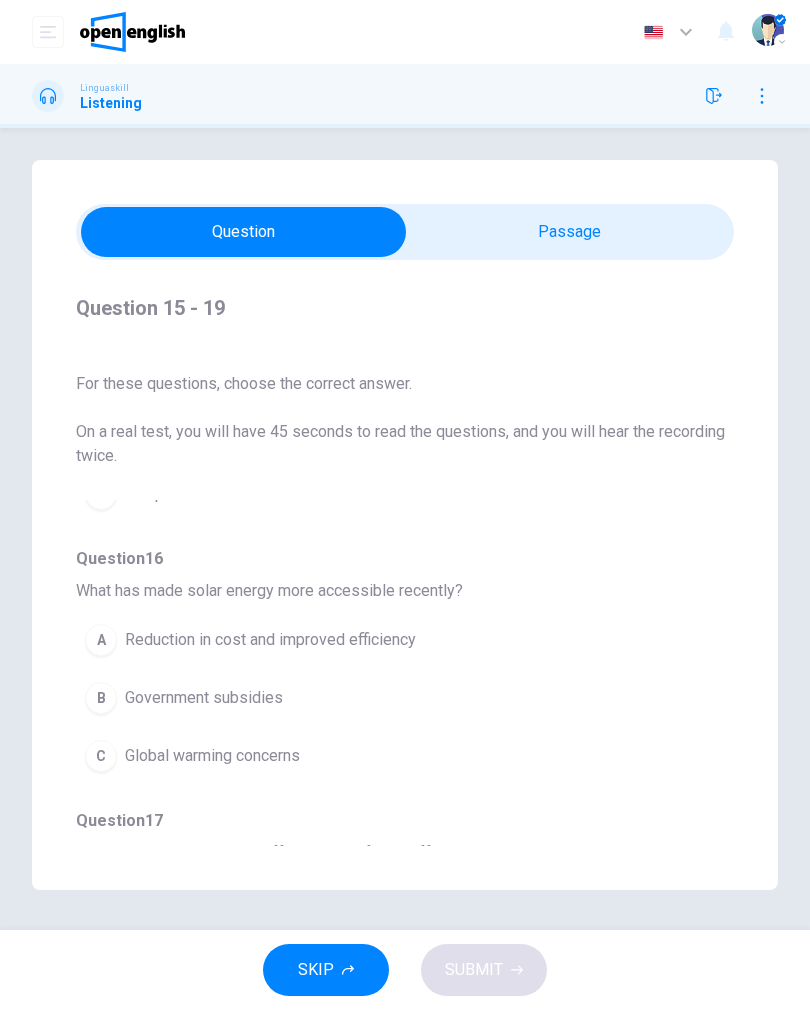 scroll, scrollTop: 216, scrollLeft: 0, axis: vertical 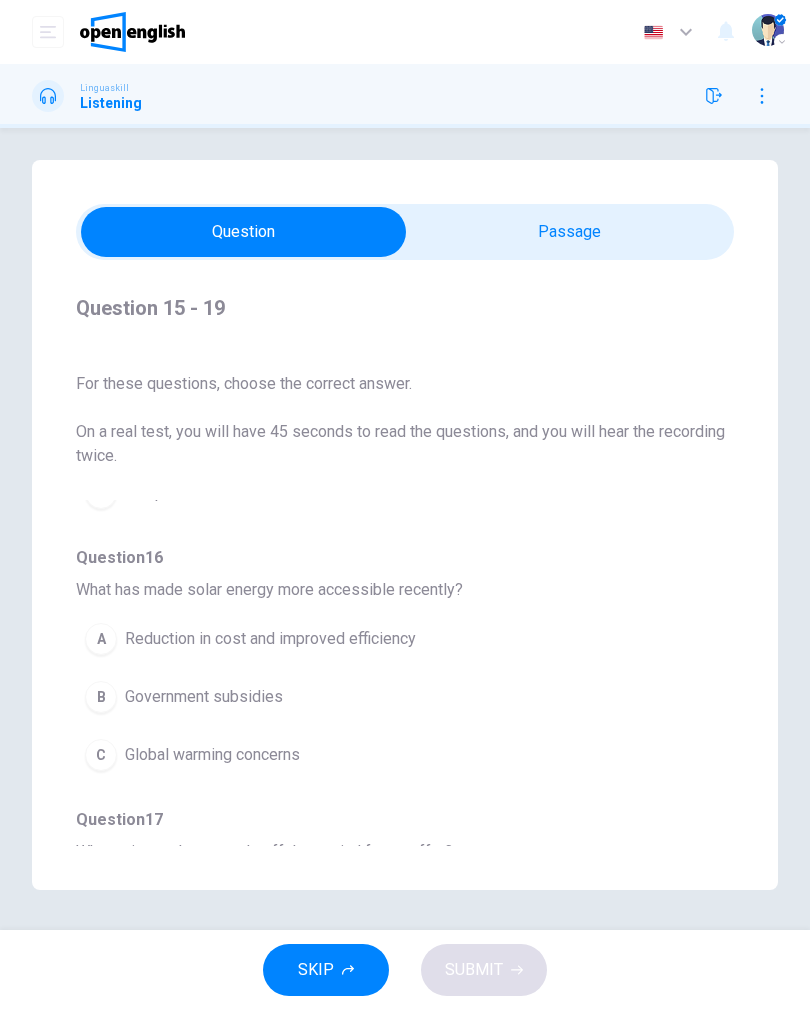 click on "A" at bounding box center (101, 639) 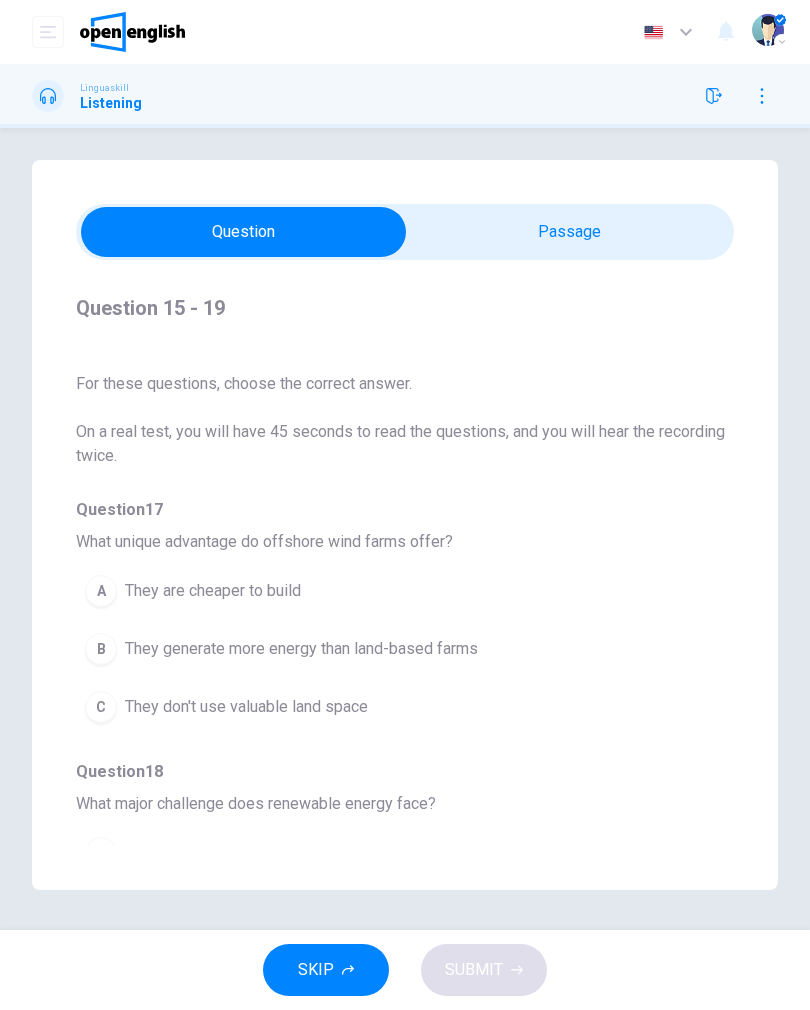 scroll, scrollTop: 532, scrollLeft: 0, axis: vertical 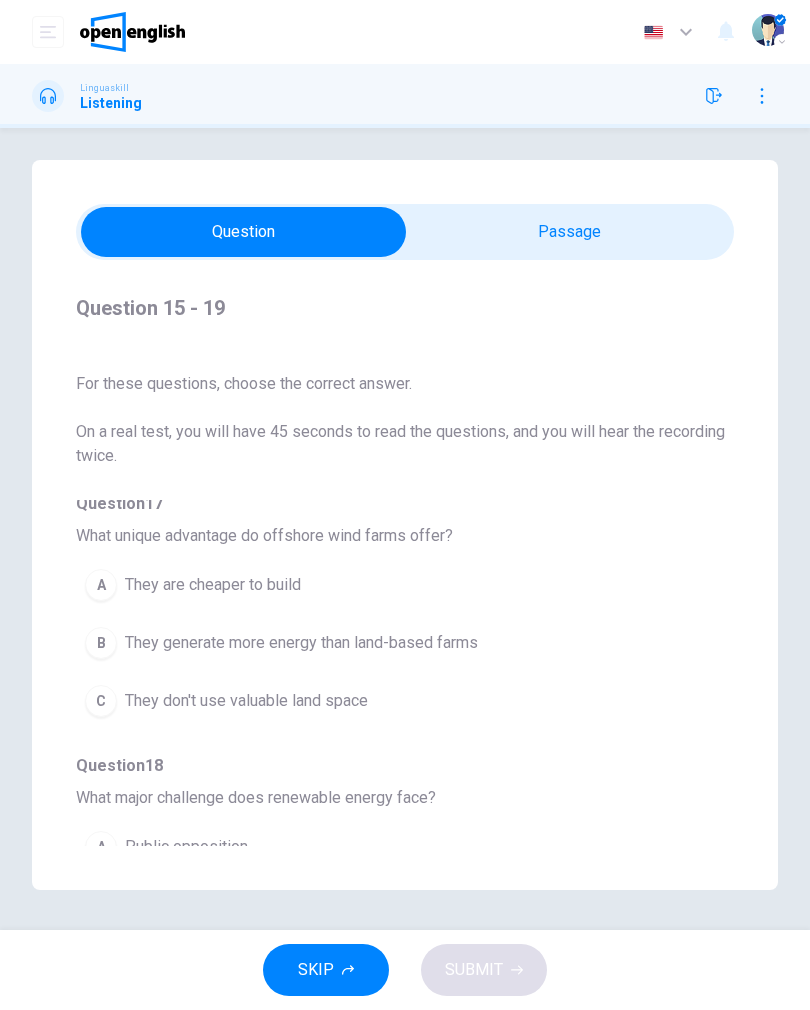 click on "B" at bounding box center [101, 643] 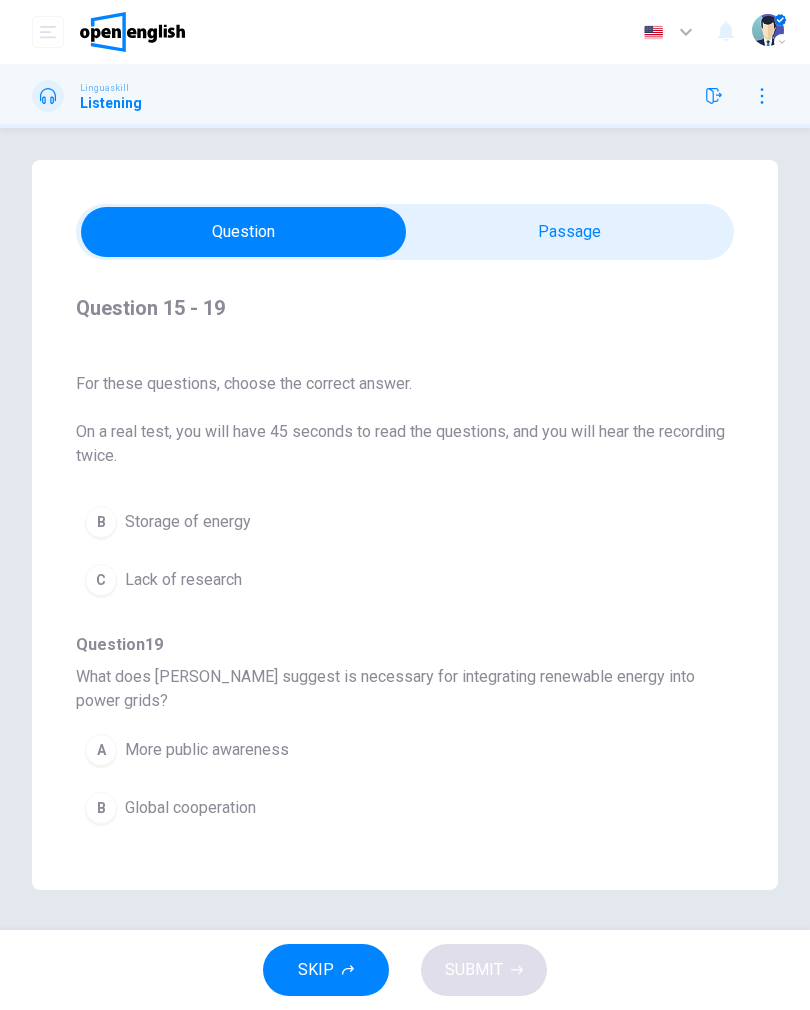 scroll, scrollTop: 914, scrollLeft: 0, axis: vertical 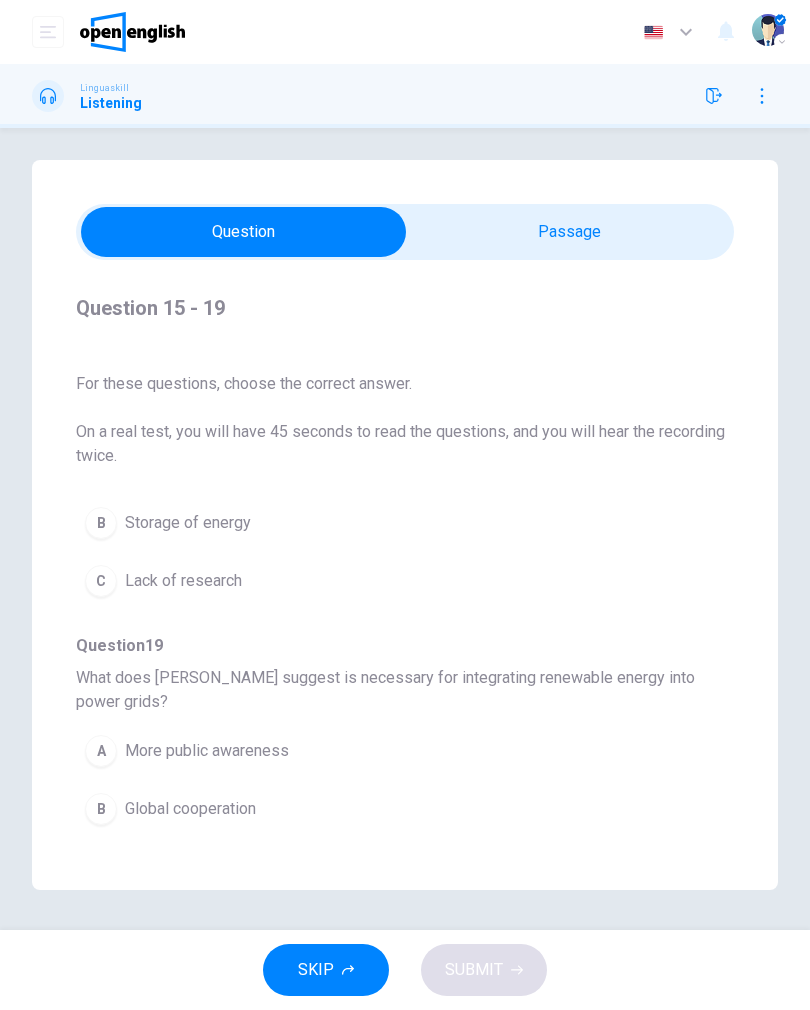click on "C" at bounding box center [101, 867] 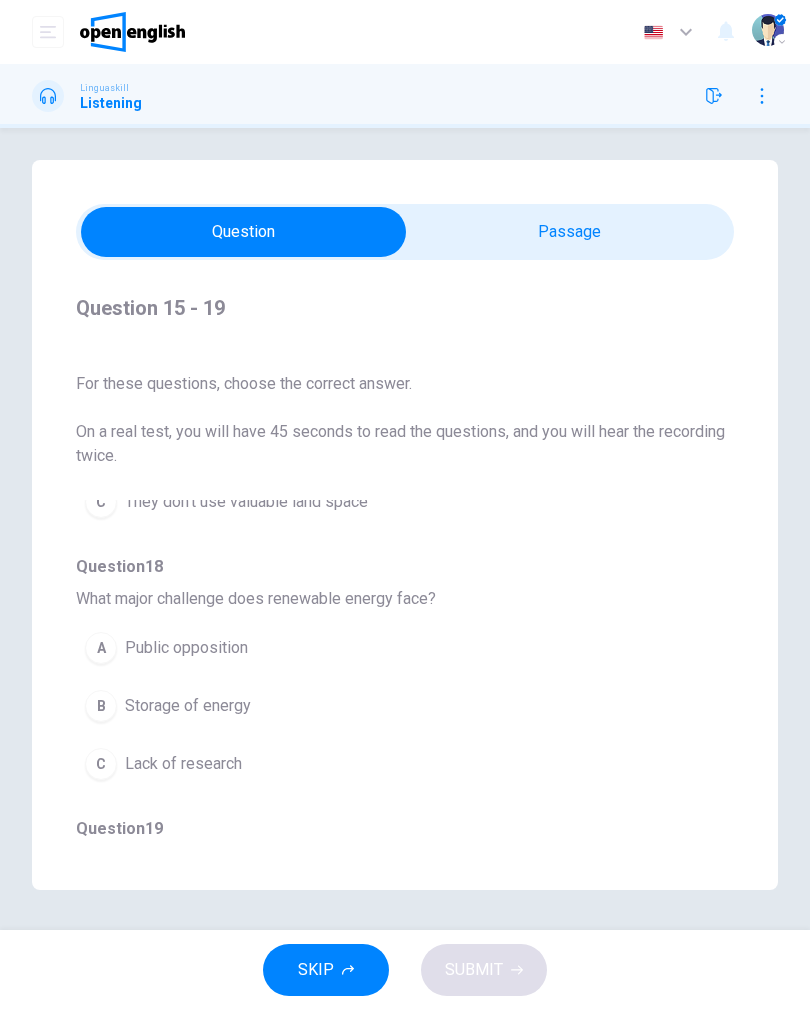 scroll, scrollTop: 730, scrollLeft: 0, axis: vertical 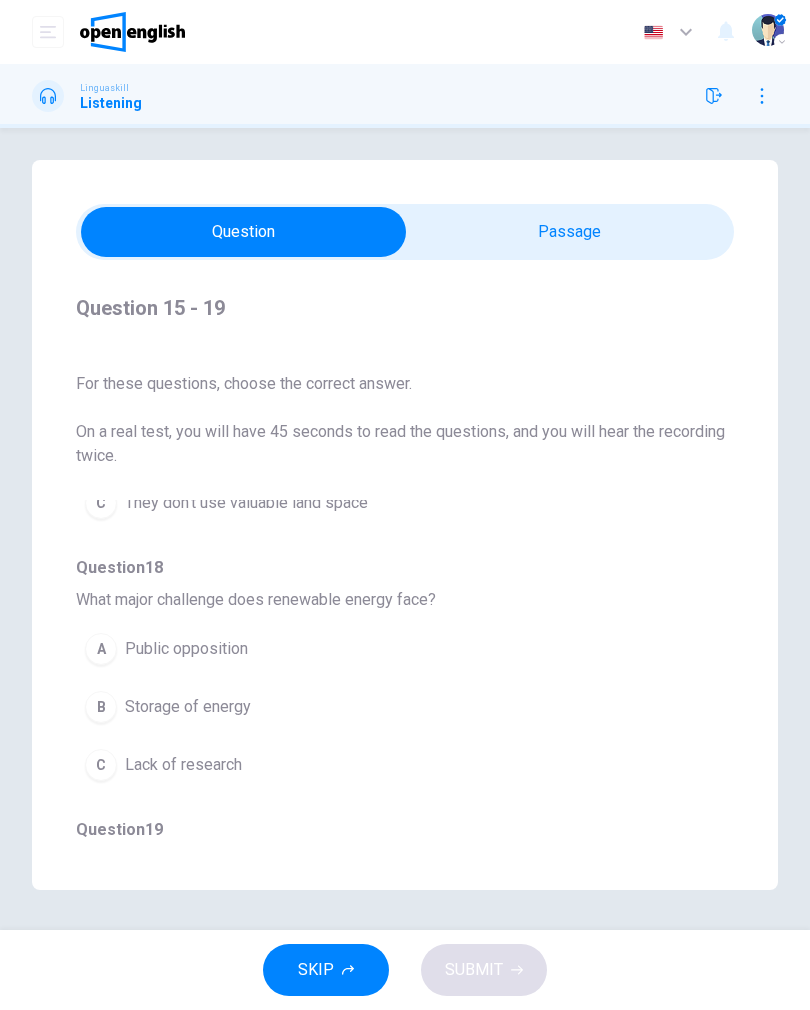 click on "B" at bounding box center (101, 707) 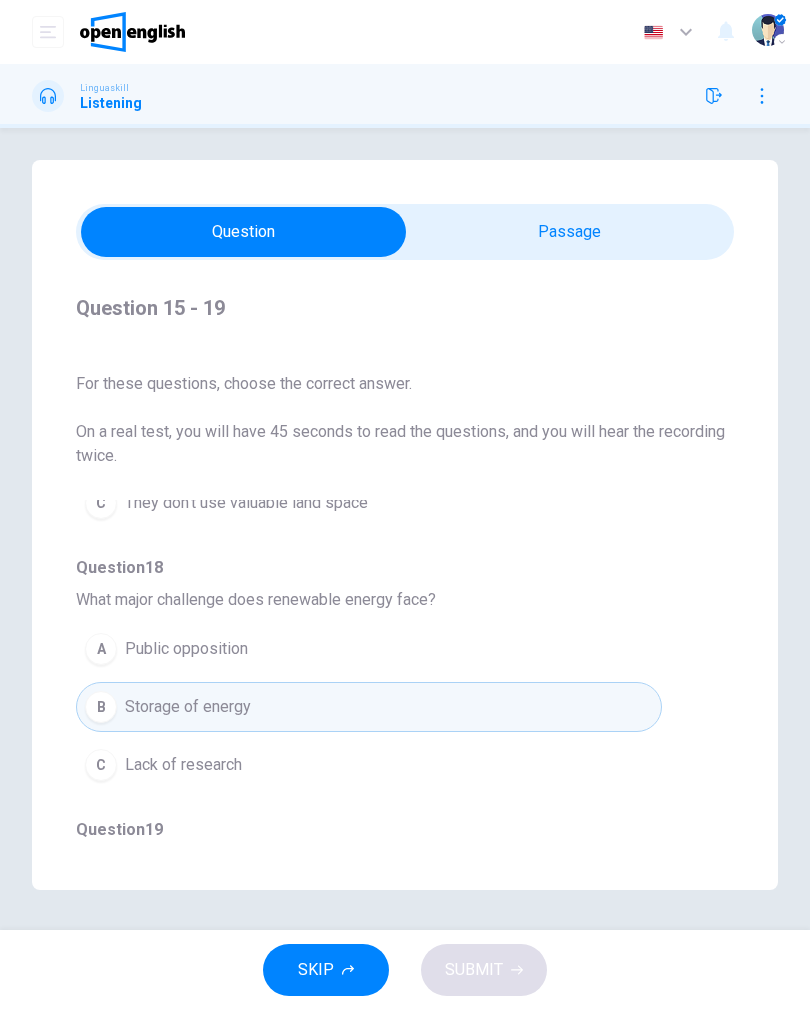 click on "SKIP SUBMIT" at bounding box center [405, 970] 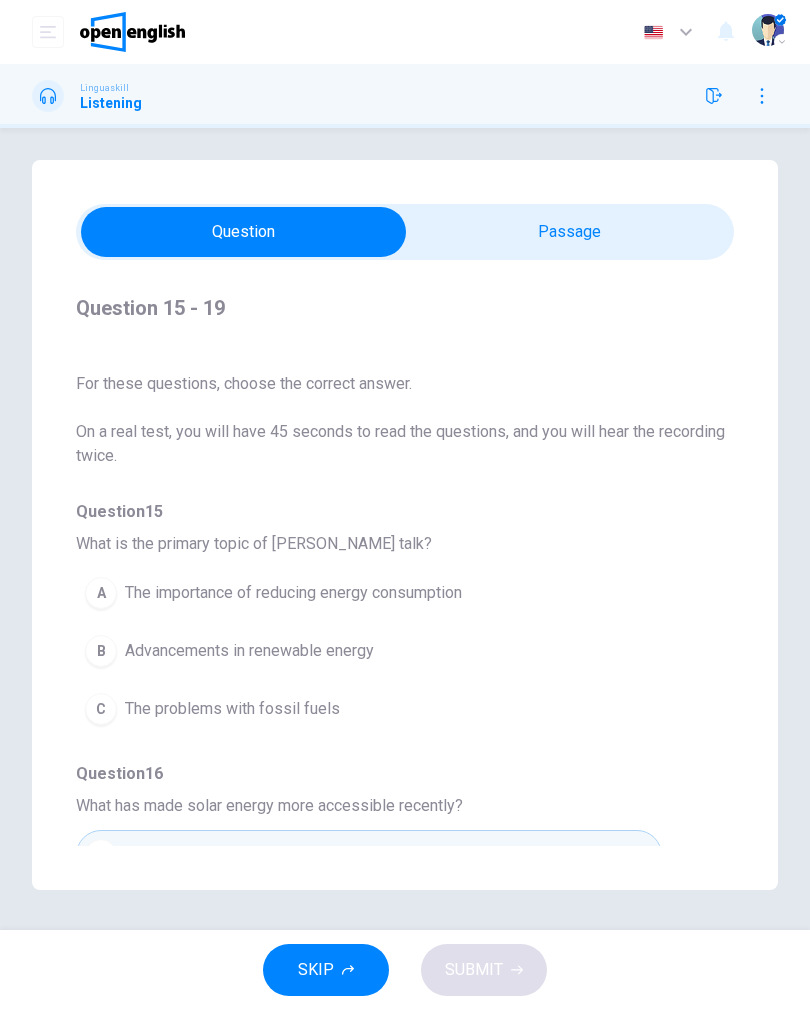 scroll, scrollTop: 11, scrollLeft: 0, axis: vertical 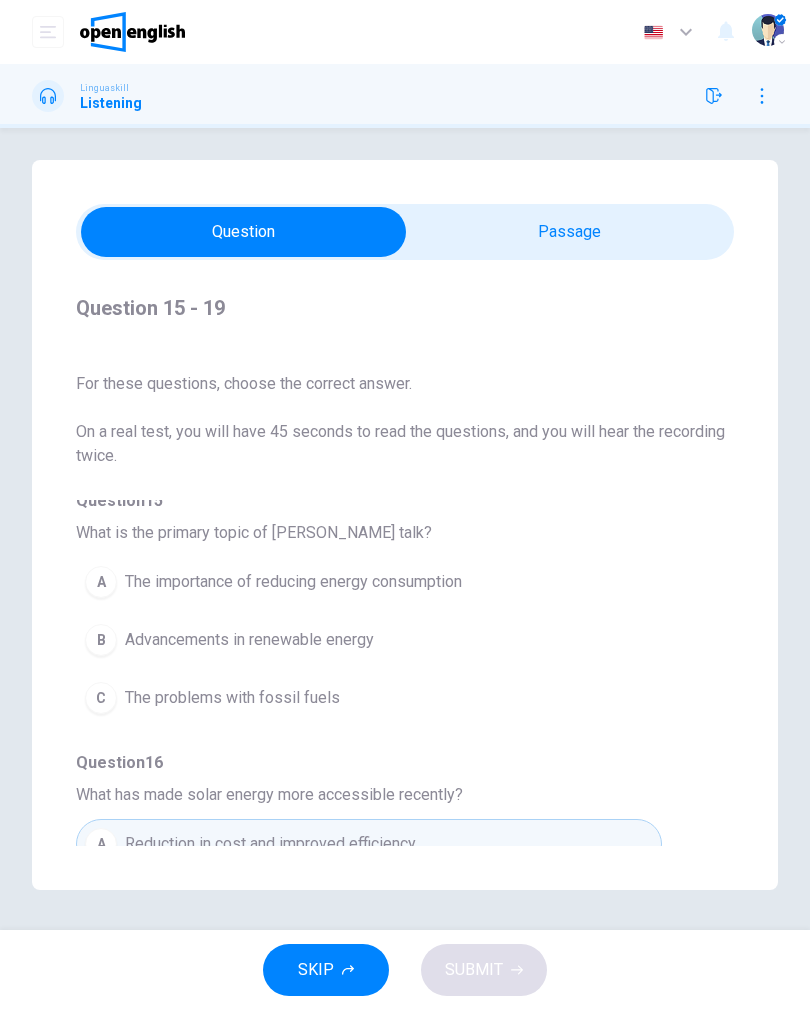 click on "B Advancements in renewable energy" at bounding box center (369, 640) 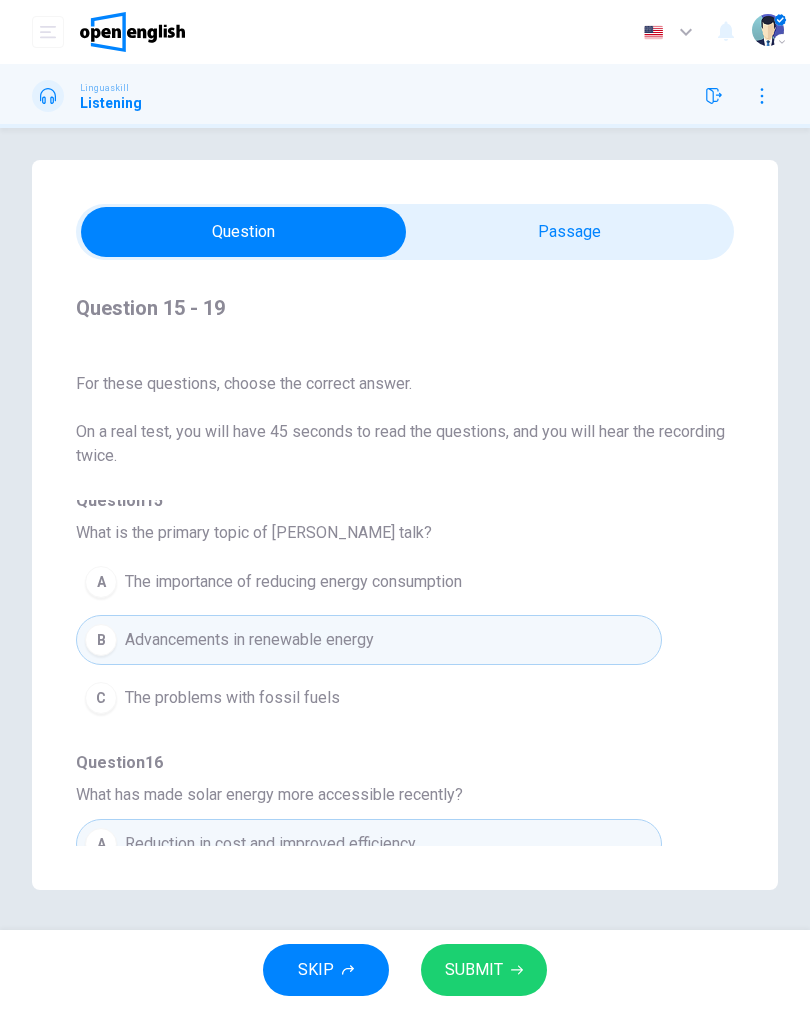 click on "SUBMIT" at bounding box center [484, 970] 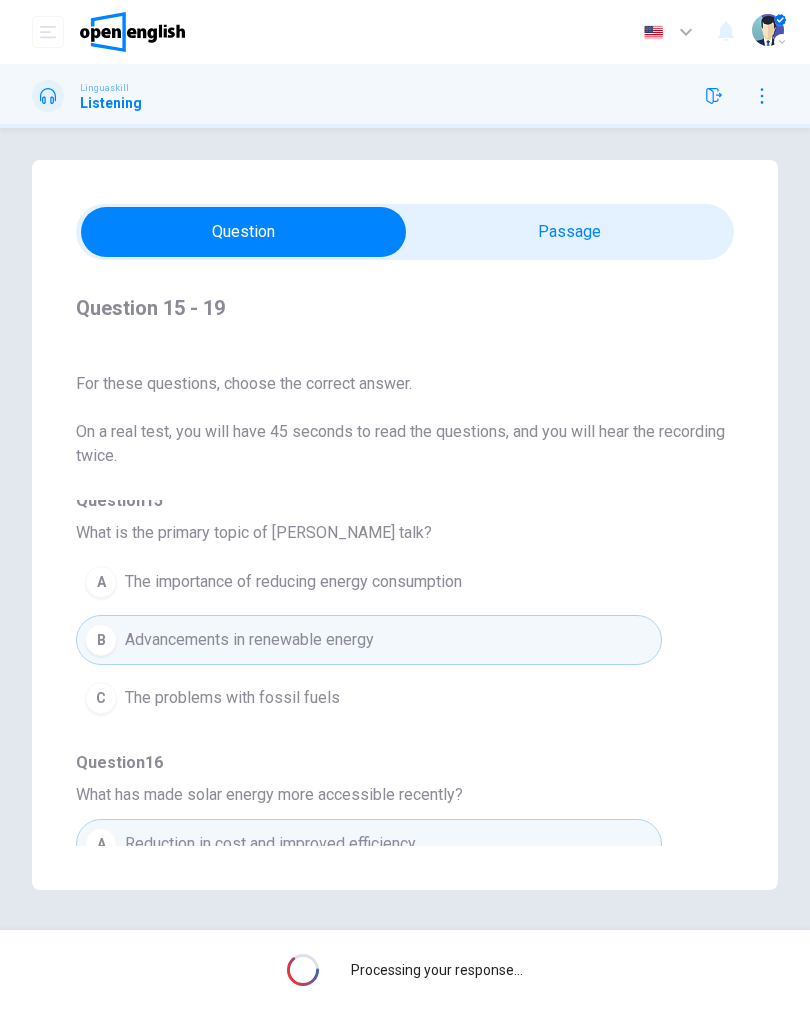click on "Processing your response..." at bounding box center [405, 970] 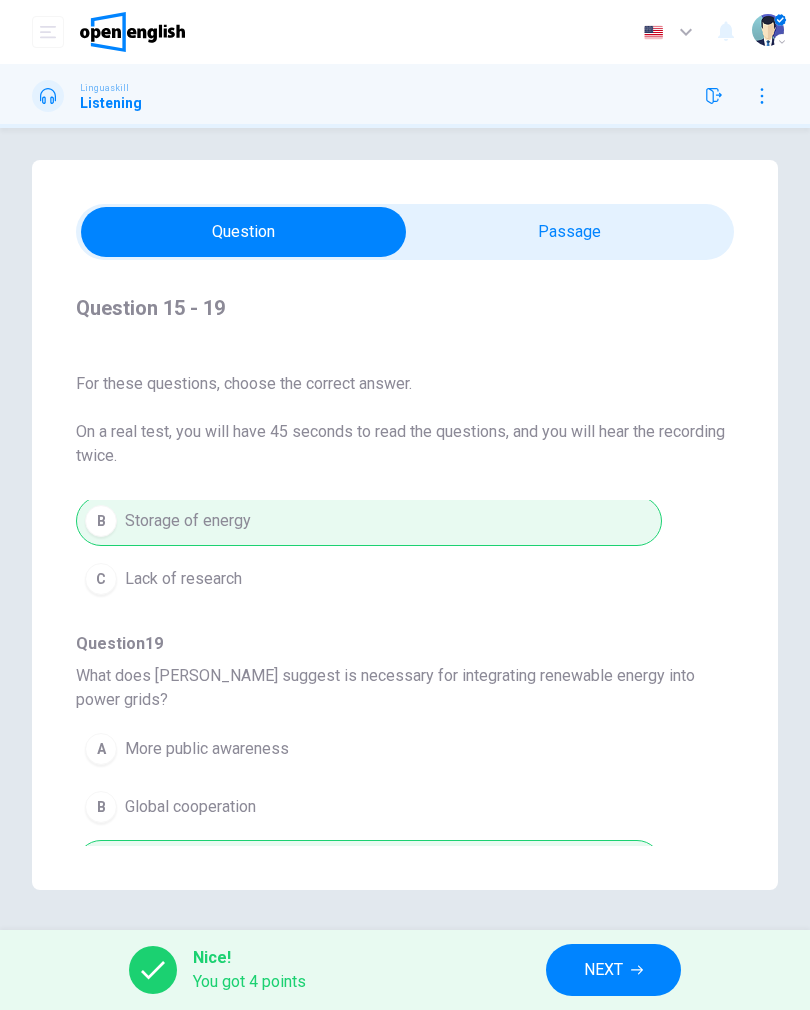 scroll, scrollTop: 914, scrollLeft: 0, axis: vertical 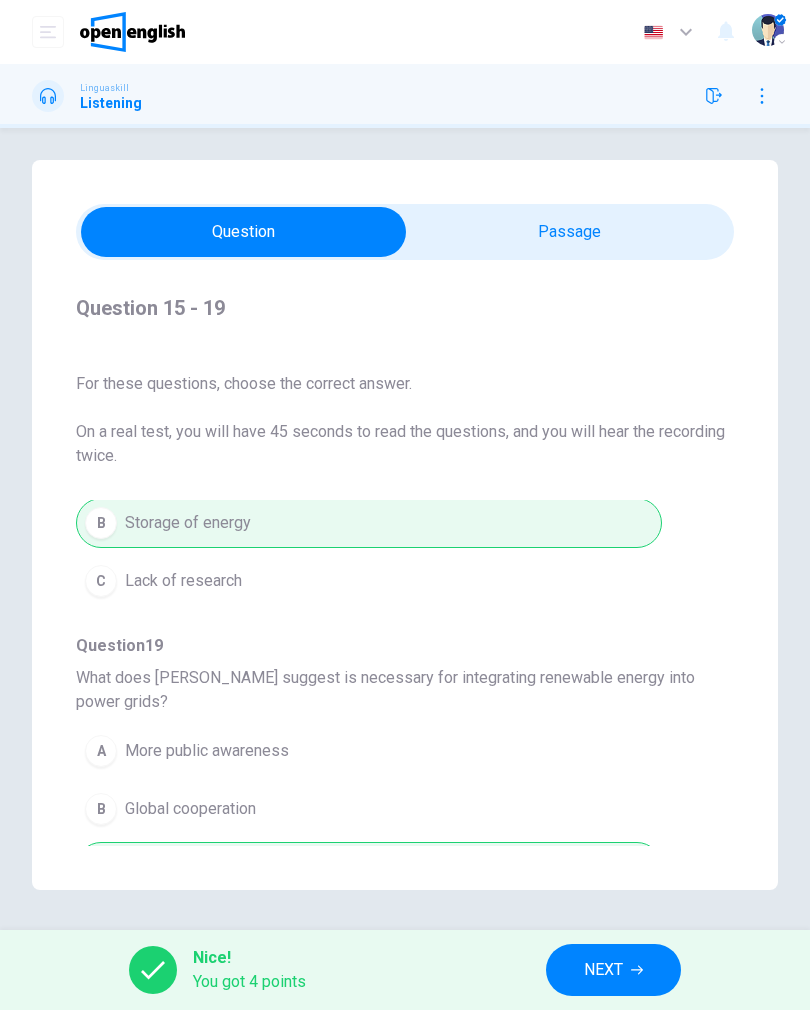 click on "NEXT" at bounding box center [613, 970] 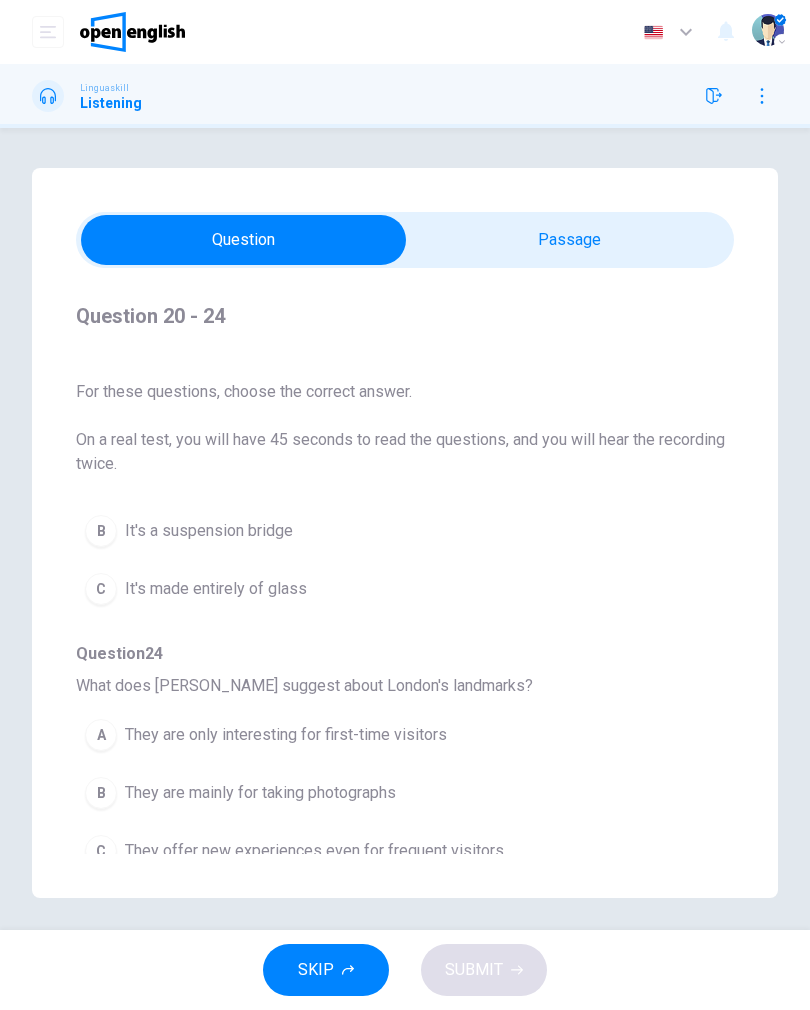 scroll, scrollTop: 914, scrollLeft: 0, axis: vertical 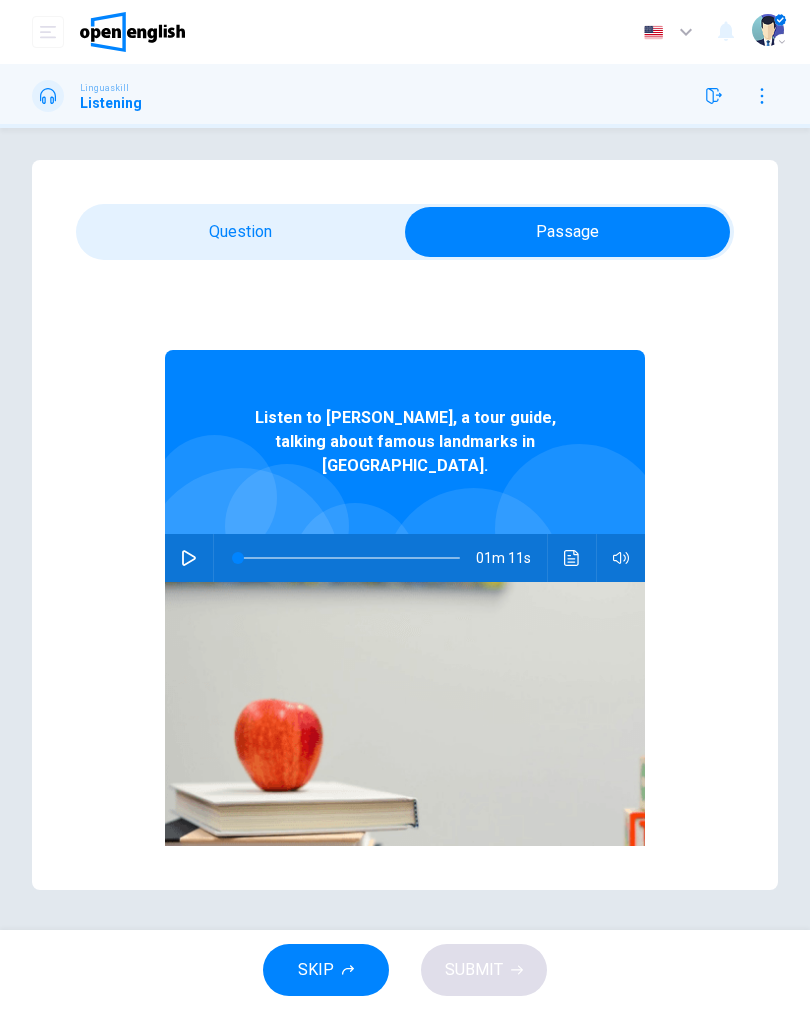 click at bounding box center (189, 558) 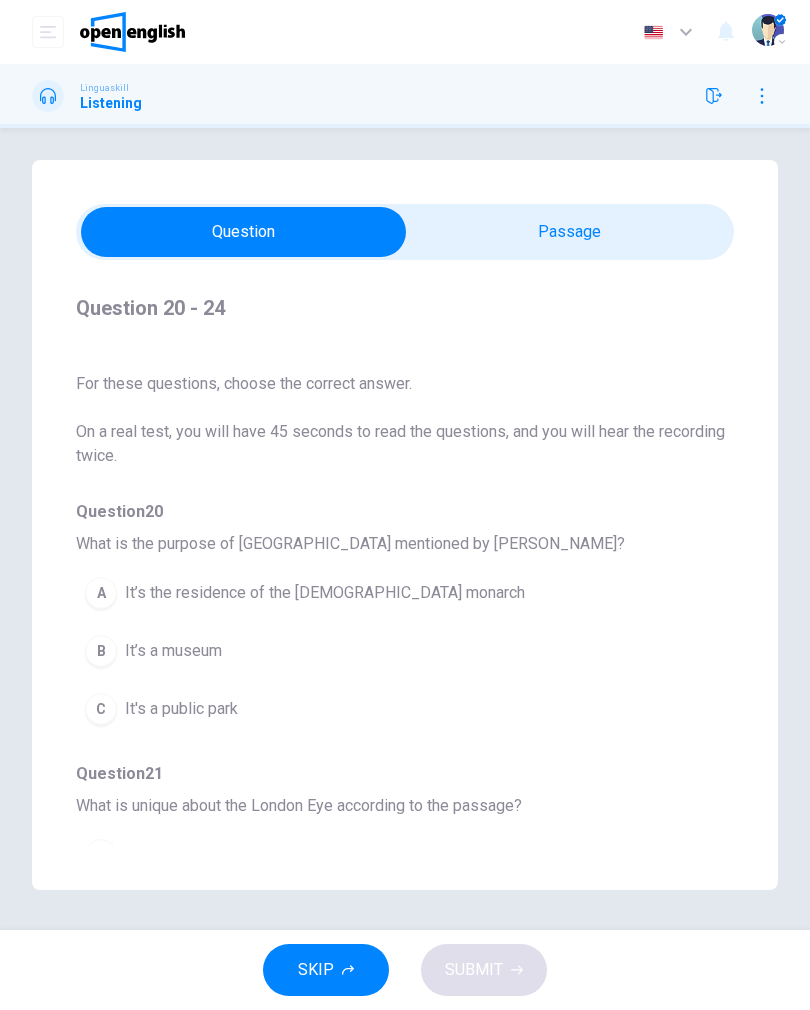 scroll, scrollTop: 0, scrollLeft: 0, axis: both 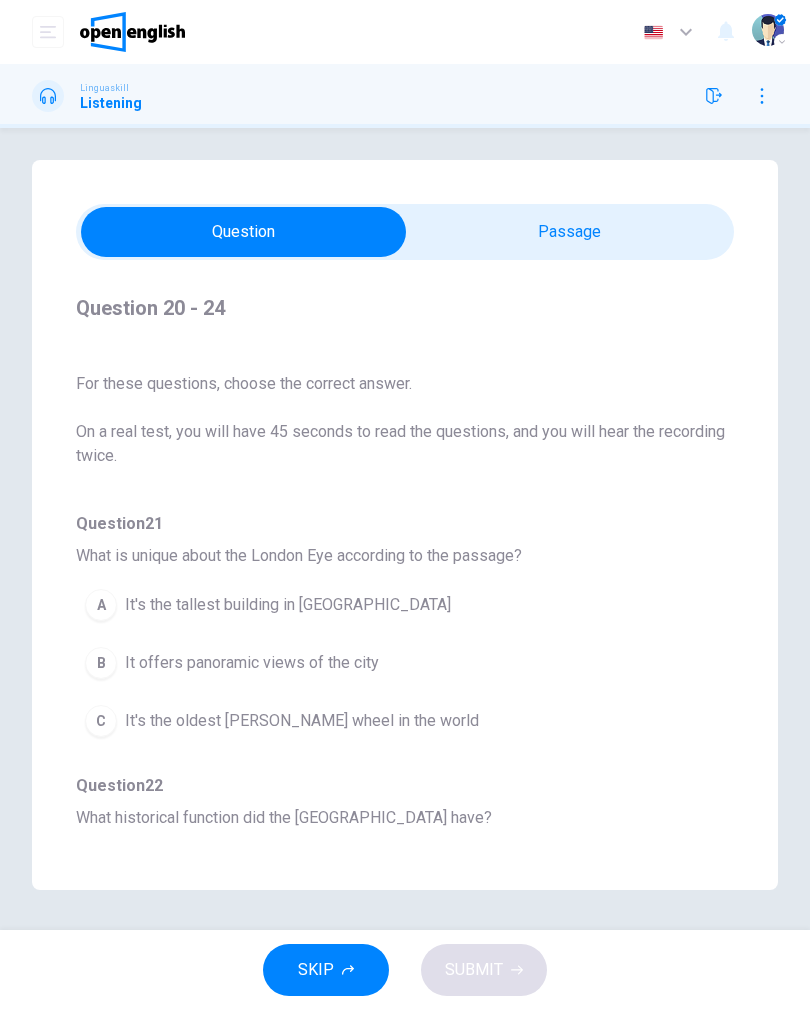 click on "B It offers panoramic views of the city" at bounding box center (369, 663) 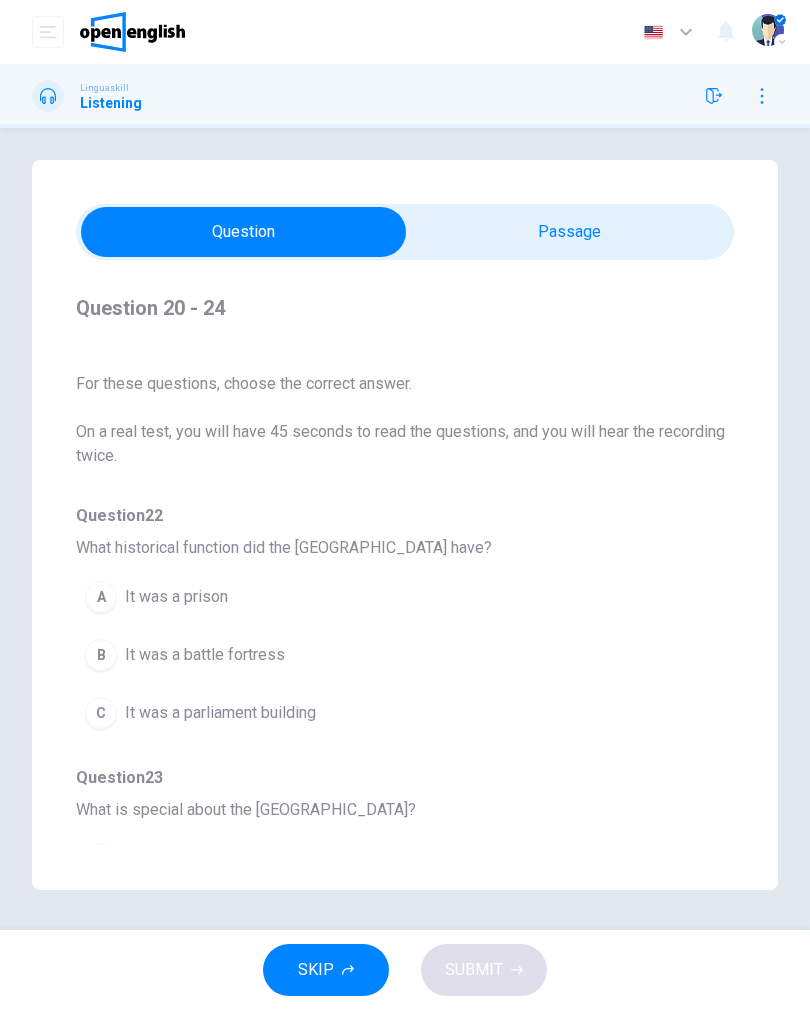 scroll, scrollTop: 537, scrollLeft: 0, axis: vertical 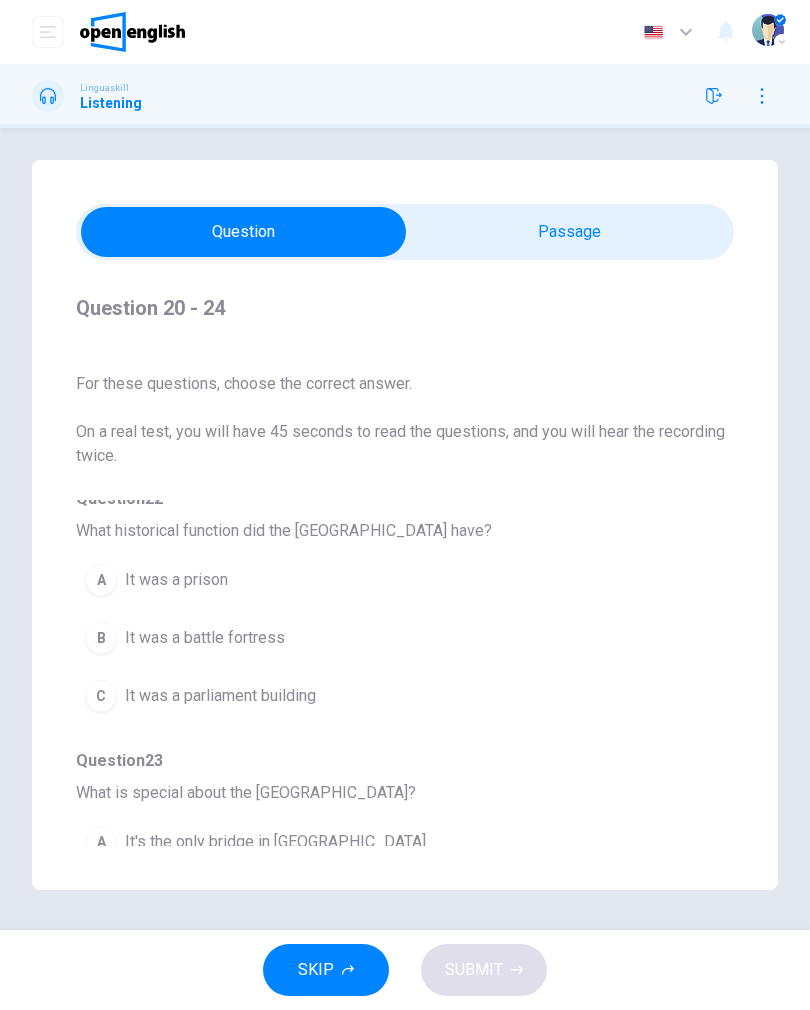 click on "A It was a prison" at bounding box center [369, 580] 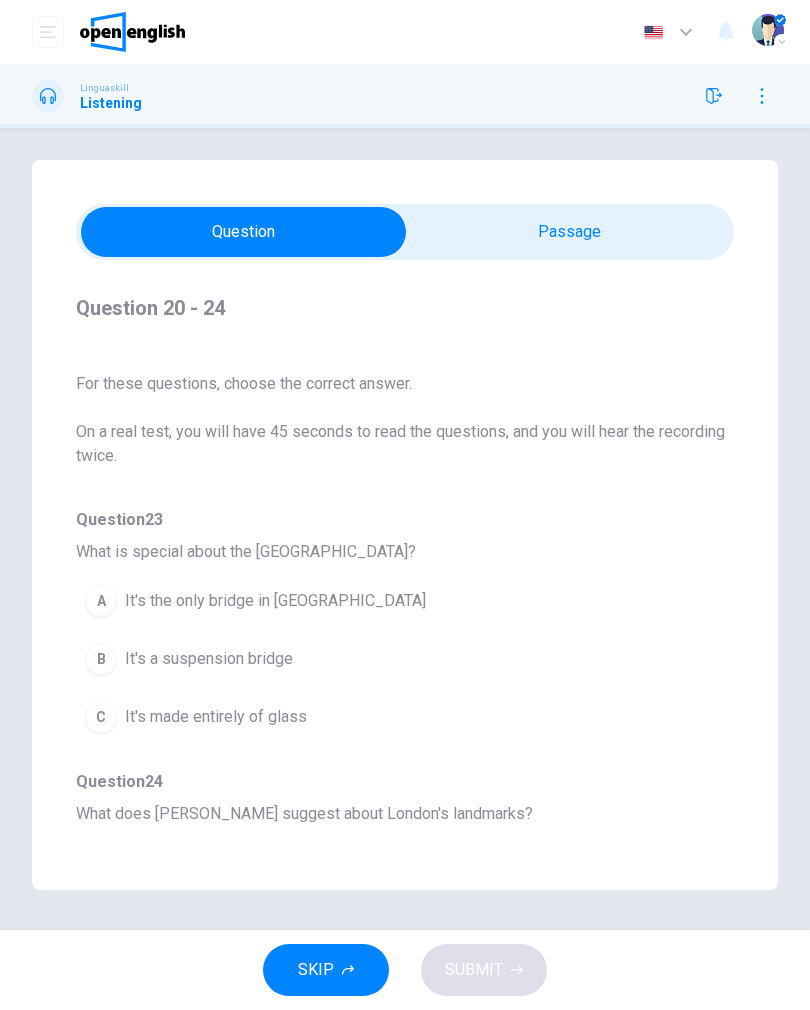 scroll, scrollTop: 802, scrollLeft: 0, axis: vertical 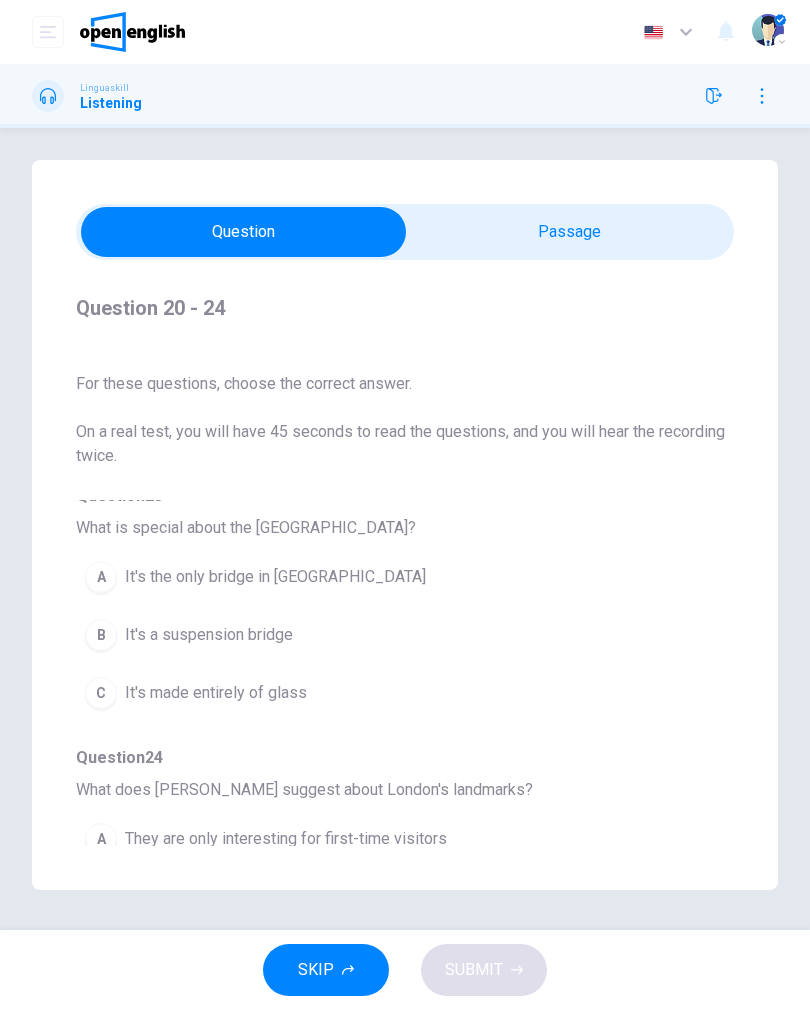 click on "B It's a suspension bridge" at bounding box center (369, 635) 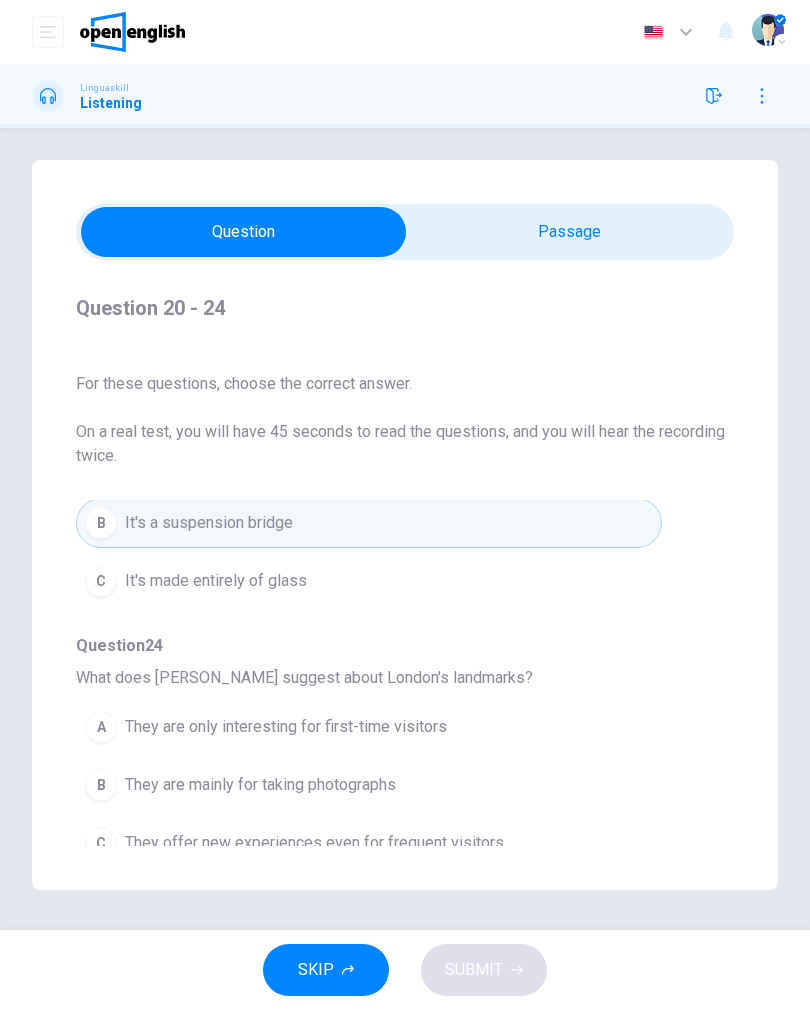 scroll, scrollTop: 914, scrollLeft: 0, axis: vertical 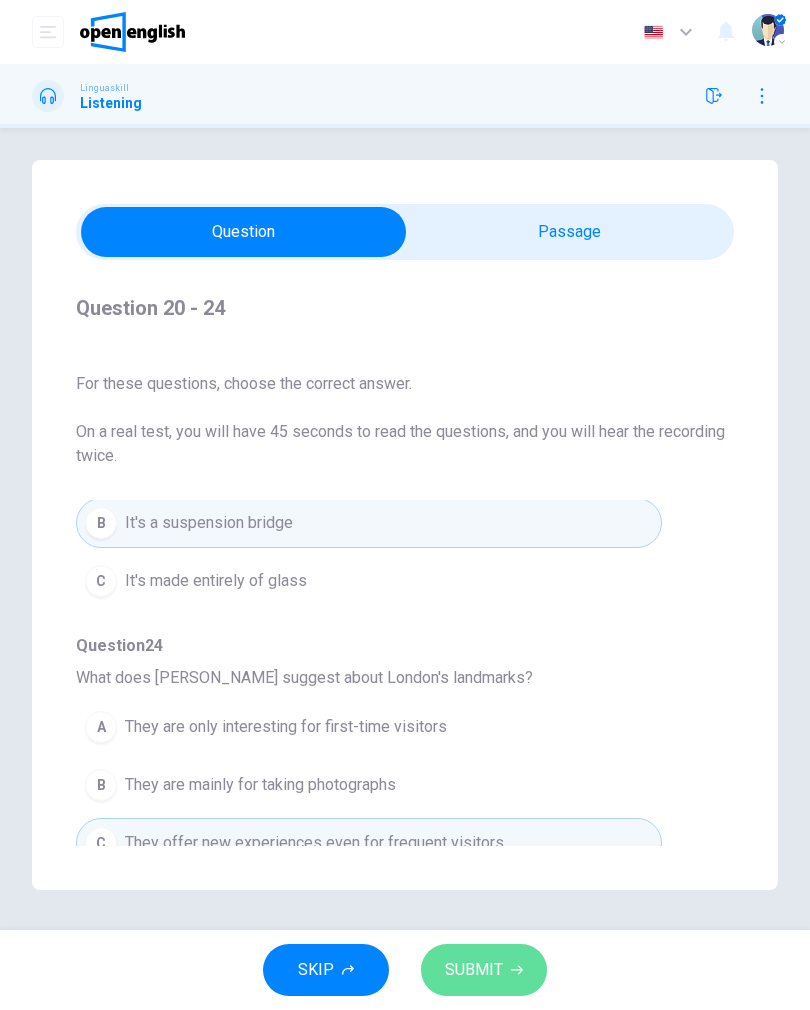 click 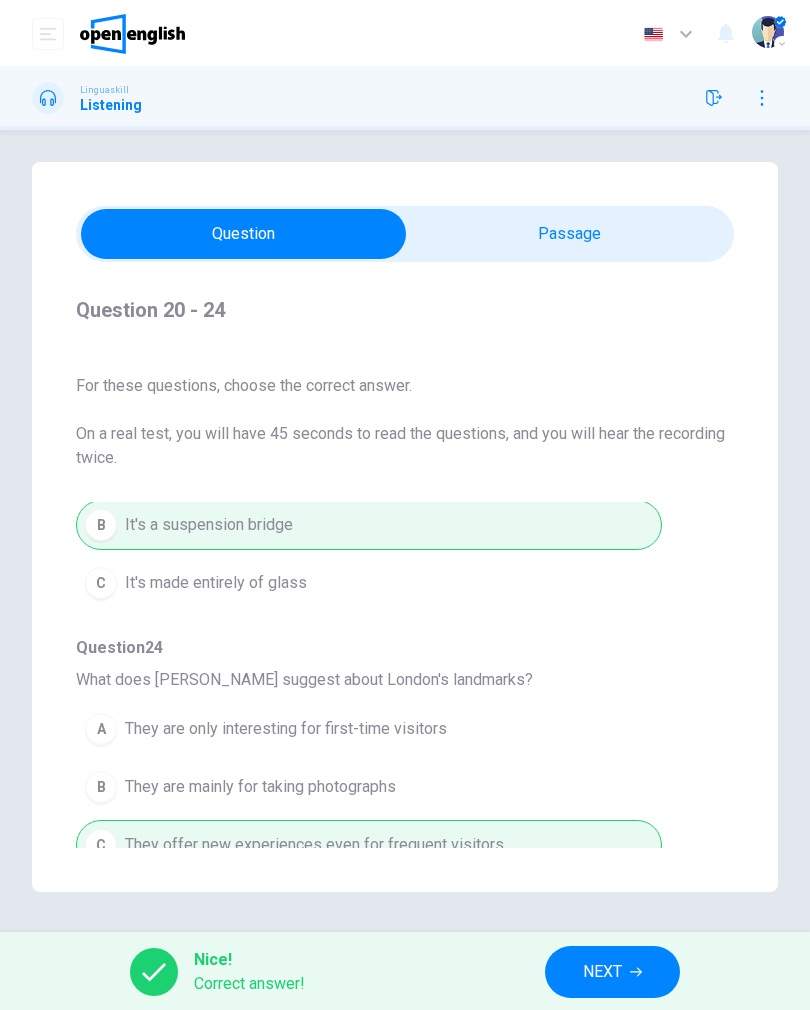 scroll, scrollTop: 914, scrollLeft: 0, axis: vertical 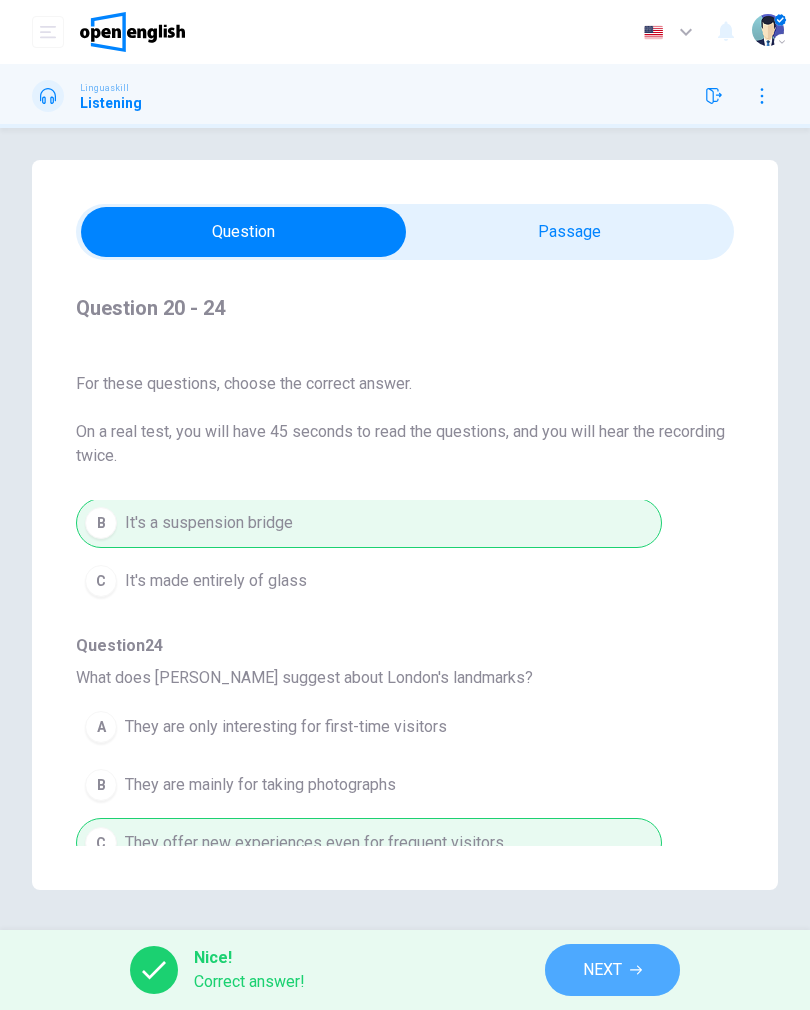 click on "NEXT" at bounding box center [602, 970] 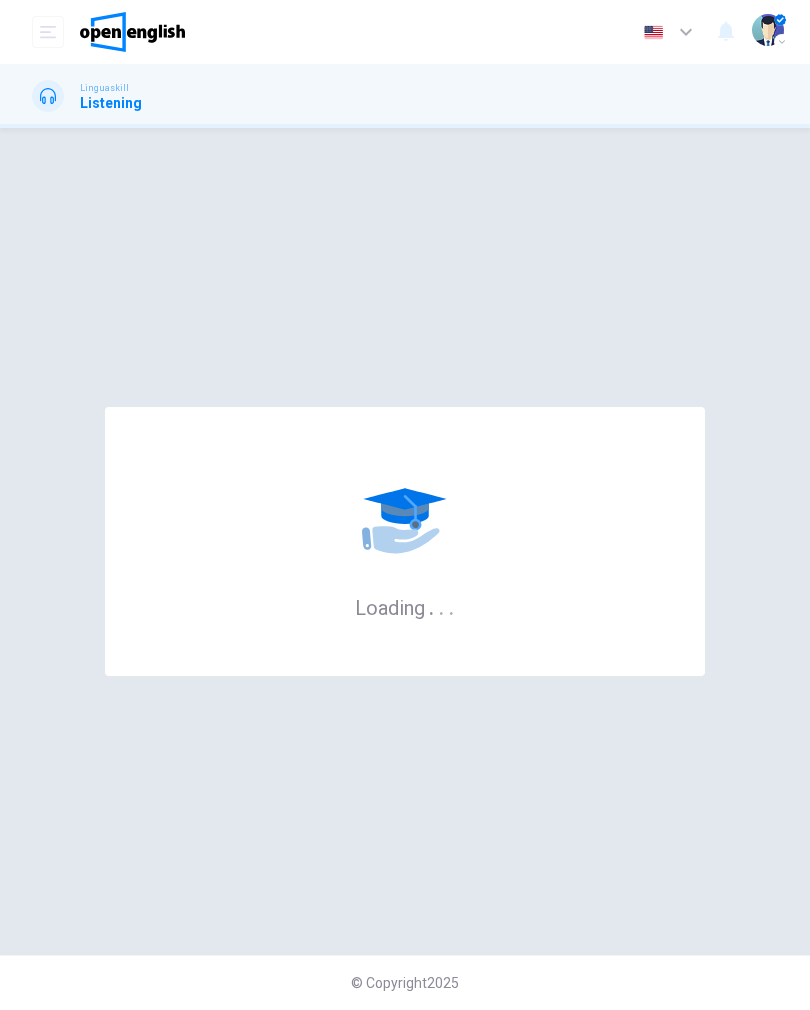 scroll, scrollTop: 0, scrollLeft: 0, axis: both 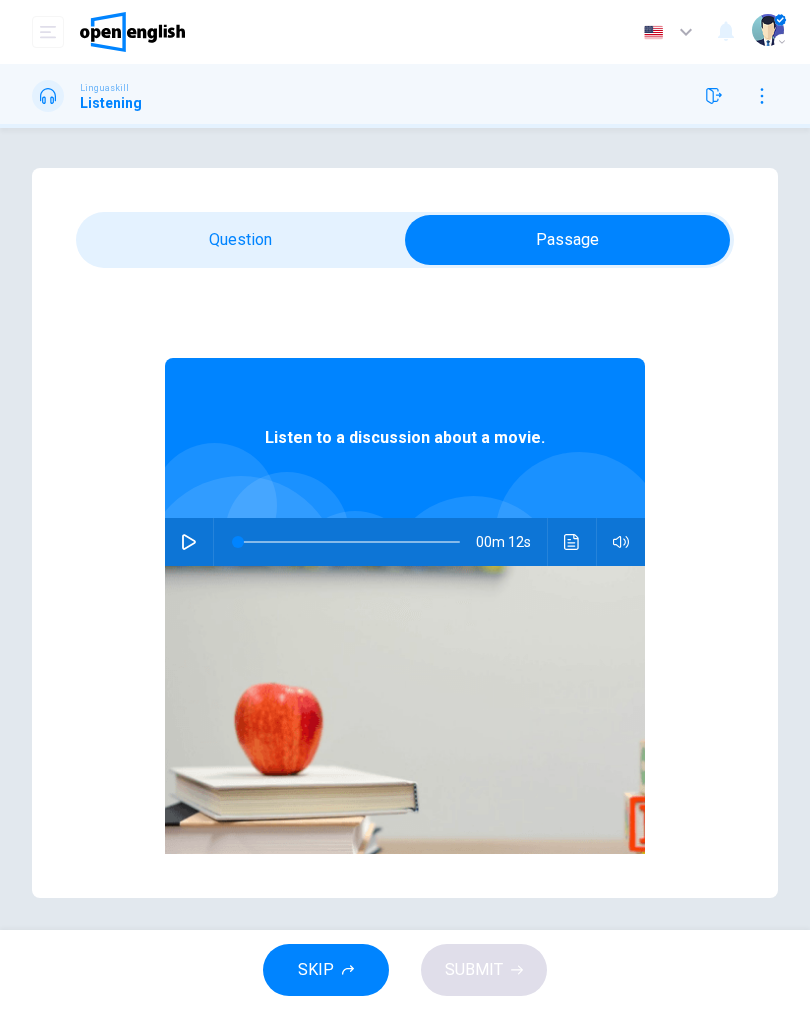 click 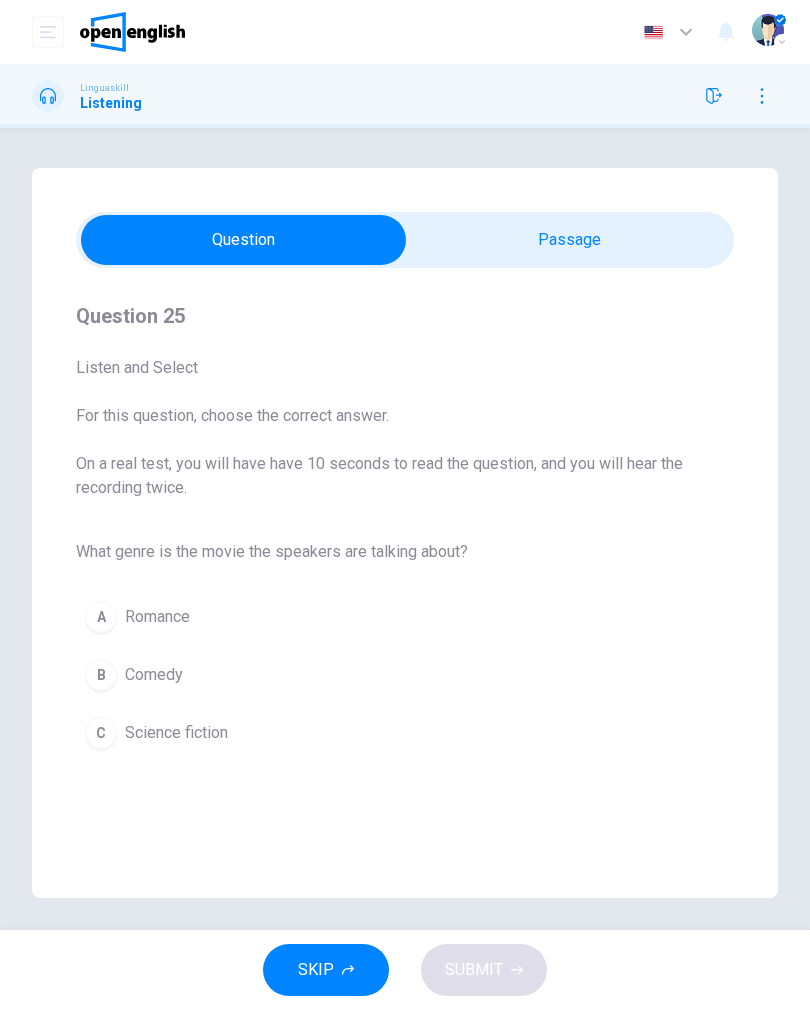 click on "C Science fiction" at bounding box center [405, 733] 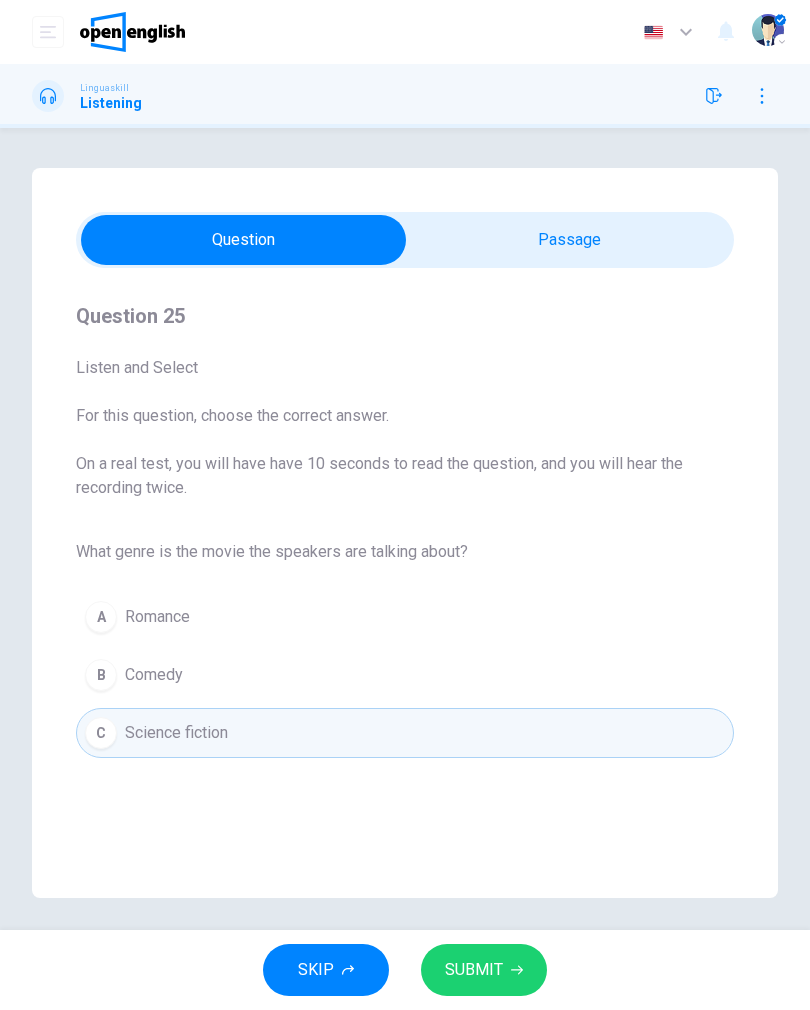 click on "SUBMIT" at bounding box center (474, 970) 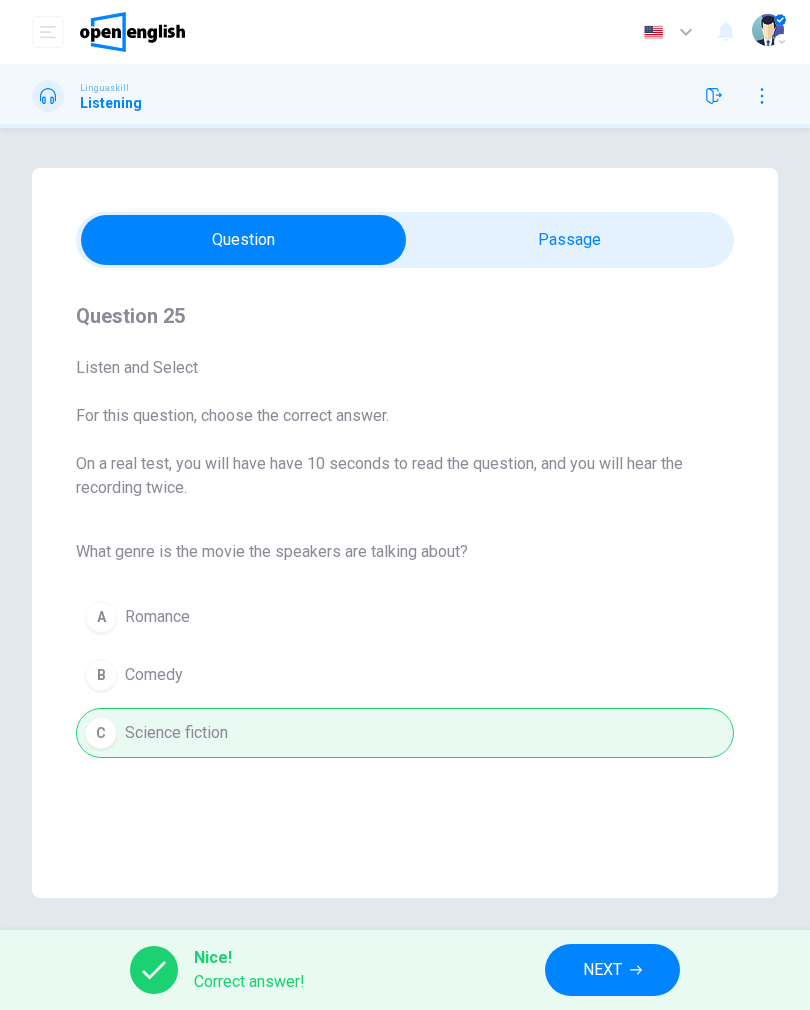 click on "NEXT" at bounding box center (612, 970) 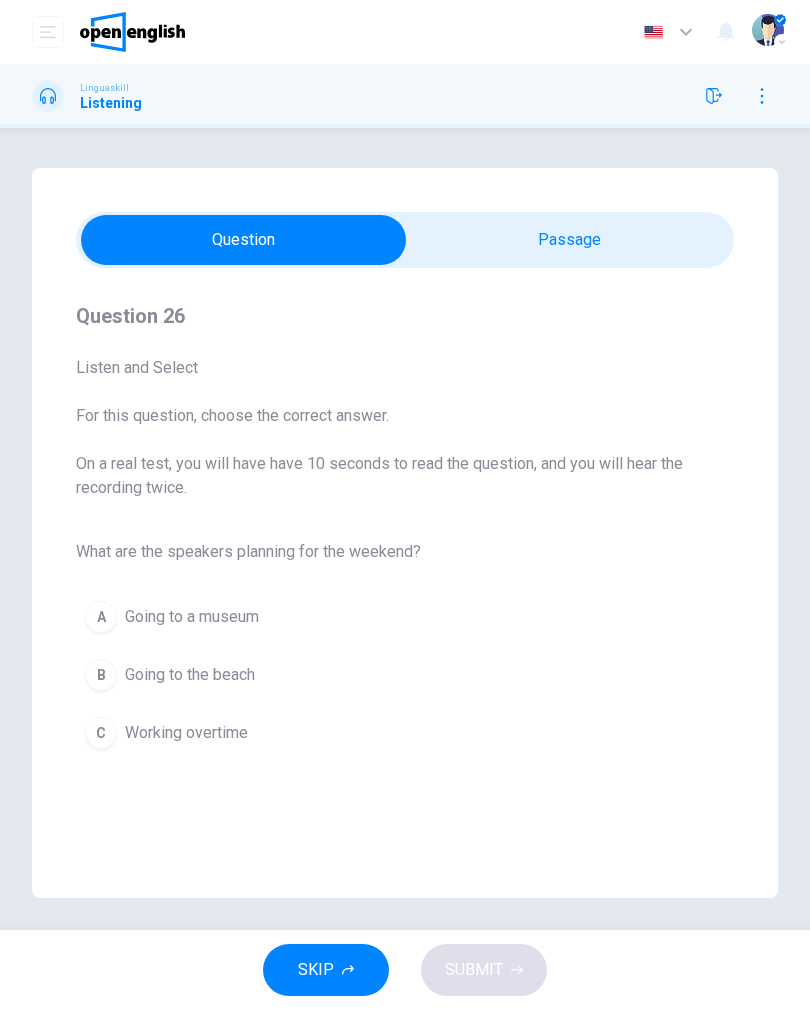 scroll, scrollTop: 0, scrollLeft: 0, axis: both 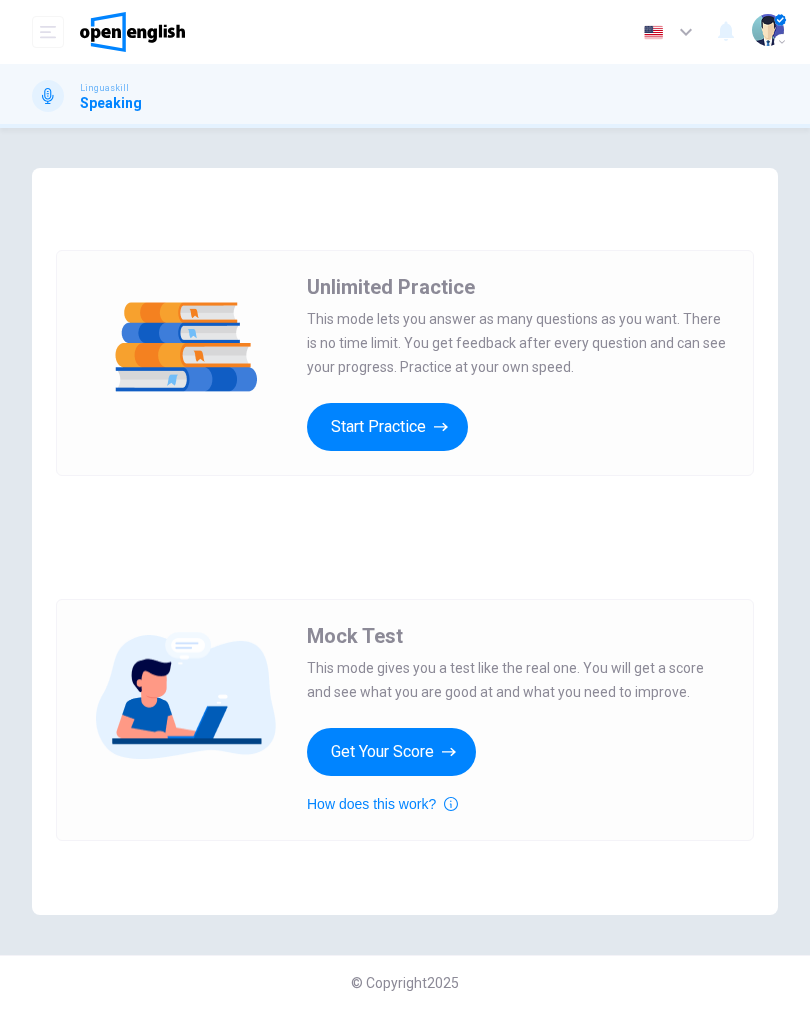 click 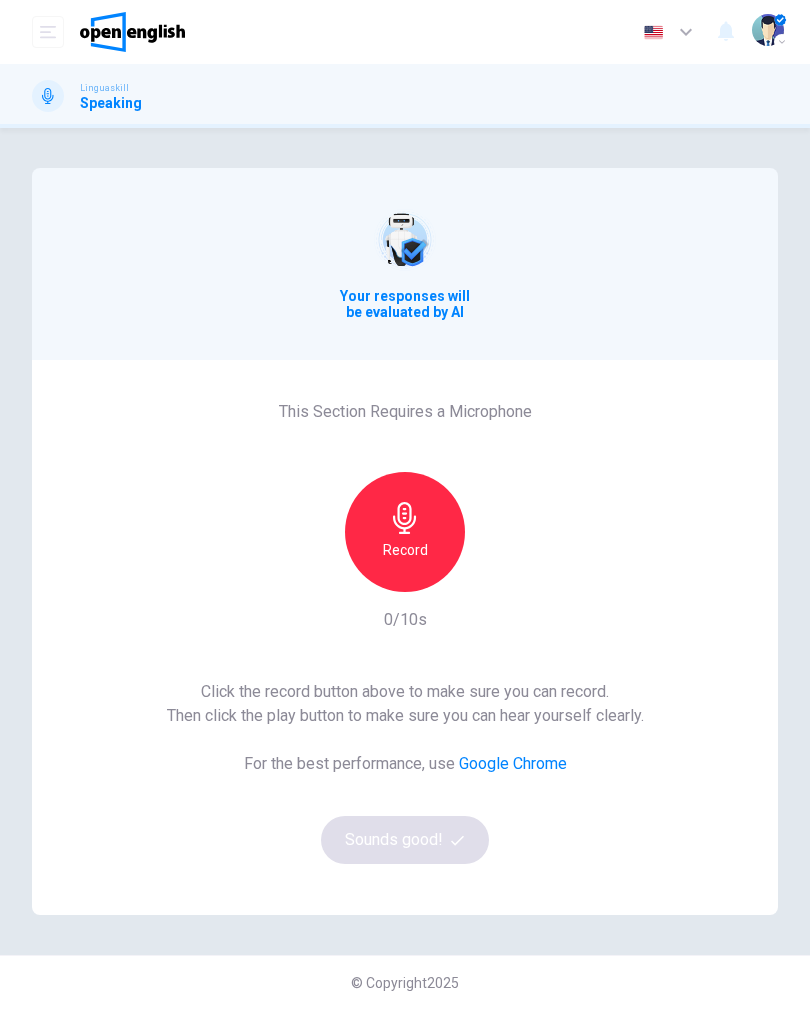 click on "Record" at bounding box center [405, 532] 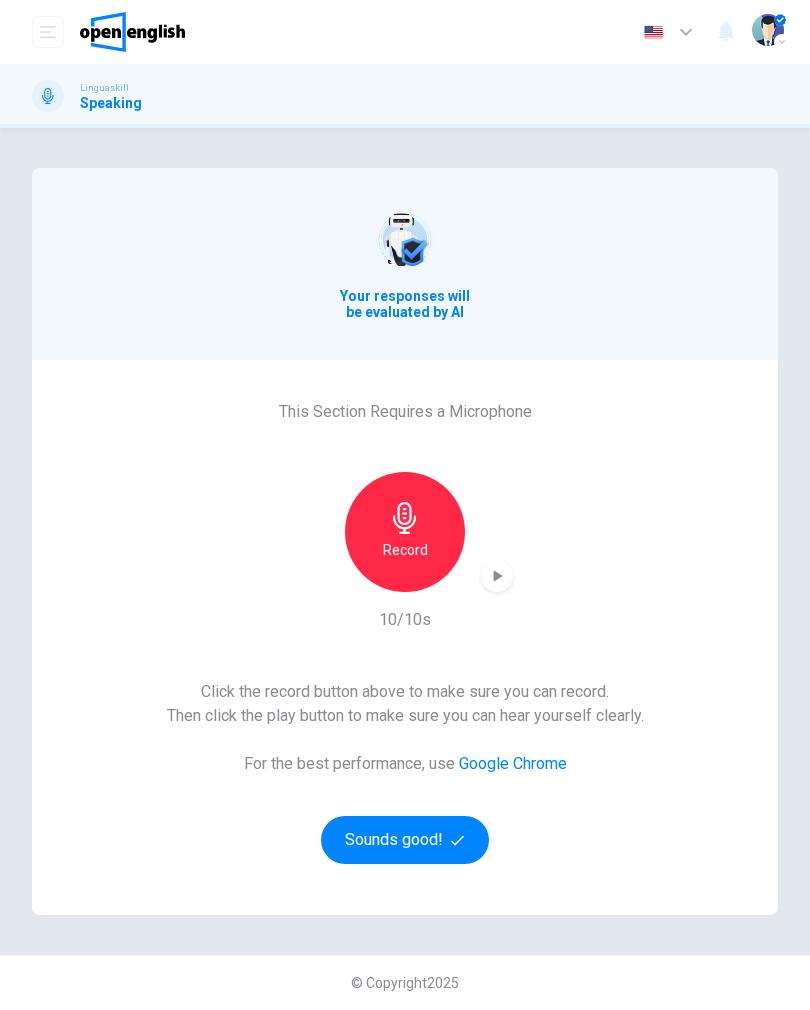 click on "Sounds good!" at bounding box center [405, 840] 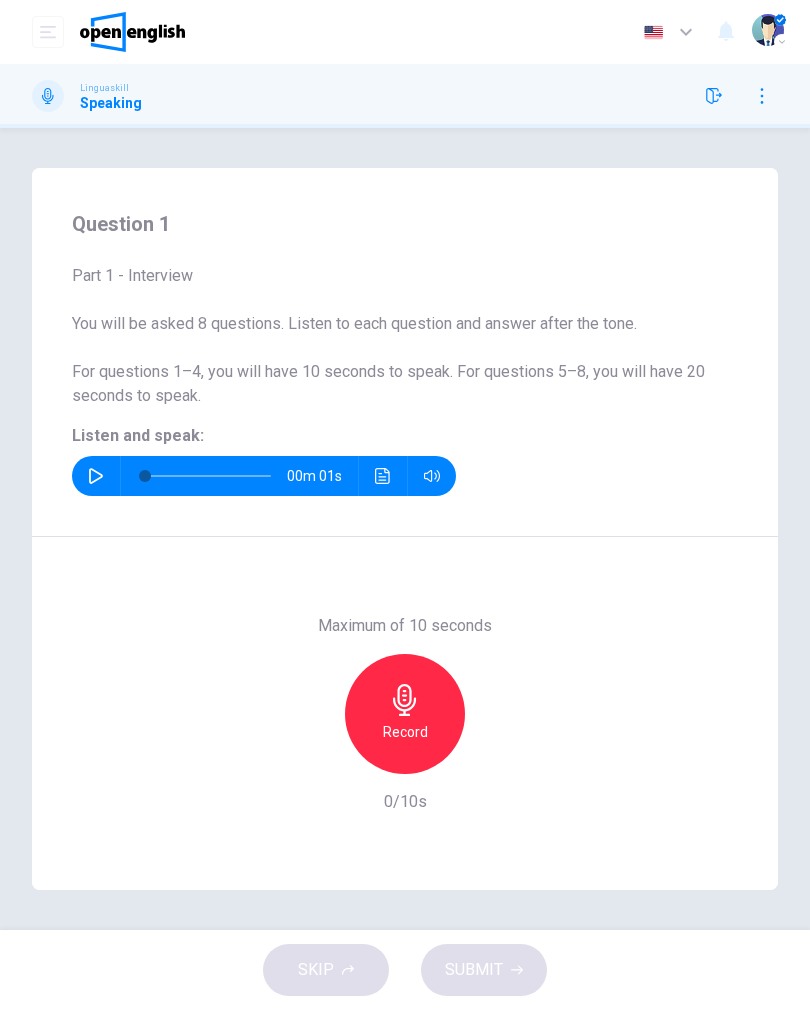 click at bounding box center (96, 476) 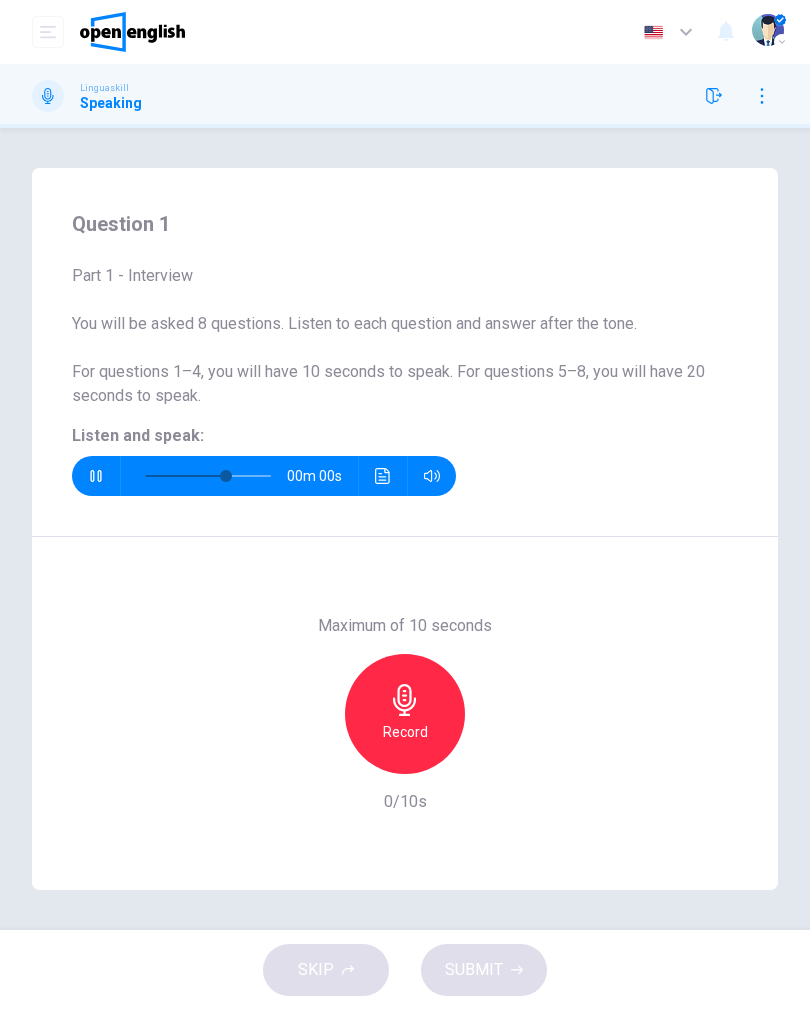 type on "*" 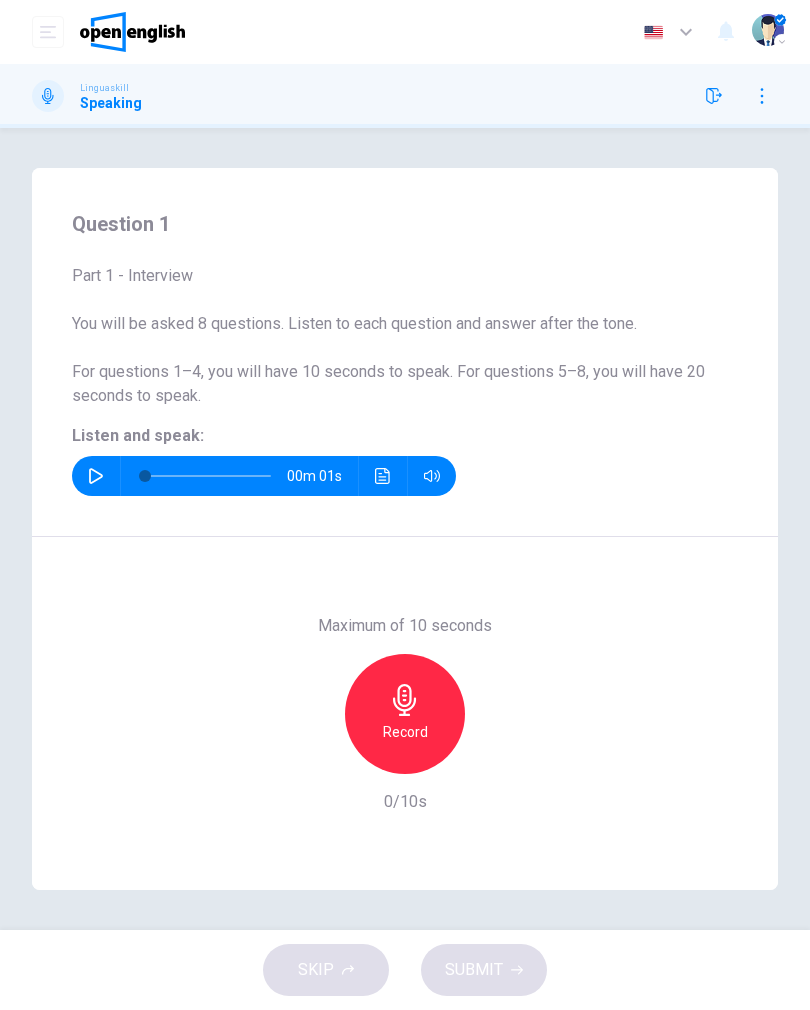 click on "Record" at bounding box center [405, 732] 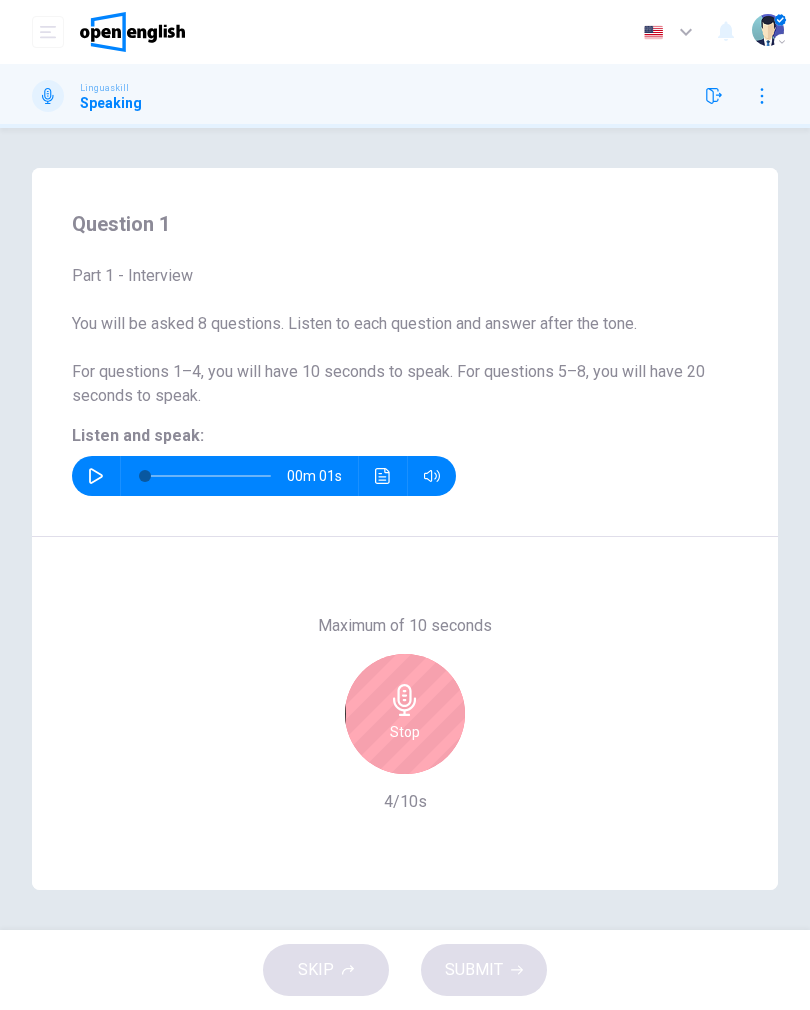 click on "Stop" at bounding box center (405, 714) 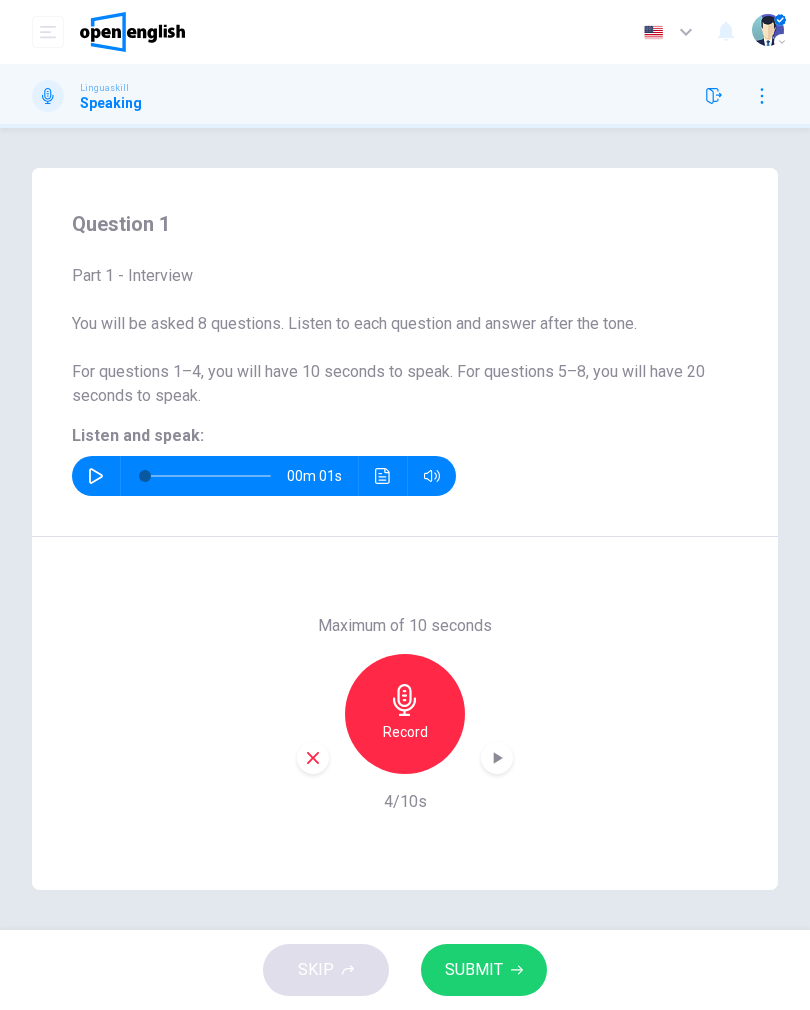 click on "SUBMIT" at bounding box center [474, 970] 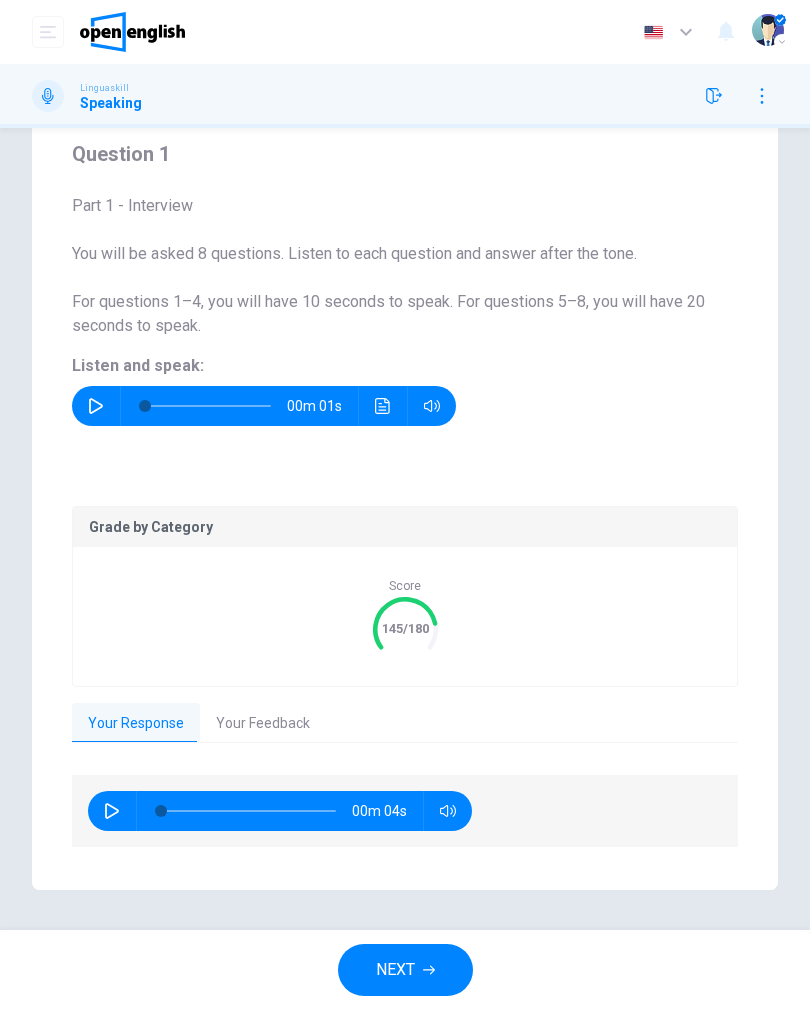 scroll, scrollTop: 69, scrollLeft: 0, axis: vertical 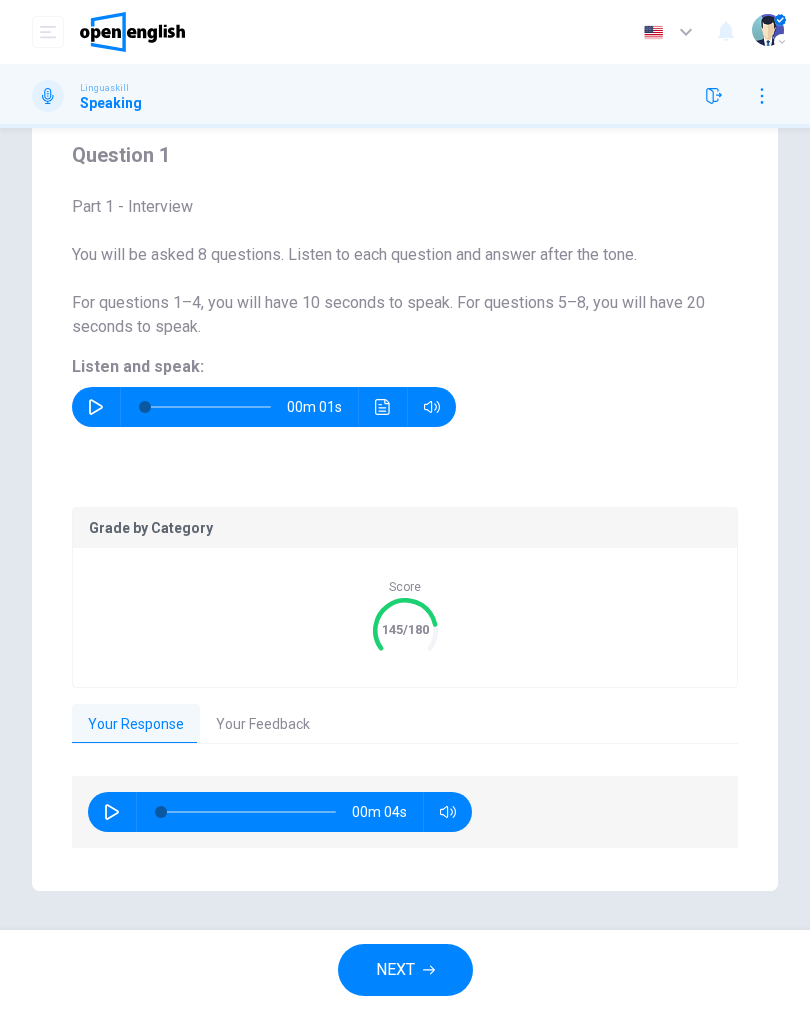 click on "Your Feedback" at bounding box center (263, 725) 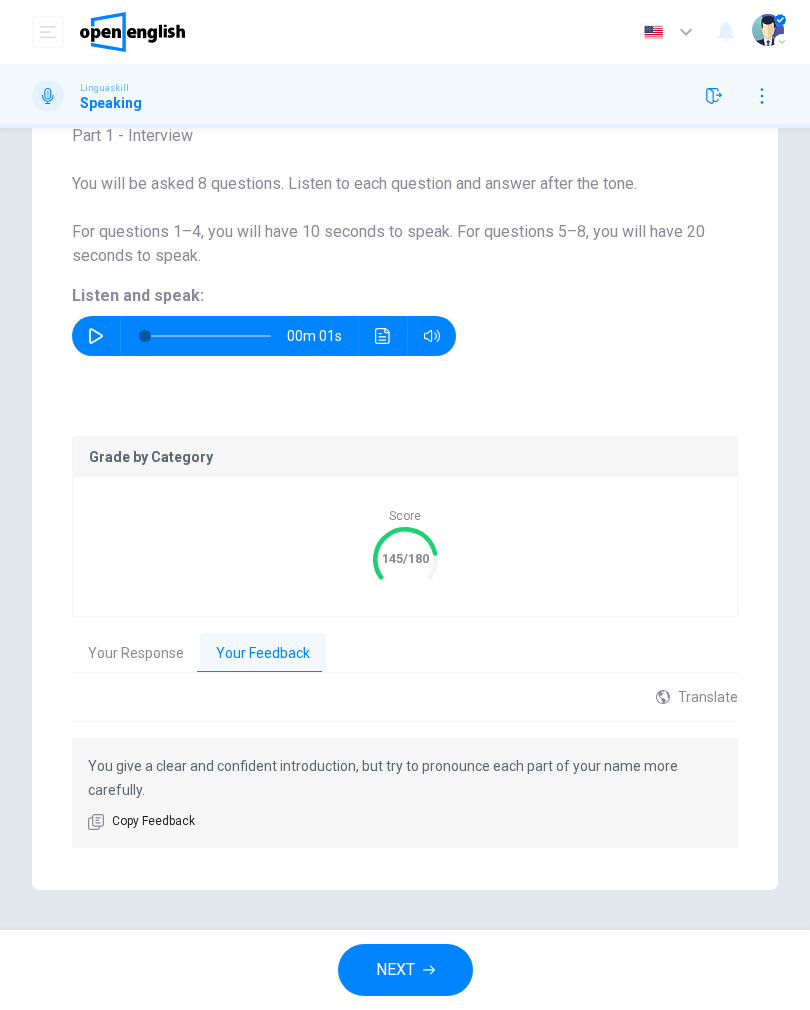 scroll, scrollTop: 140, scrollLeft: 0, axis: vertical 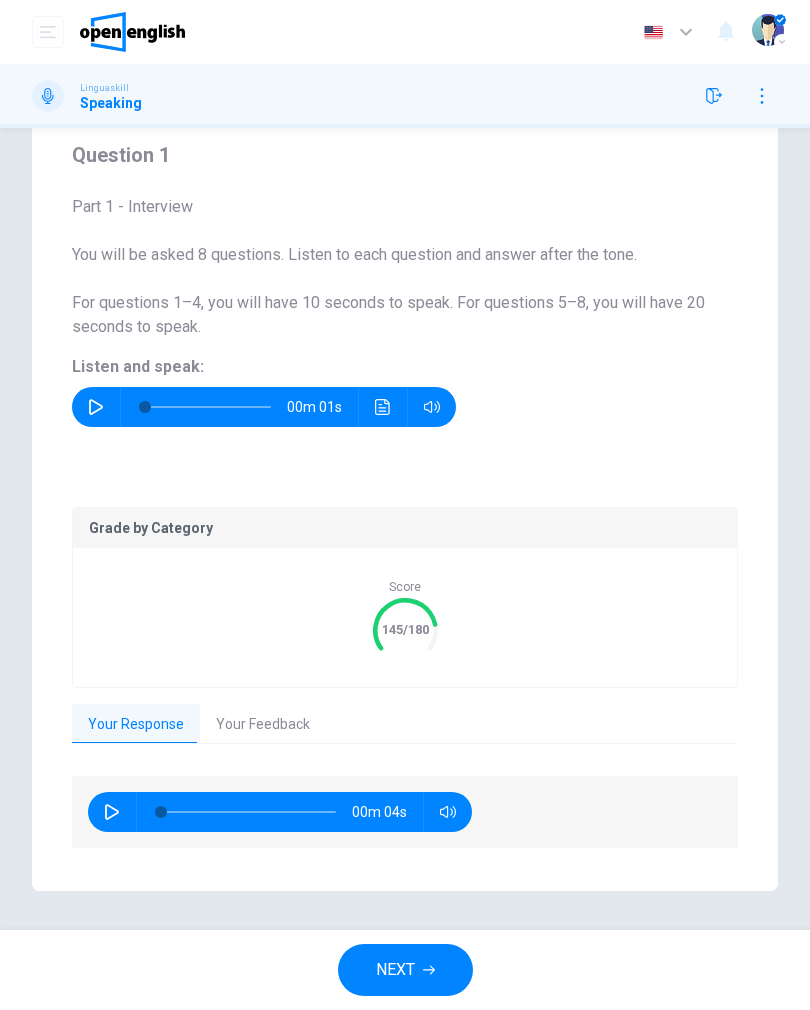 click at bounding box center (112, 812) 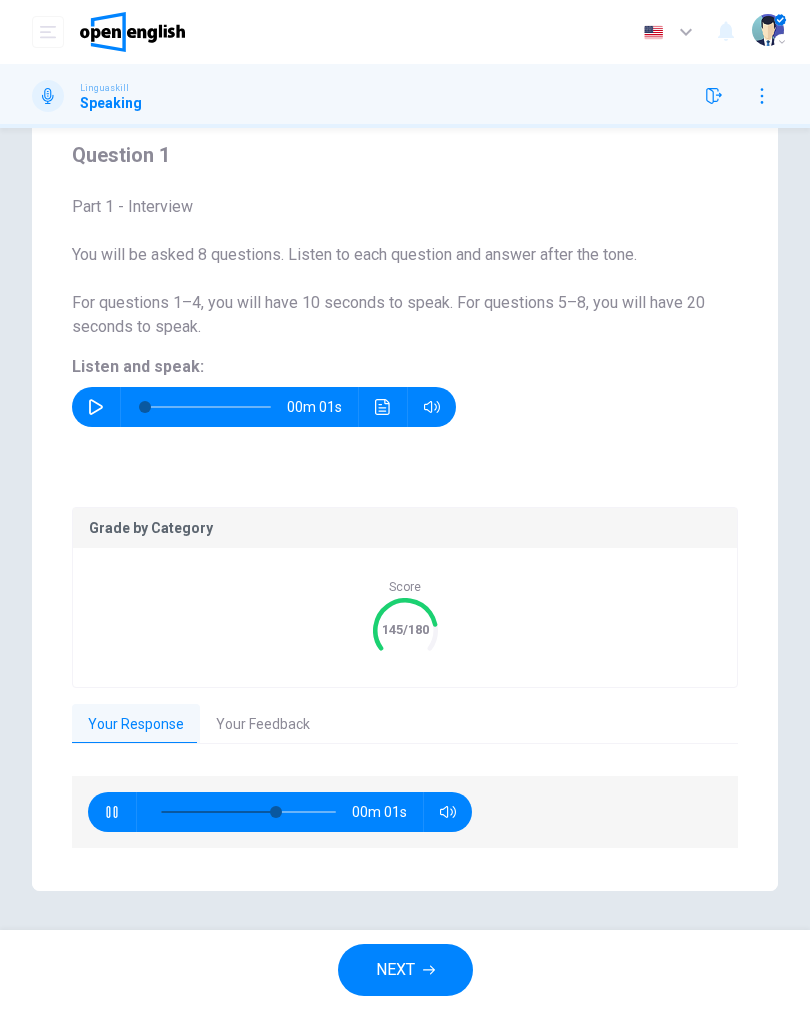 type on "**" 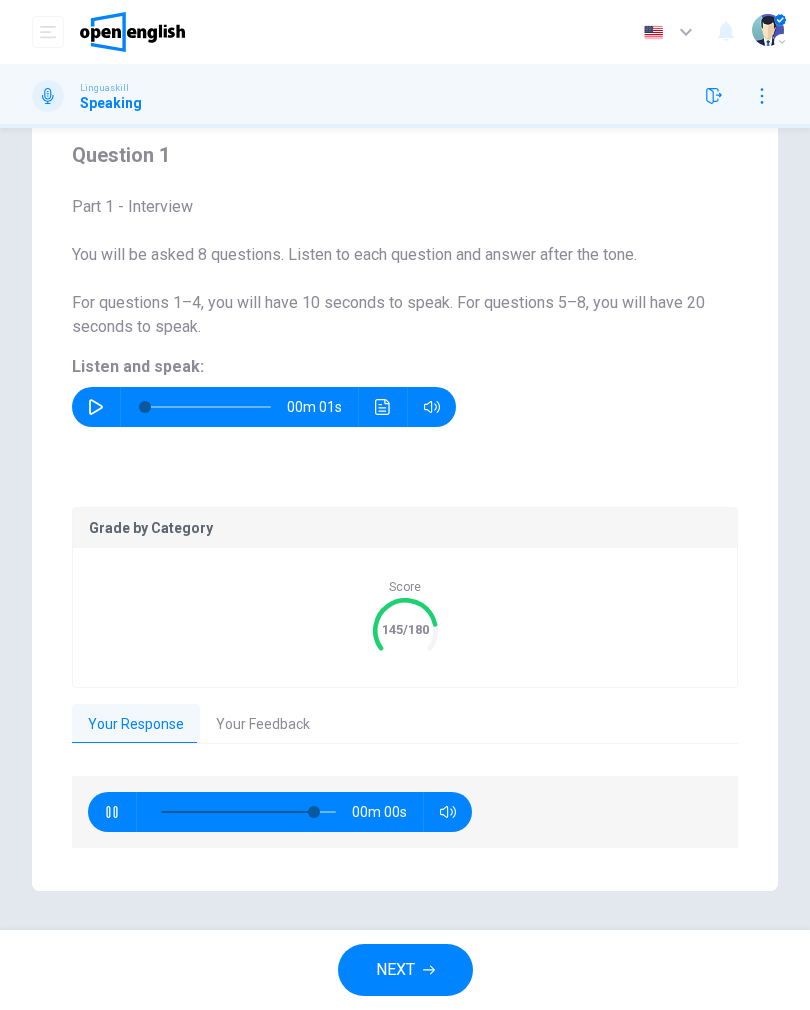 click on "NEXT" at bounding box center (405, 970) 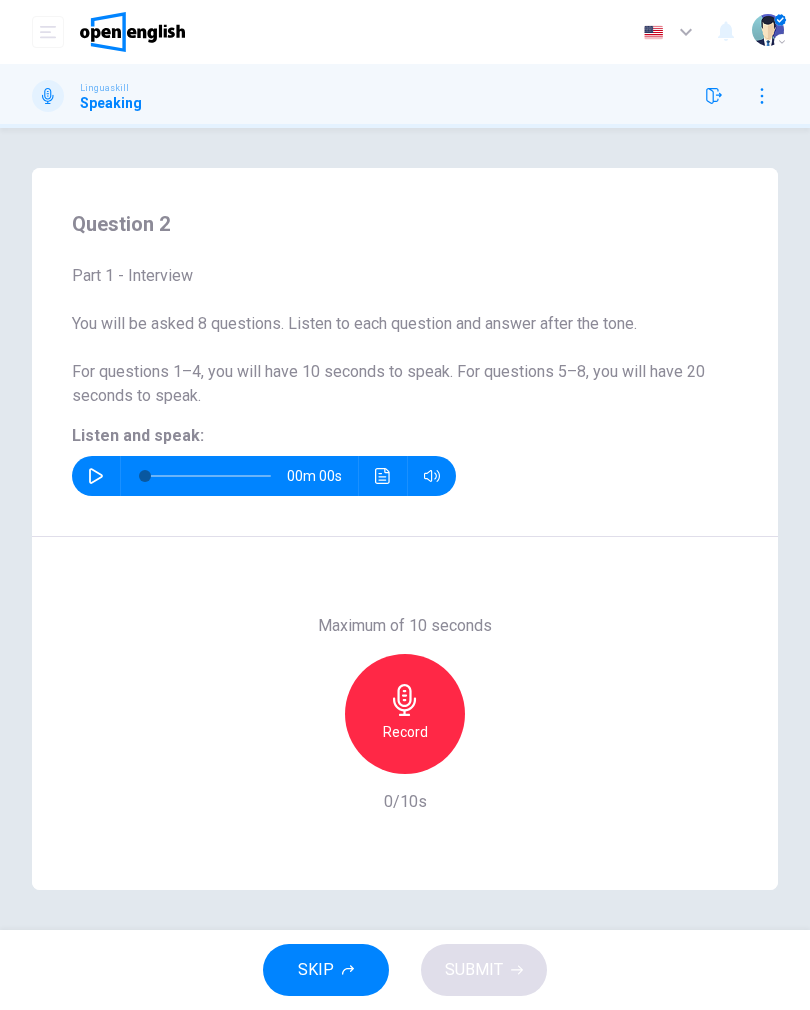 scroll, scrollTop: 0, scrollLeft: 0, axis: both 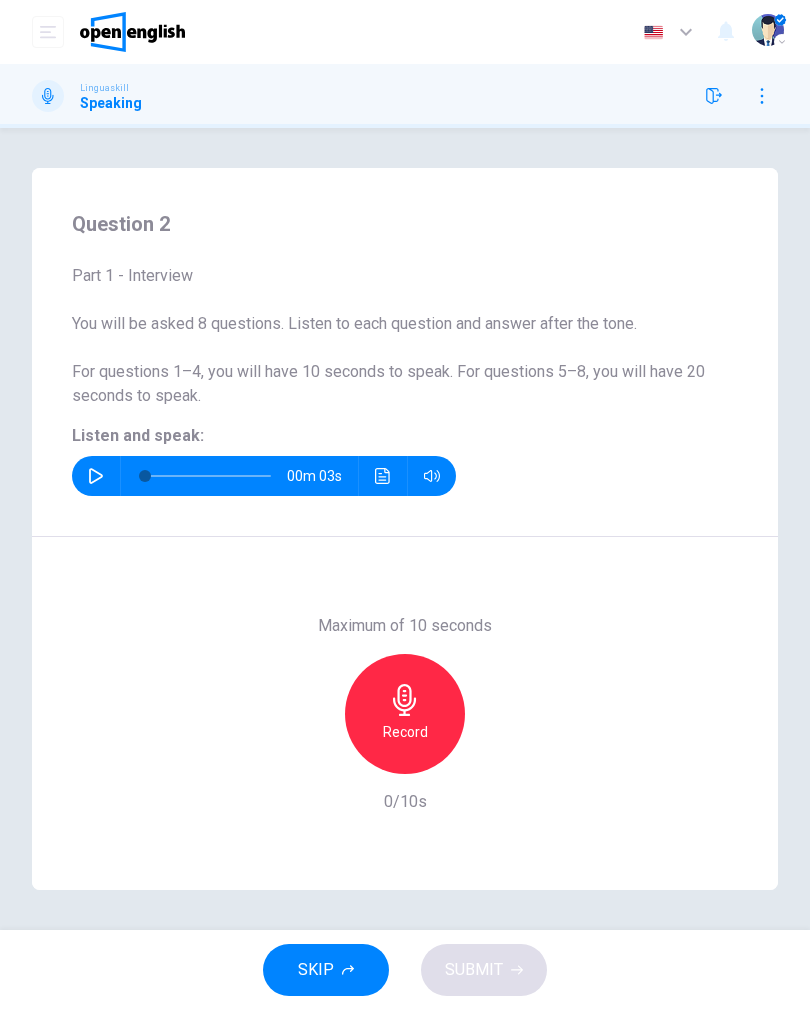 click 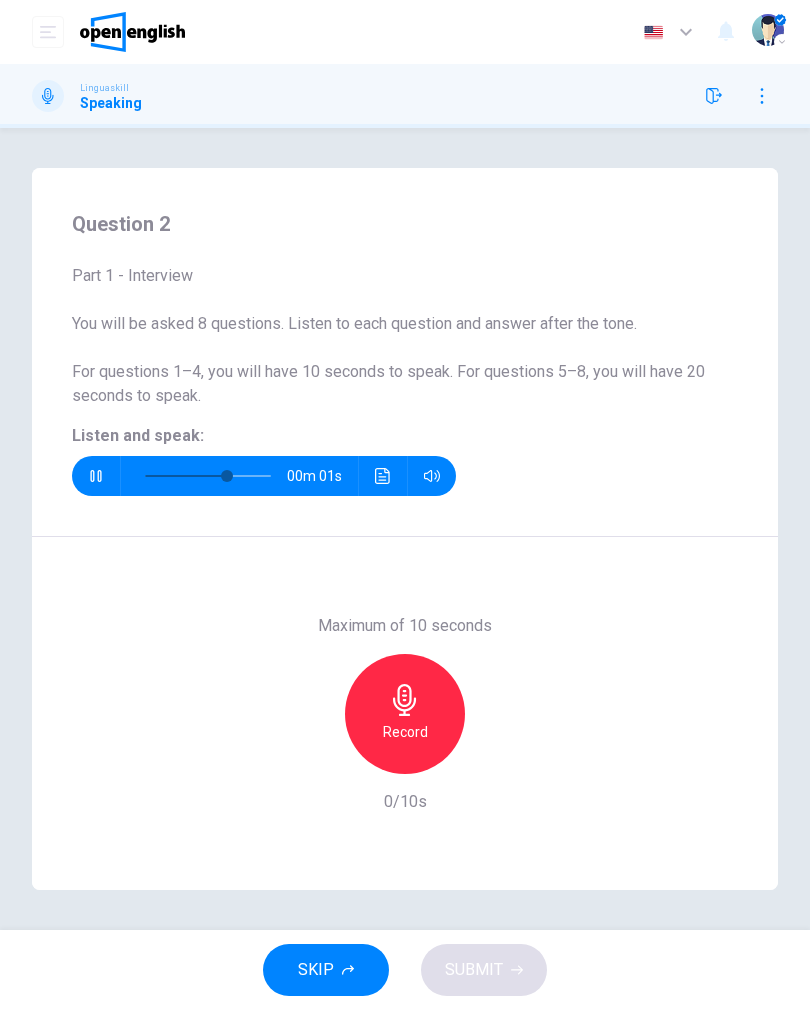 type on "*" 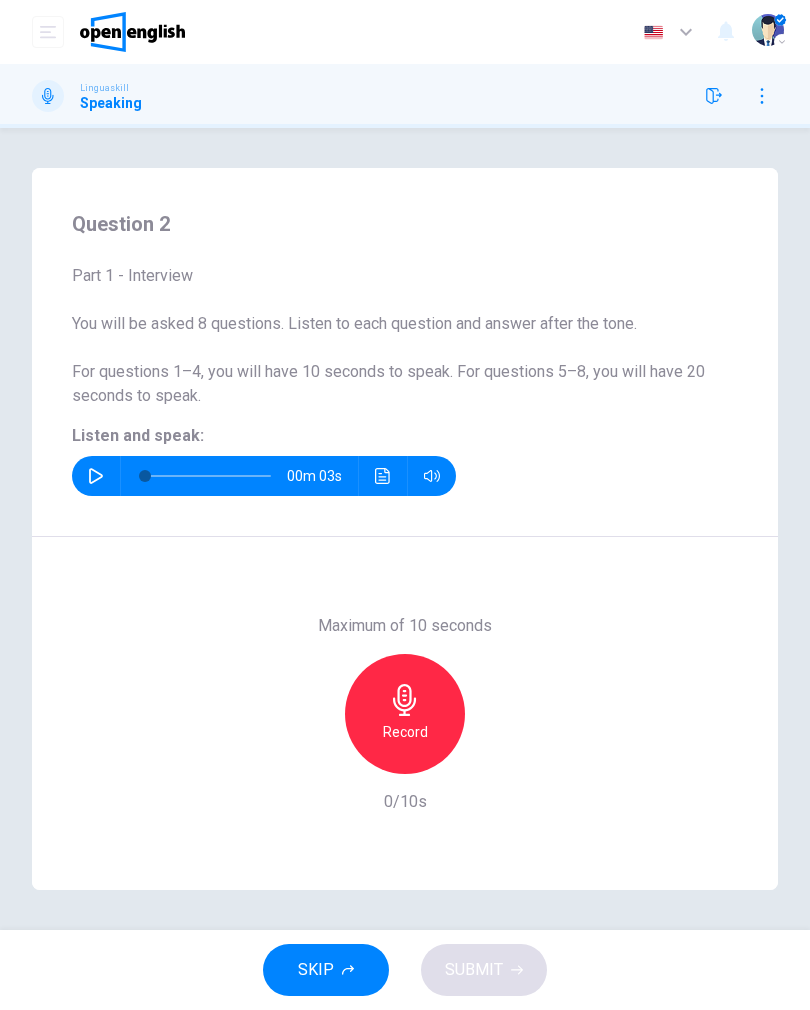 click on "Record" at bounding box center [405, 714] 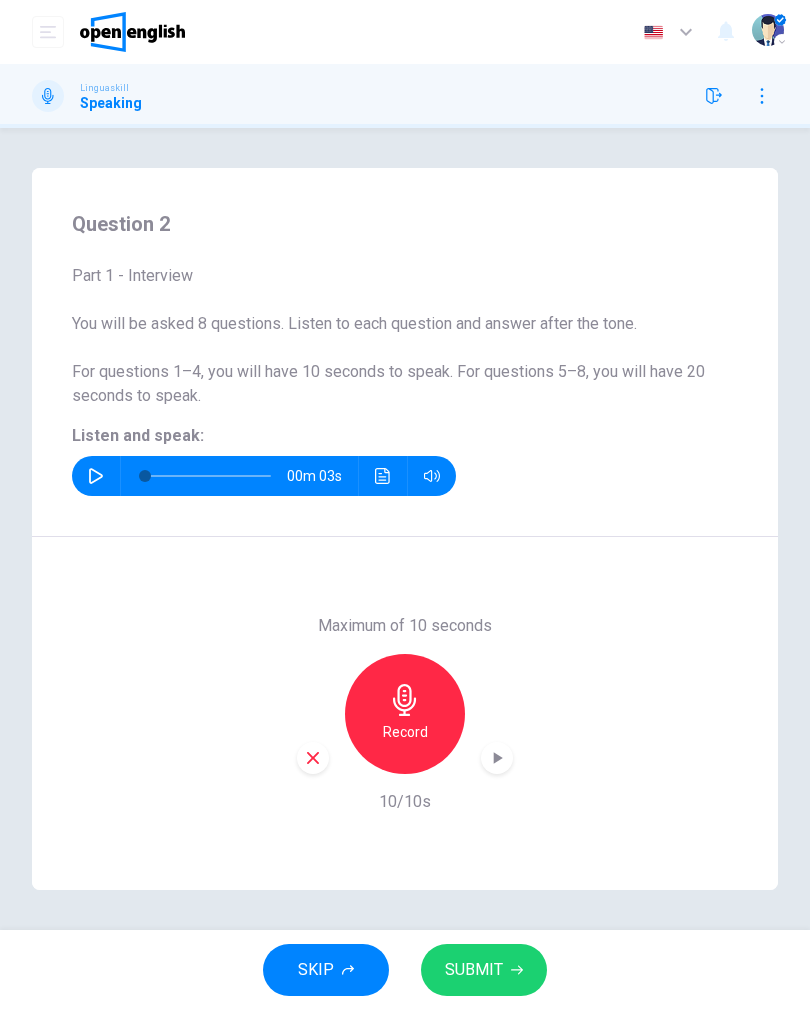 click 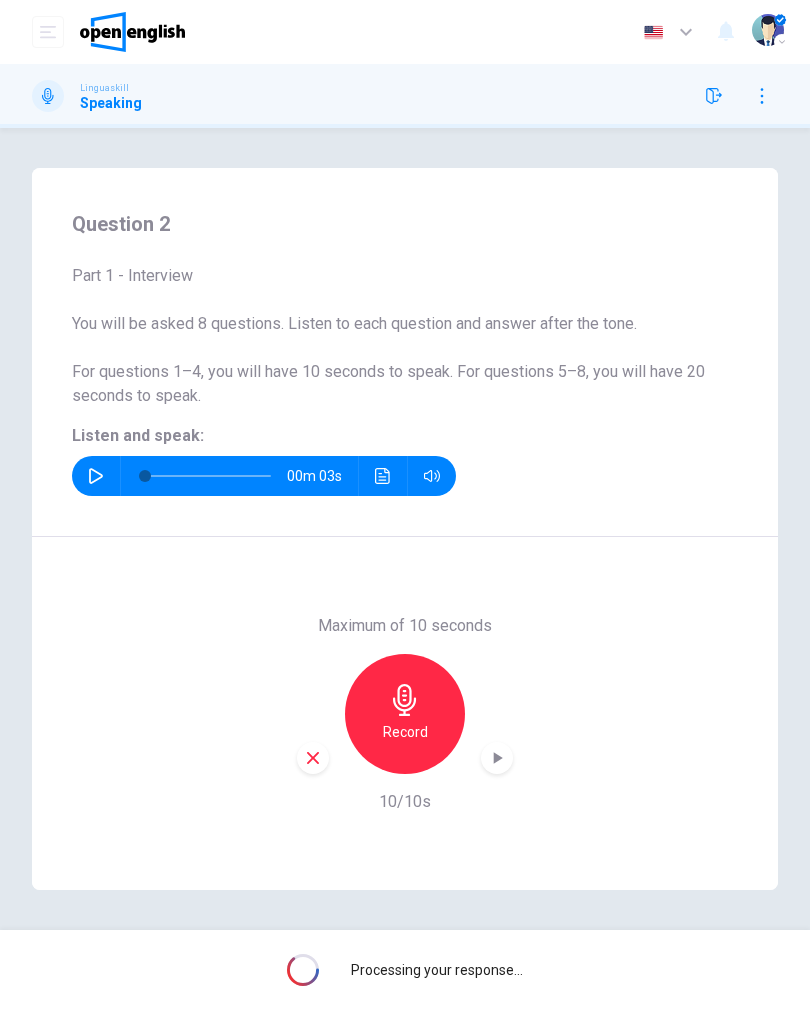 click on "Record" at bounding box center (405, 732) 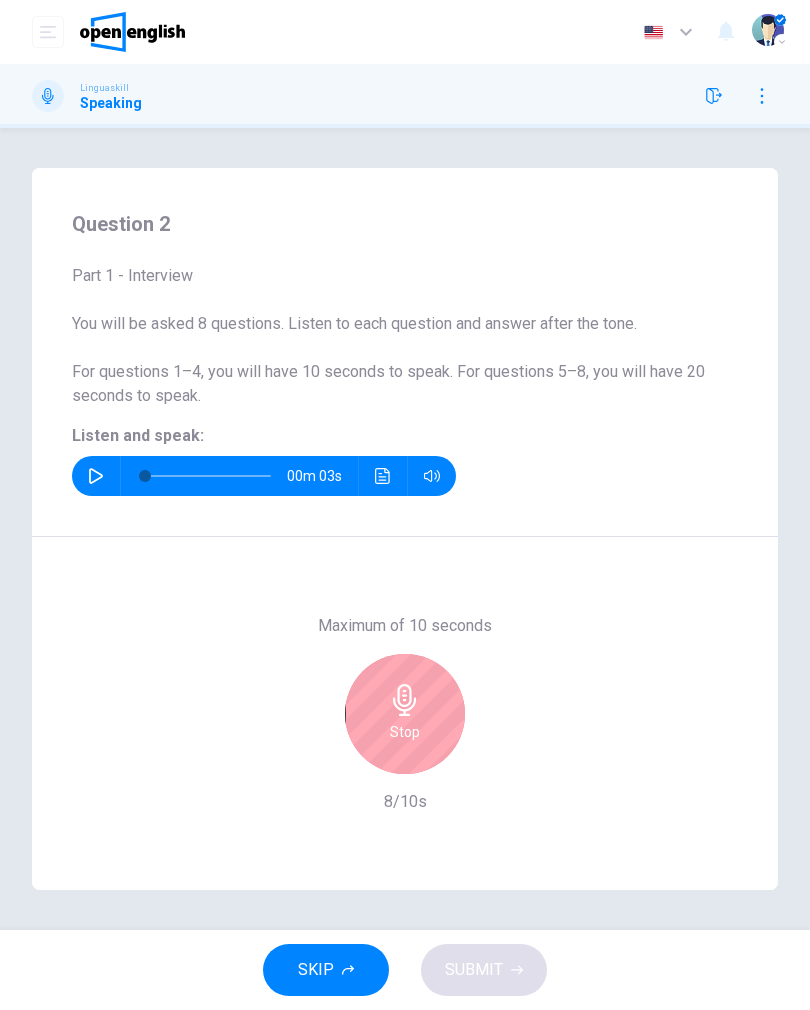 click on "Stop" at bounding box center (405, 732) 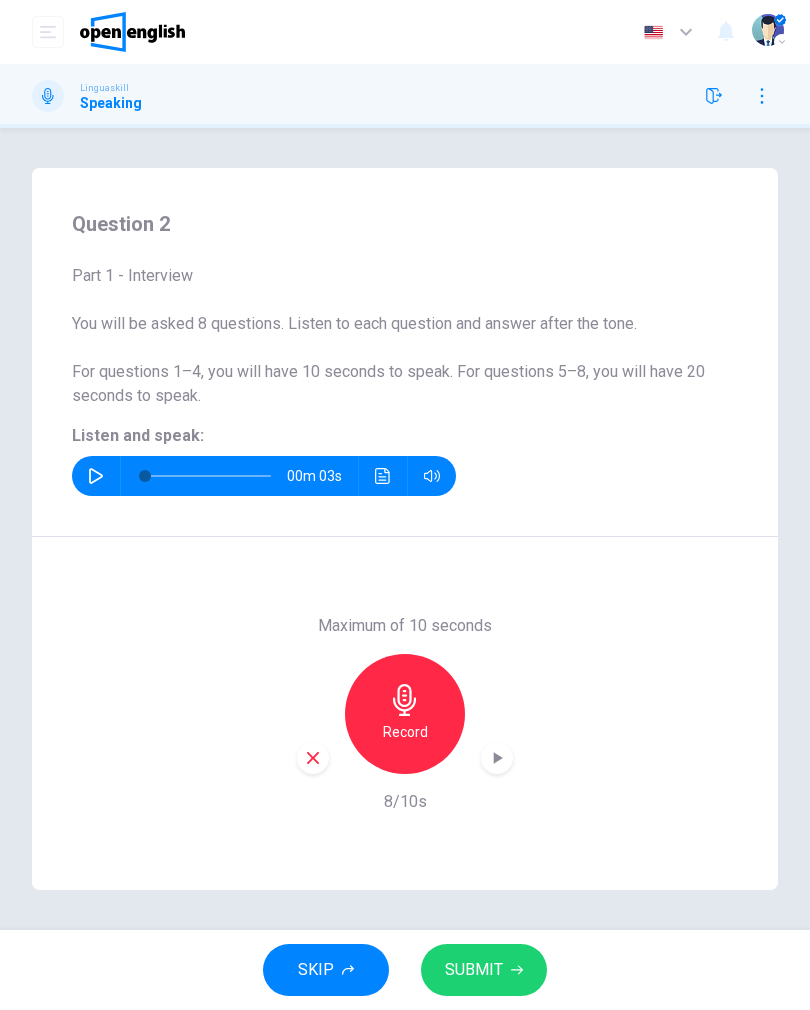 click on "SUBMIT" at bounding box center [484, 970] 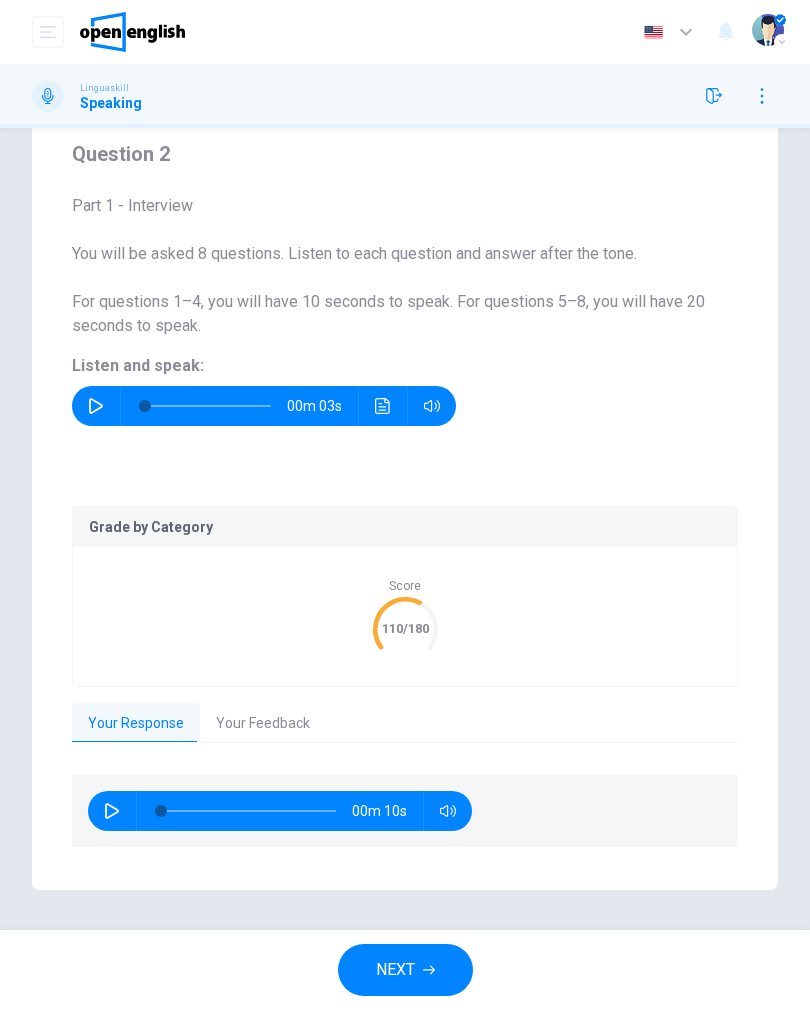 scroll, scrollTop: 69, scrollLeft: 0, axis: vertical 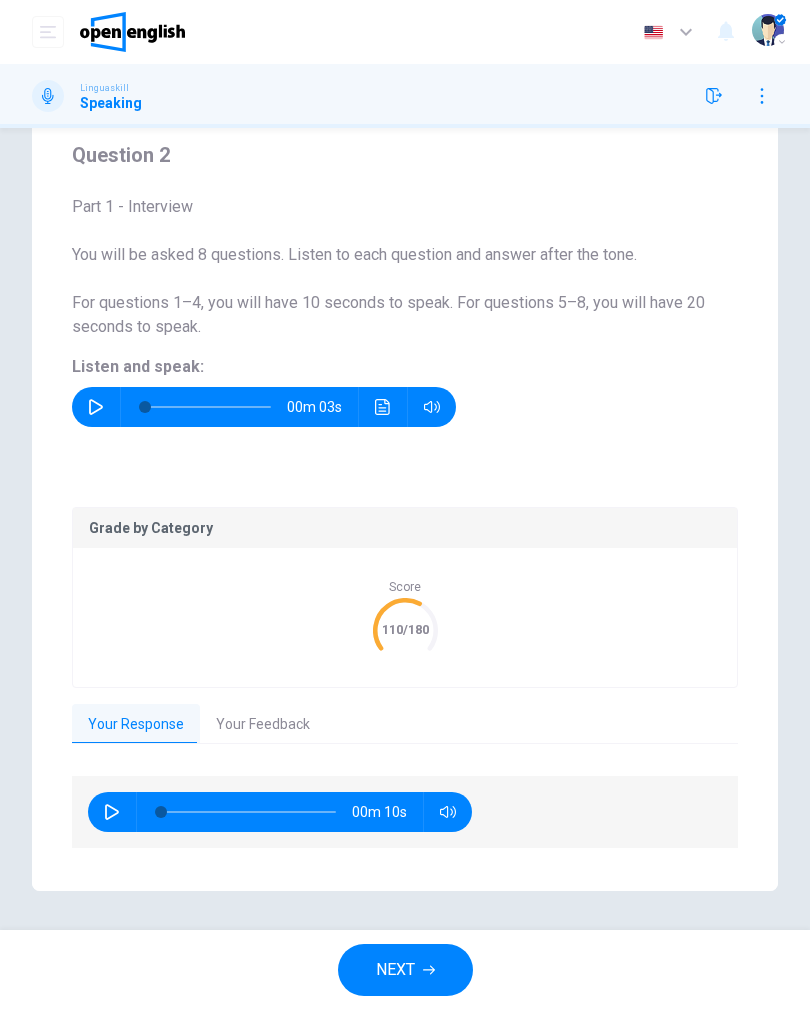 click on "Your Feedback" at bounding box center (263, 725) 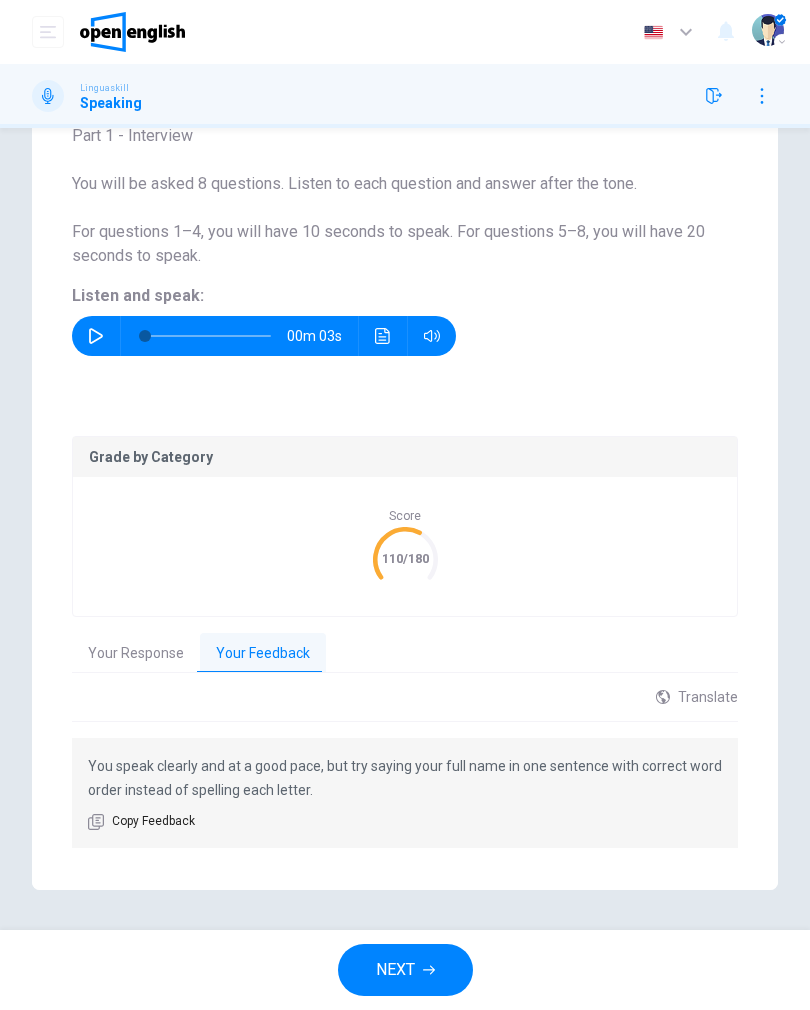 click on "Your Response" at bounding box center [136, 654] 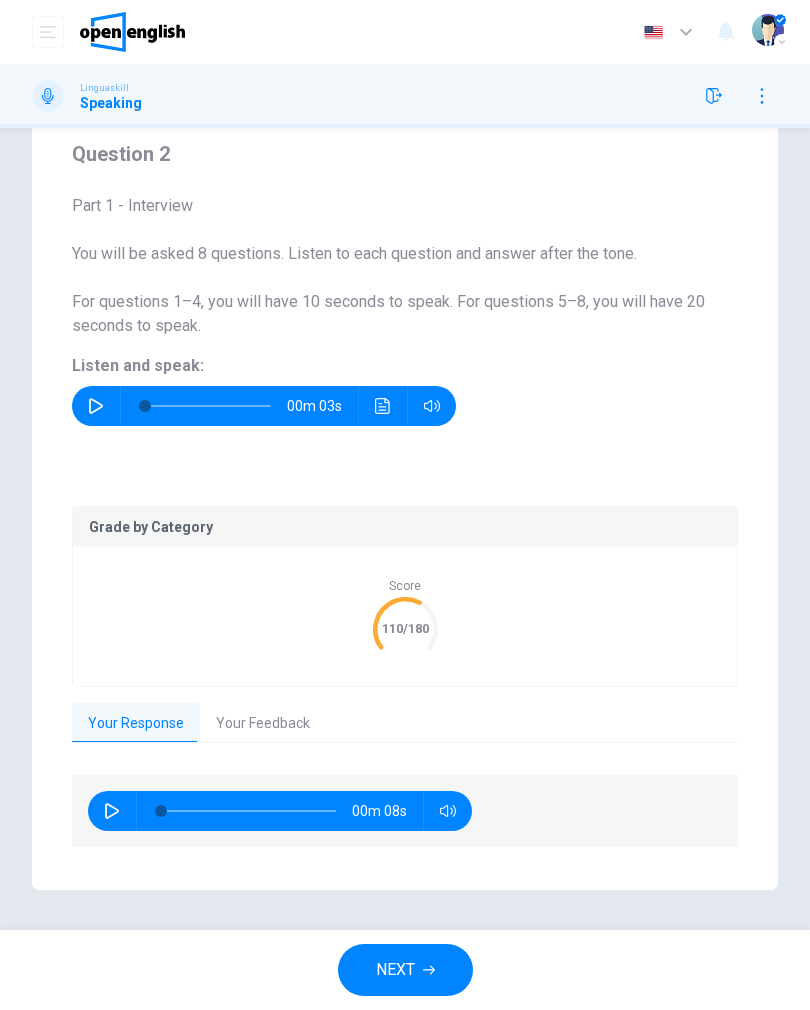 scroll, scrollTop: 69, scrollLeft: 0, axis: vertical 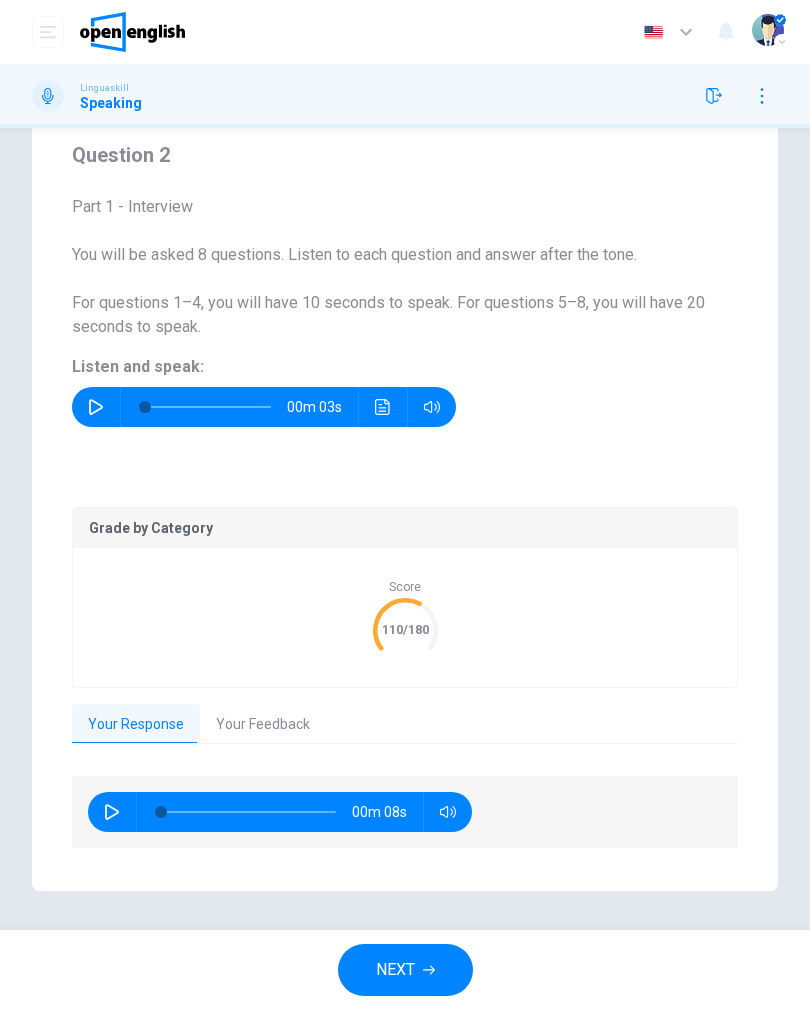 click 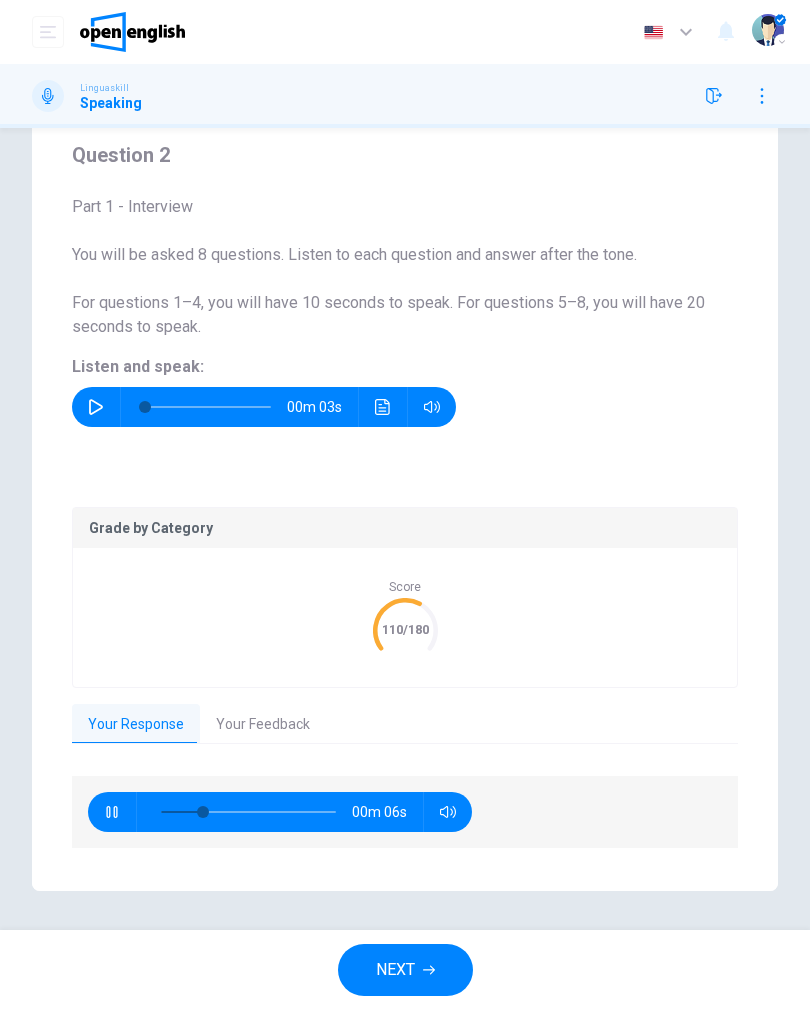 click at bounding box center (112, 812) 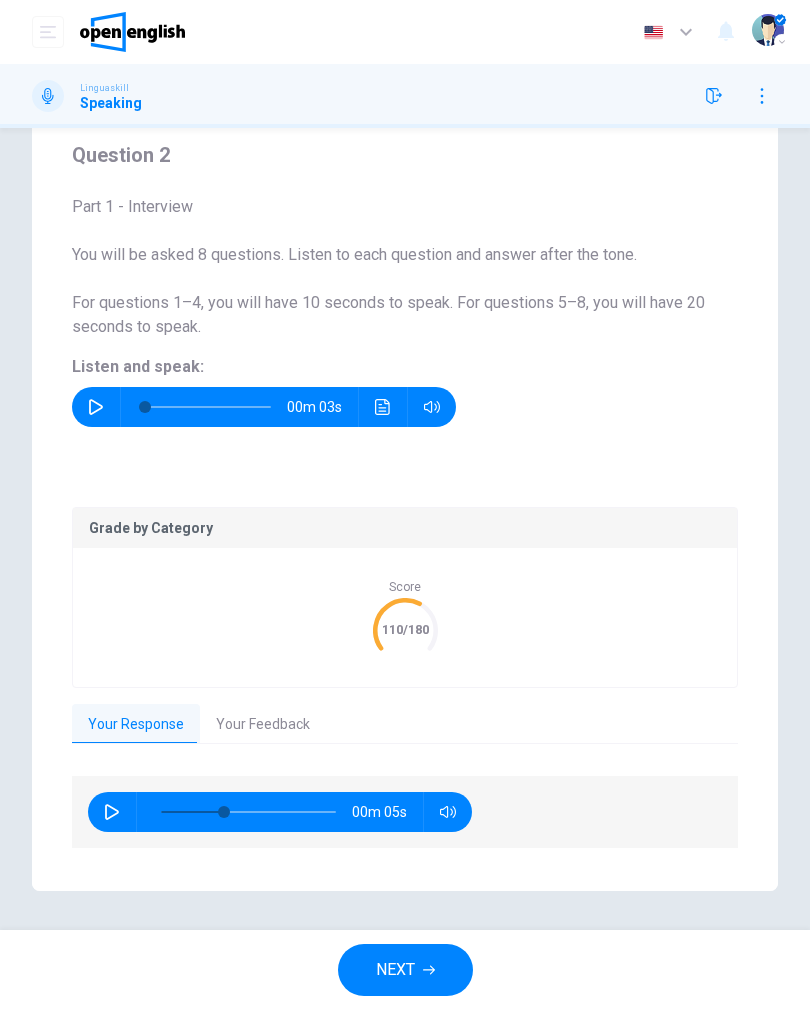 click on "Your Feedback" at bounding box center (263, 725) 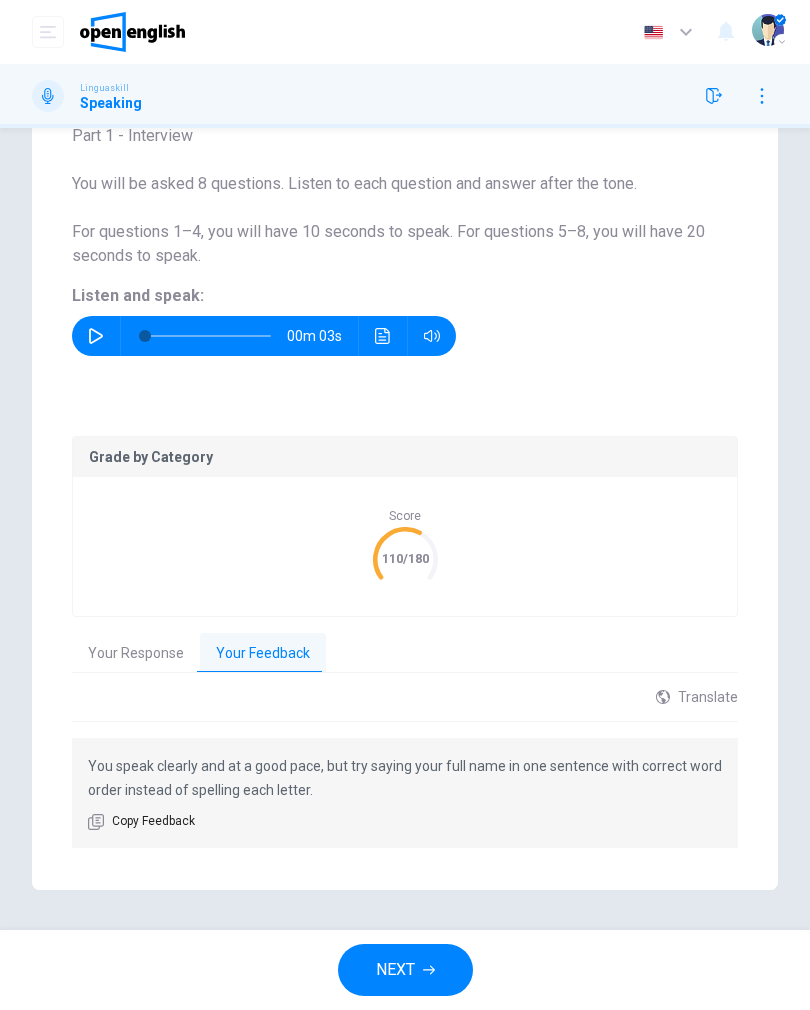 scroll, scrollTop: 140, scrollLeft: 0, axis: vertical 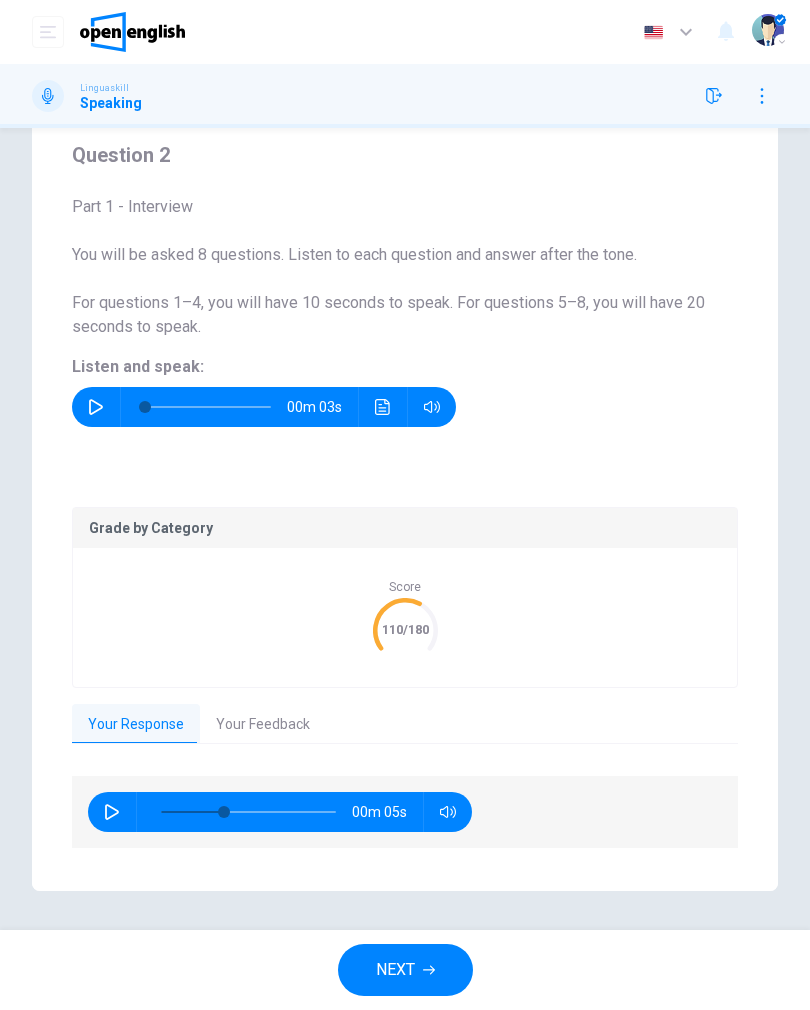 click on "Your Feedback" at bounding box center (263, 725) 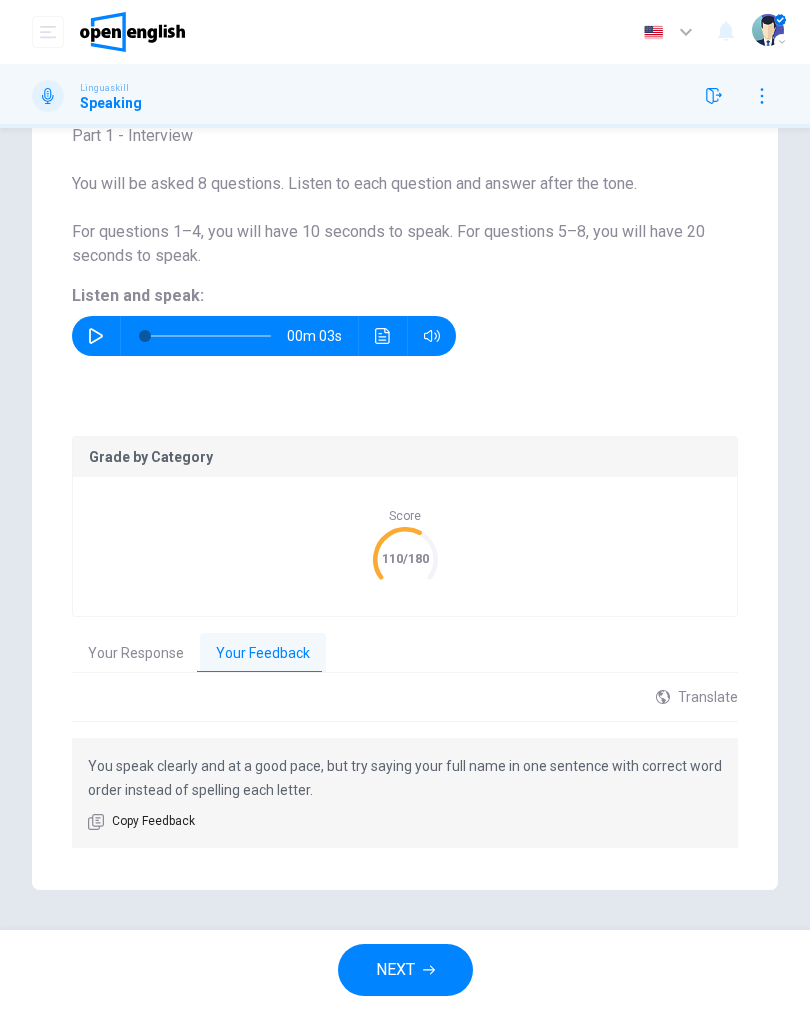 scroll, scrollTop: 140, scrollLeft: 0, axis: vertical 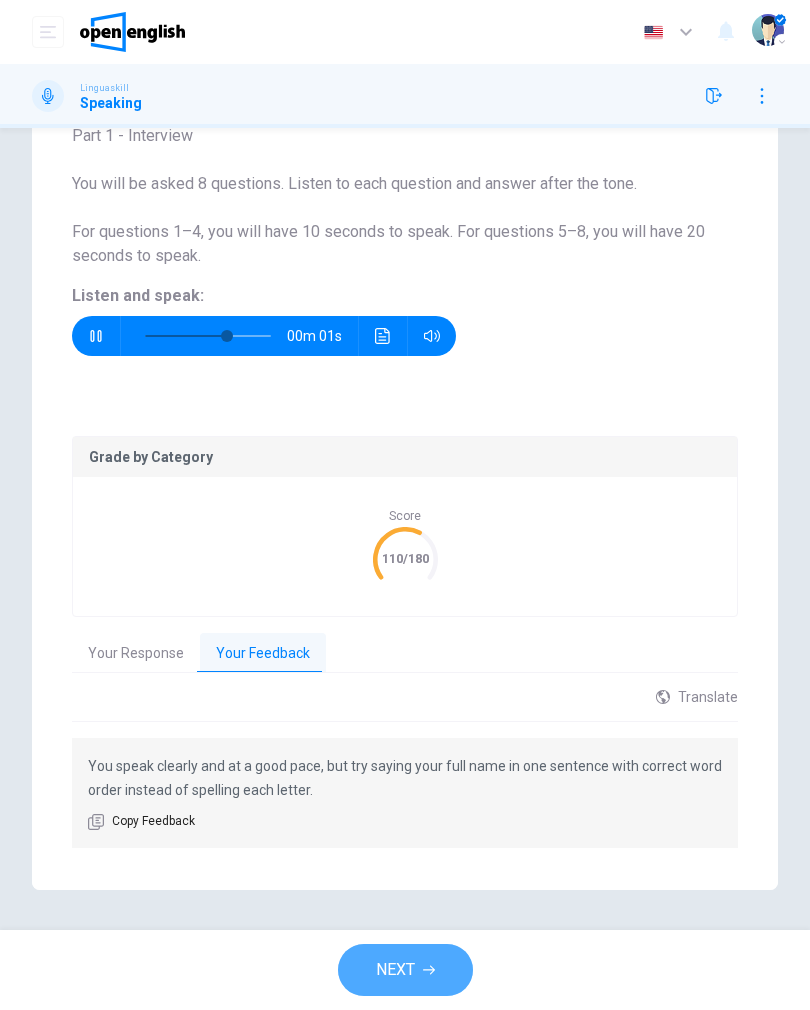 click 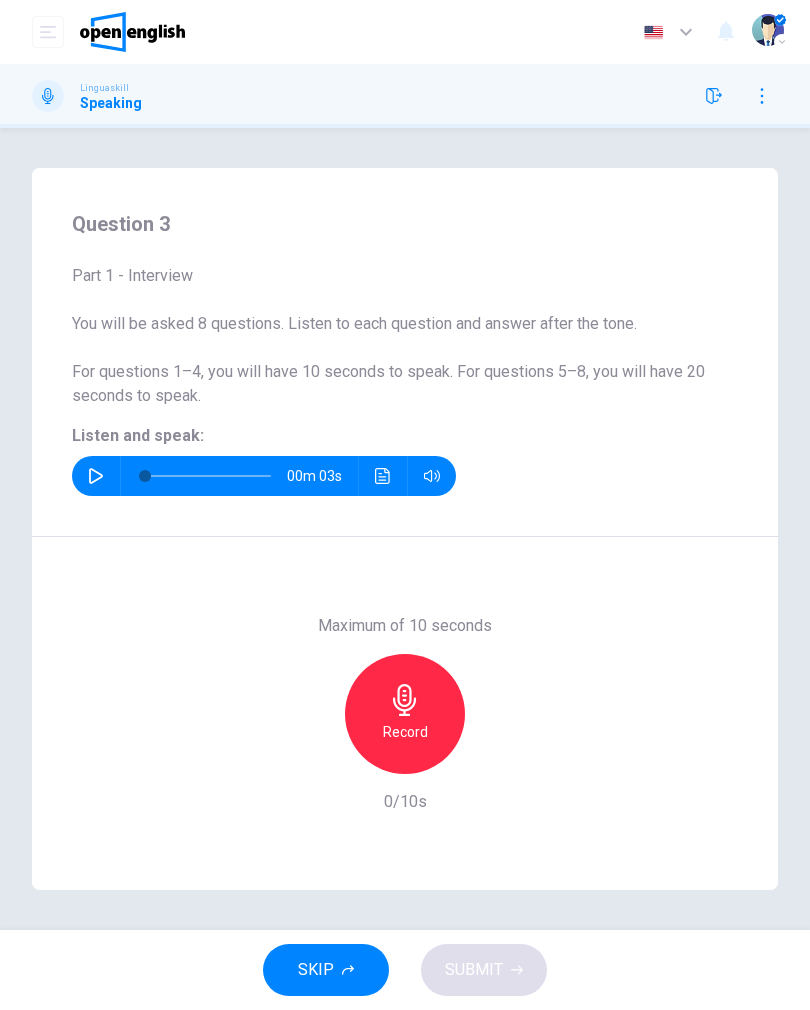 click 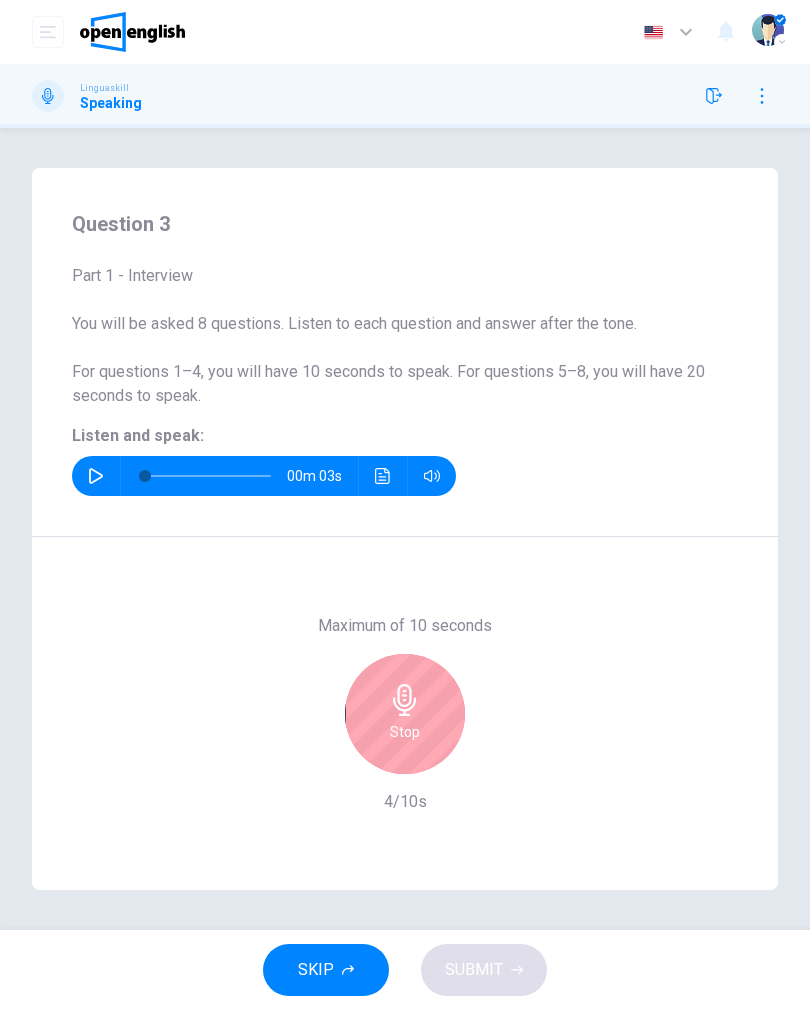 click on "Stop" at bounding box center (405, 714) 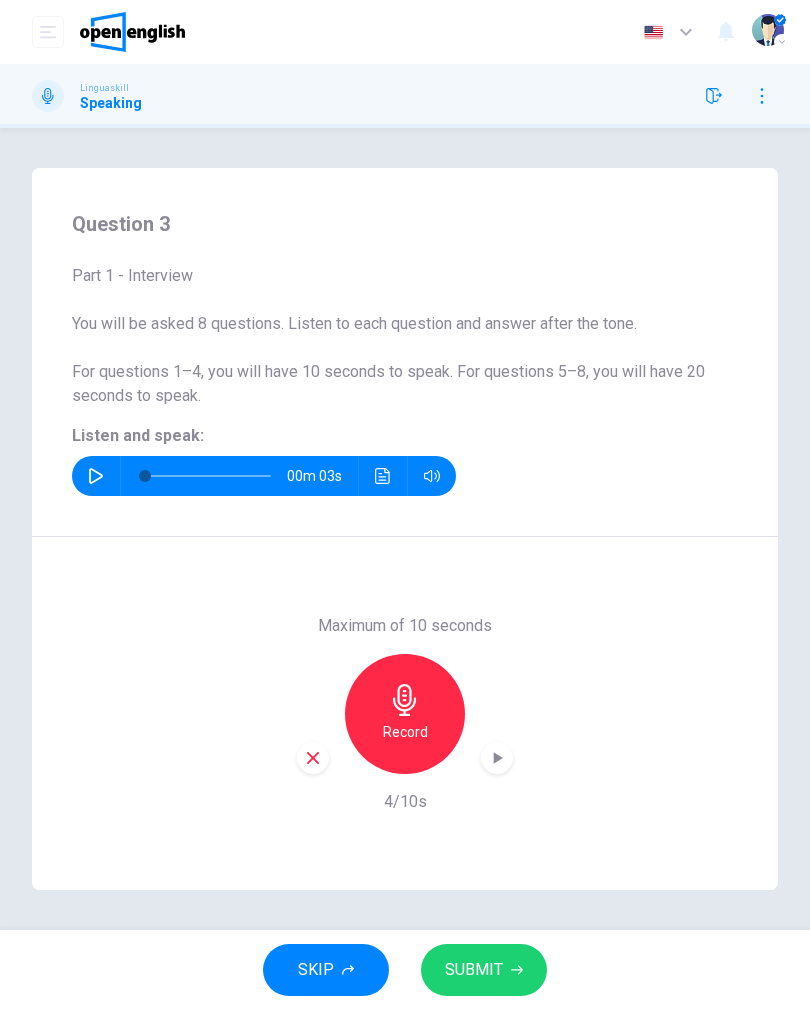 click on "SUBMIT" at bounding box center [474, 970] 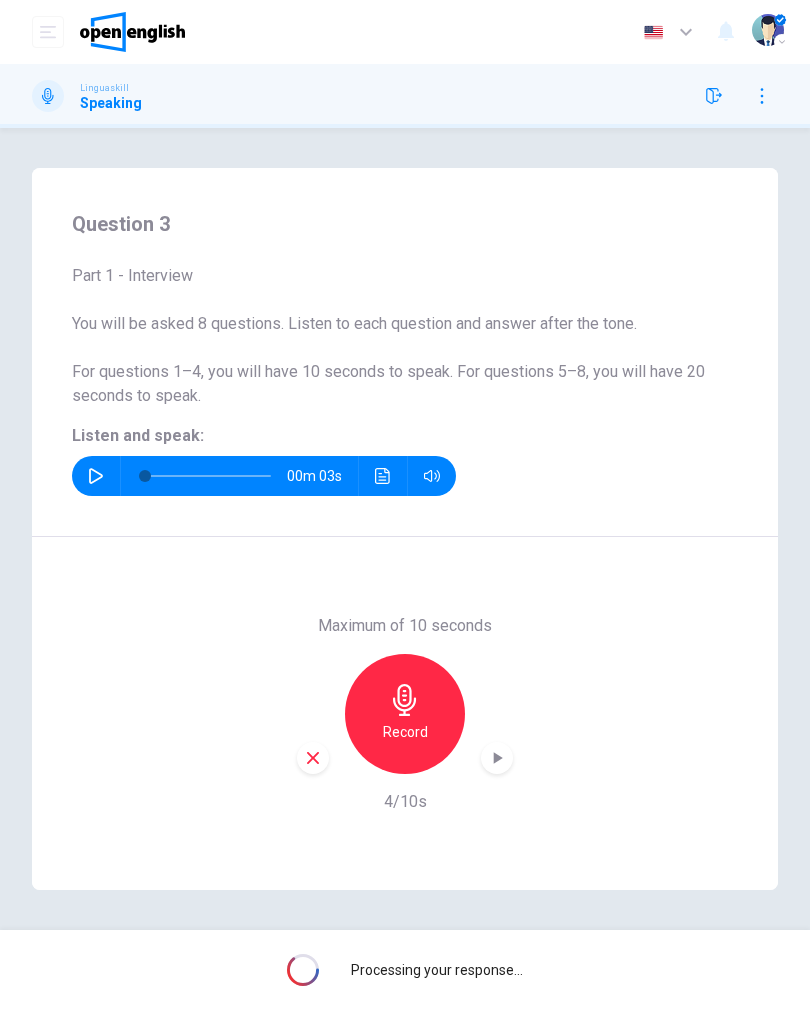 click at bounding box center [96, 476] 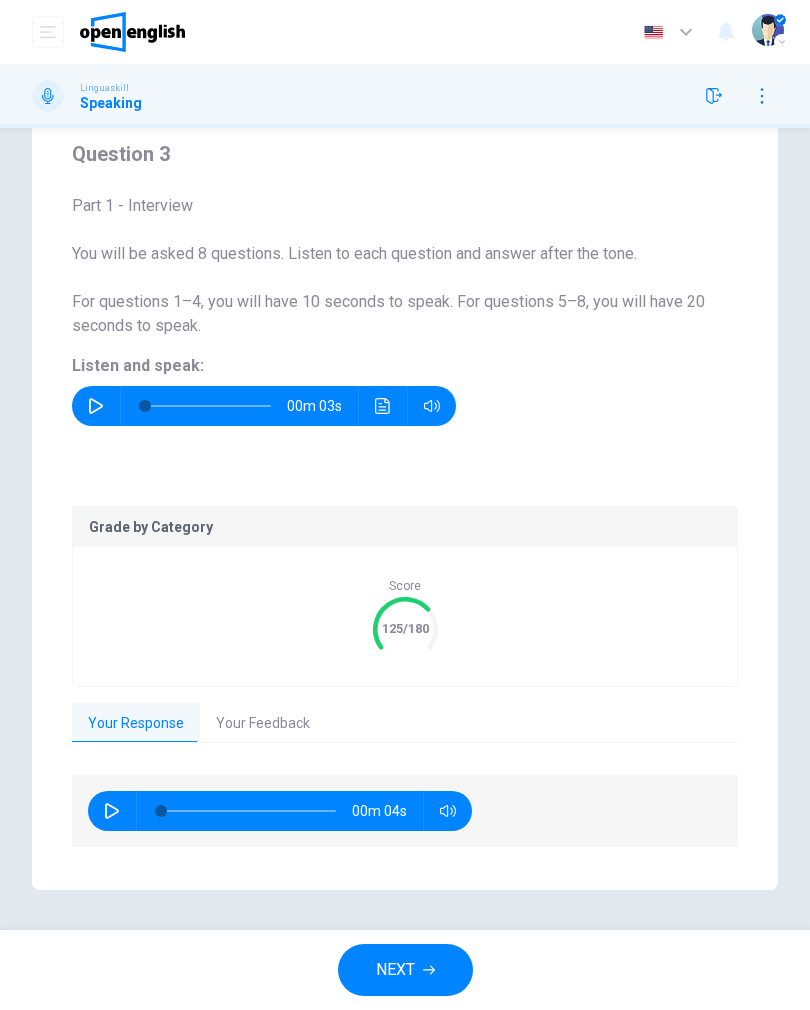 scroll, scrollTop: 69, scrollLeft: 0, axis: vertical 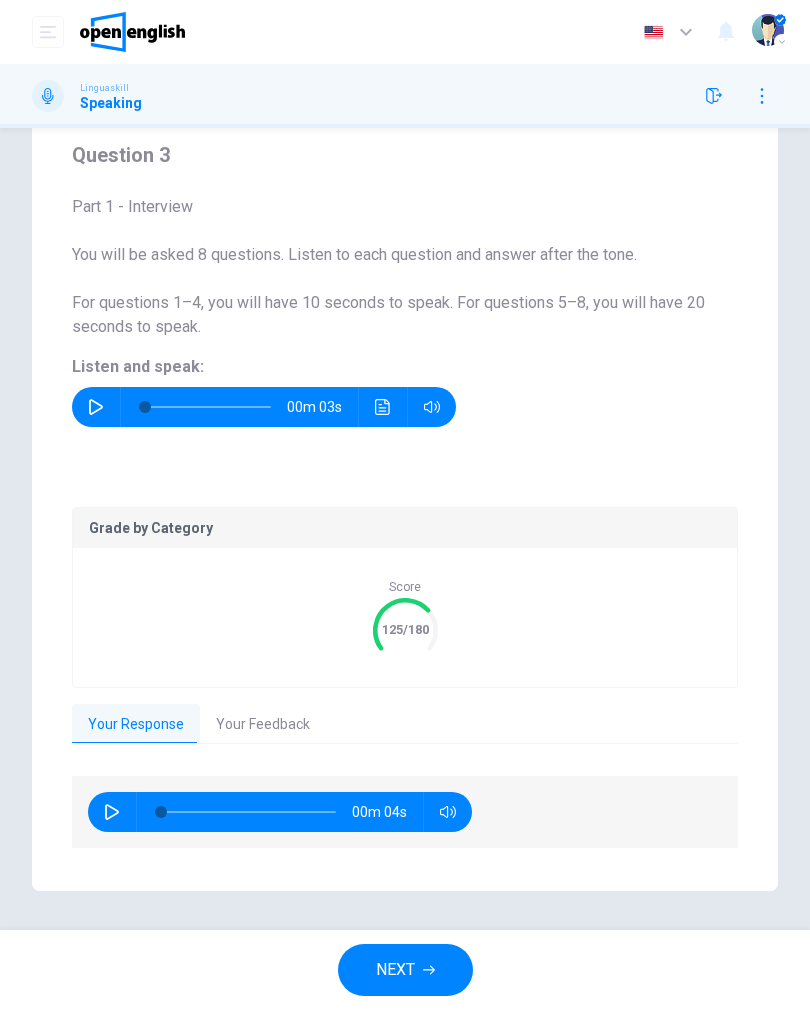 click on "Your Feedback" at bounding box center [263, 725] 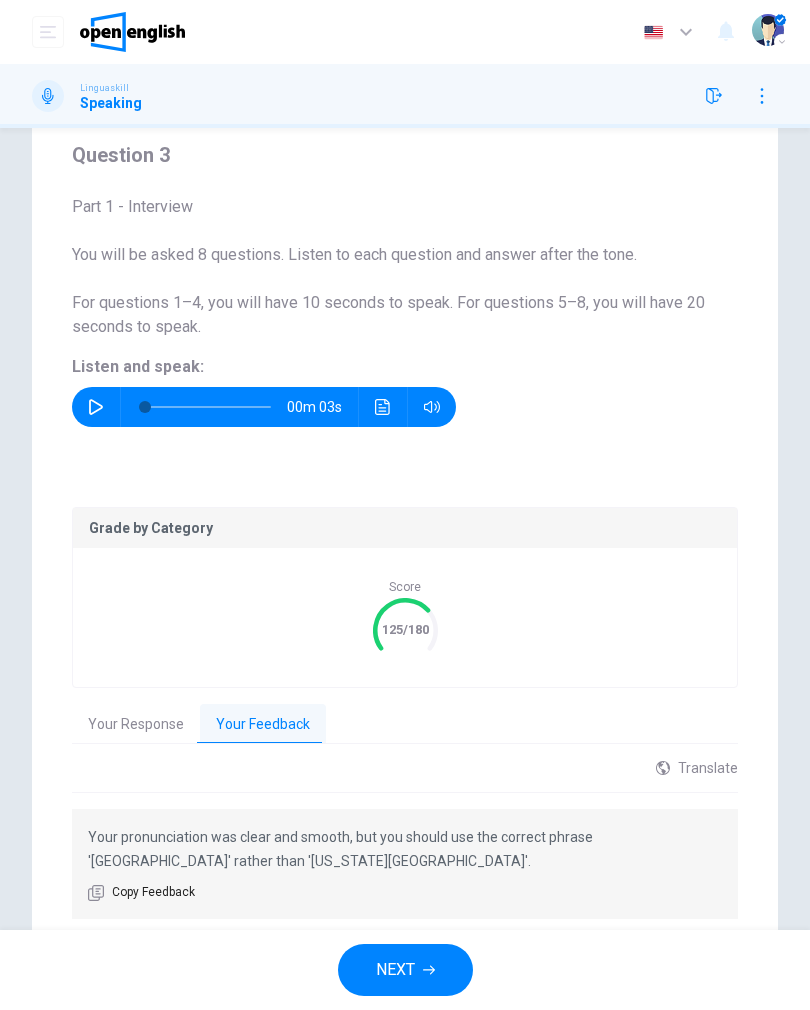 click on "NEXT" at bounding box center (405, 970) 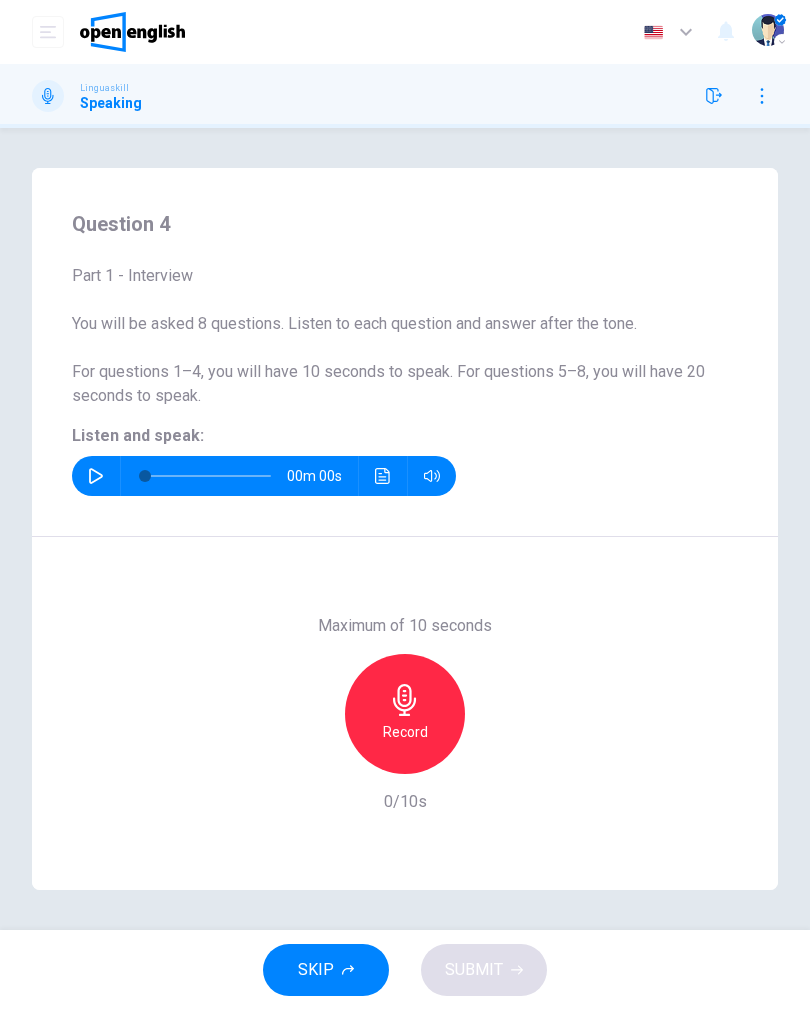 scroll, scrollTop: 0, scrollLeft: 0, axis: both 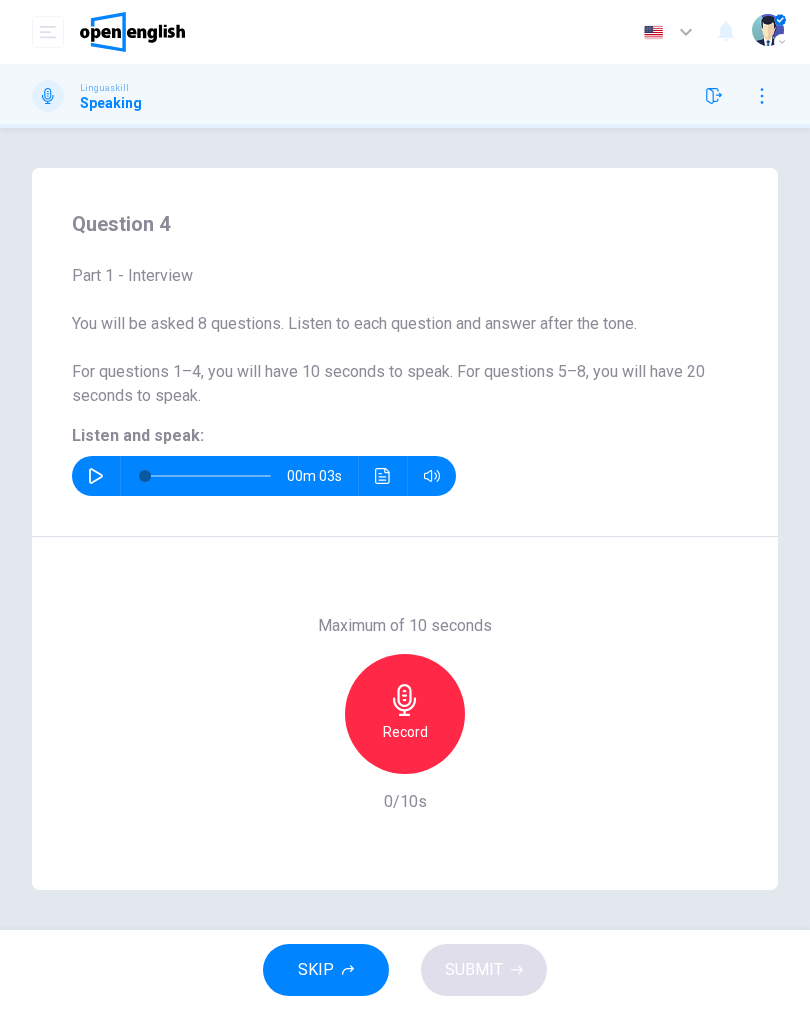 click at bounding box center (96, 476) 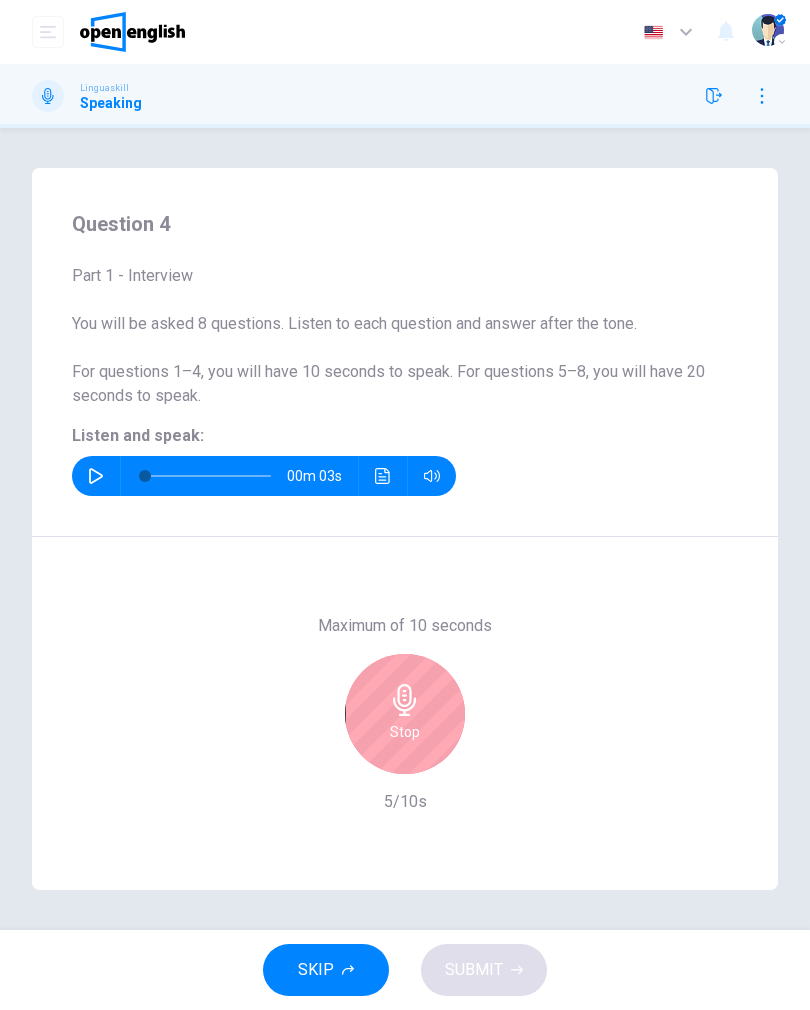 click 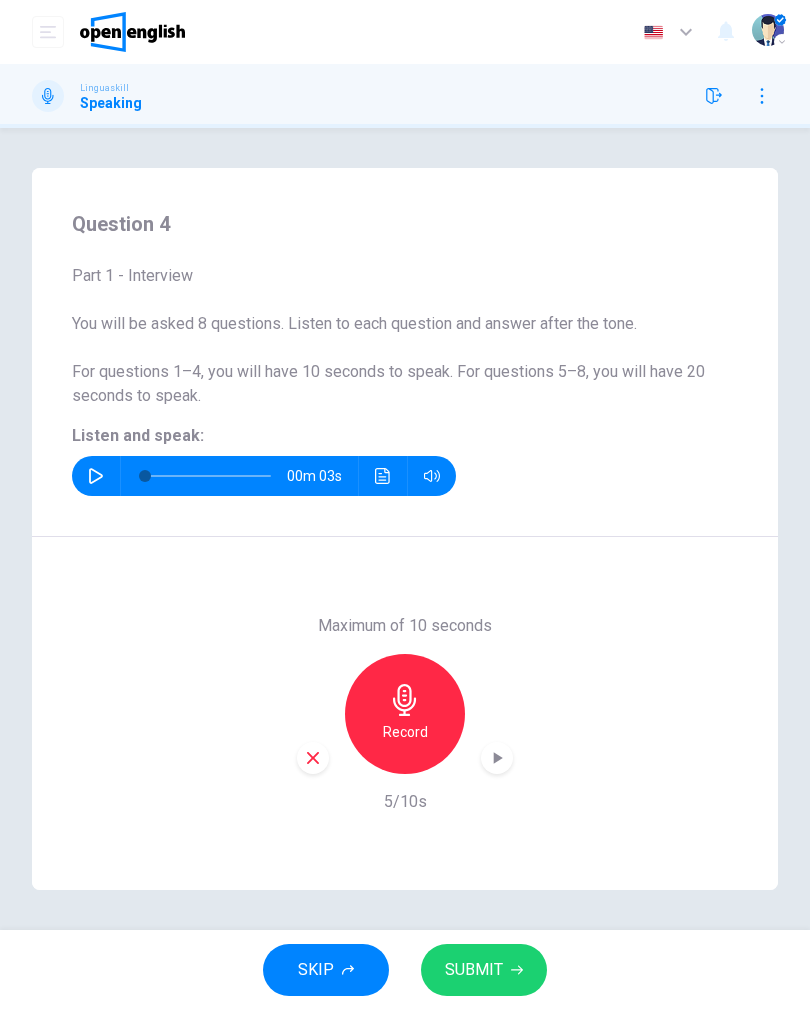 click on "SUBMIT" at bounding box center (474, 970) 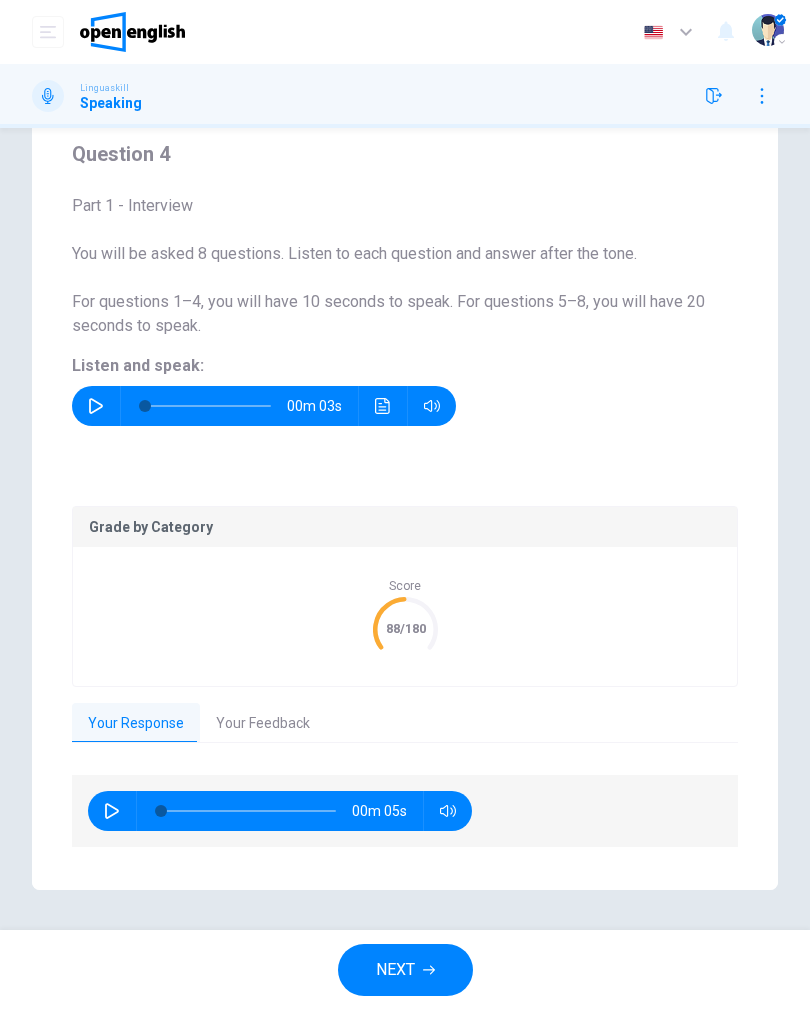 click on "Your Feedback" at bounding box center (263, 724) 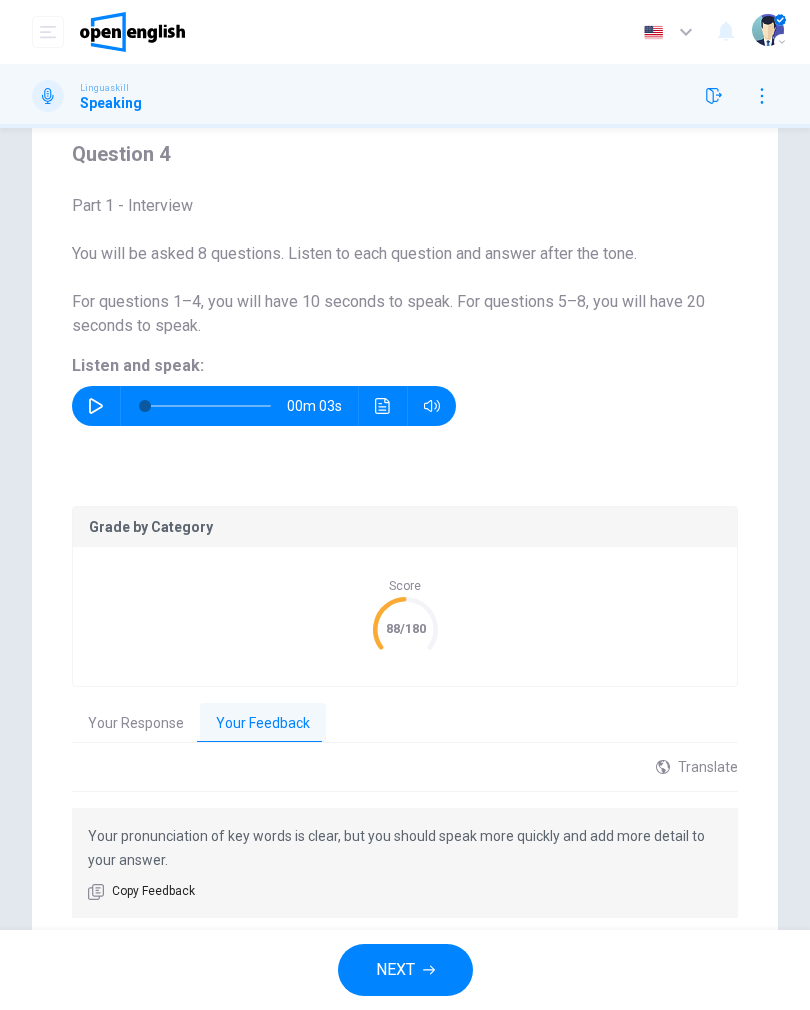 scroll, scrollTop: 69, scrollLeft: 0, axis: vertical 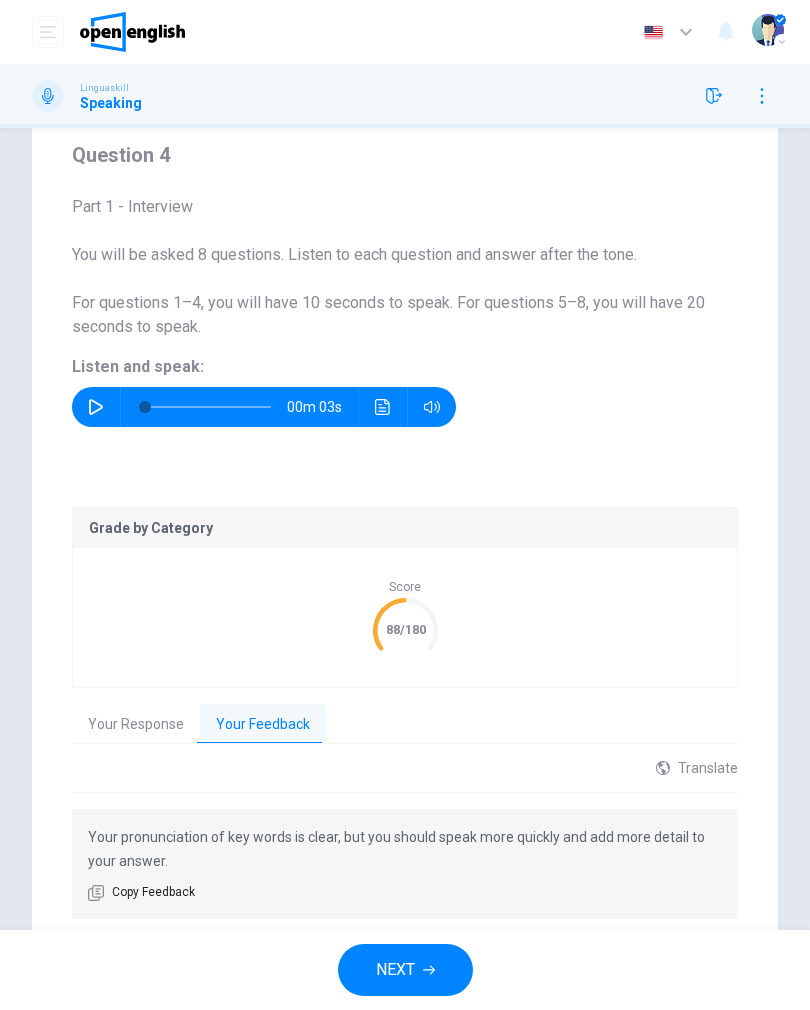 click on "Your Response" at bounding box center [136, 725] 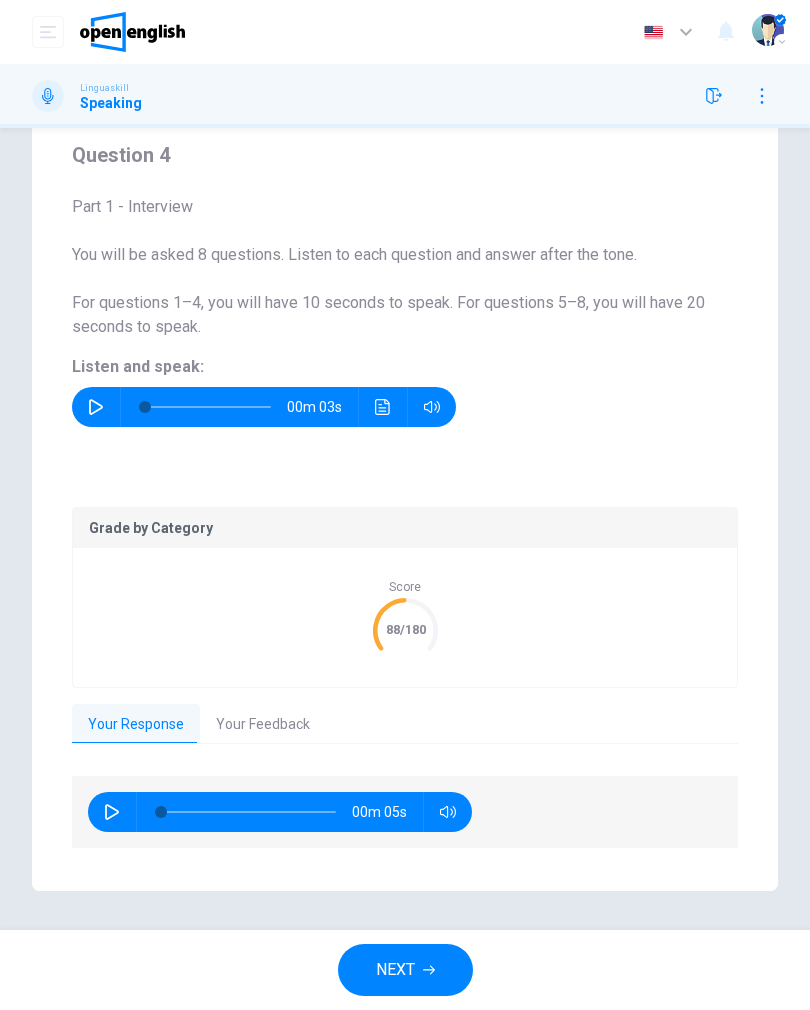 click on "NEXT" at bounding box center [405, 970] 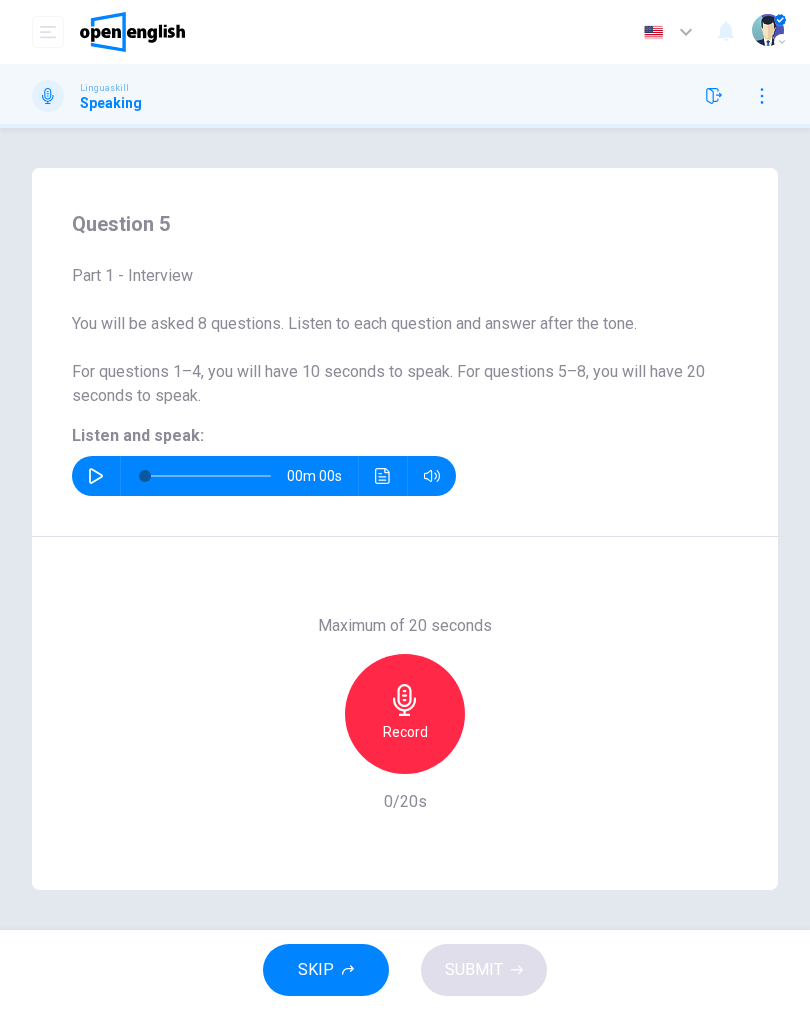 scroll, scrollTop: 0, scrollLeft: 0, axis: both 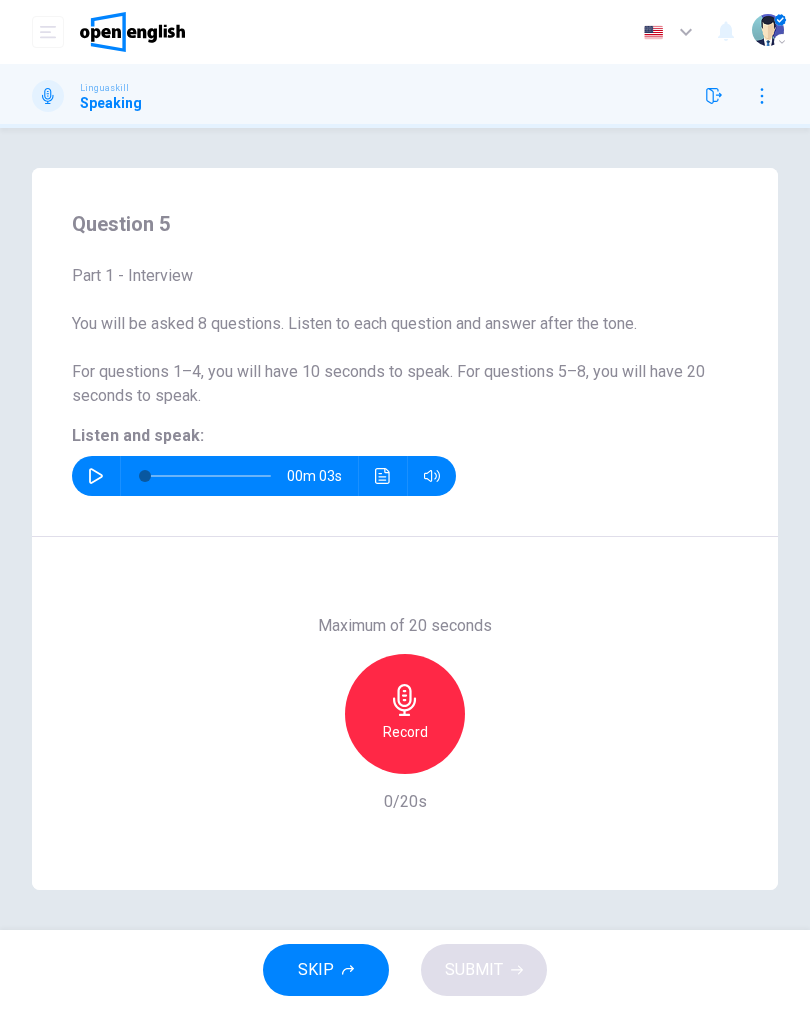 click at bounding box center (96, 476) 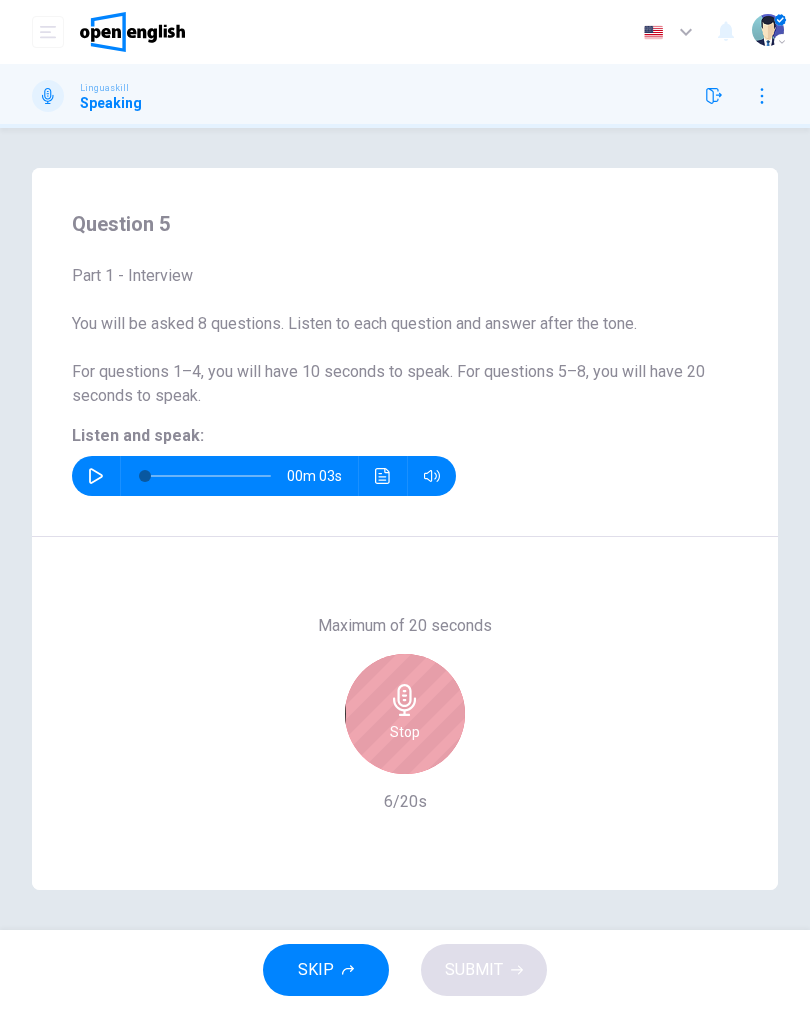 click on "Stop" at bounding box center [405, 714] 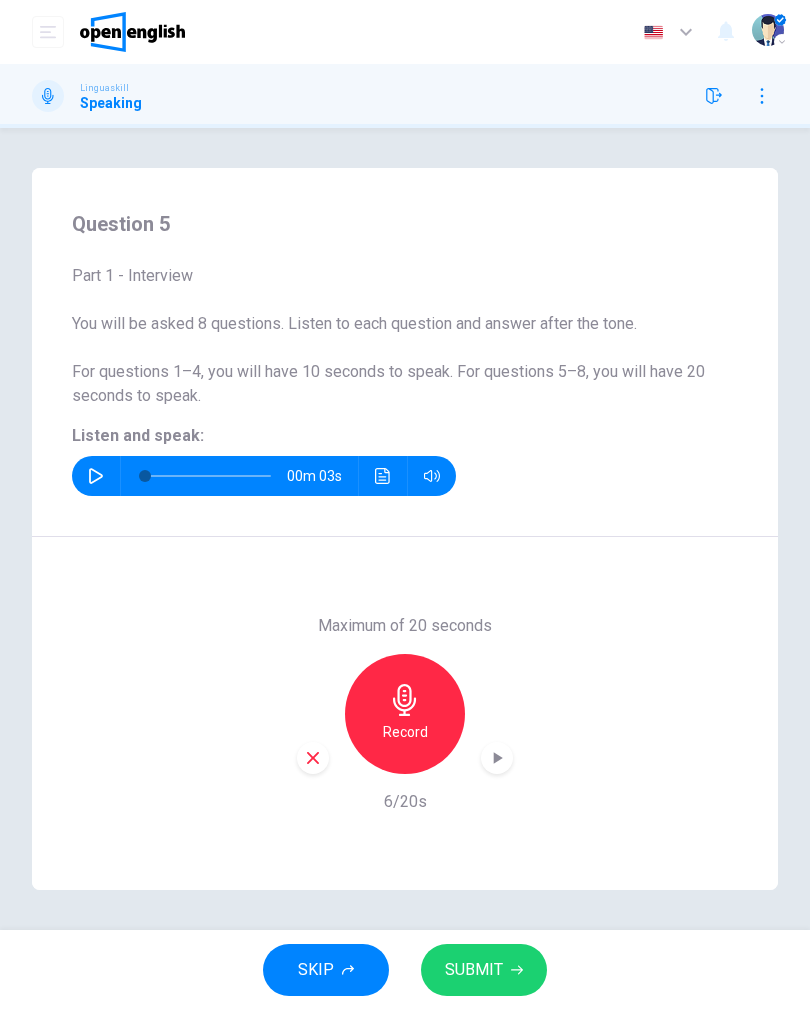 click on "SUBMIT" at bounding box center [474, 970] 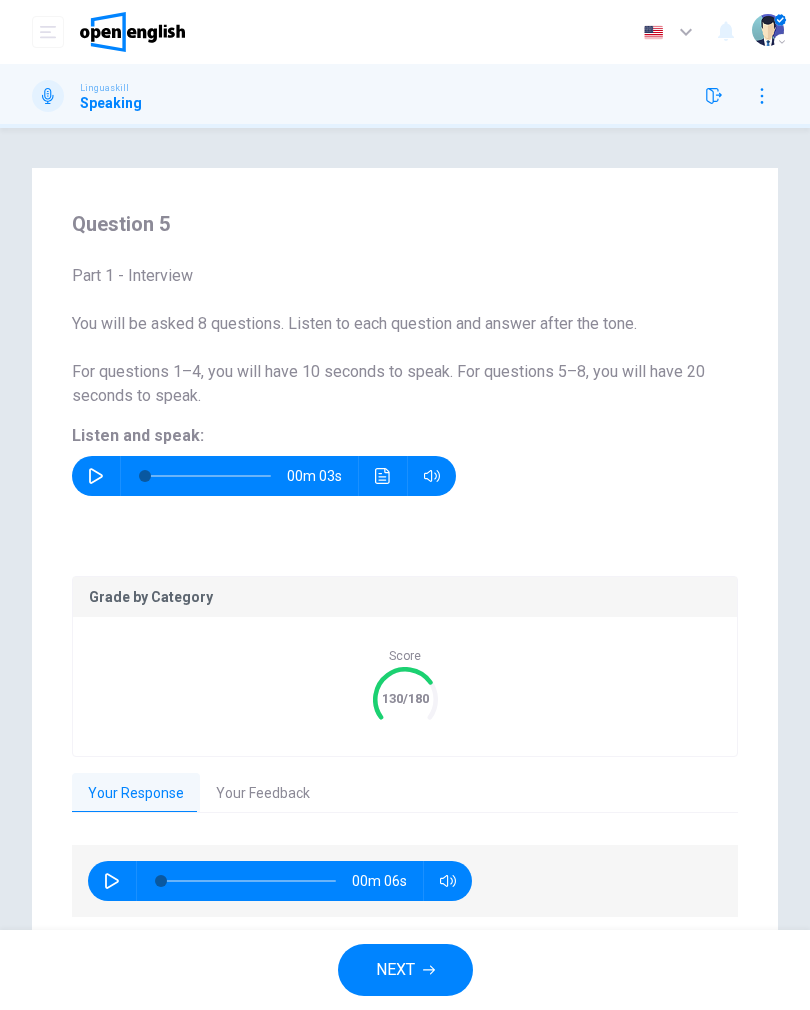 click on "Your Feedback" at bounding box center [263, 794] 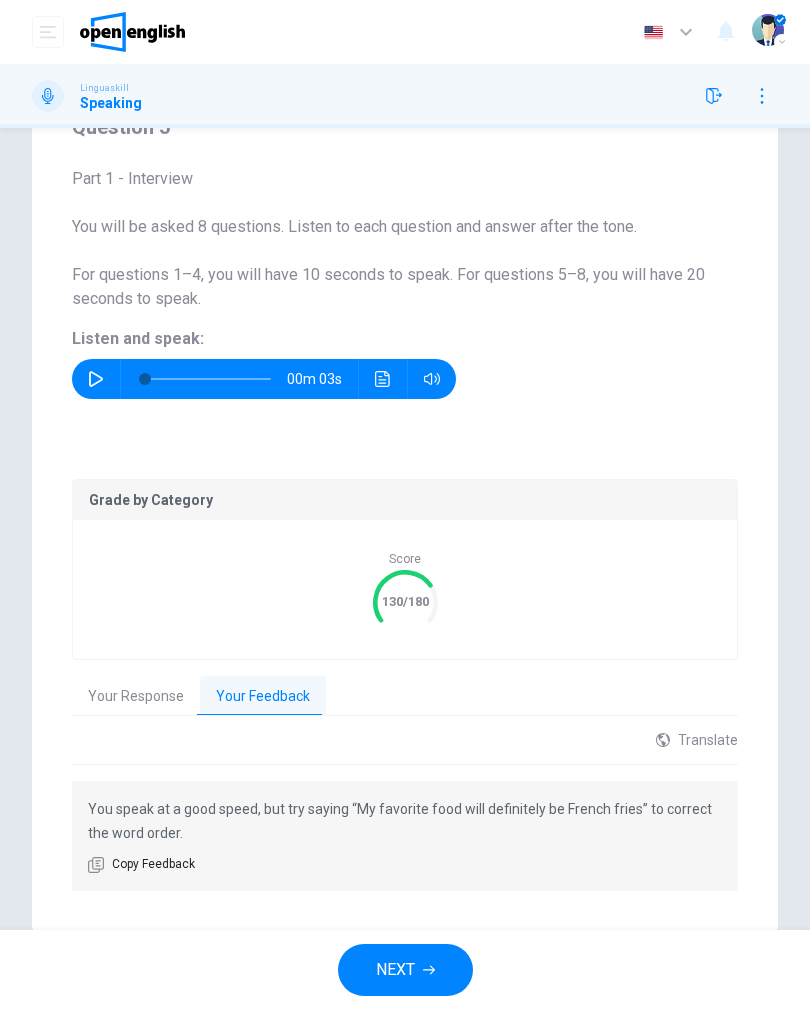 scroll, scrollTop: 105, scrollLeft: 0, axis: vertical 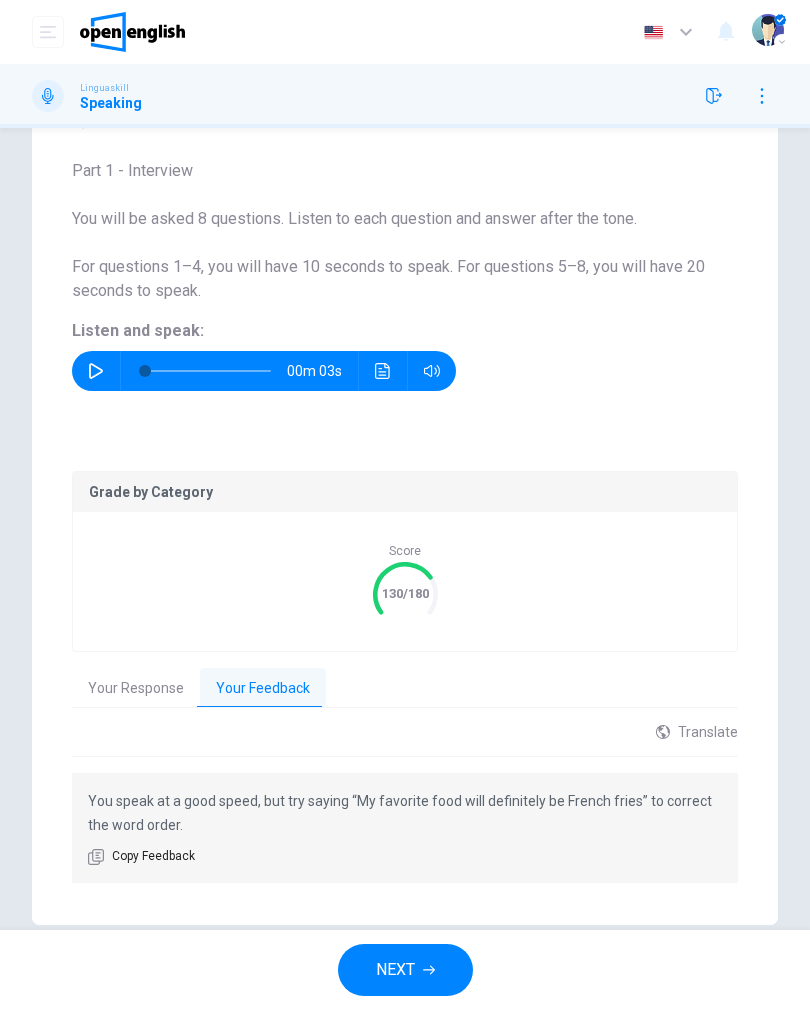 click 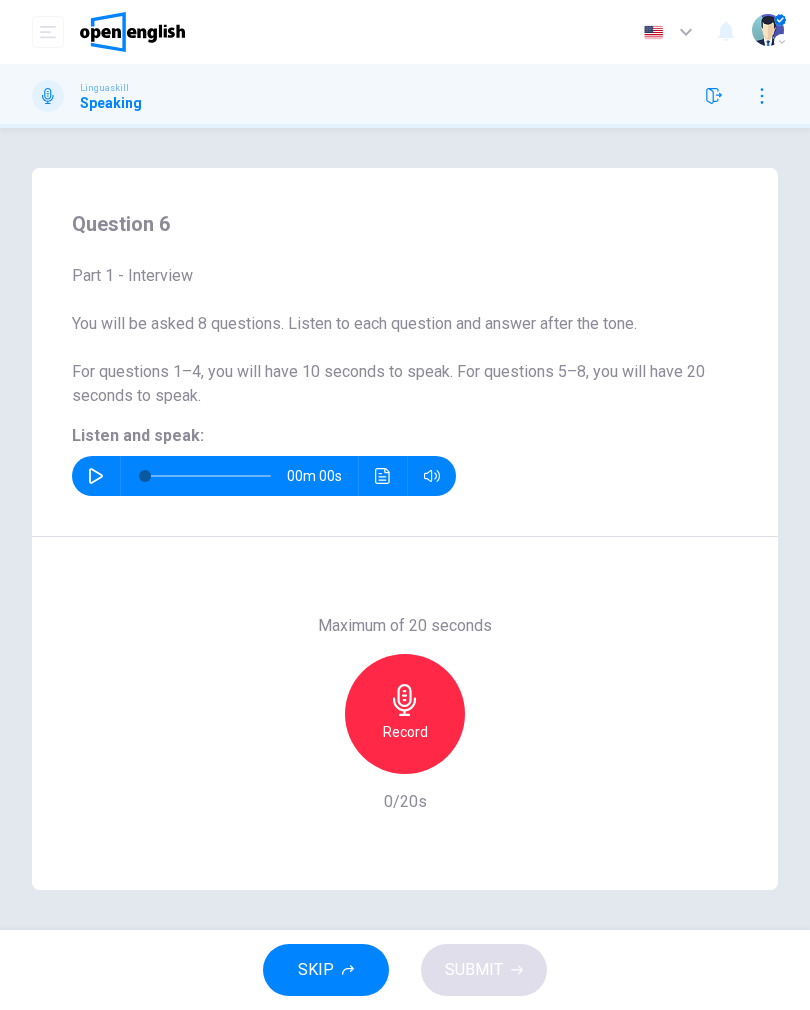 scroll, scrollTop: 0, scrollLeft: 0, axis: both 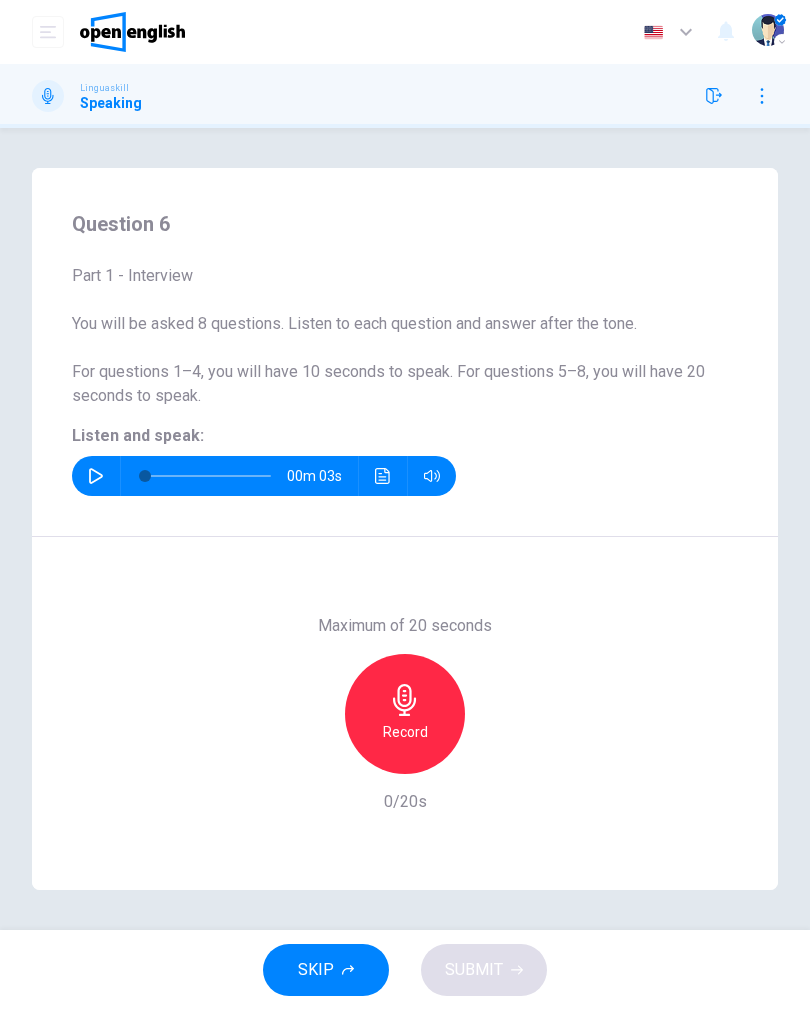 click at bounding box center [96, 476] 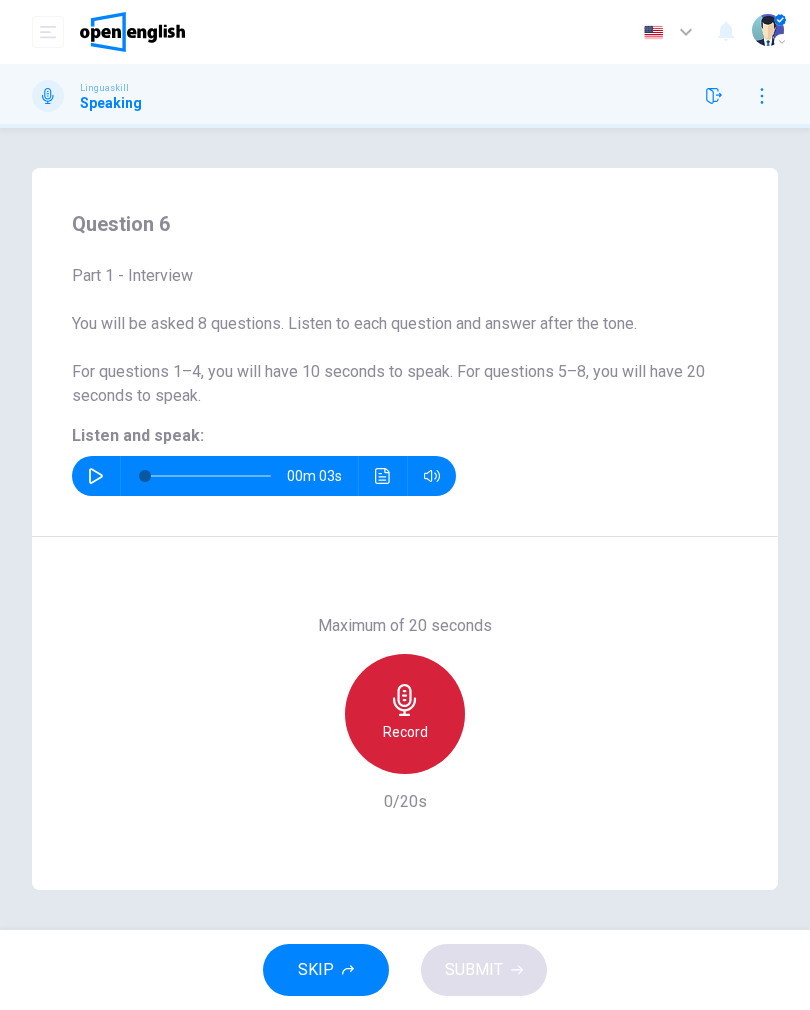 click on "Record" at bounding box center (405, 732) 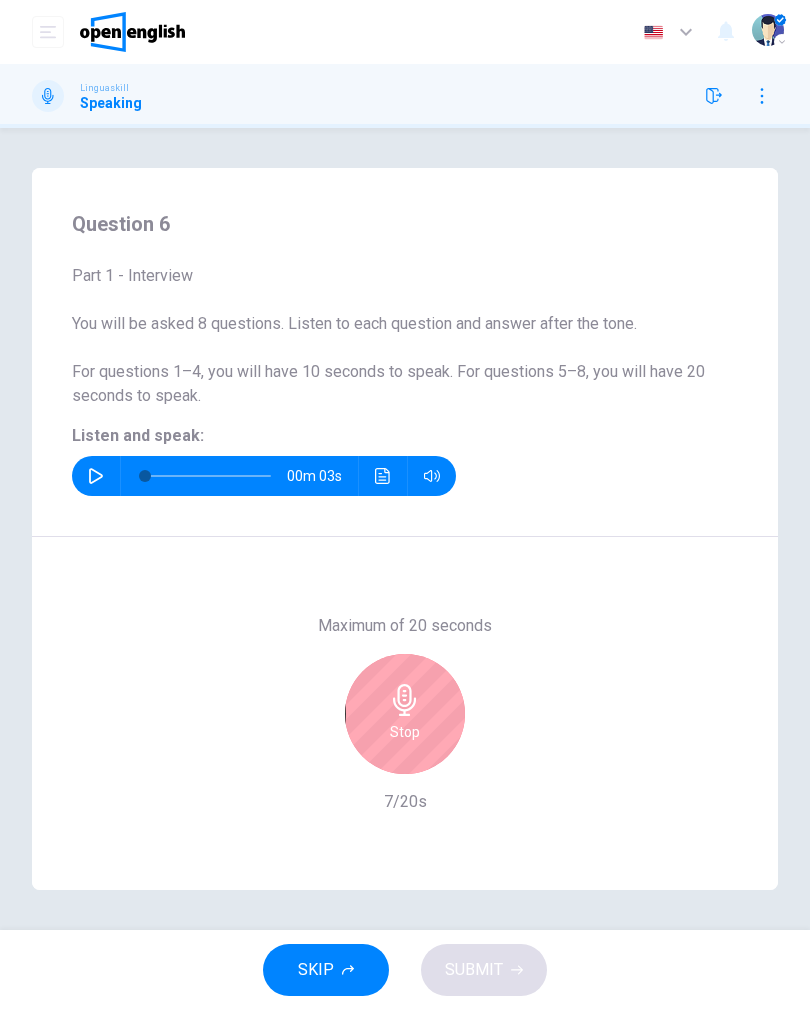 click on "Stop" at bounding box center [405, 714] 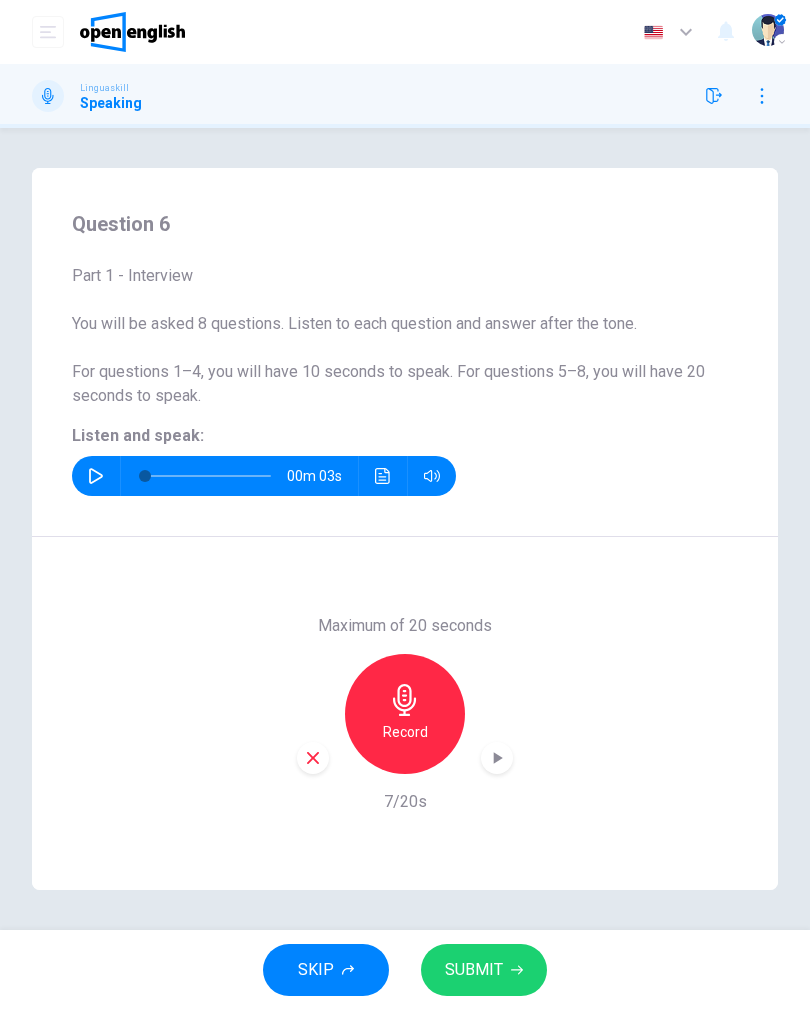 click on "SUBMIT" at bounding box center (474, 970) 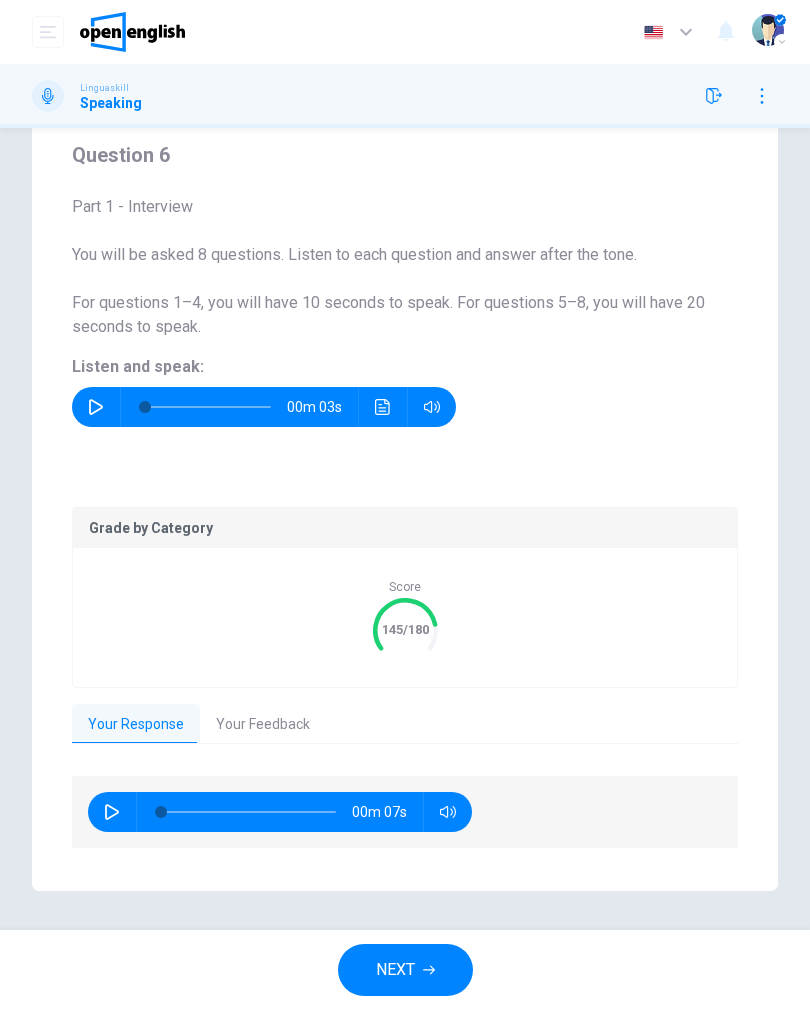 scroll, scrollTop: 63, scrollLeft: 0, axis: vertical 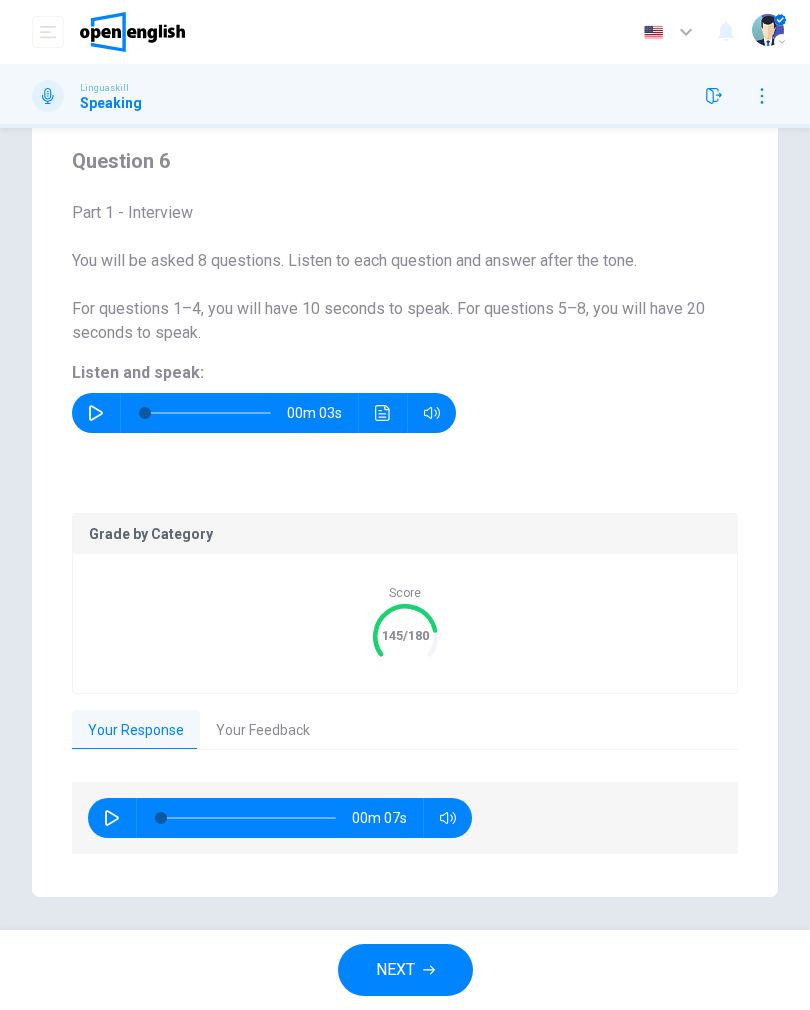 click on "Your Feedback" at bounding box center (263, 731) 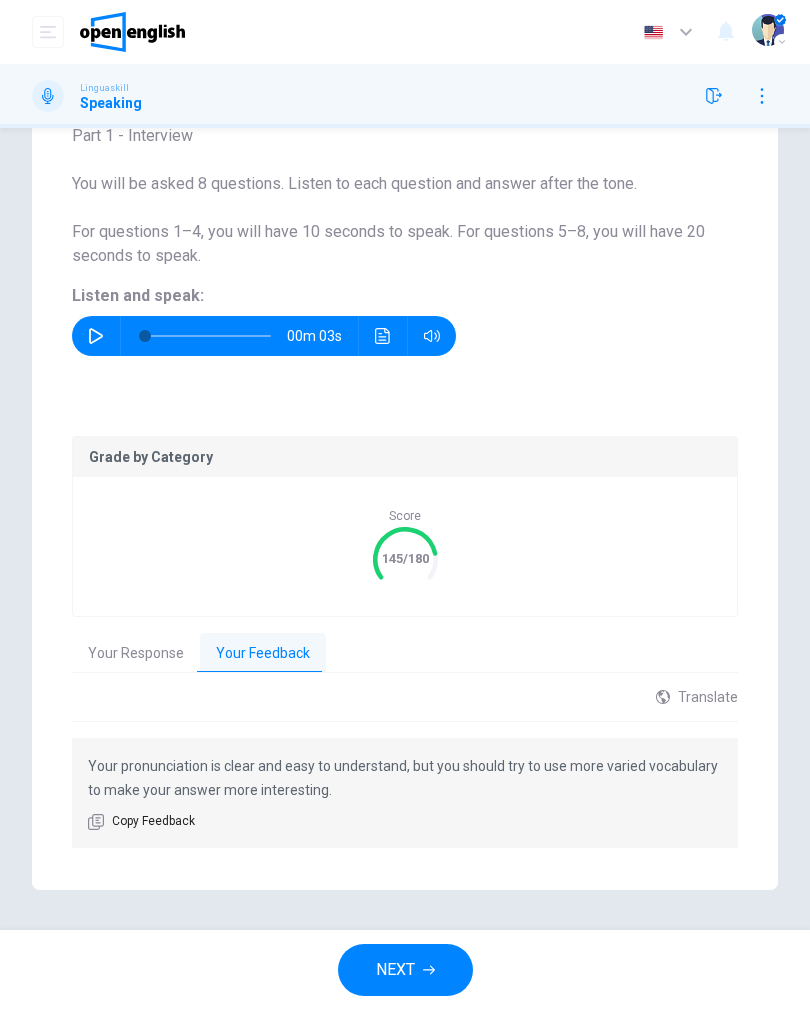 scroll, scrollTop: 140, scrollLeft: 0, axis: vertical 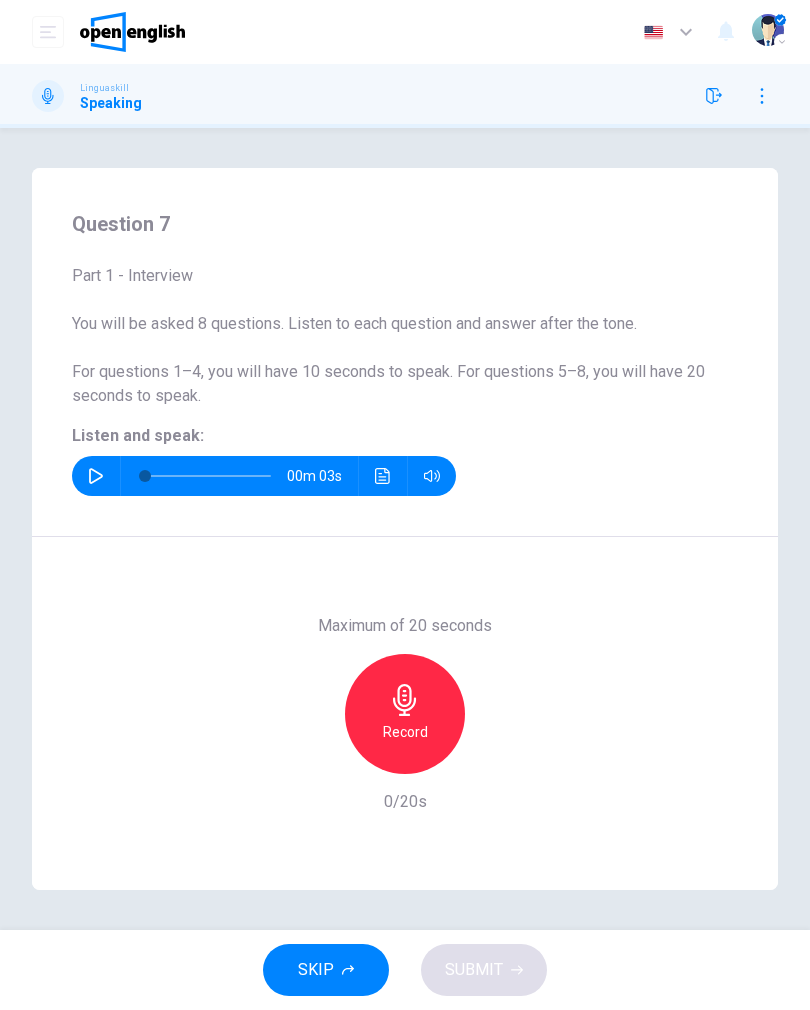 click at bounding box center [96, 476] 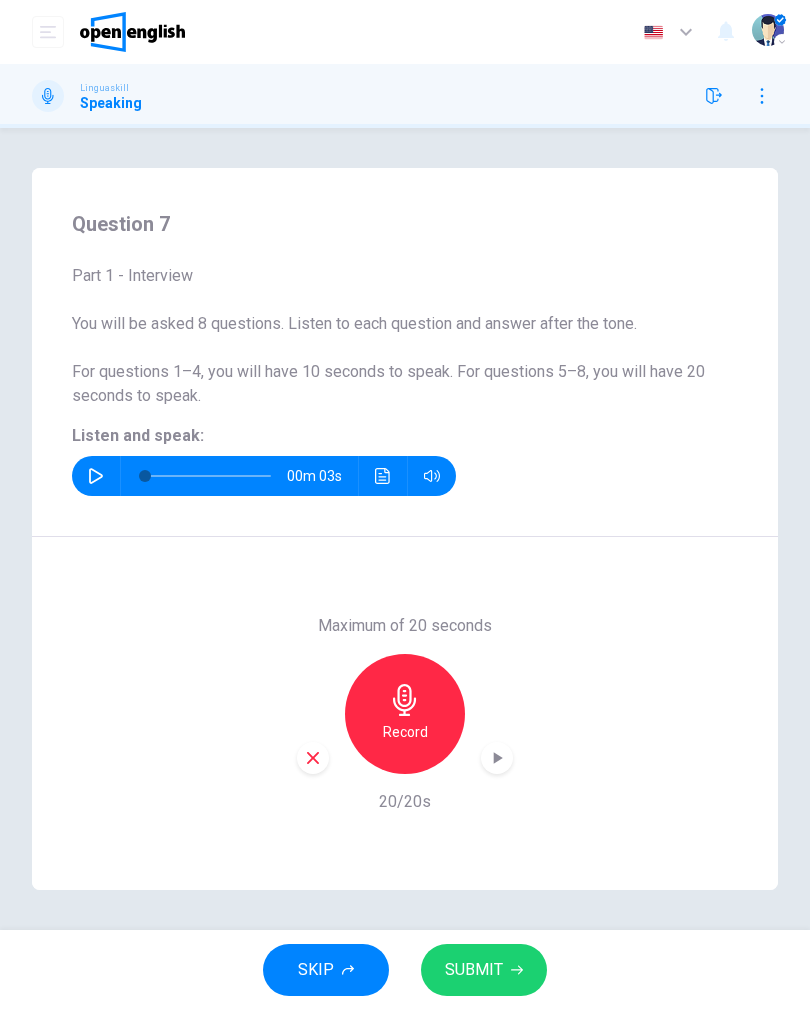 click on "Record" at bounding box center [405, 714] 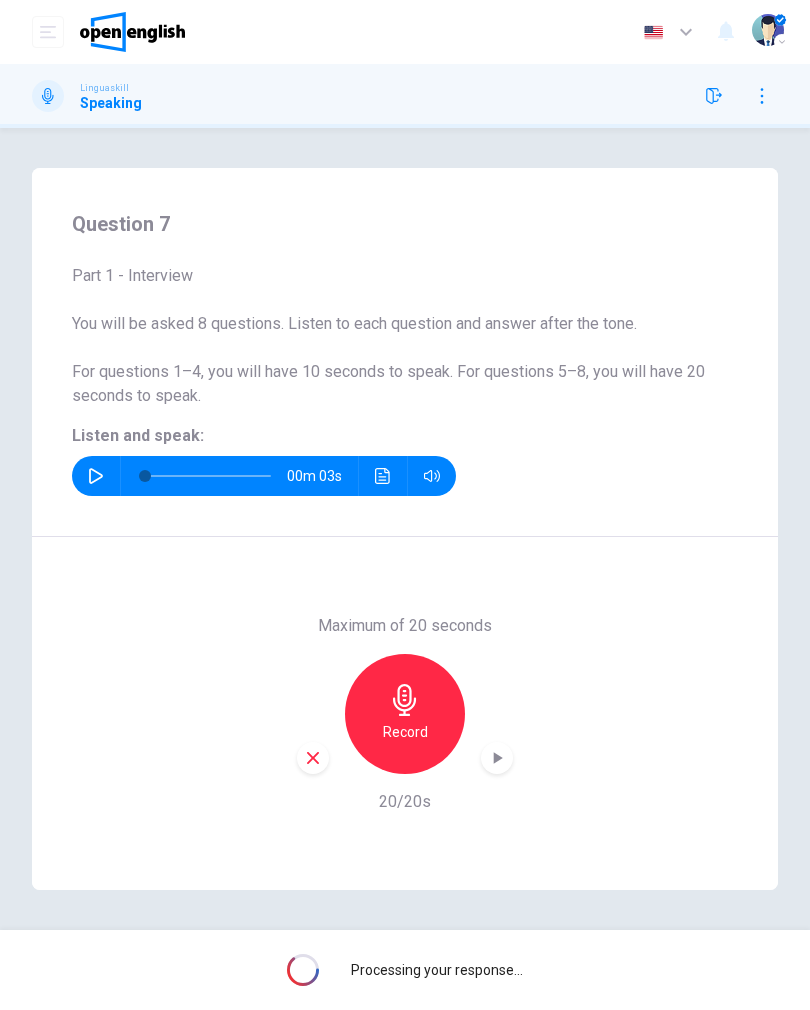click 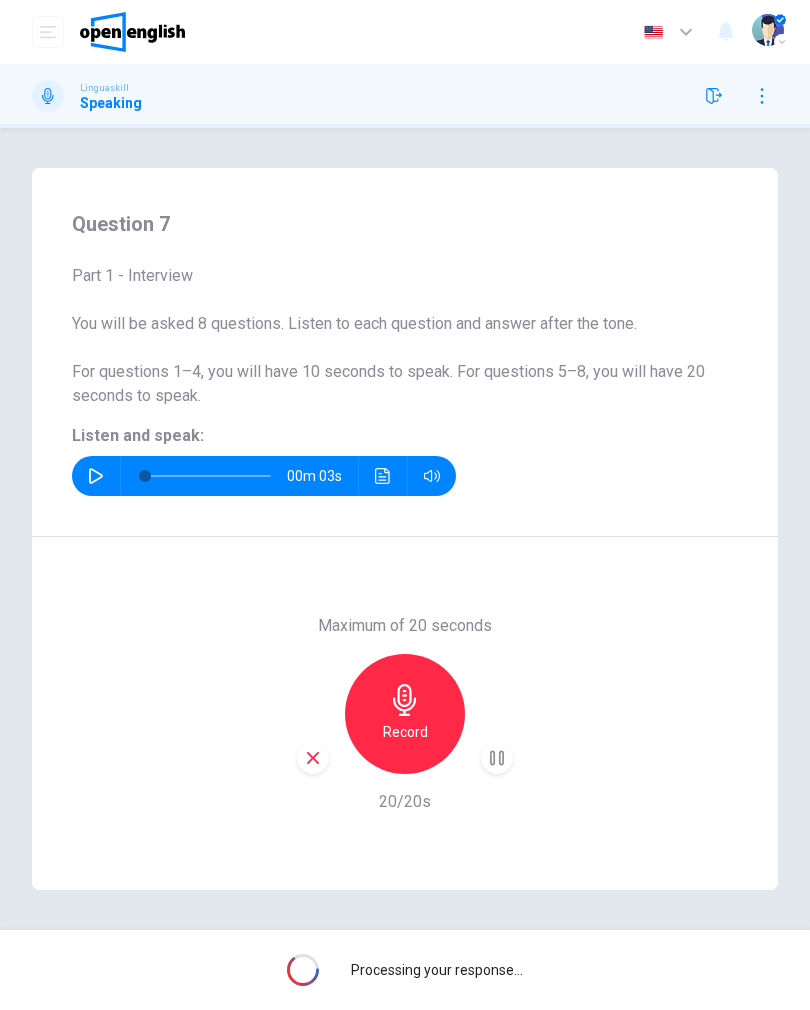 click 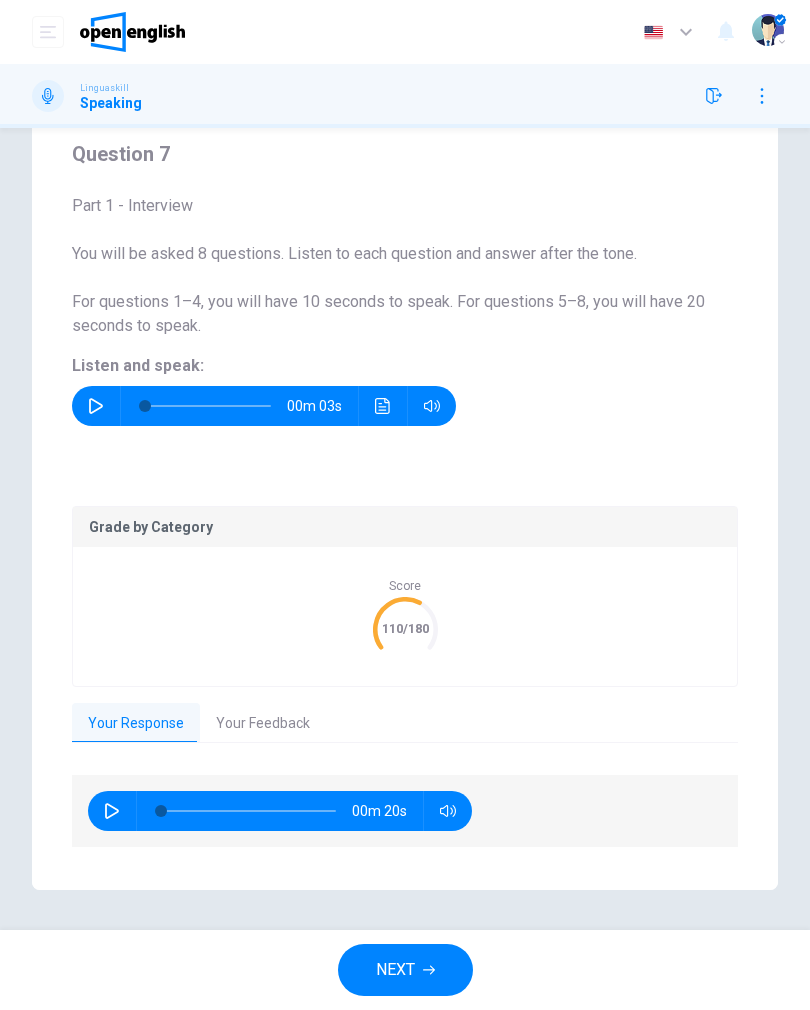 scroll, scrollTop: 69, scrollLeft: 0, axis: vertical 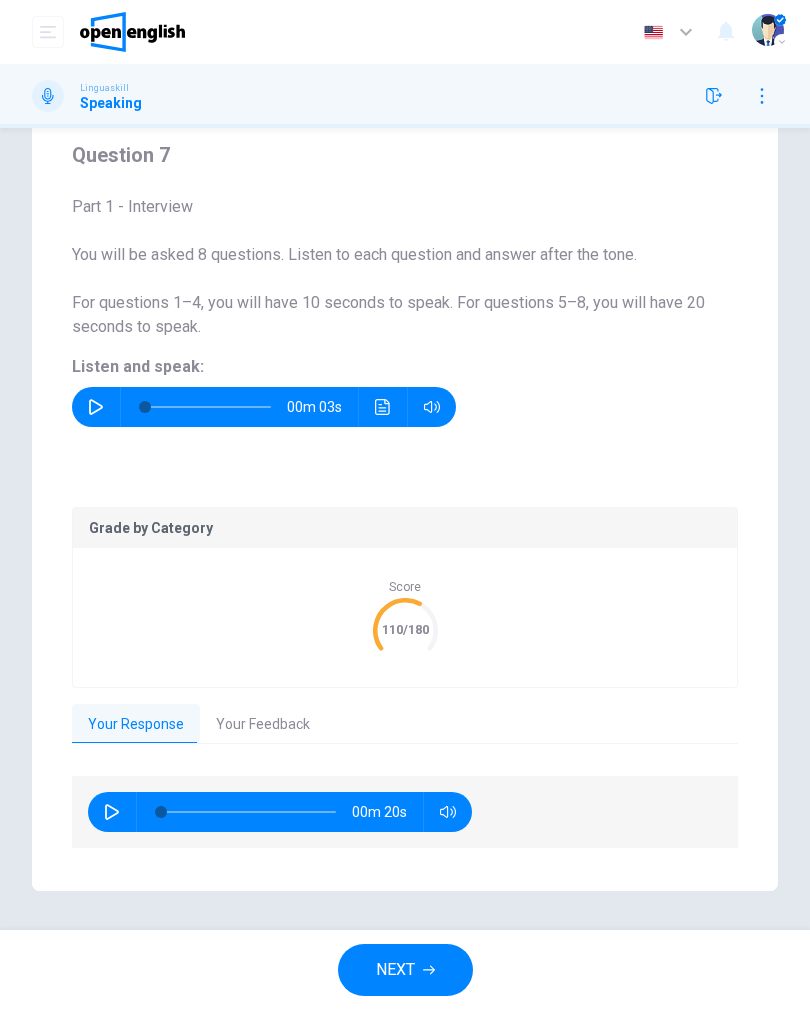 click on "Your Feedback" at bounding box center [263, 725] 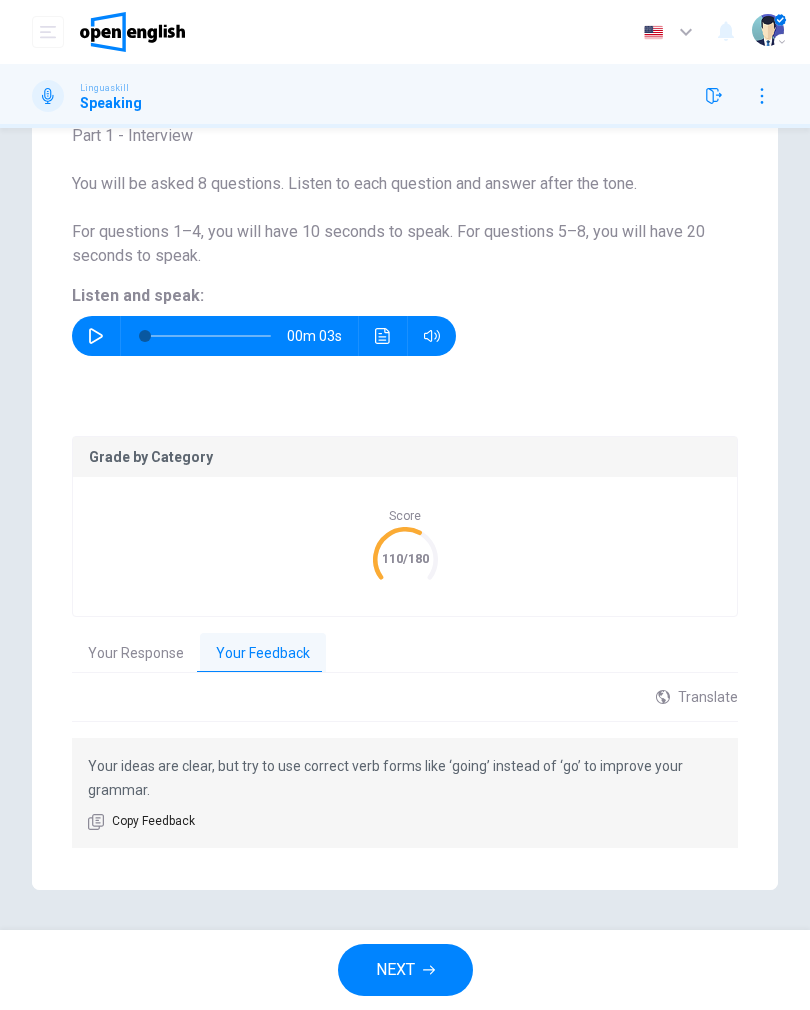 scroll, scrollTop: 140, scrollLeft: 0, axis: vertical 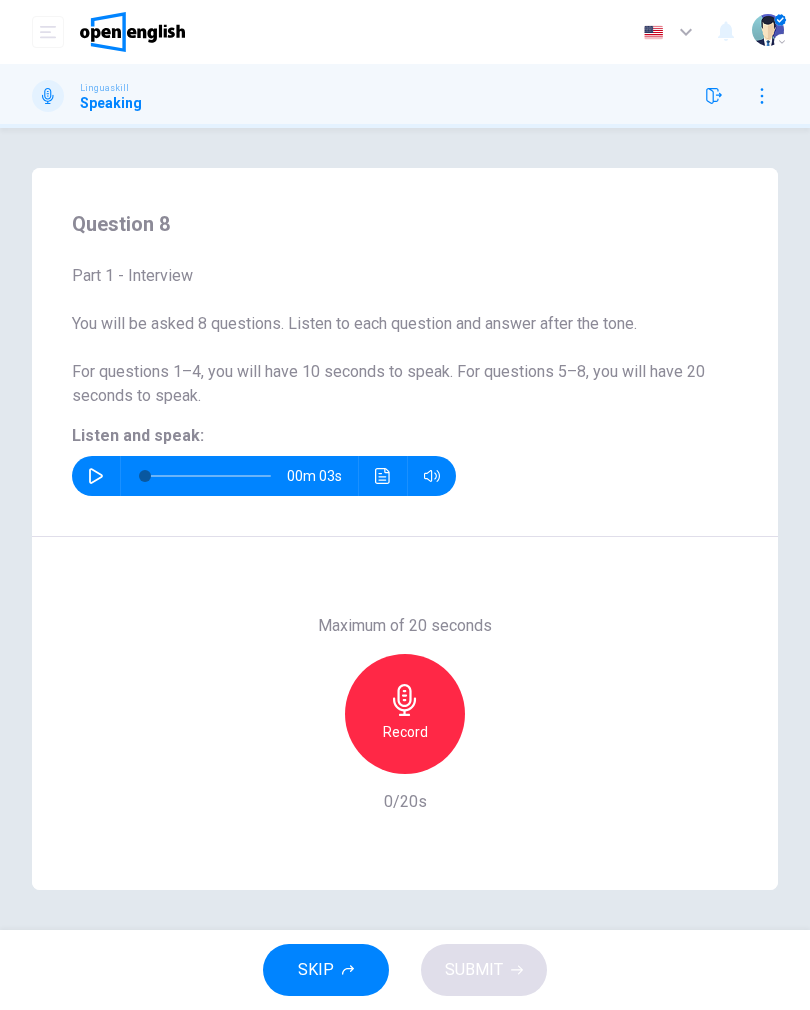 click 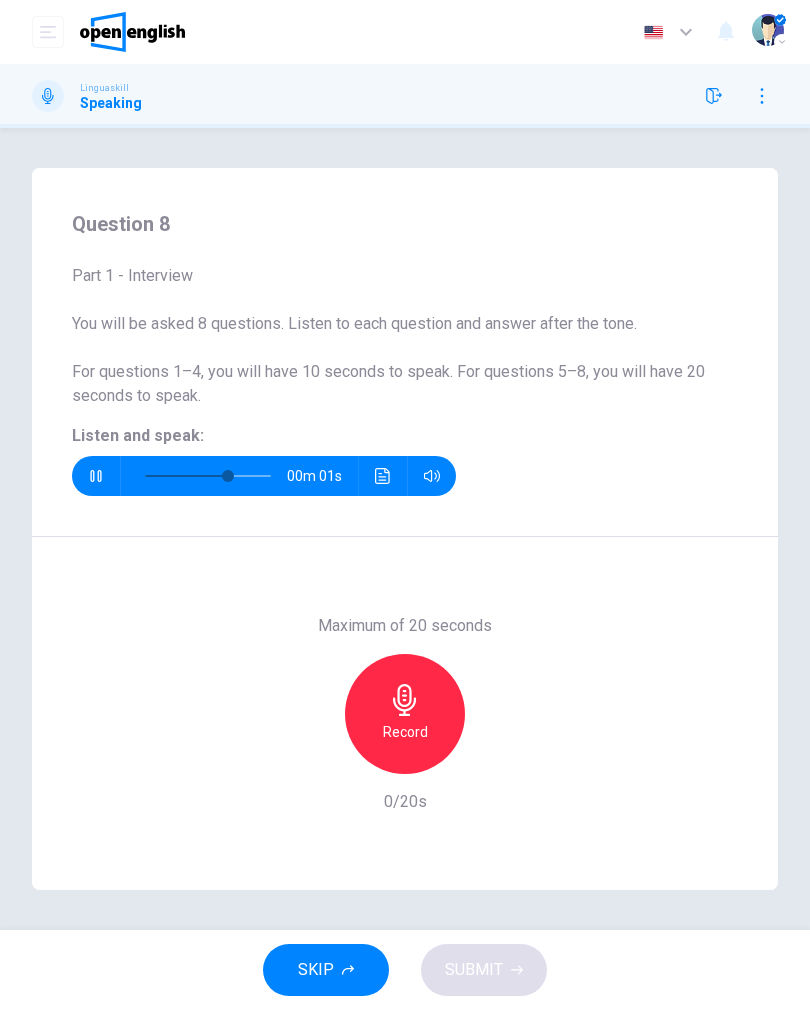 type on "*" 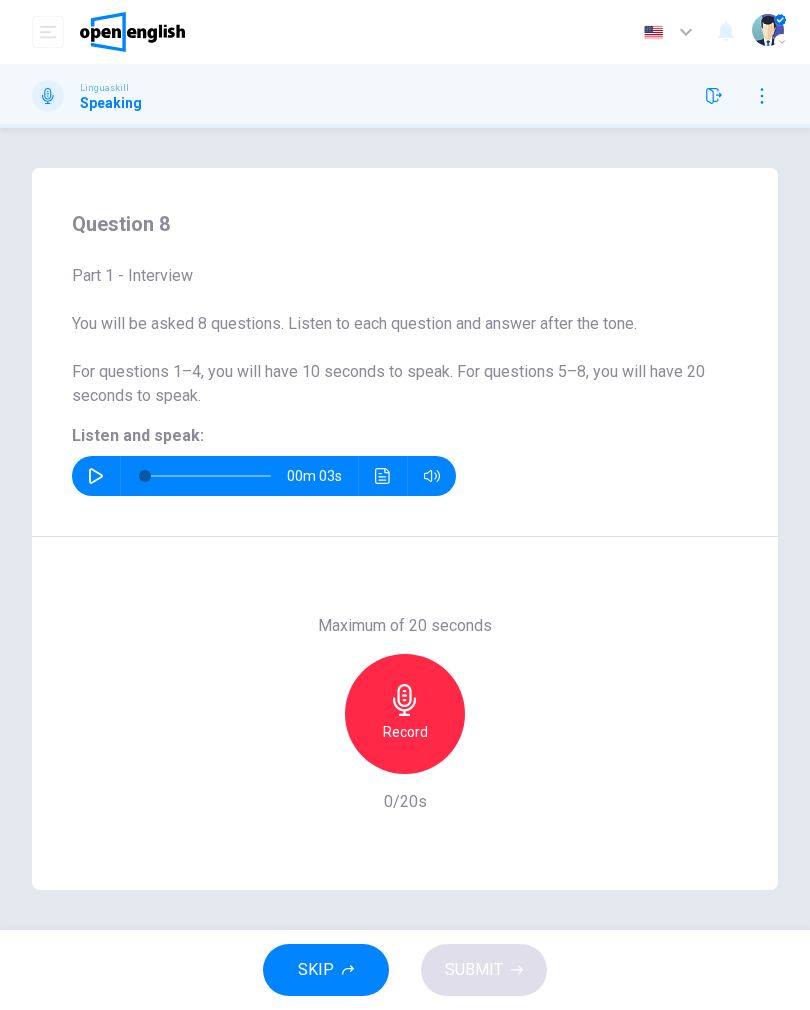 click on "Record" at bounding box center [405, 714] 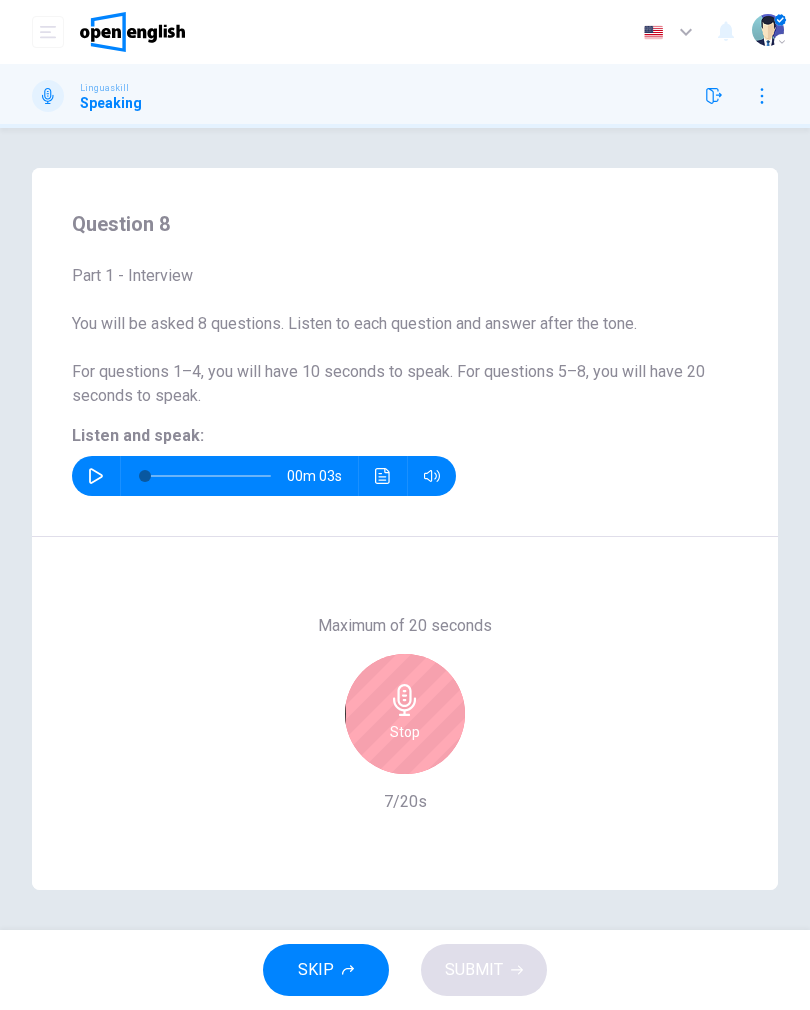 click on "Stop" at bounding box center [405, 714] 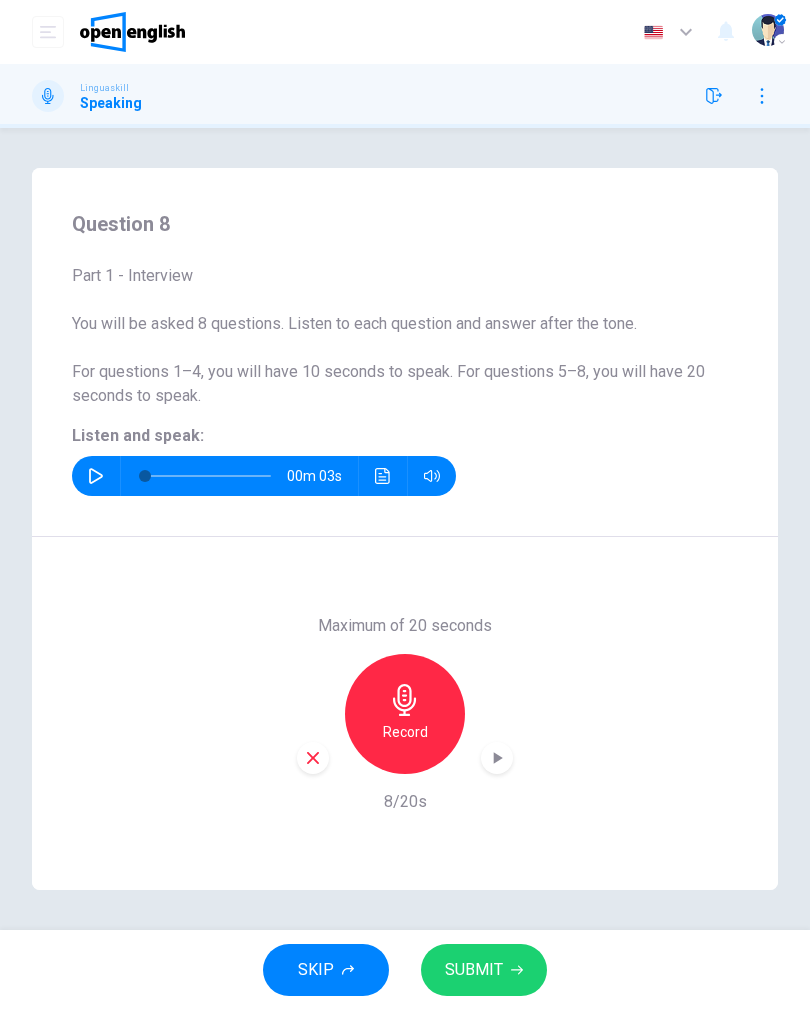 click 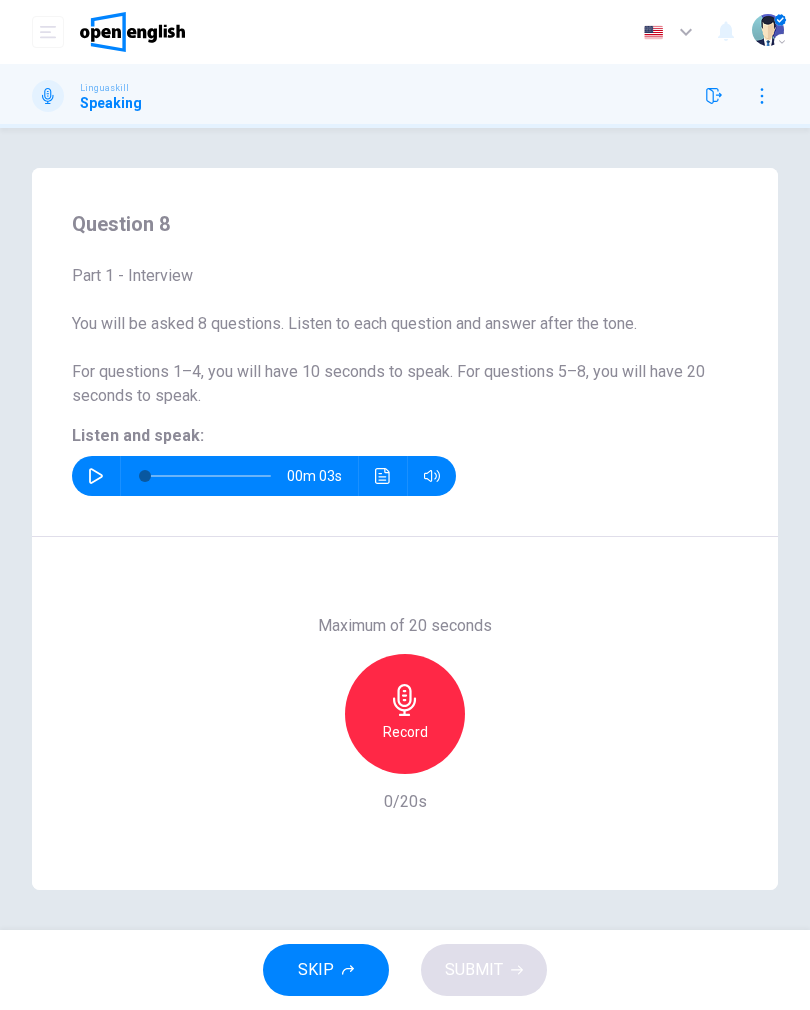 click on "Record" at bounding box center [405, 714] 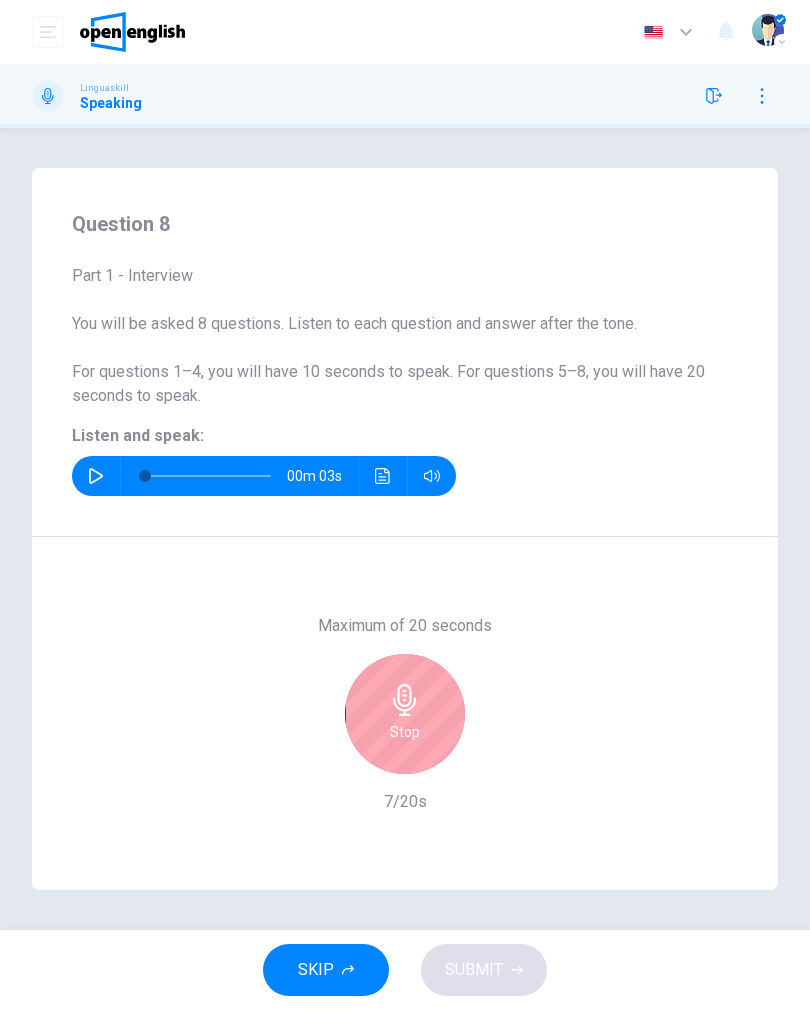 click 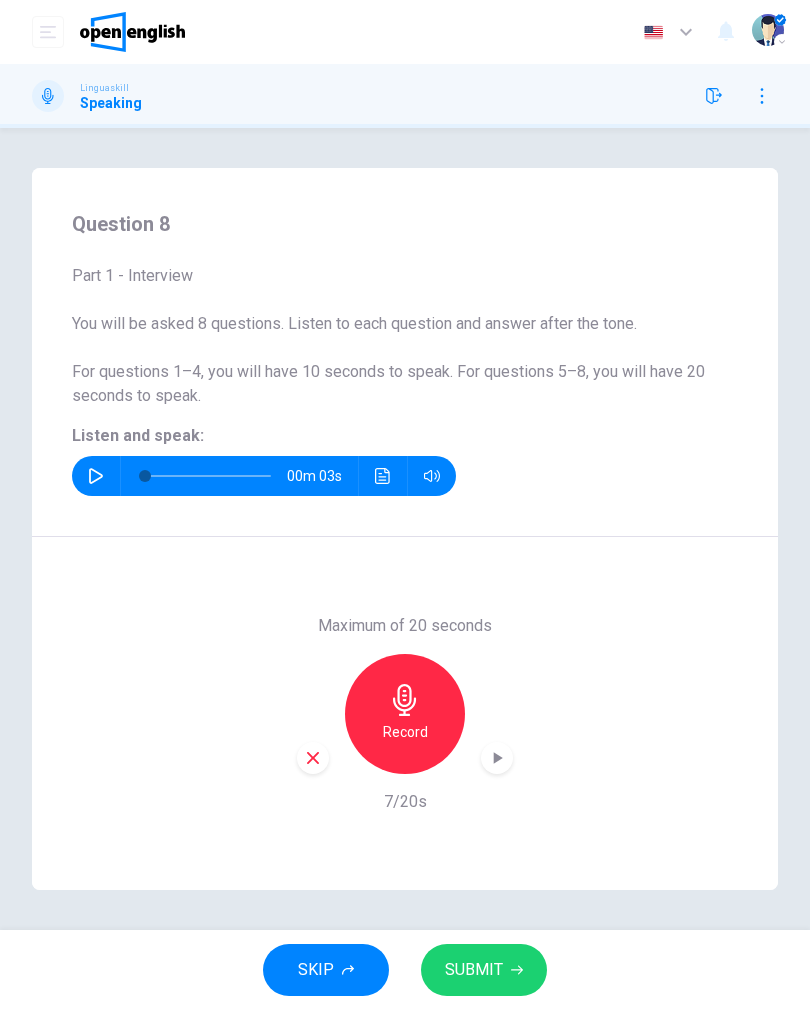 click 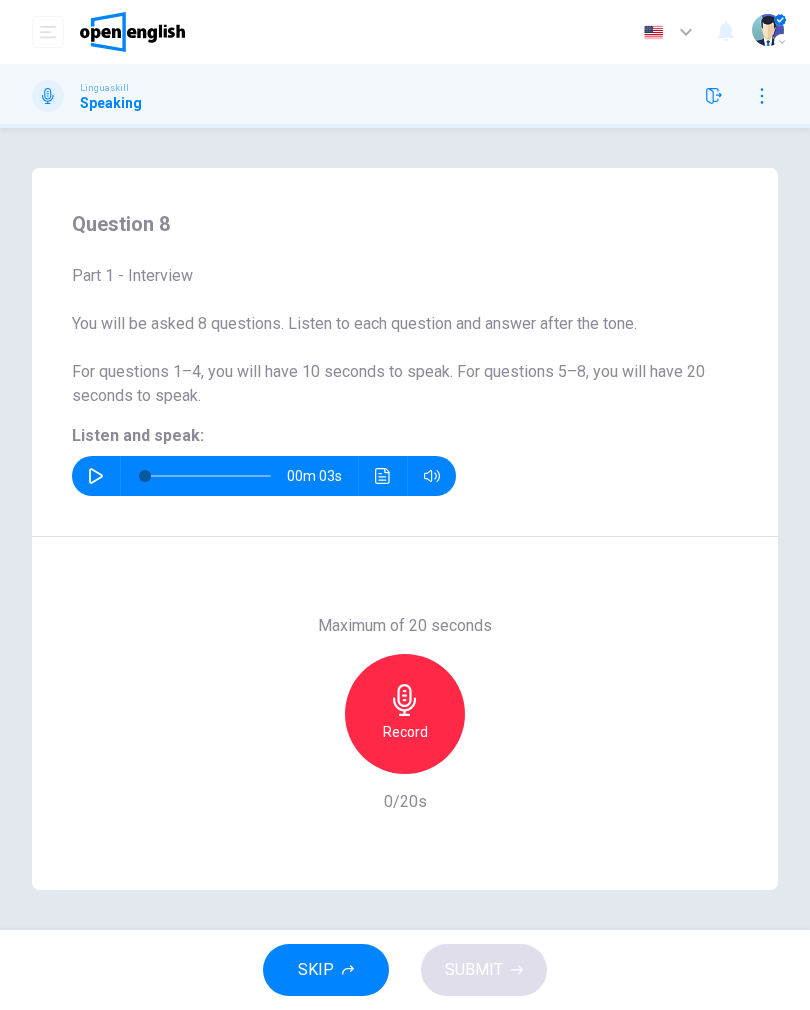 click on "Record" at bounding box center [405, 732] 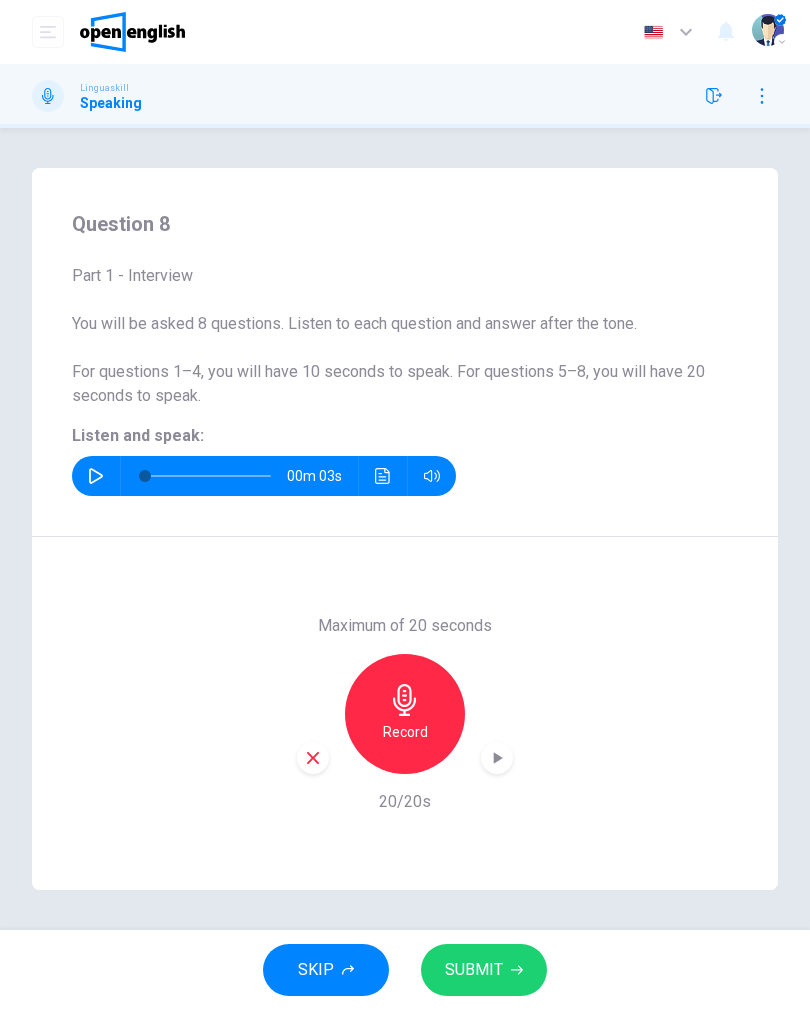 click 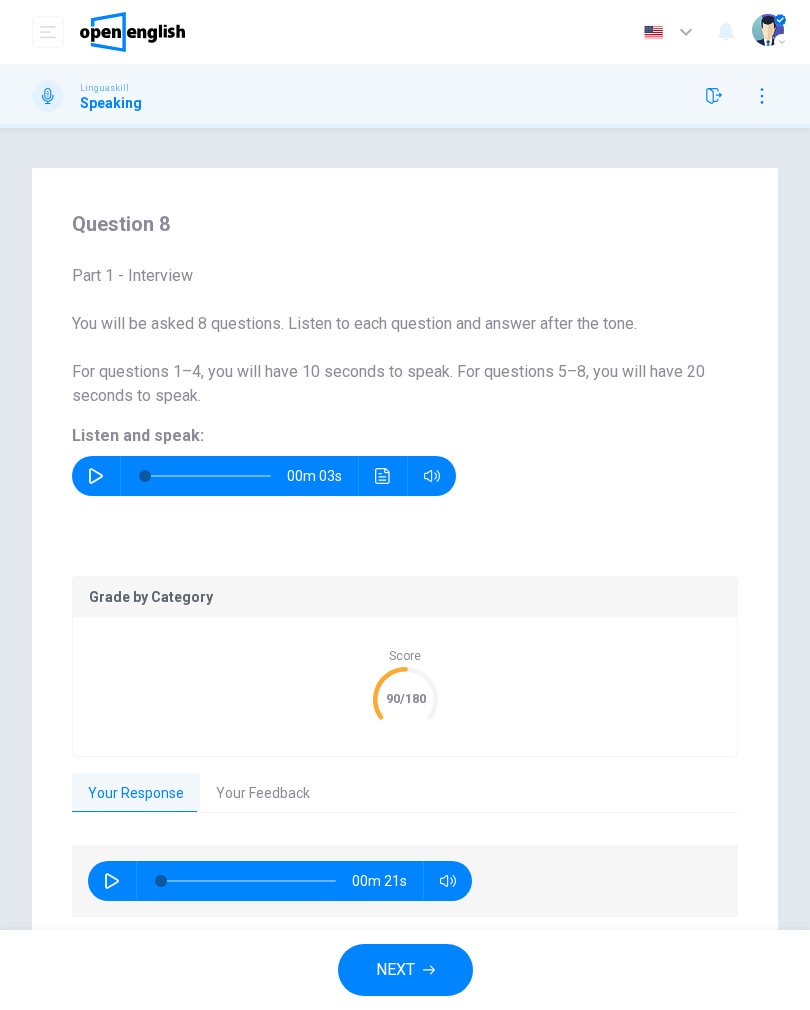 click on "Your Feedback" at bounding box center (263, 794) 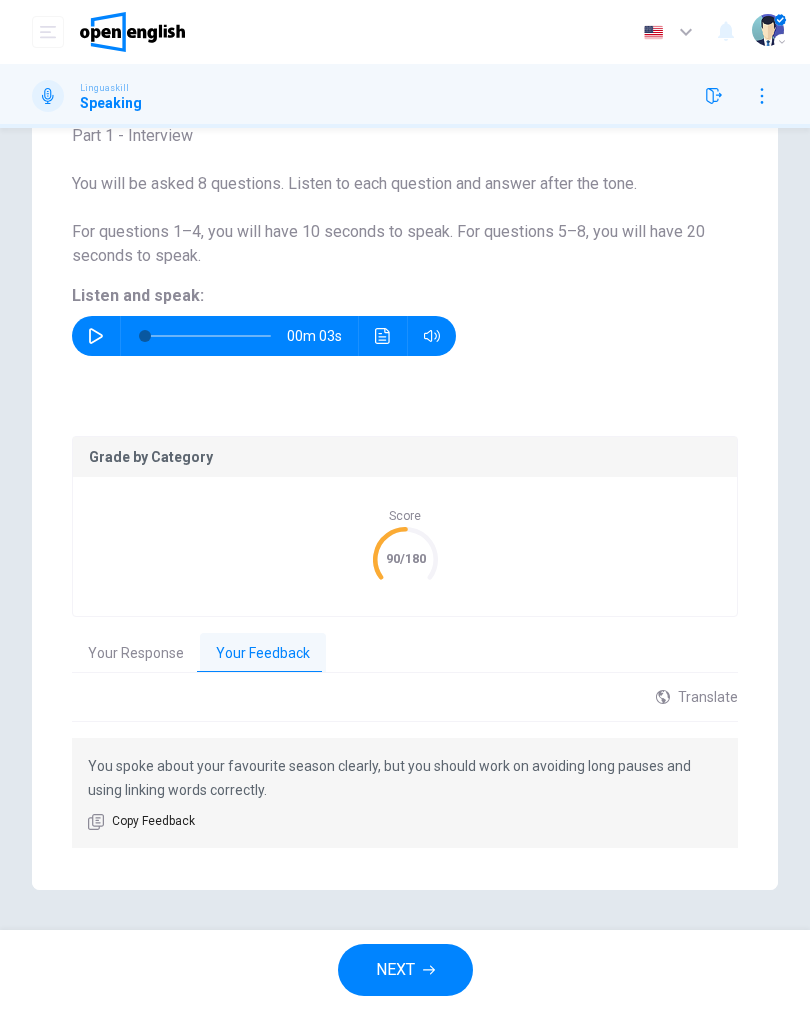 scroll, scrollTop: 140, scrollLeft: 0, axis: vertical 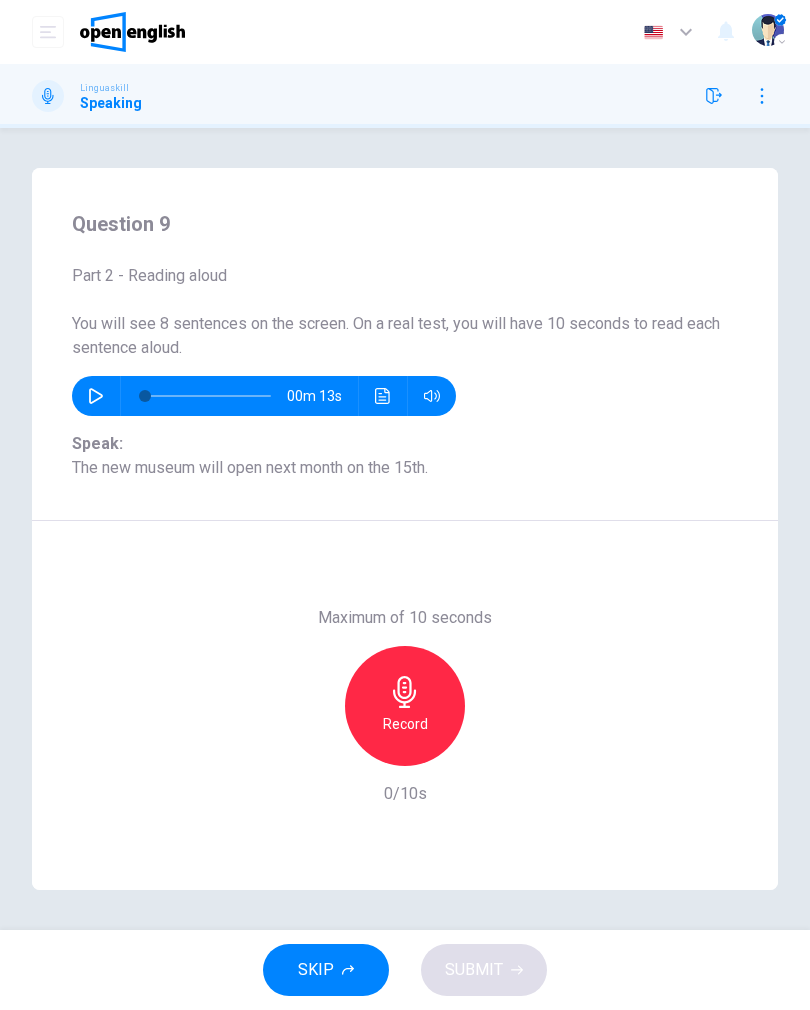 click at bounding box center [96, 396] 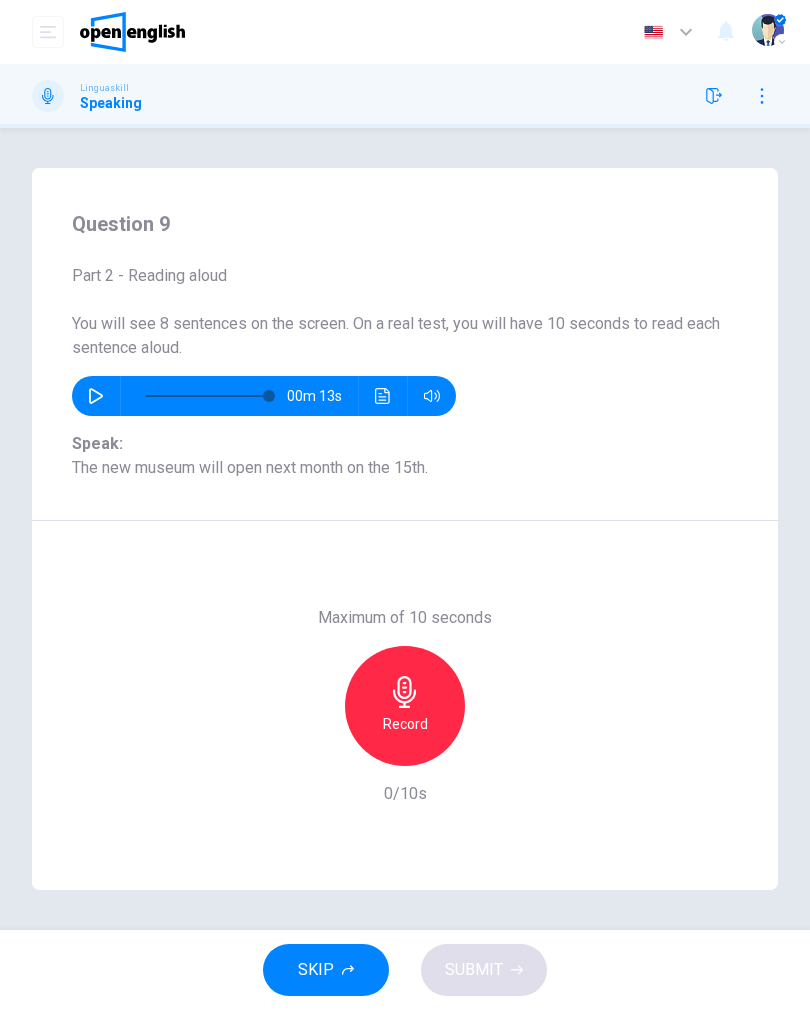 type on "*" 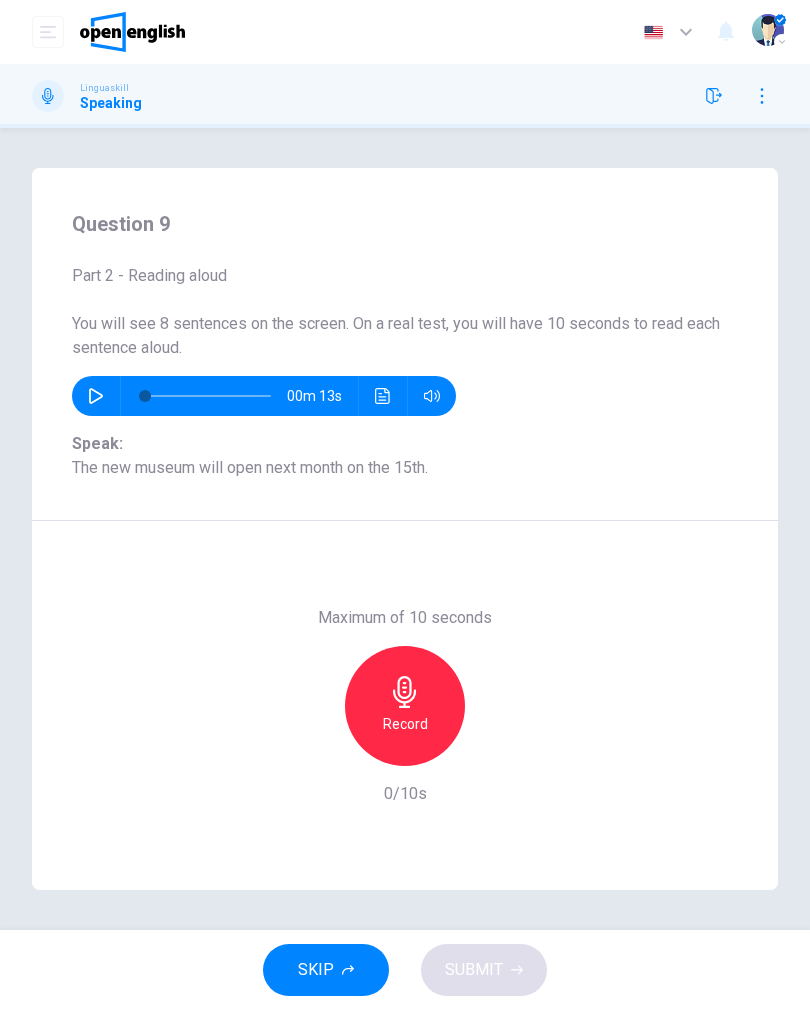 click on "Record" at bounding box center [405, 724] 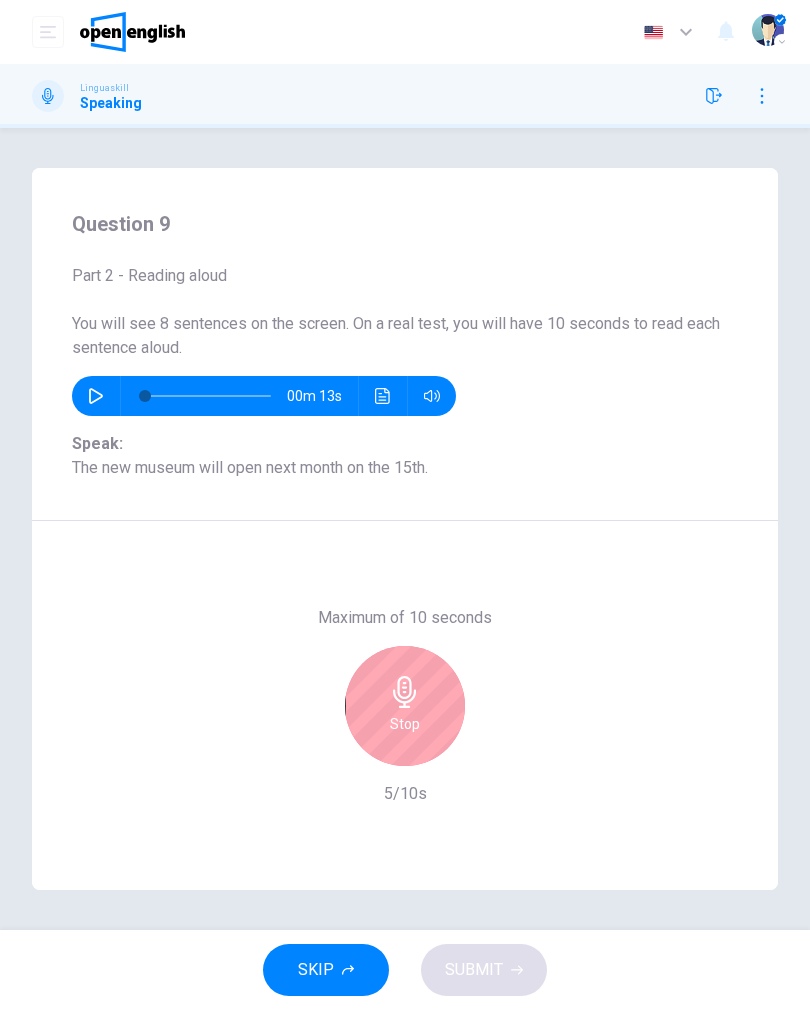 click on "Stop" at bounding box center (405, 706) 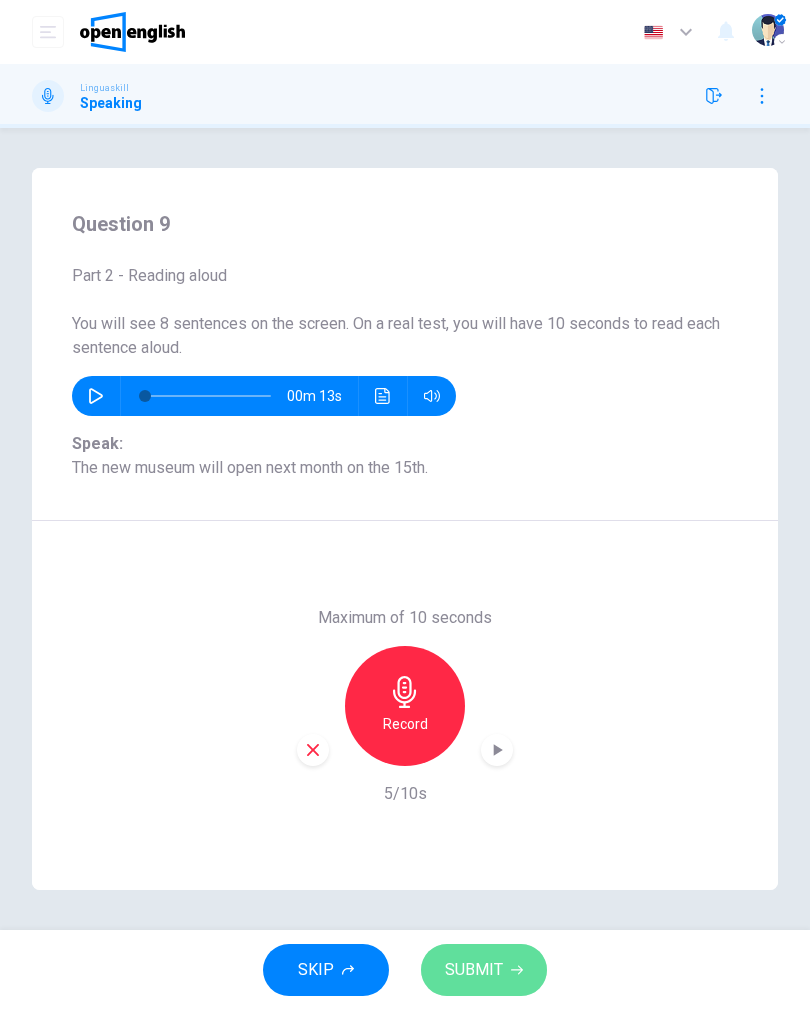 click on "SUBMIT" at bounding box center (474, 970) 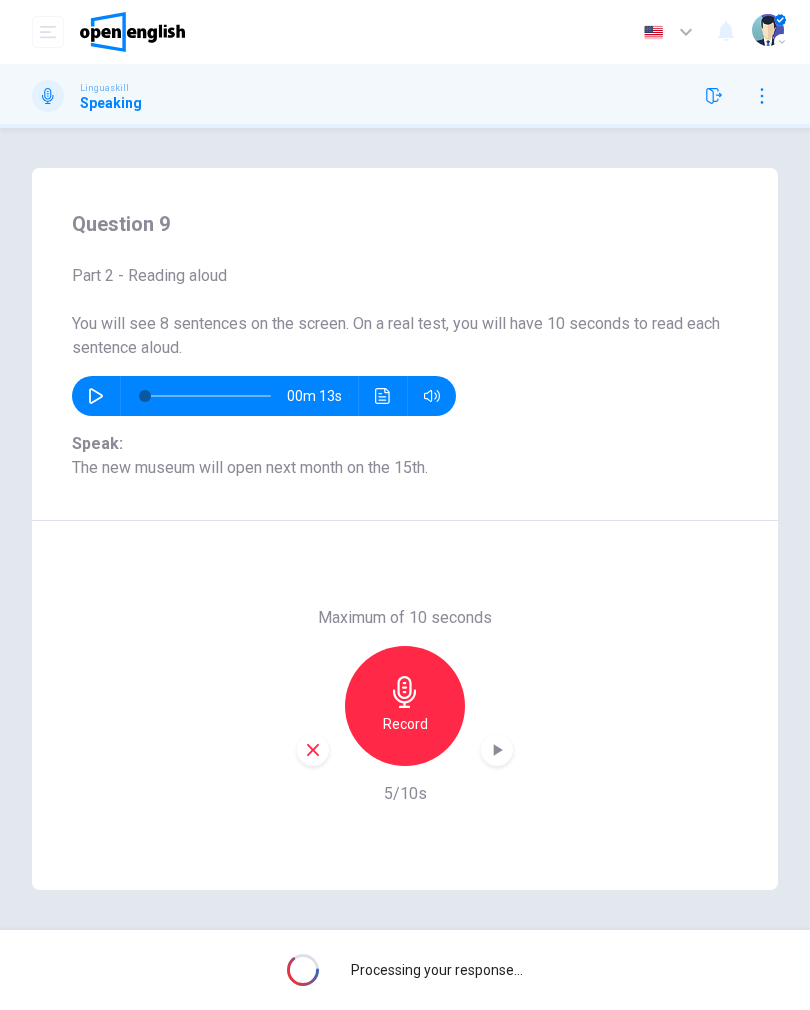 click on "Question   9 Part 2 - Reading aloud You will see 8 sentences on the screen. On a real test, you will have 10 seconds to read each sentence aloud. 00m 13s <b>Speak:</b><br>The new museum will open next month on the 15th. Speak: The new museum will open next month on the 15th. Maximum of 10 seconds Record 5/10s" at bounding box center (405, 529) 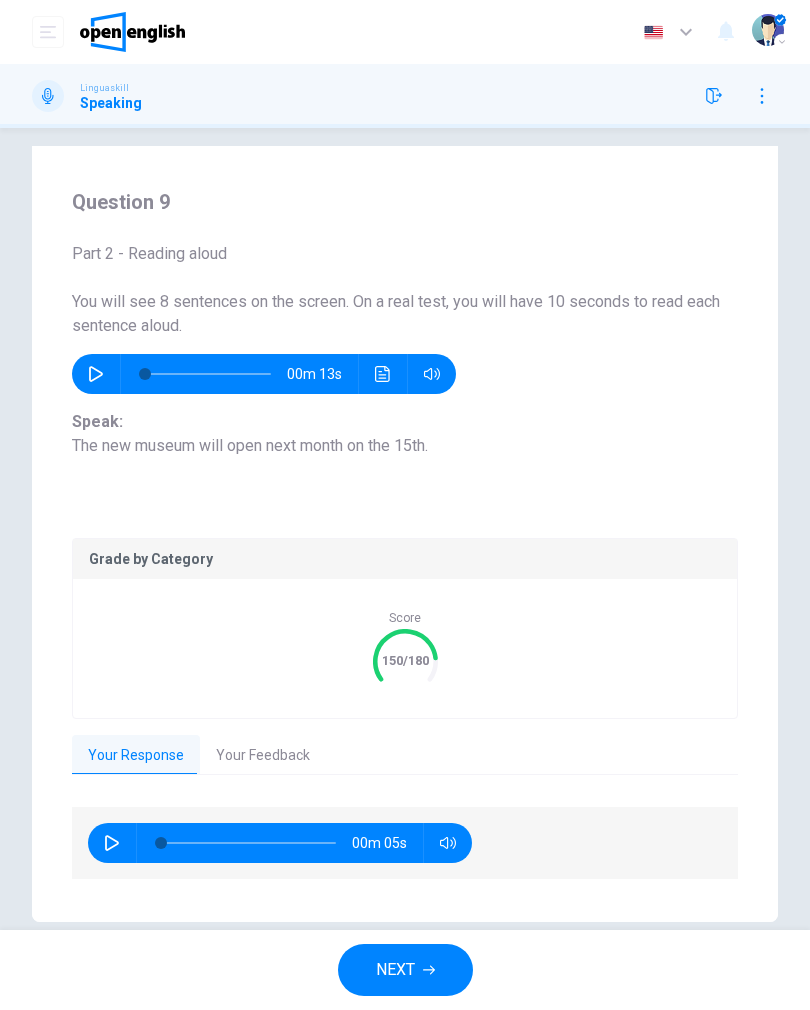 scroll, scrollTop: 36, scrollLeft: 0, axis: vertical 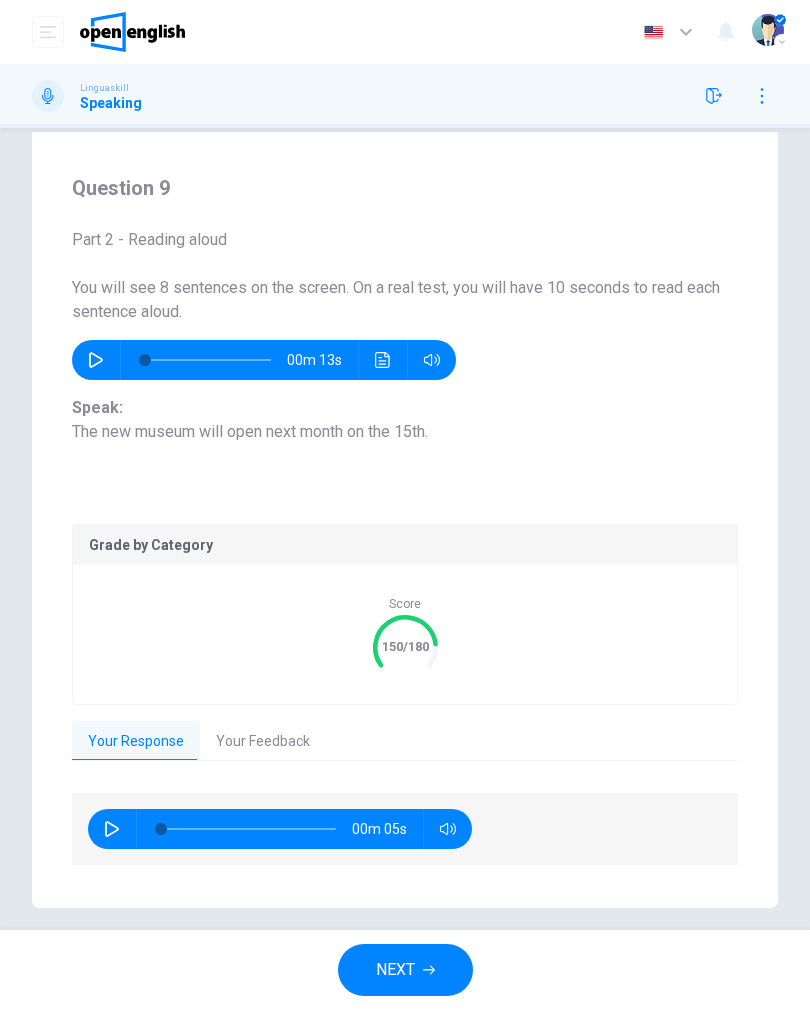 click 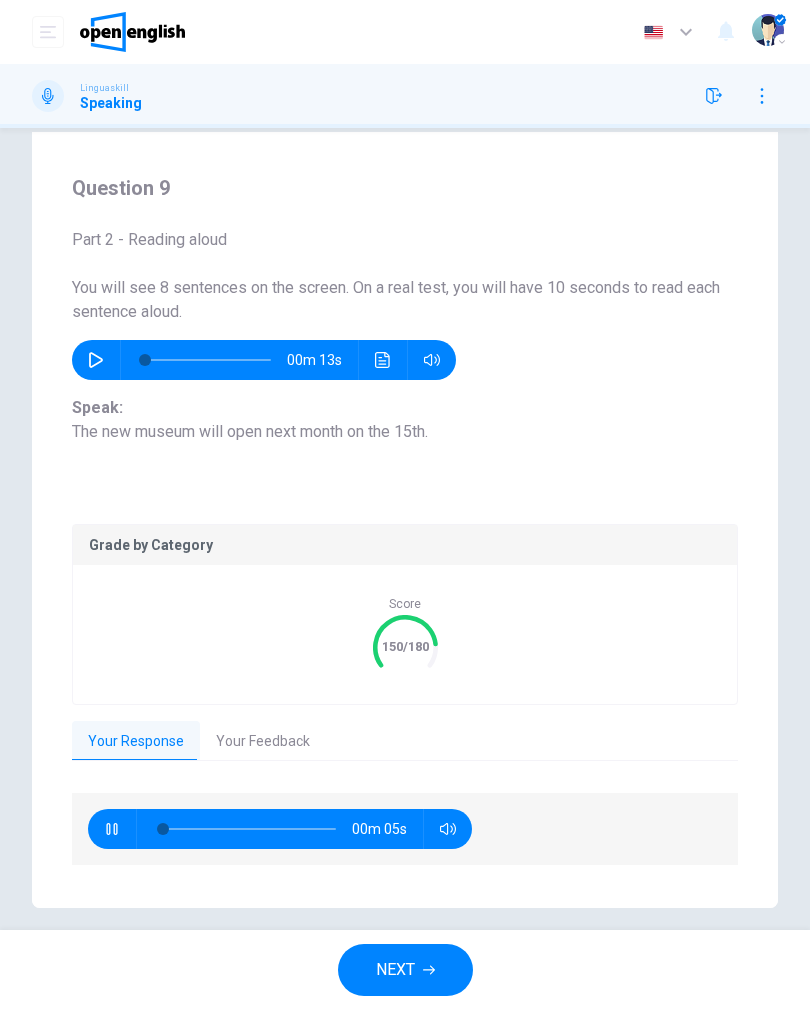 type on "**" 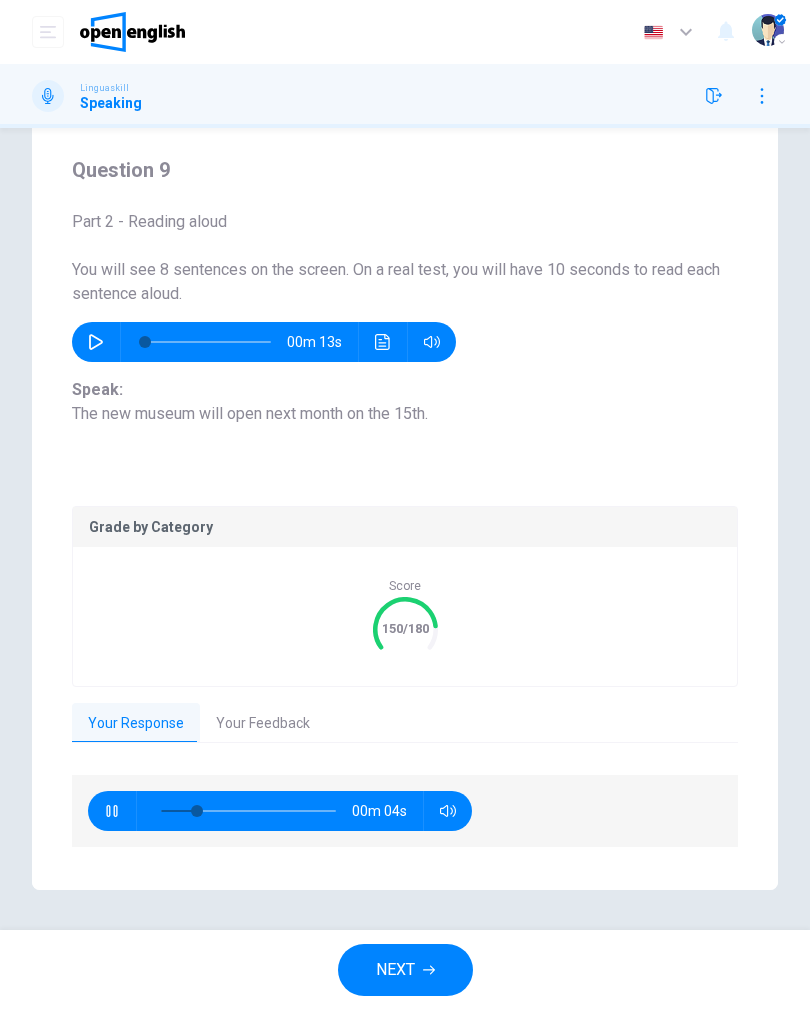 scroll, scrollTop: 53, scrollLeft: 0, axis: vertical 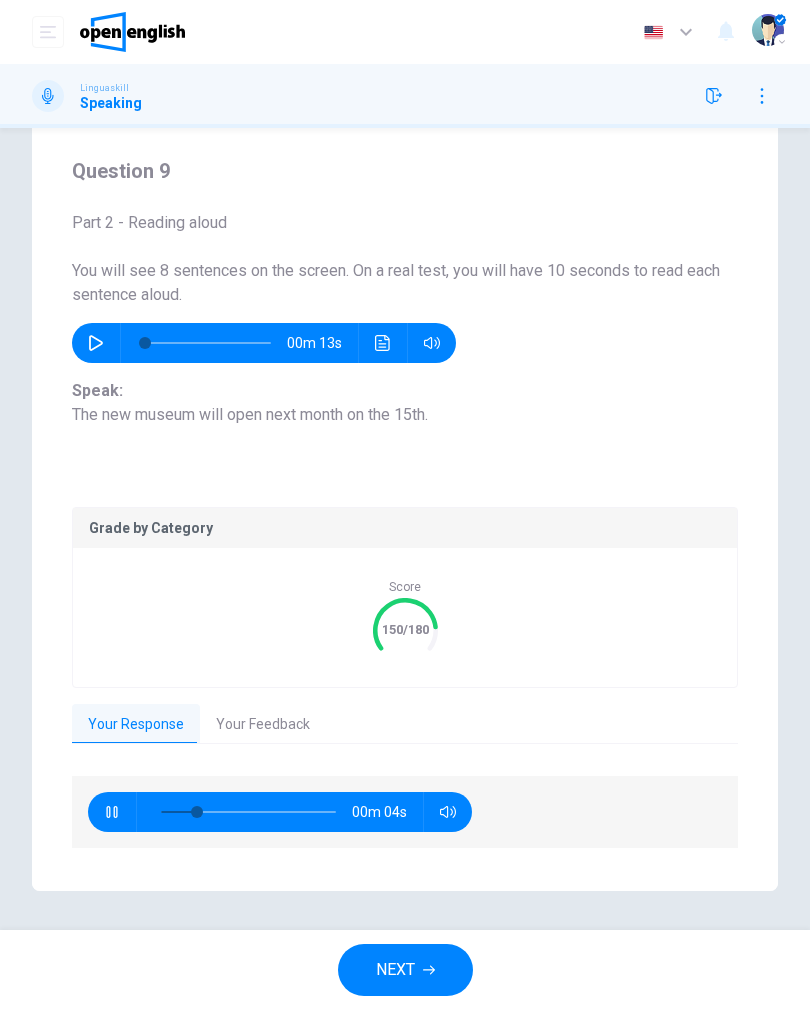 click on "Your Feedback" at bounding box center [263, 725] 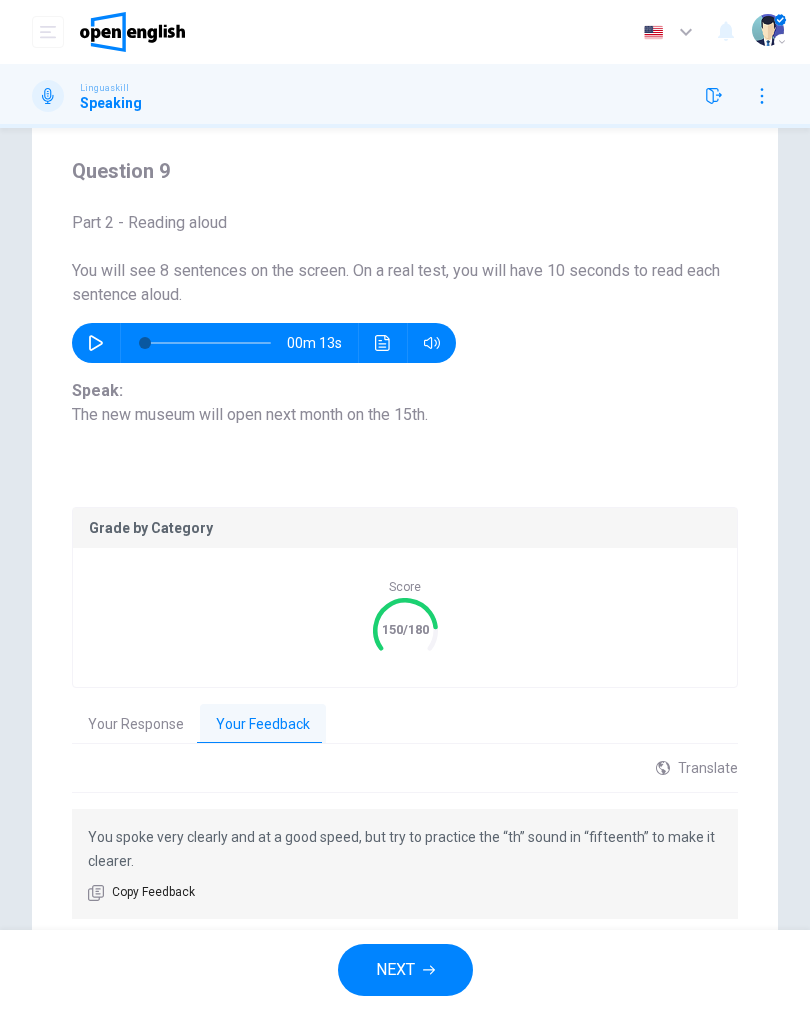 scroll, scrollTop: 112, scrollLeft: 0, axis: vertical 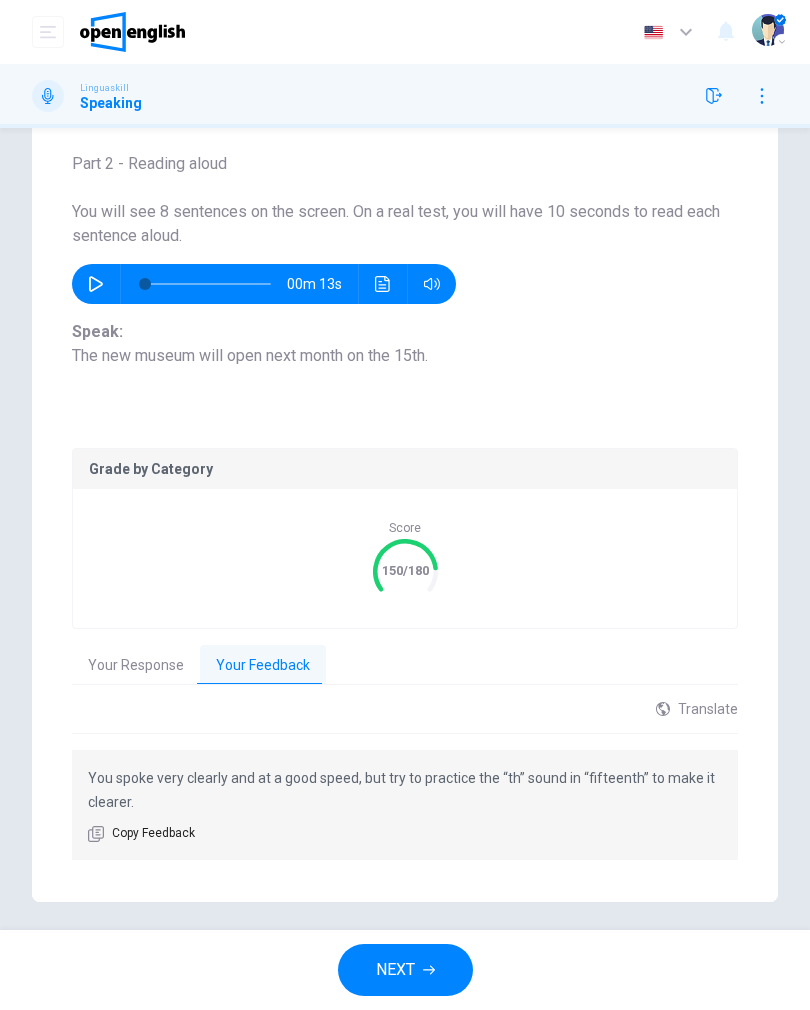 click on "Your Response" at bounding box center (136, 666) 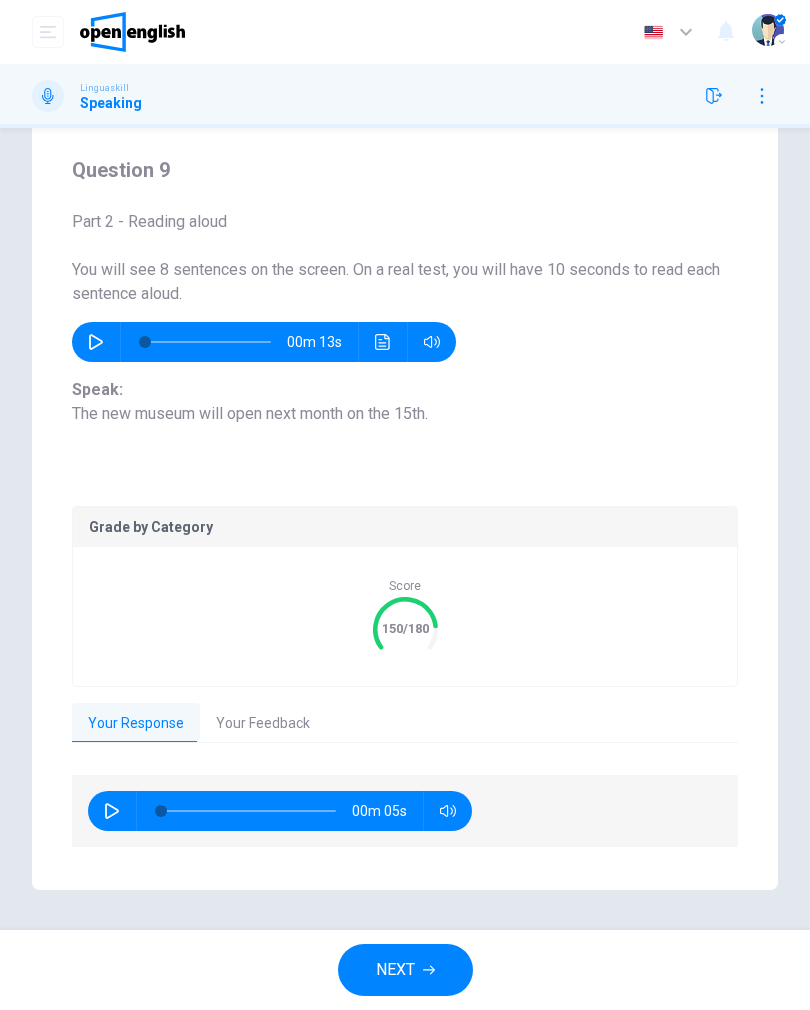 scroll, scrollTop: 53, scrollLeft: 0, axis: vertical 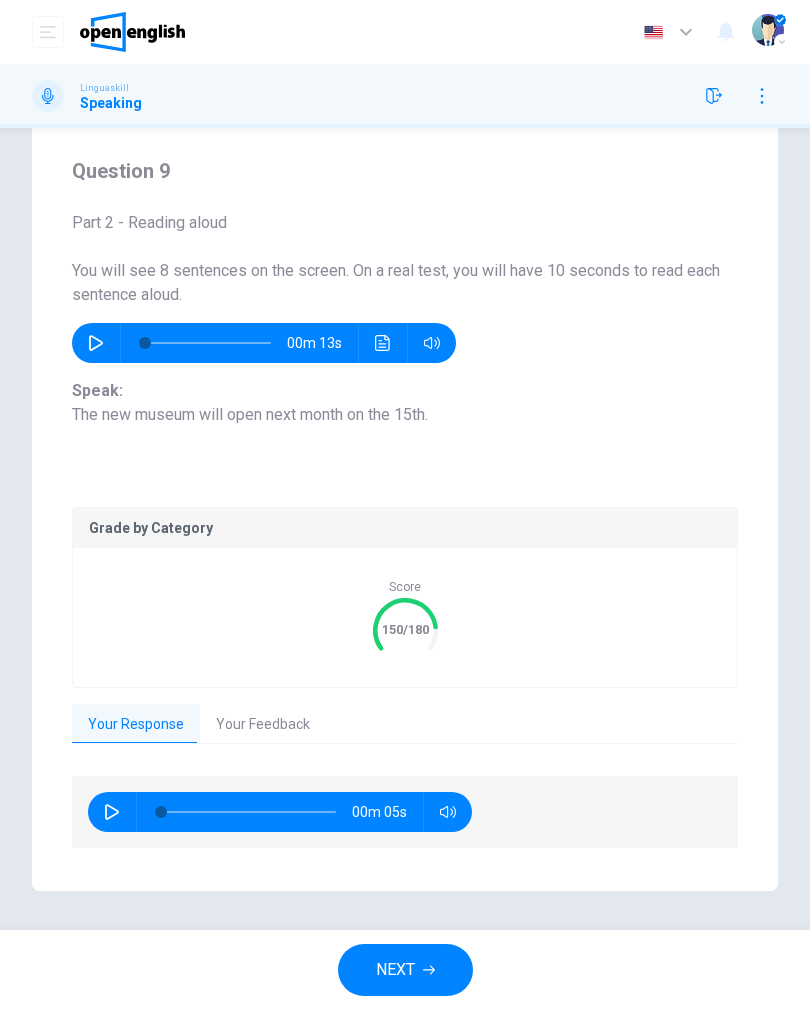 click on "NEXT" at bounding box center (395, 970) 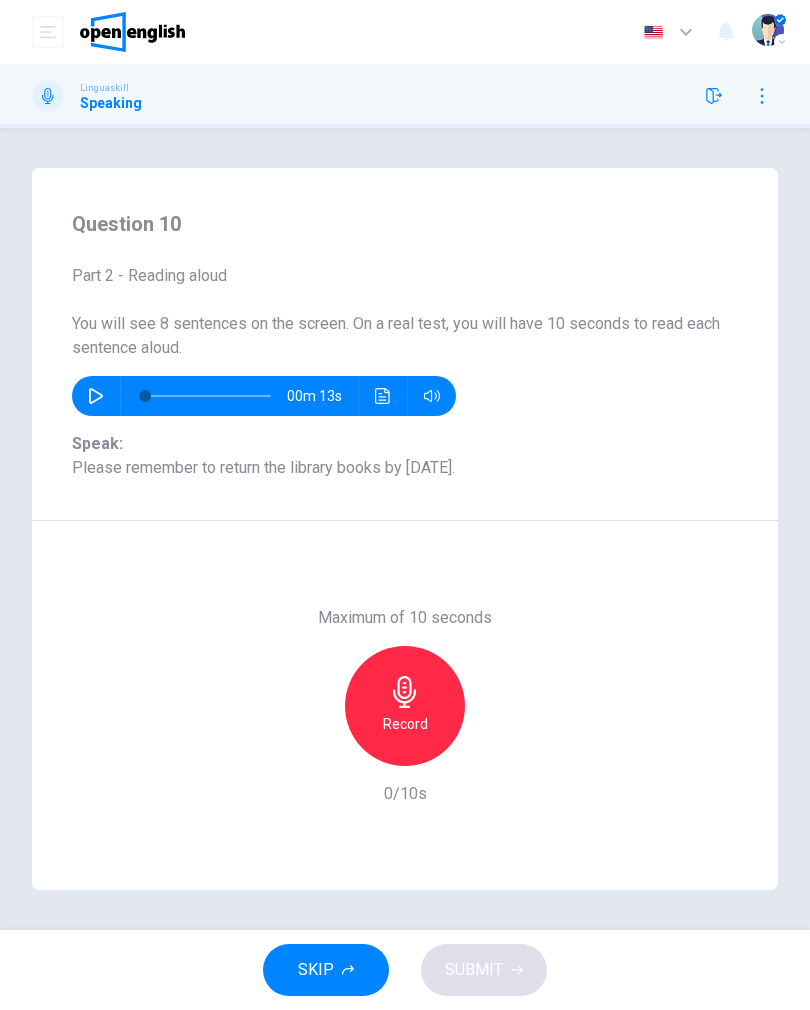 scroll, scrollTop: 0, scrollLeft: 0, axis: both 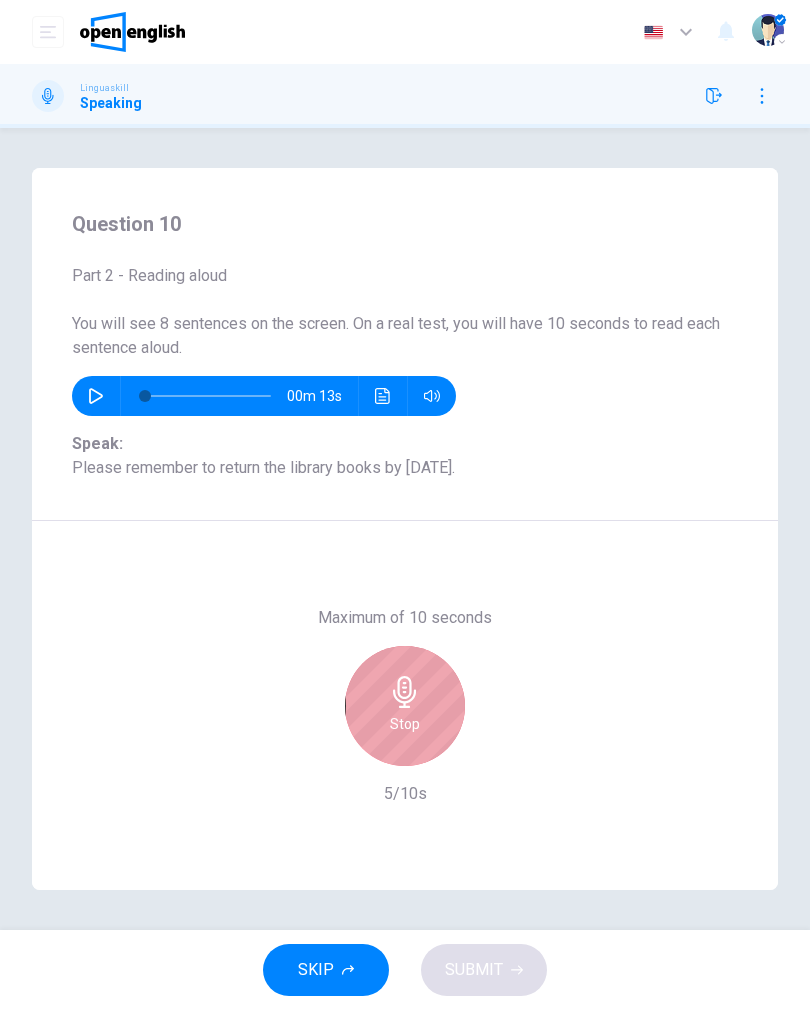click on "Stop" at bounding box center [405, 706] 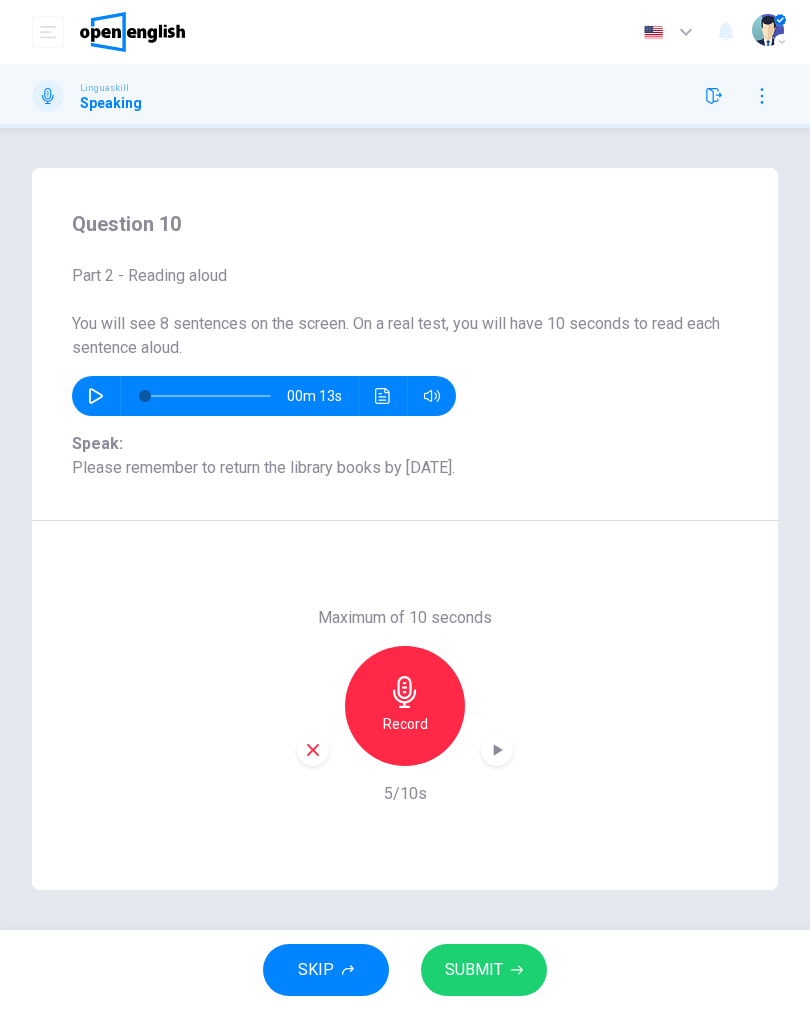 click on "SUBMIT" at bounding box center (474, 970) 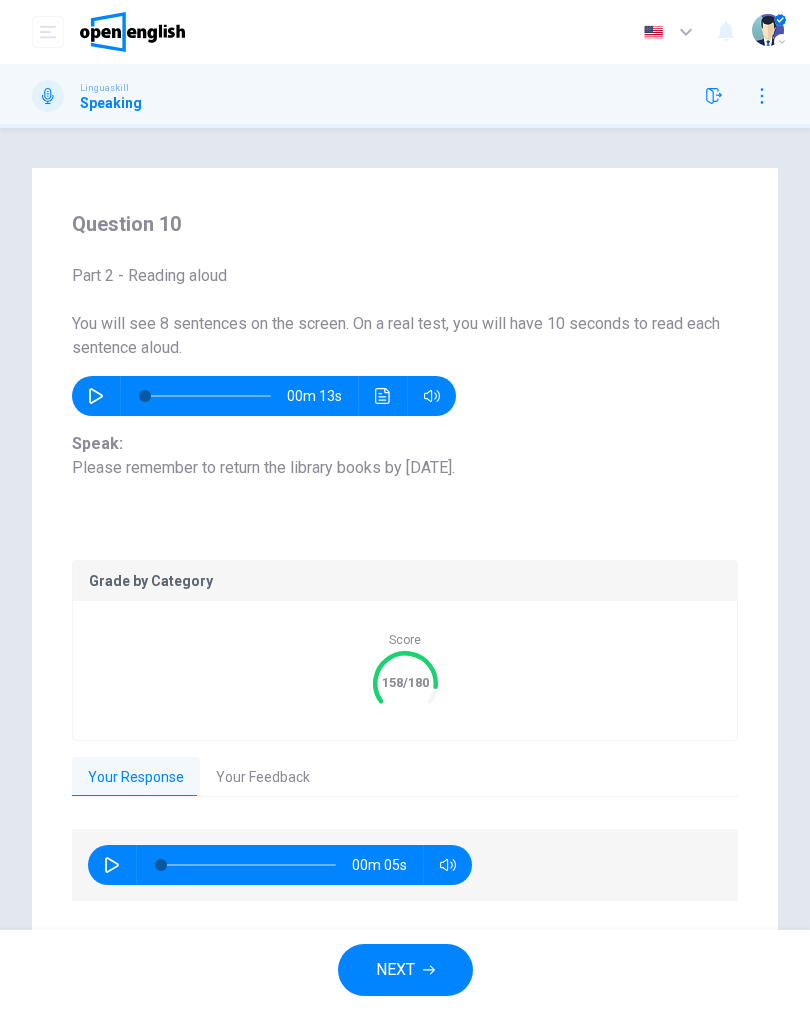 click on "Your Feedback" at bounding box center [263, 778] 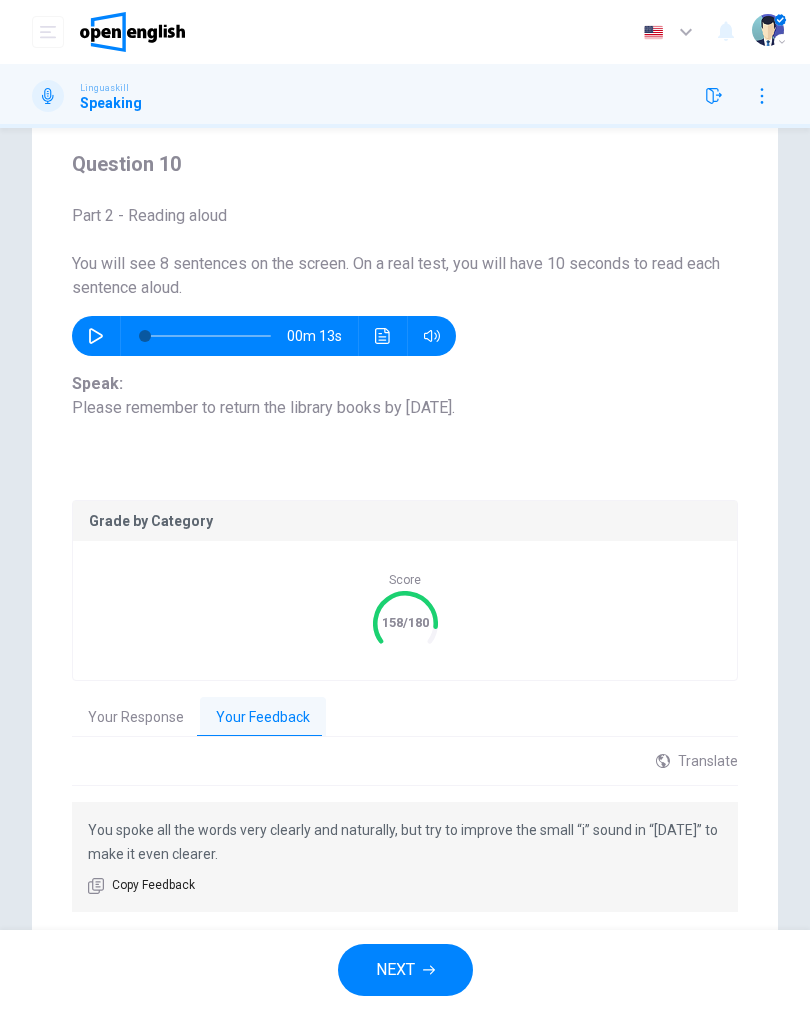scroll, scrollTop: 81, scrollLeft: 0, axis: vertical 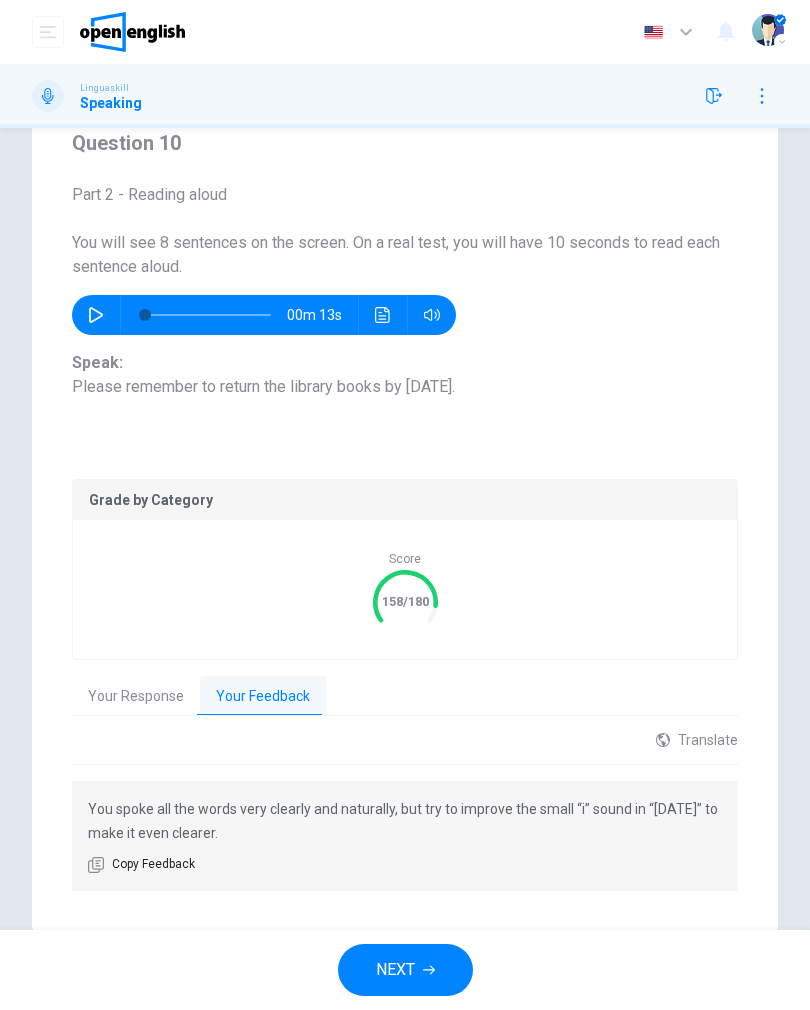 click on "NEXT" at bounding box center (395, 970) 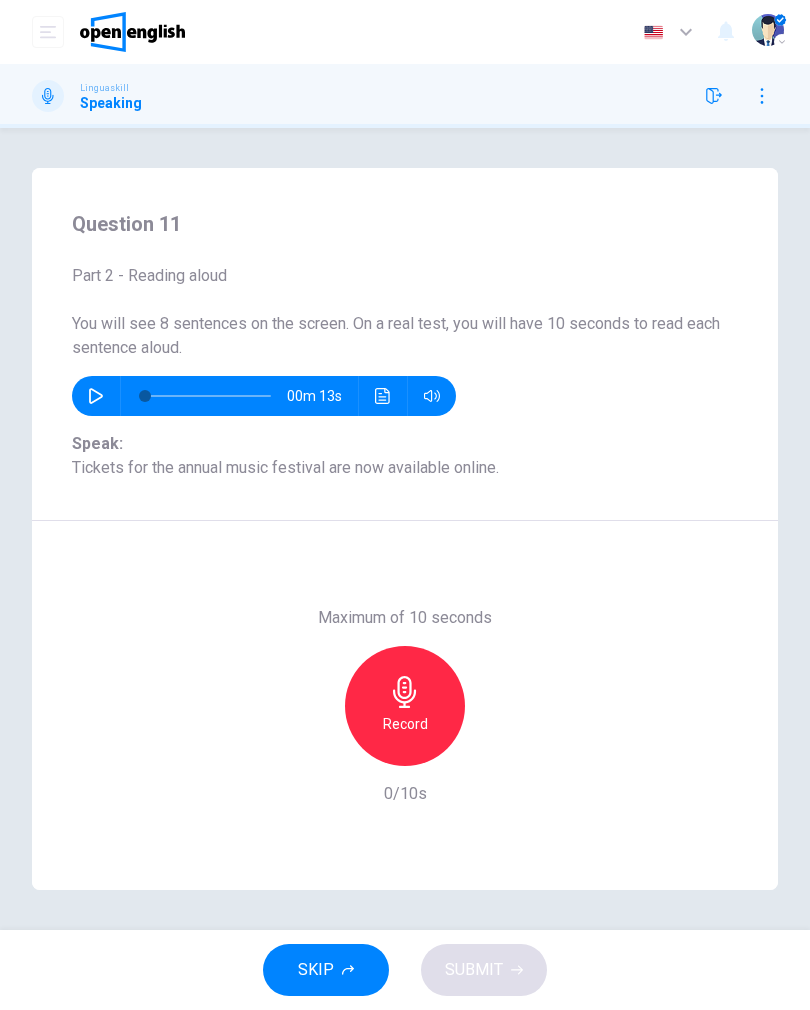 scroll, scrollTop: 0, scrollLeft: 0, axis: both 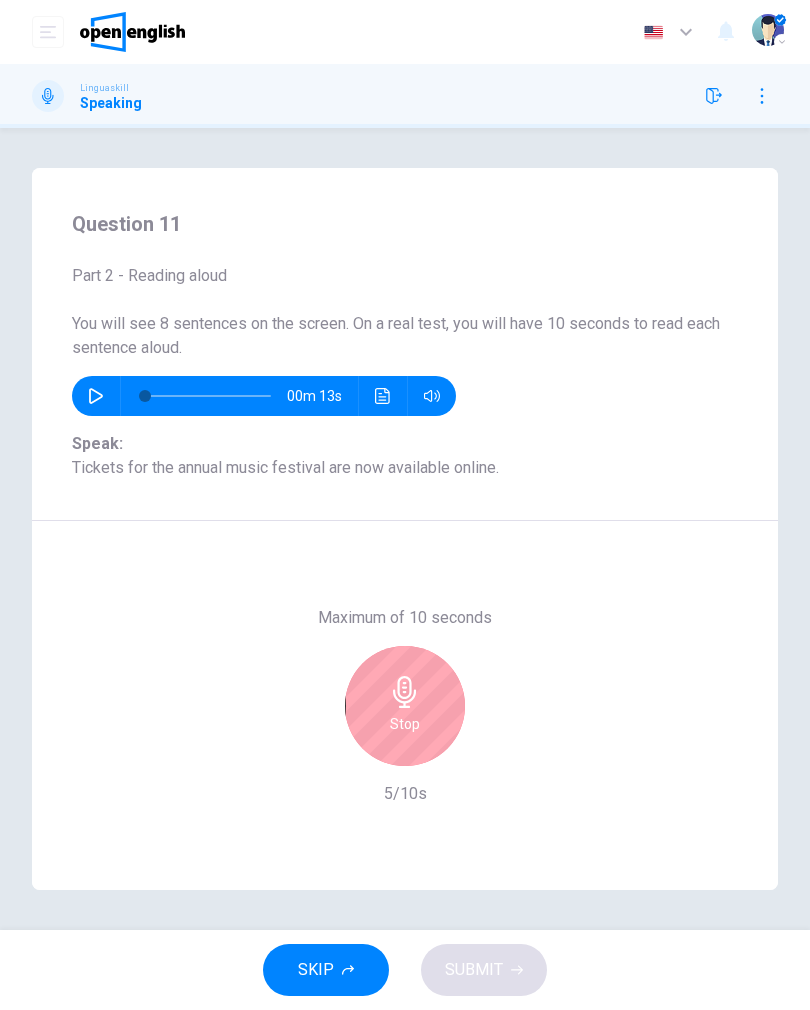 click on "Stop" at bounding box center [405, 706] 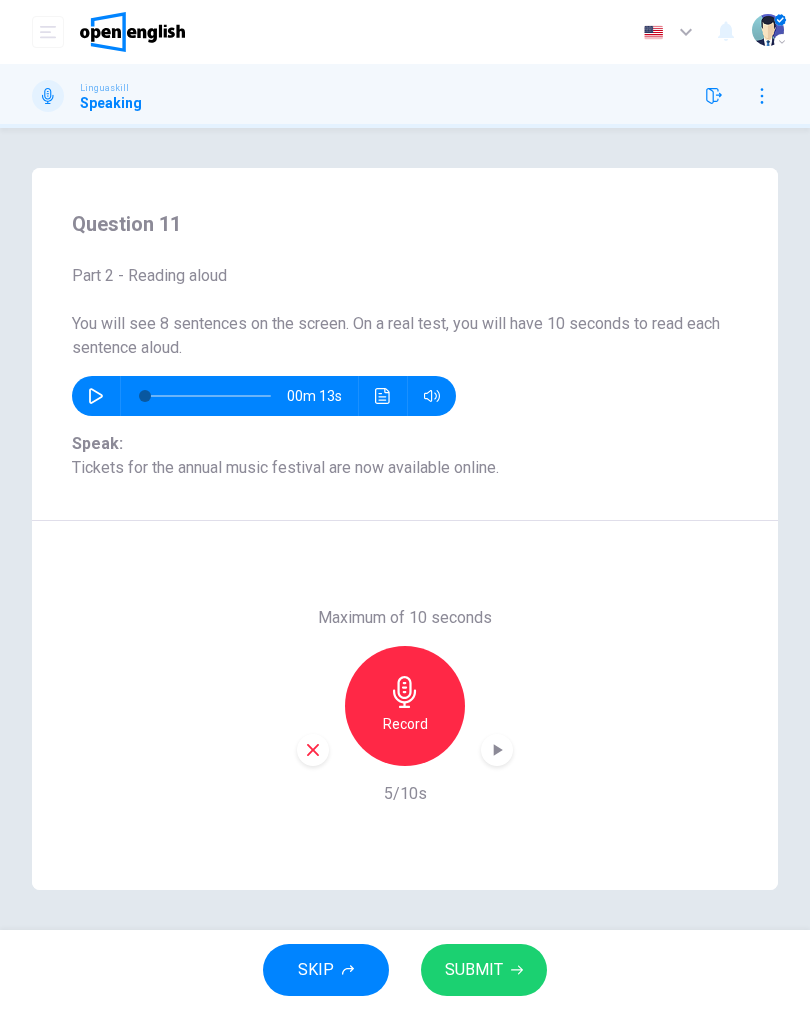 click on "SUBMIT" at bounding box center (474, 970) 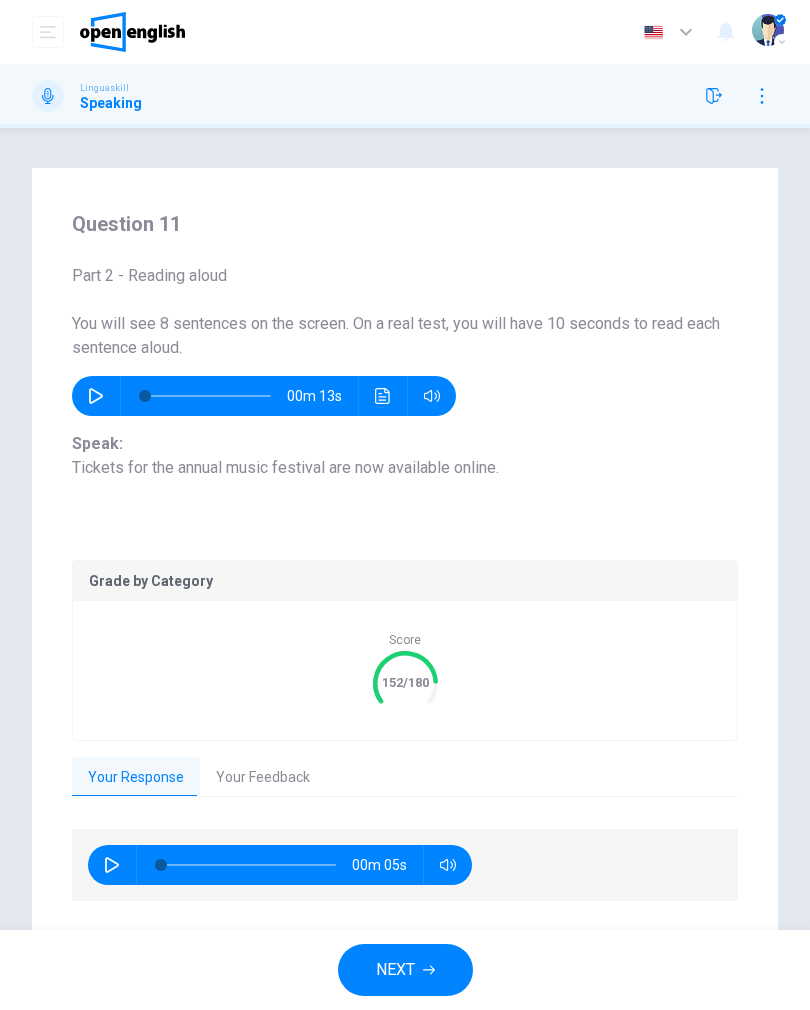 click on "Your Feedback" at bounding box center (263, 778) 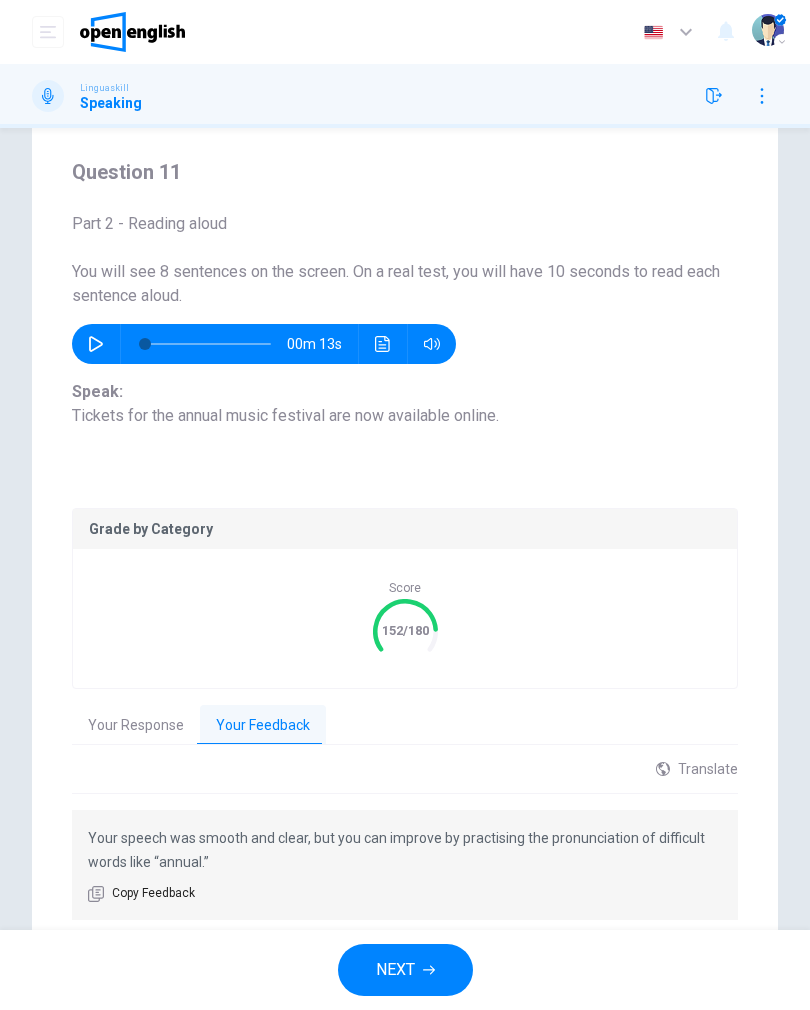 scroll, scrollTop: 95, scrollLeft: 0, axis: vertical 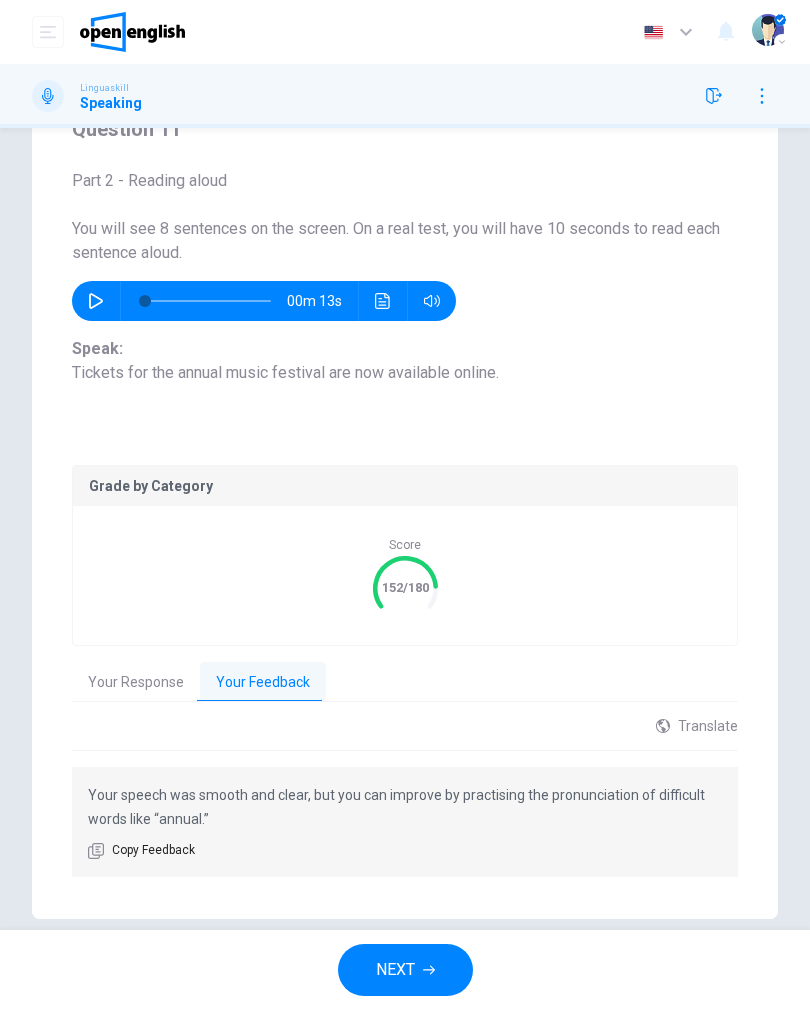 click on "NEXT" at bounding box center [395, 970] 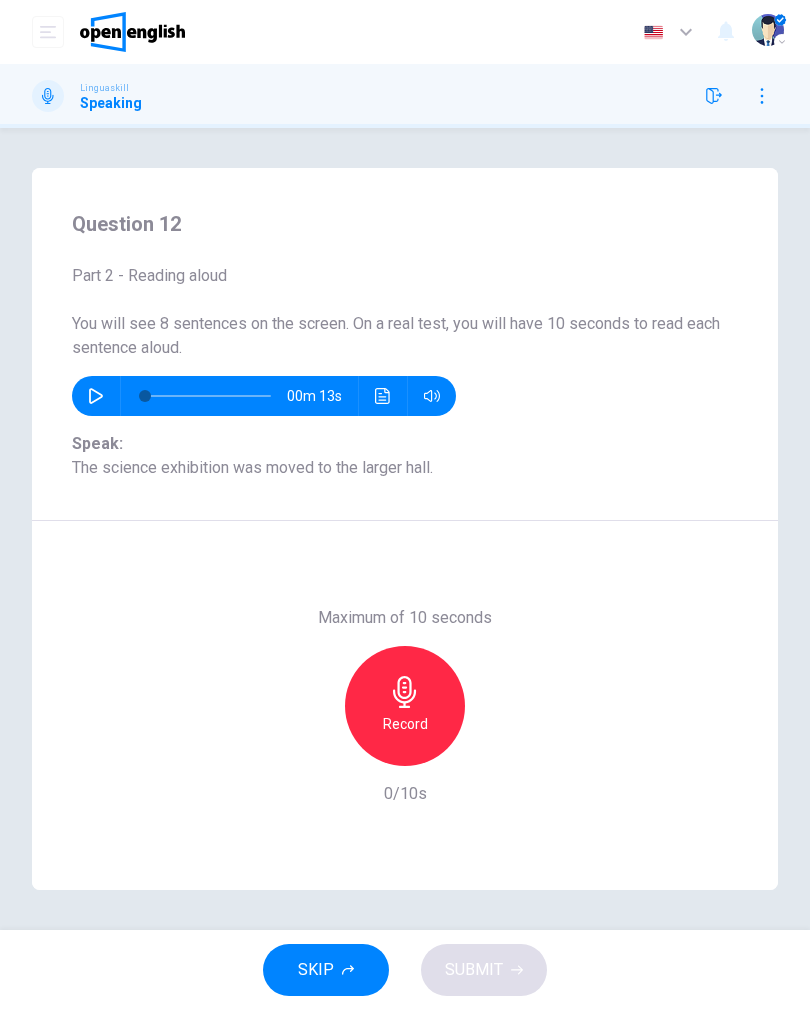 scroll, scrollTop: 0, scrollLeft: 0, axis: both 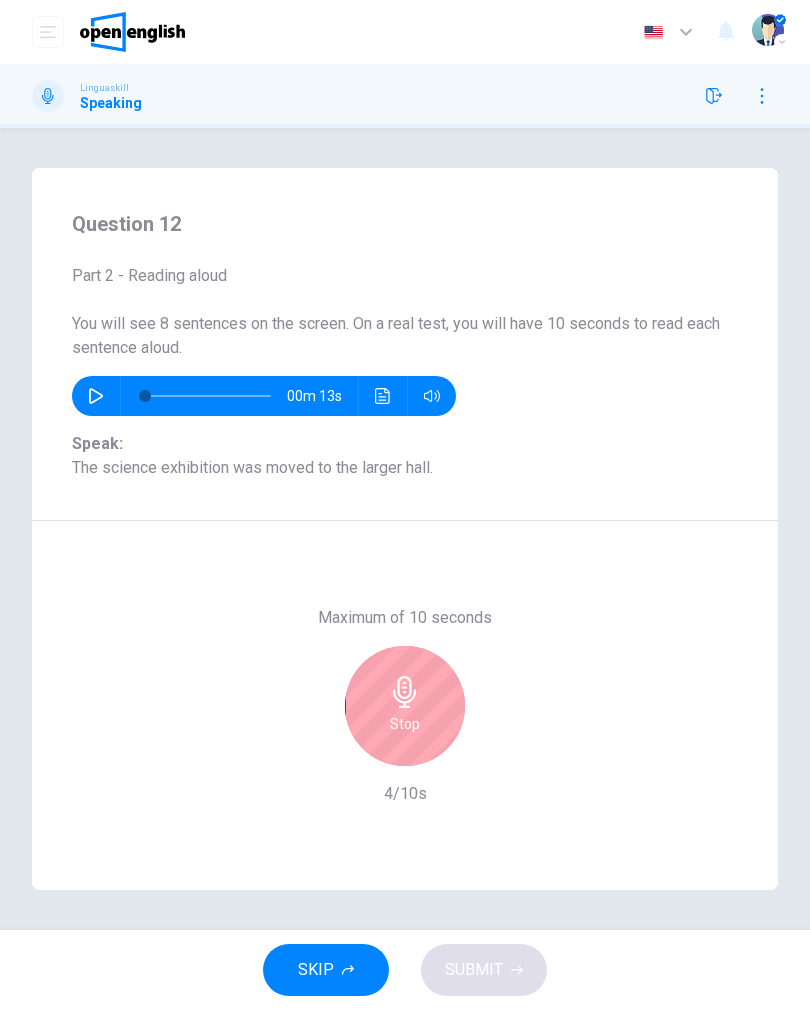 click on "Stop" at bounding box center [405, 706] 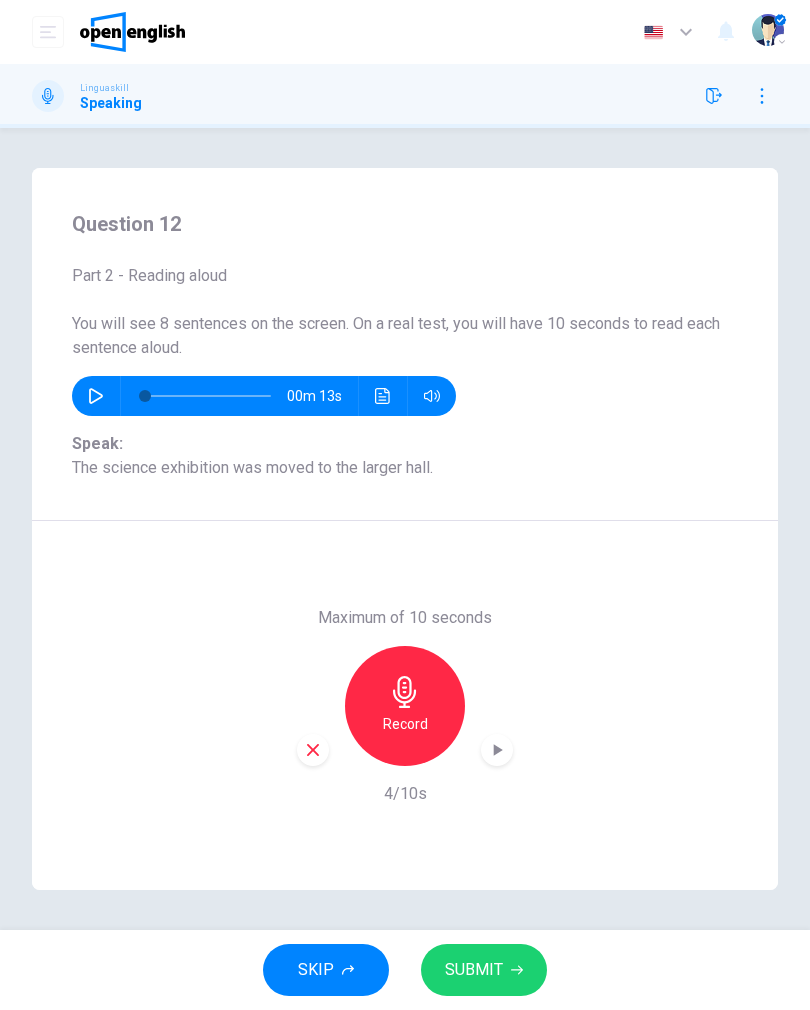 click on "SUBMIT" at bounding box center (474, 970) 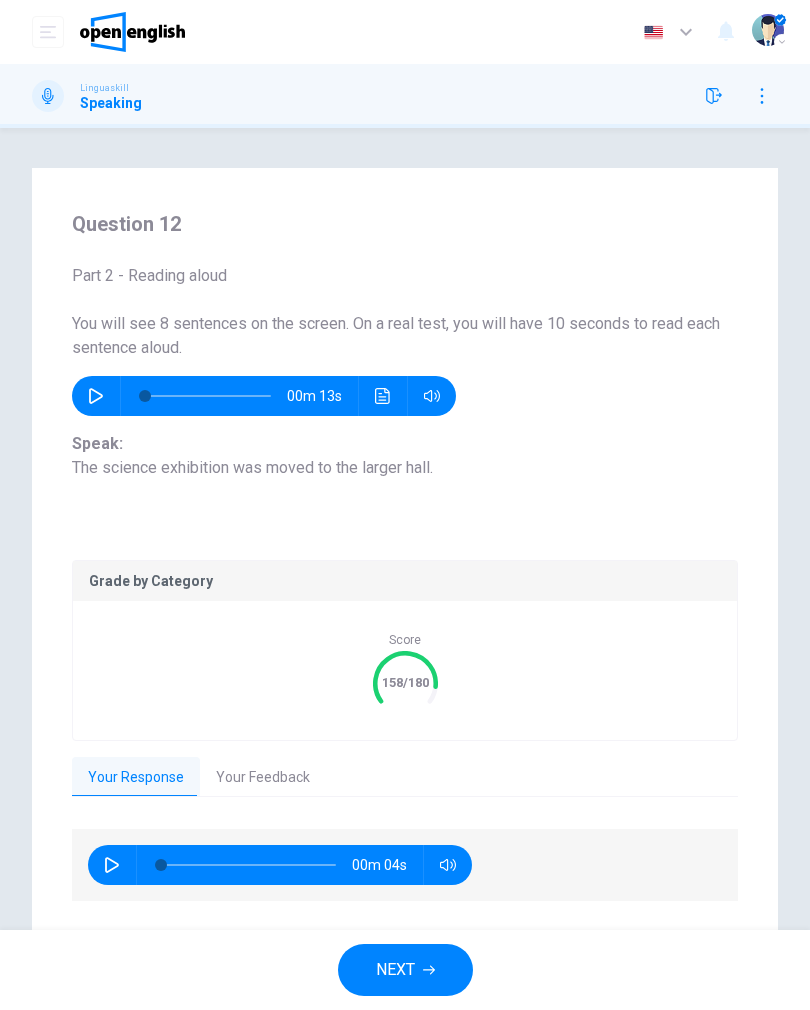 click on "Your Feedback" at bounding box center [263, 778] 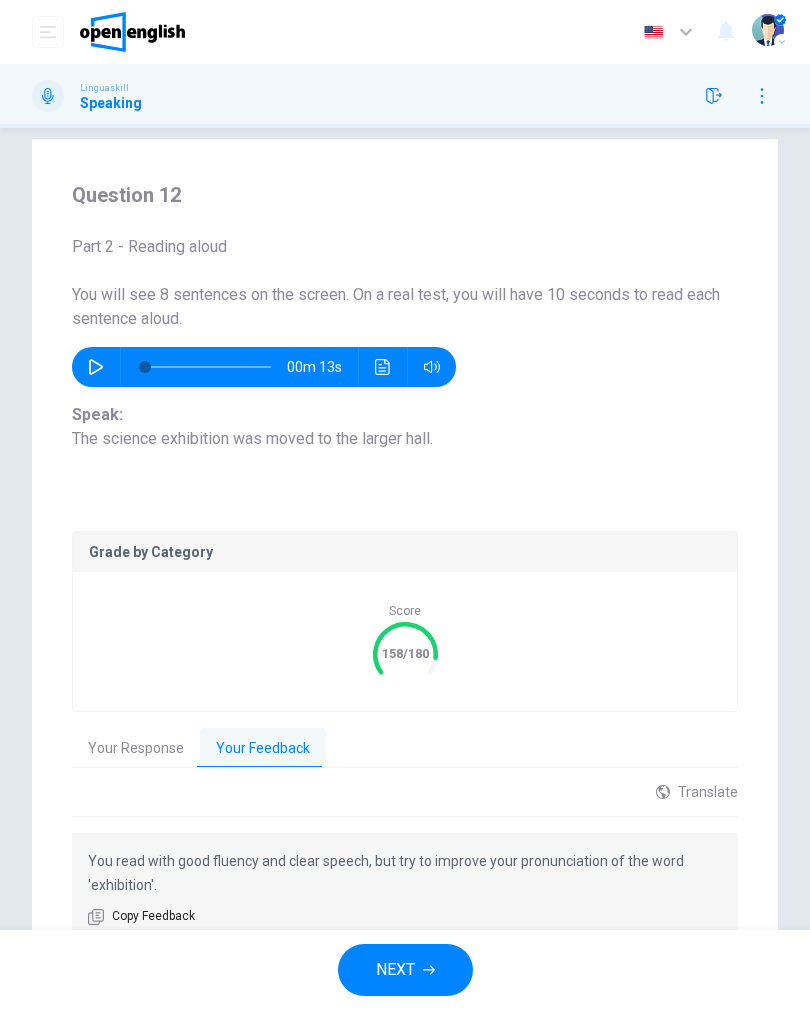 scroll, scrollTop: 44, scrollLeft: 0, axis: vertical 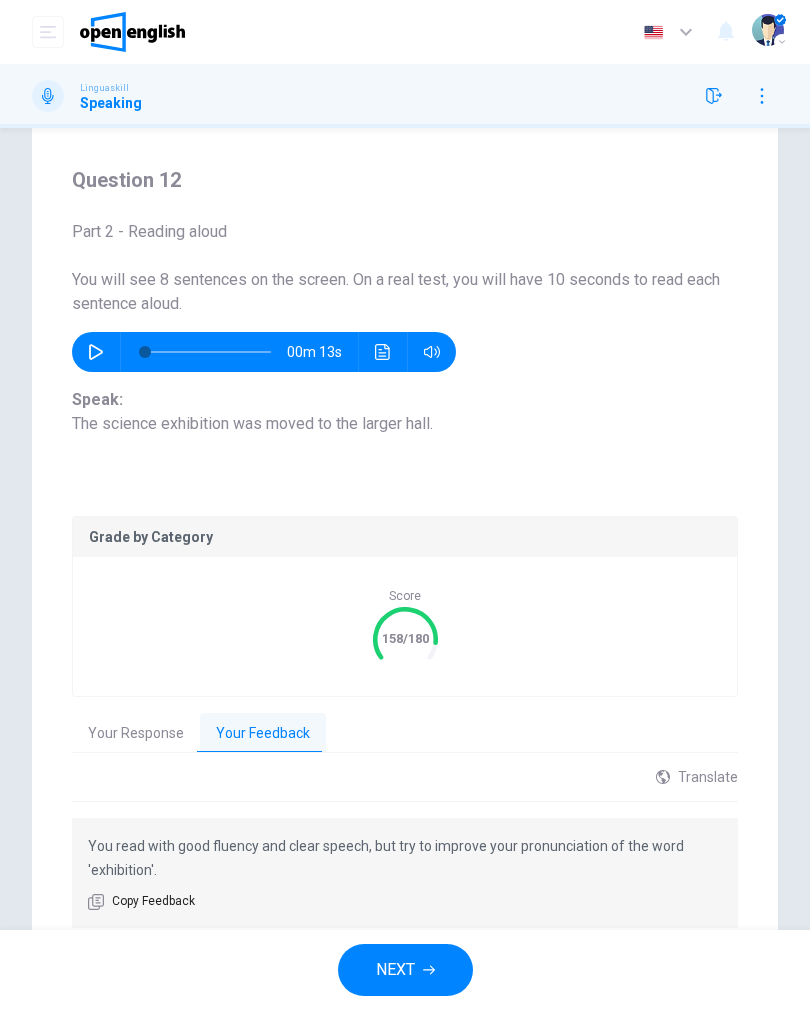 click on "NEXT" at bounding box center (405, 970) 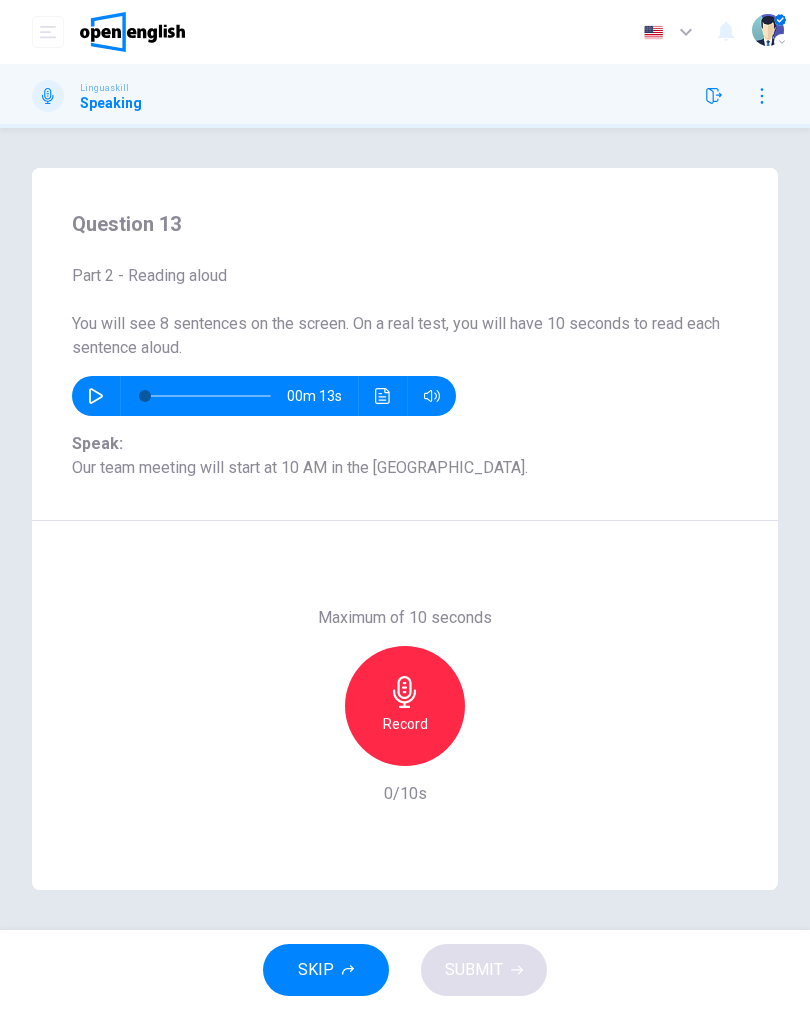 scroll, scrollTop: 0, scrollLeft: 0, axis: both 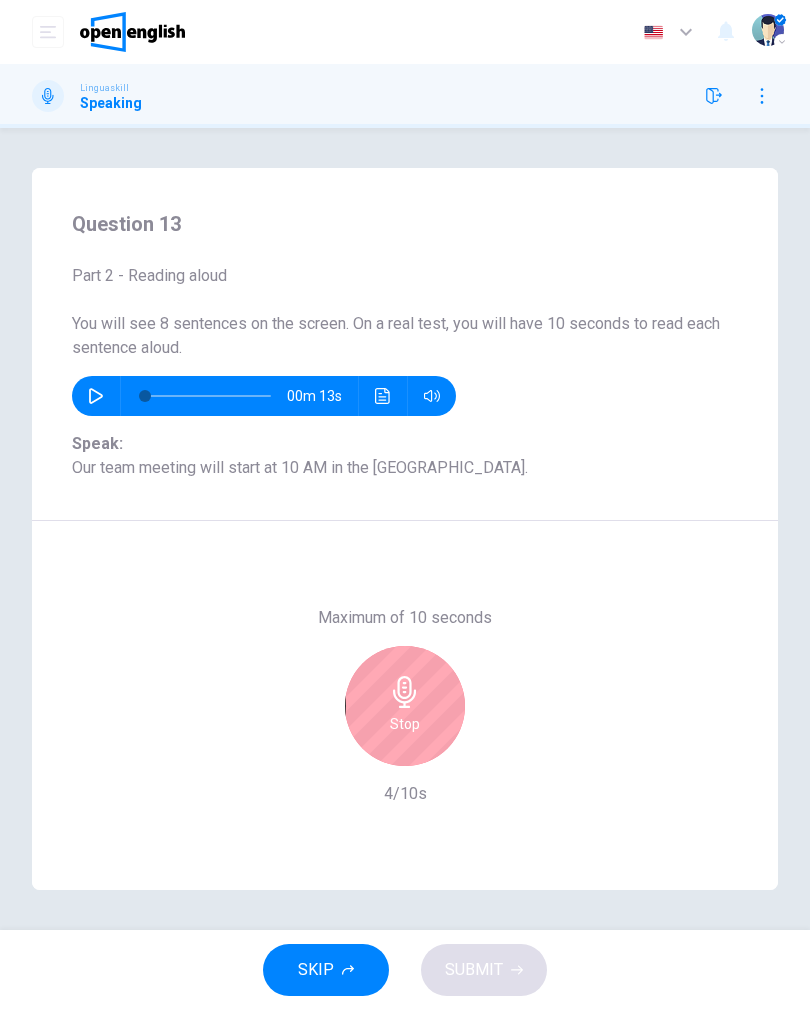 click on "Stop" at bounding box center (405, 706) 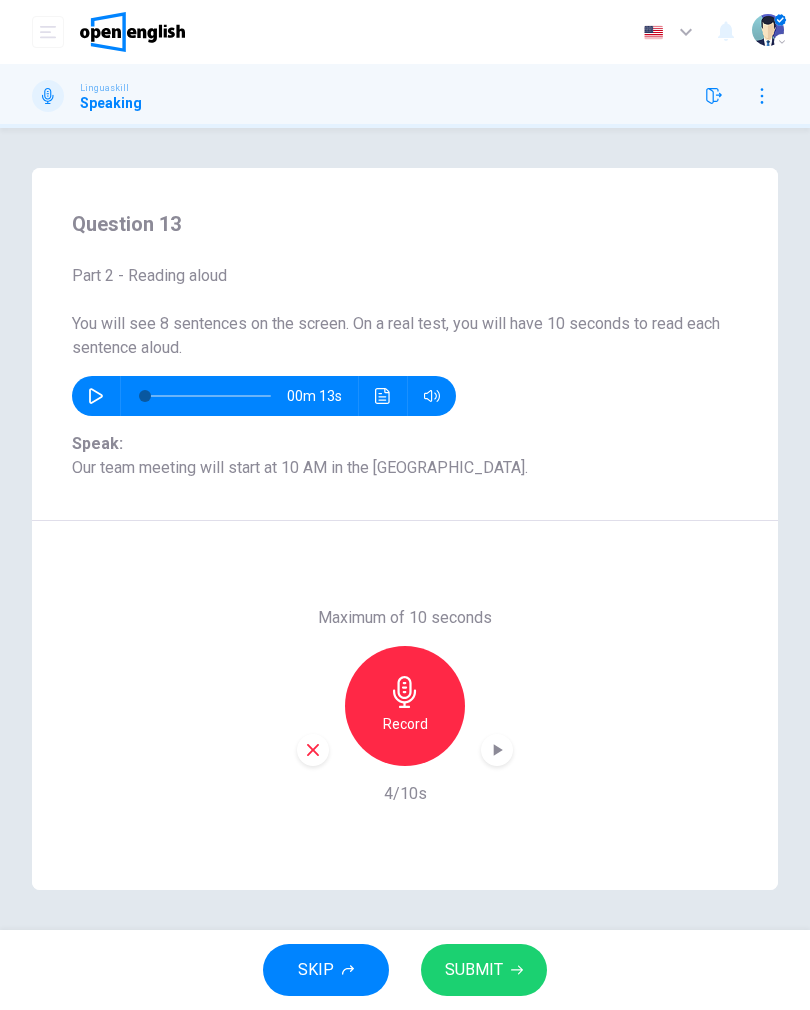 click 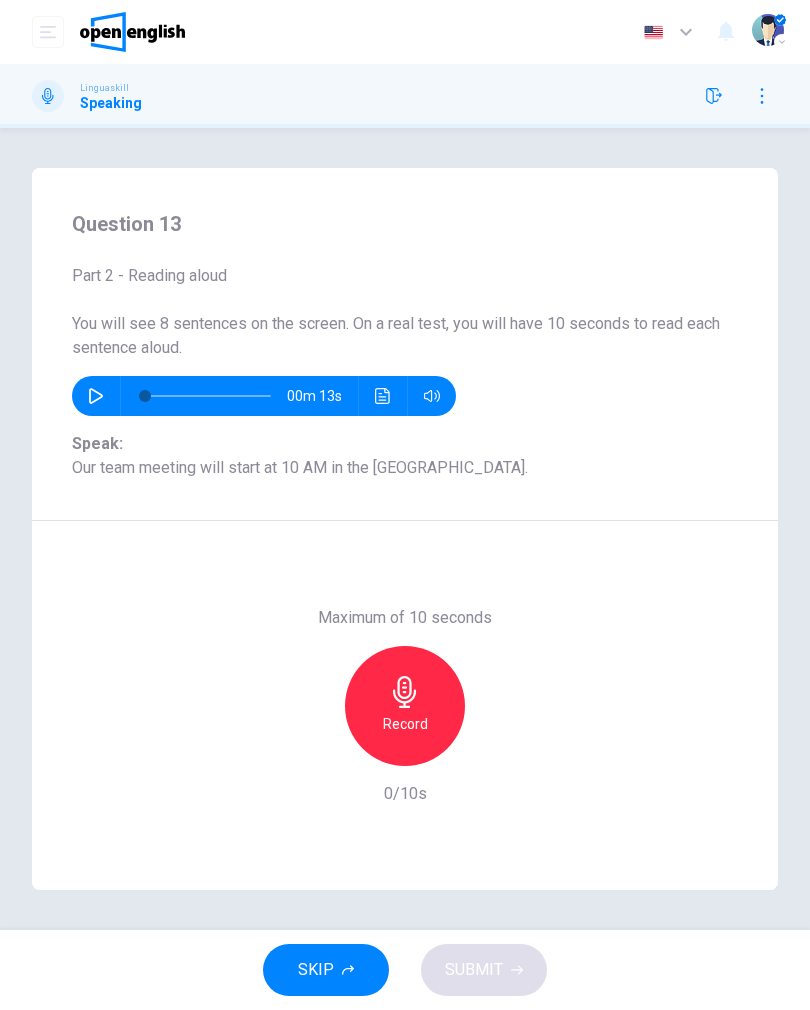 click on "Record" at bounding box center [405, 724] 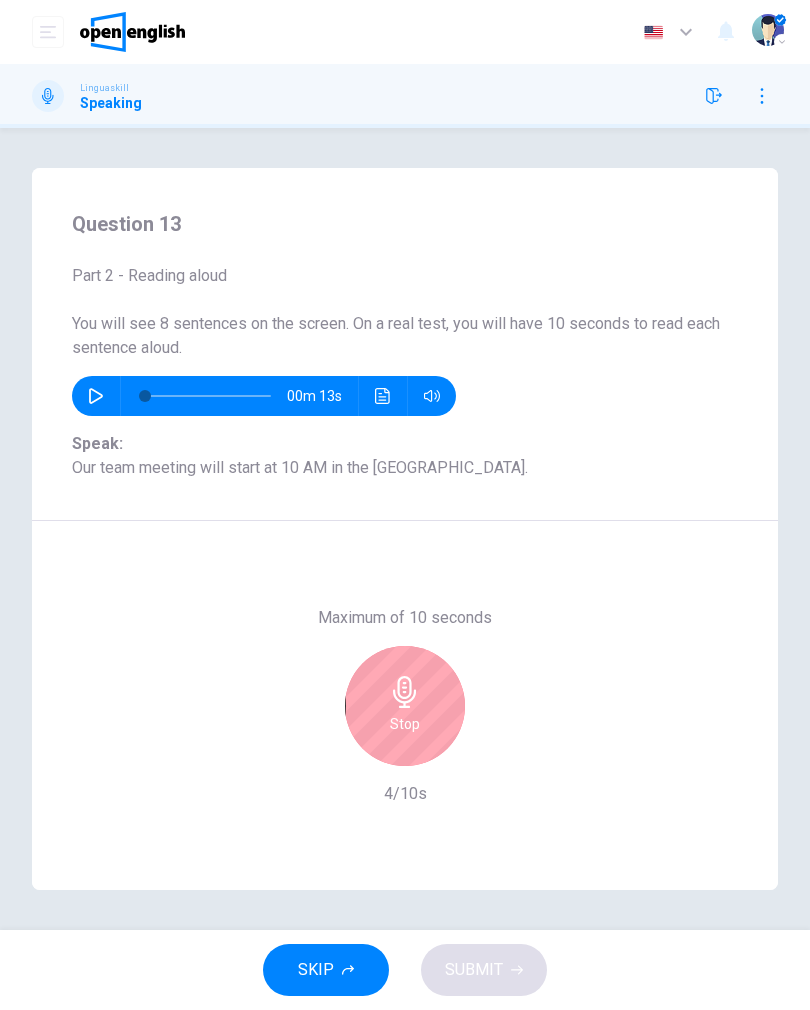 click on "Stop" at bounding box center [405, 724] 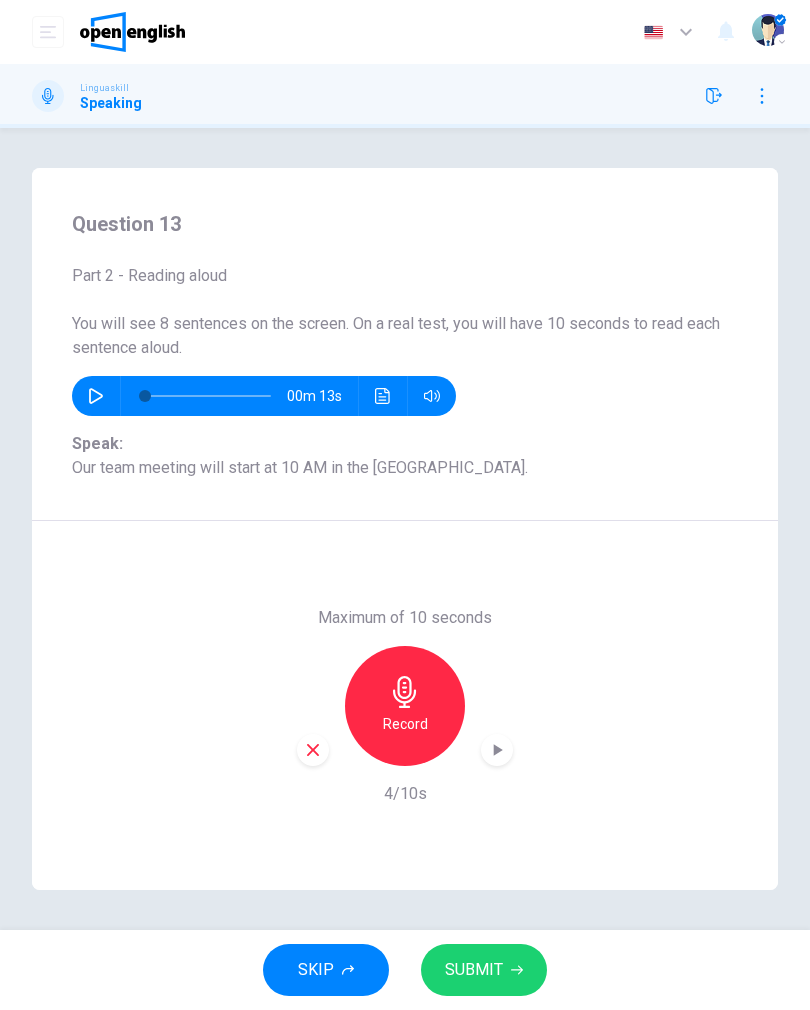 click on "SUBMIT" at bounding box center (474, 970) 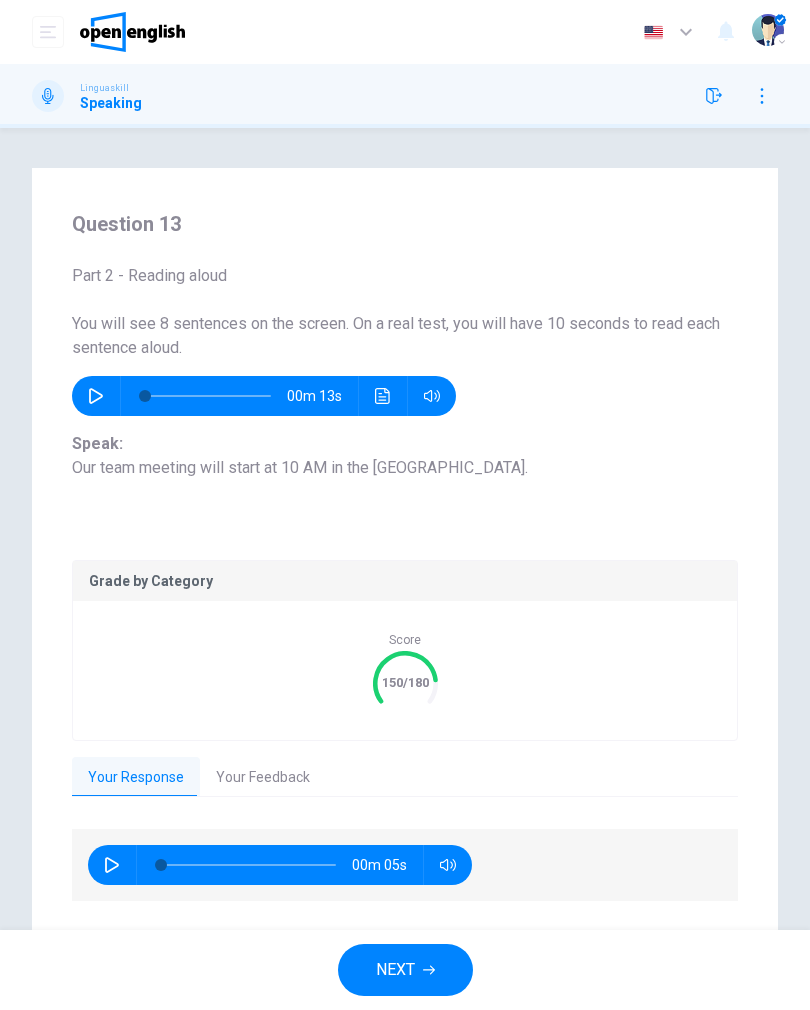 click on "Your Feedback" at bounding box center [263, 778] 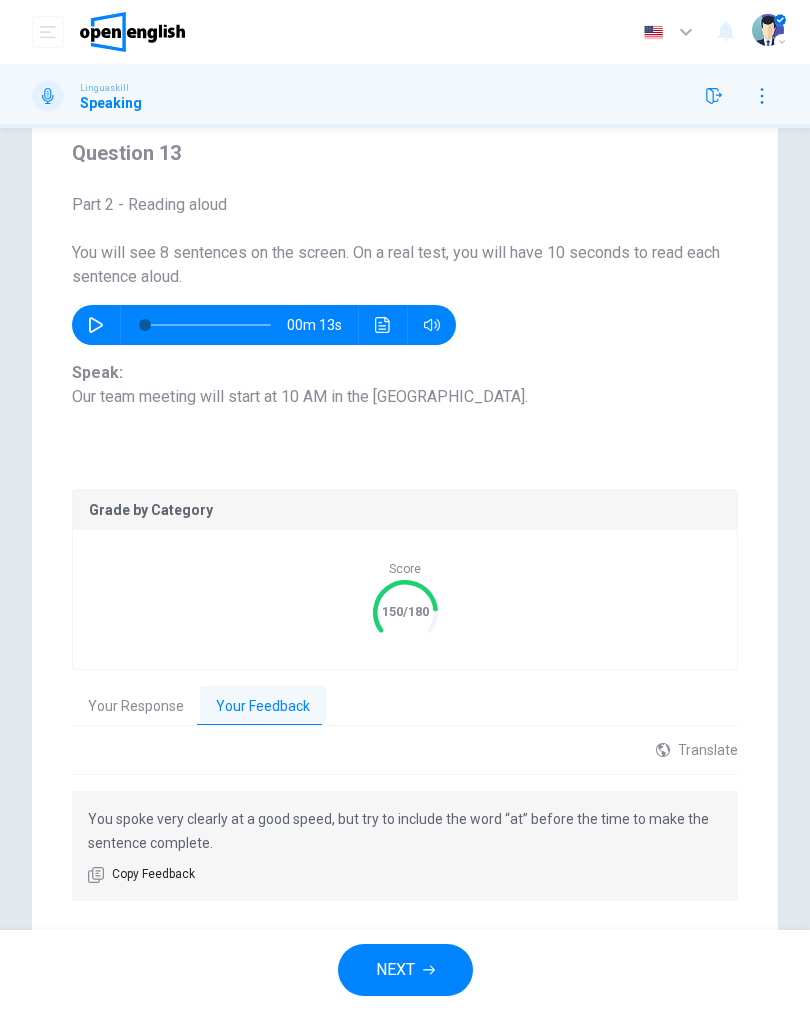 scroll, scrollTop: 122, scrollLeft: 0, axis: vertical 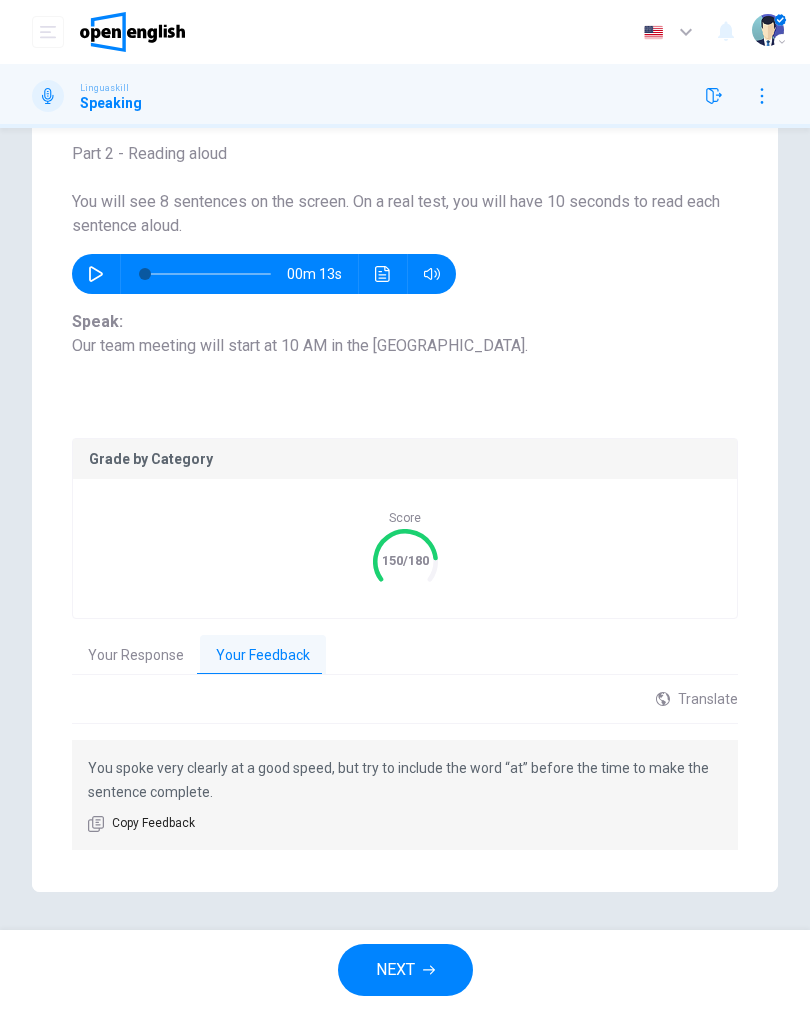 click on "NEXT" at bounding box center (405, 970) 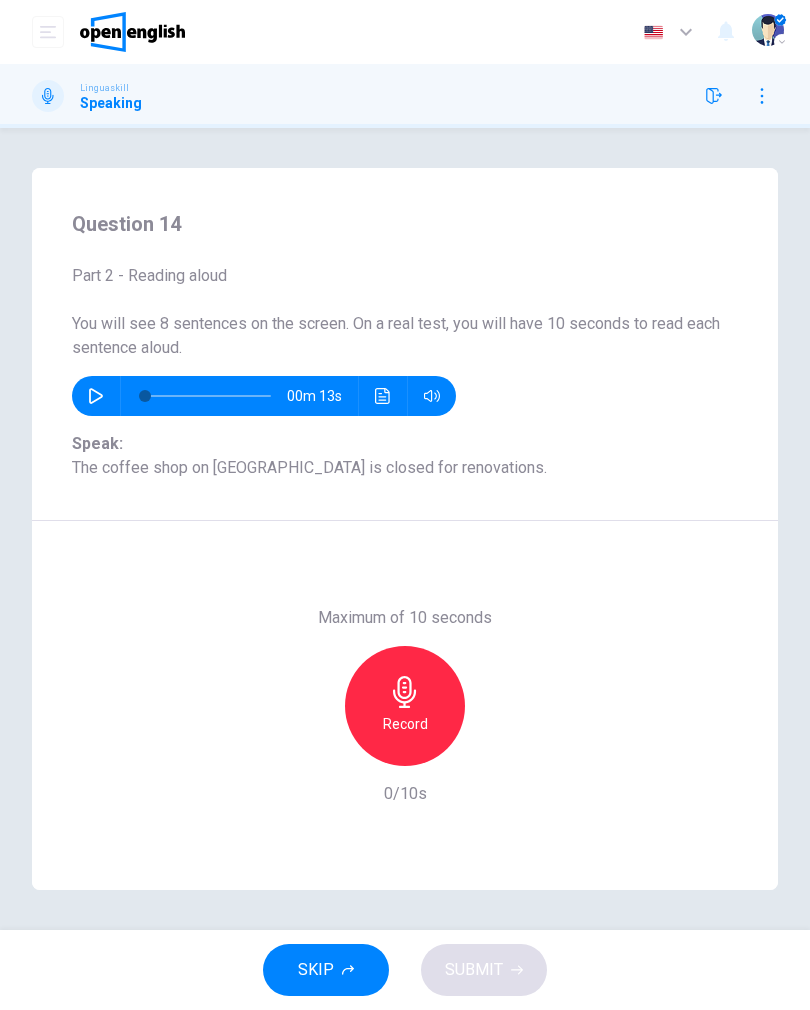 scroll, scrollTop: 0, scrollLeft: 0, axis: both 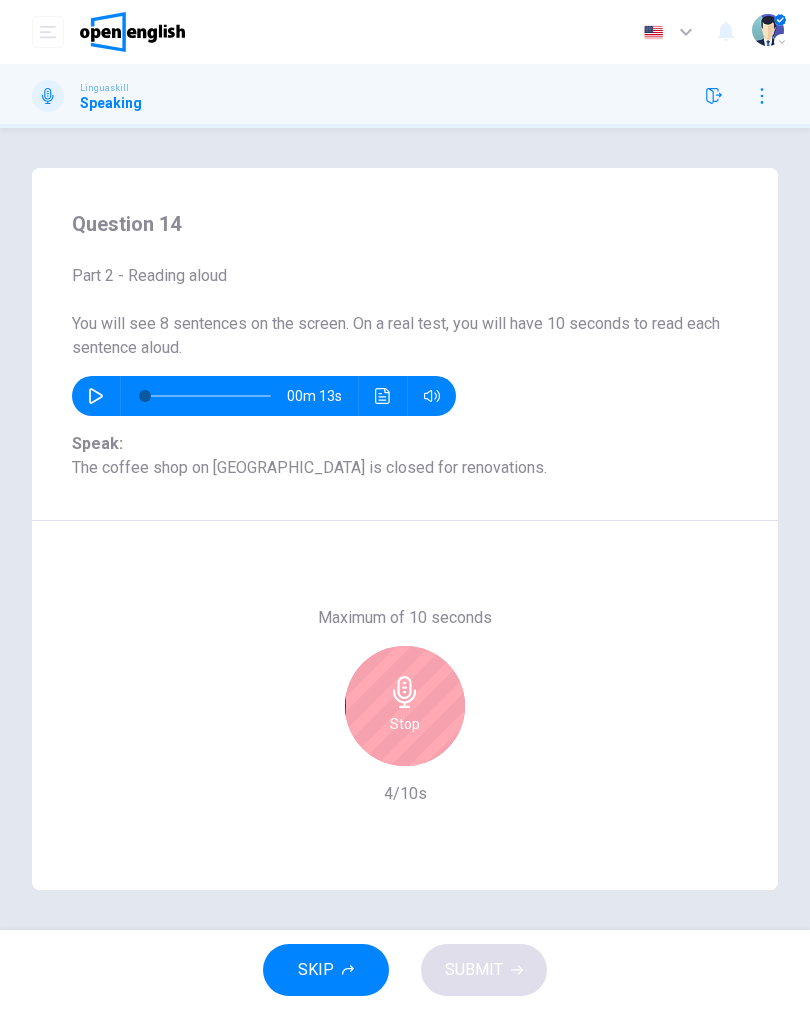 click on "Stop" at bounding box center [405, 724] 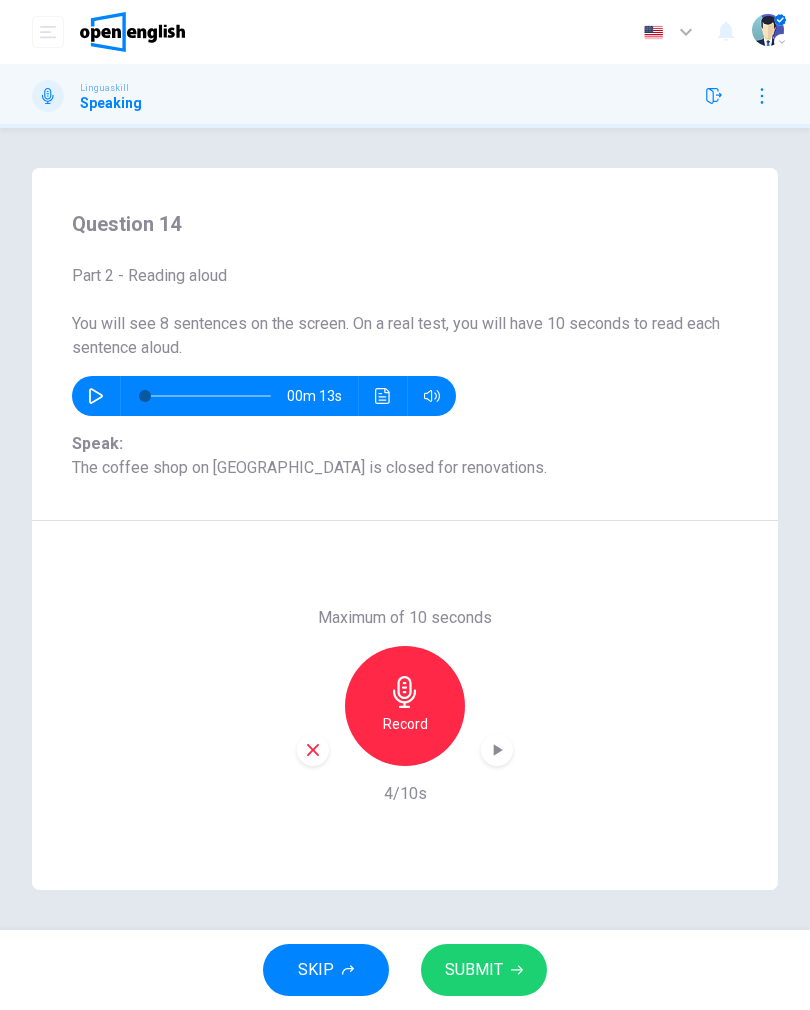 click on "SUBMIT" at bounding box center [474, 970] 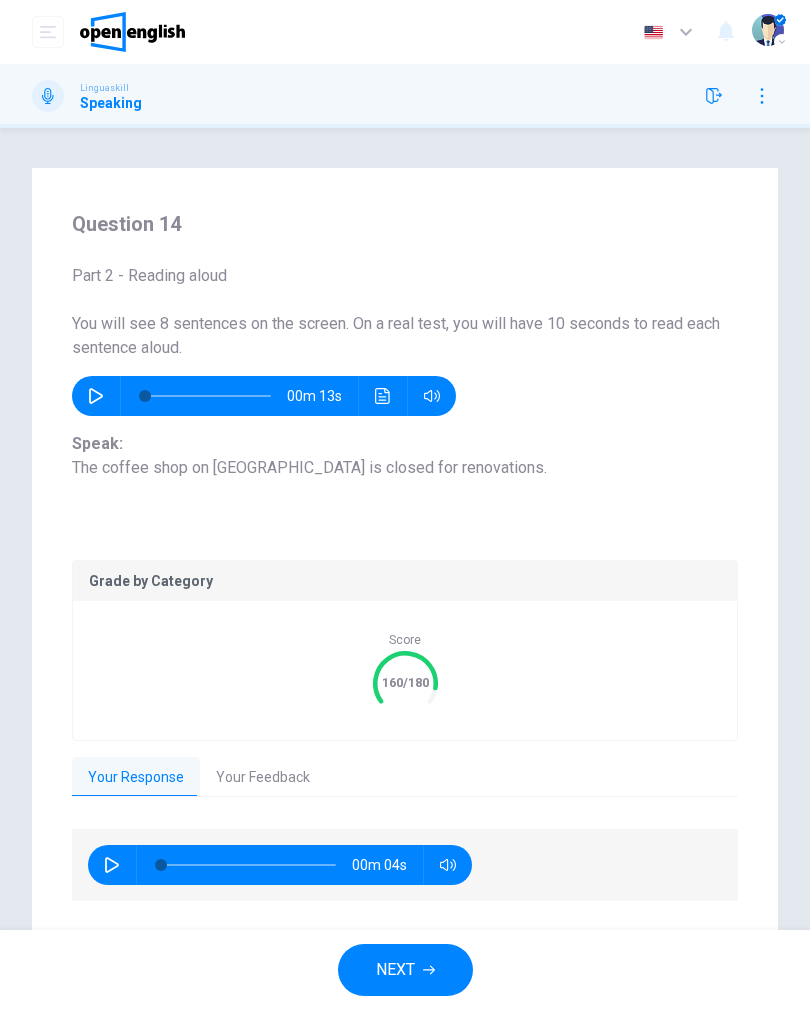 click on "Your Feedback" at bounding box center [263, 778] 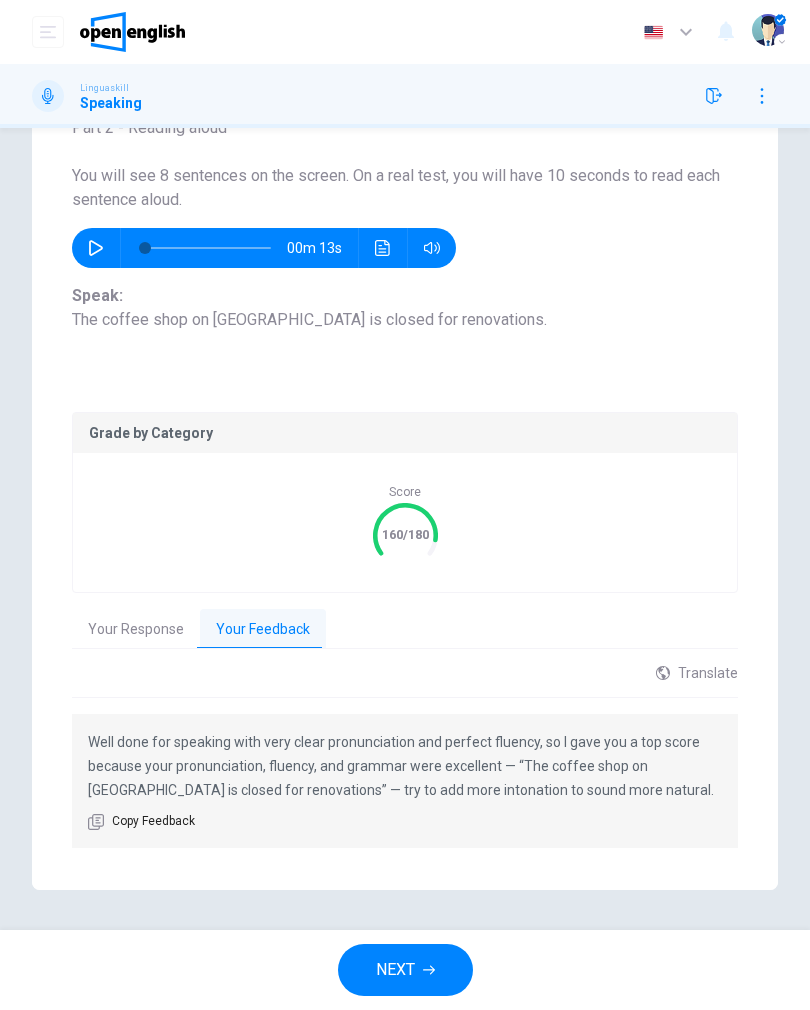 scroll, scrollTop: 148, scrollLeft: 0, axis: vertical 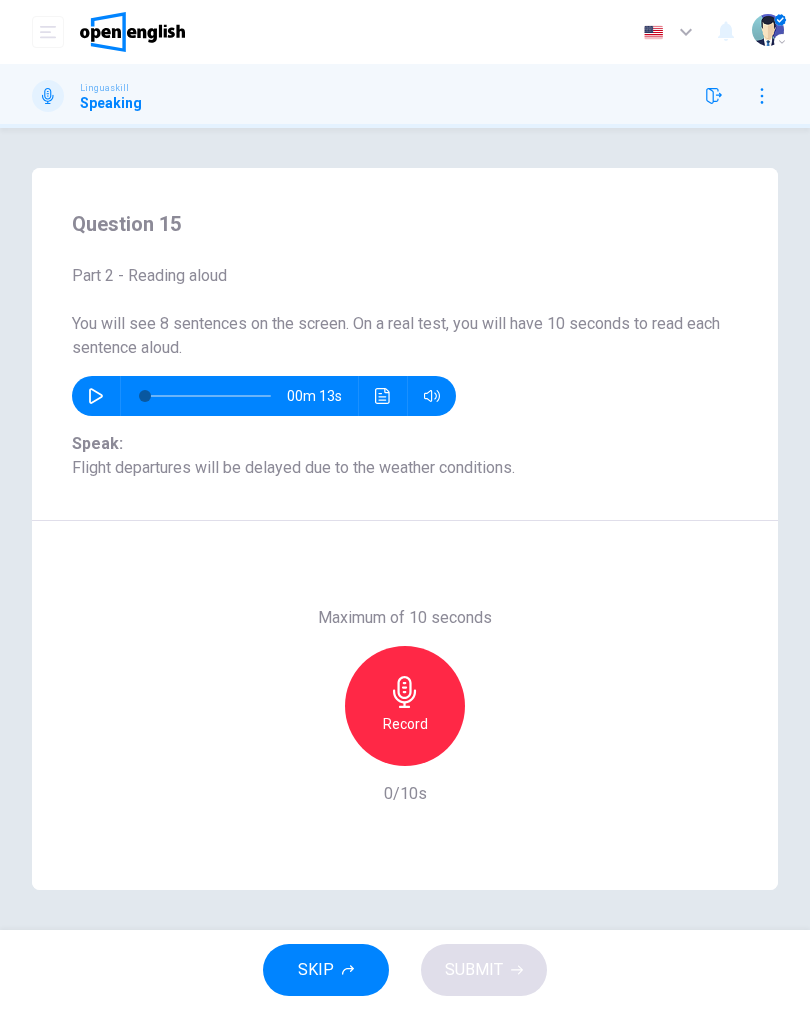 click on "Record" at bounding box center [405, 724] 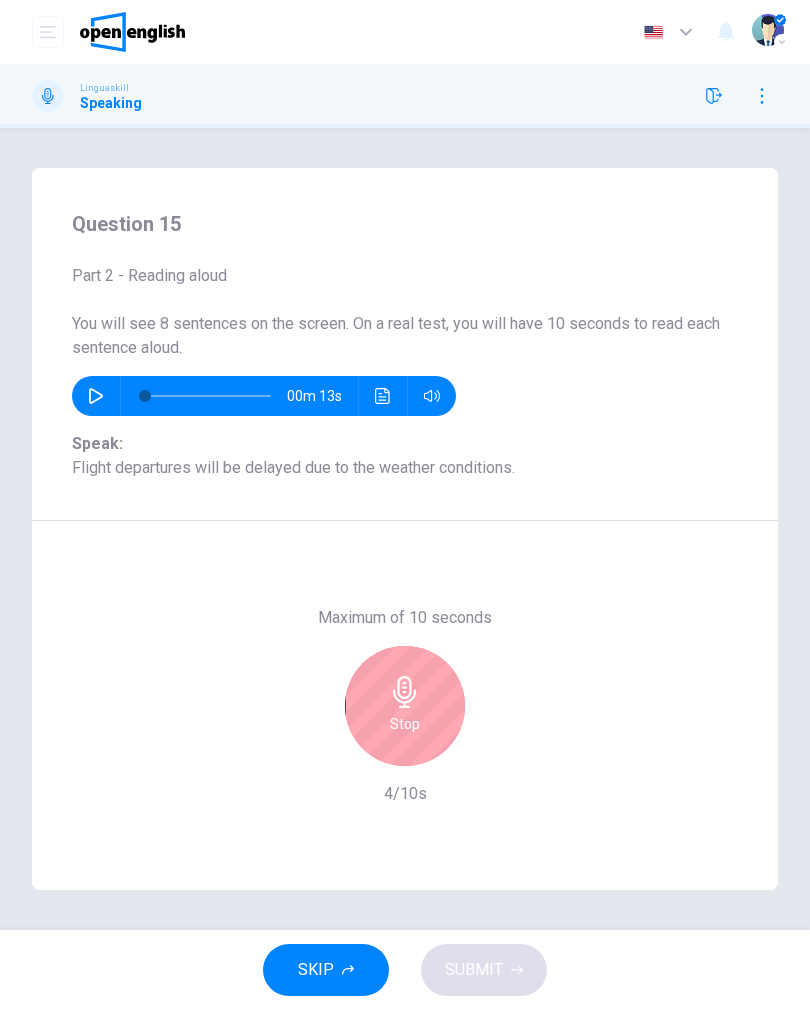 click on "Stop" at bounding box center [405, 706] 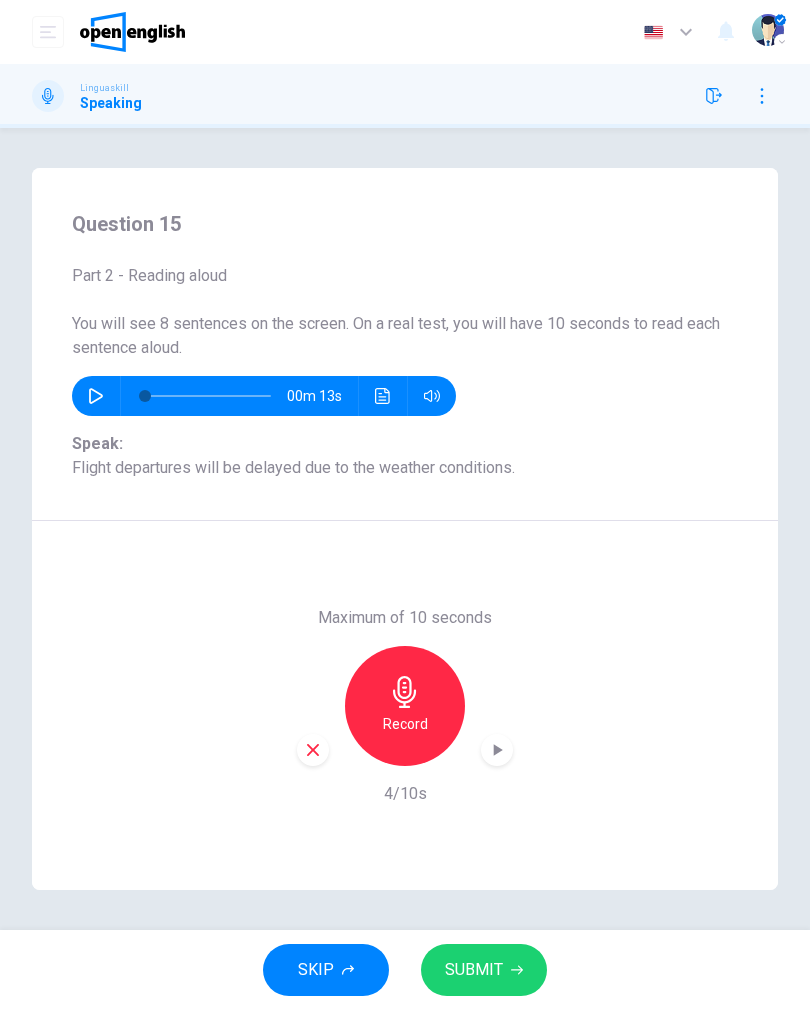 click on "SUBMIT" at bounding box center (474, 970) 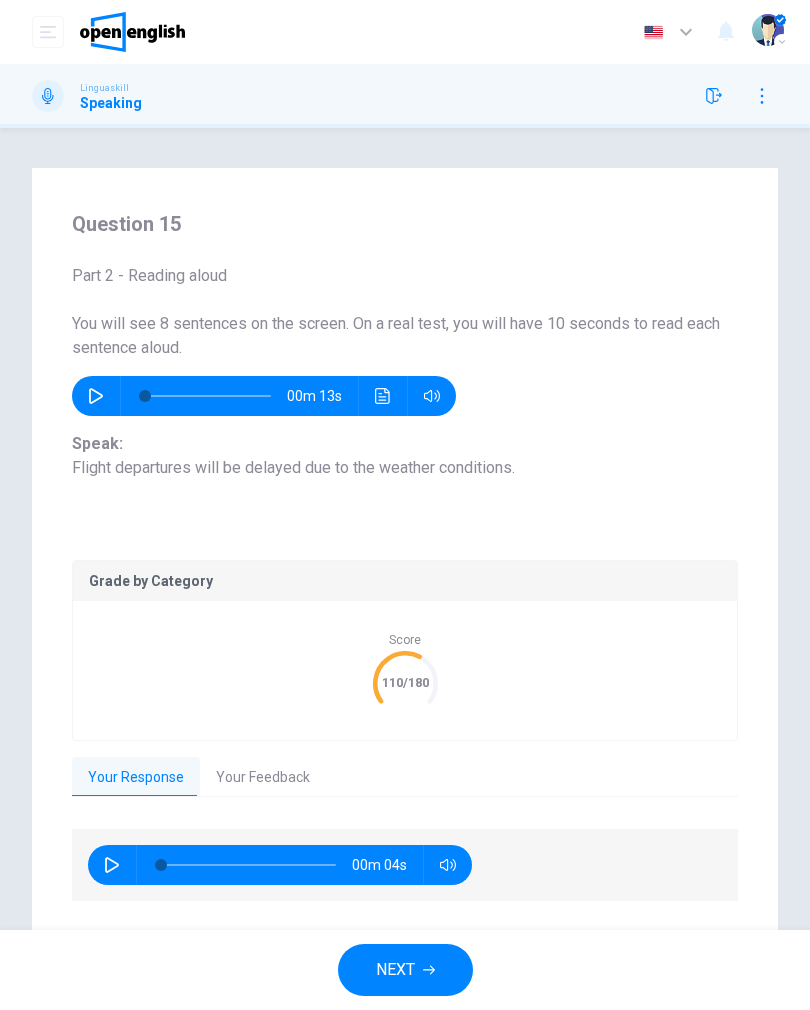 click on "Your Feedback" at bounding box center (263, 778) 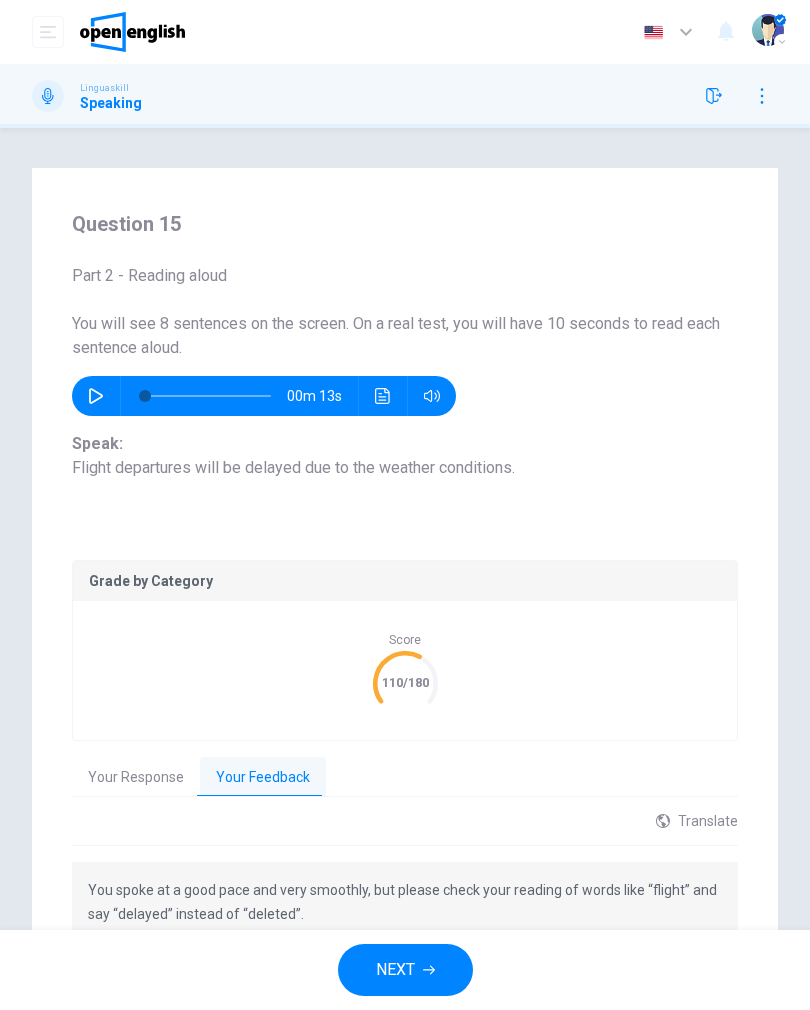 scroll, scrollTop: 48, scrollLeft: 0, axis: vertical 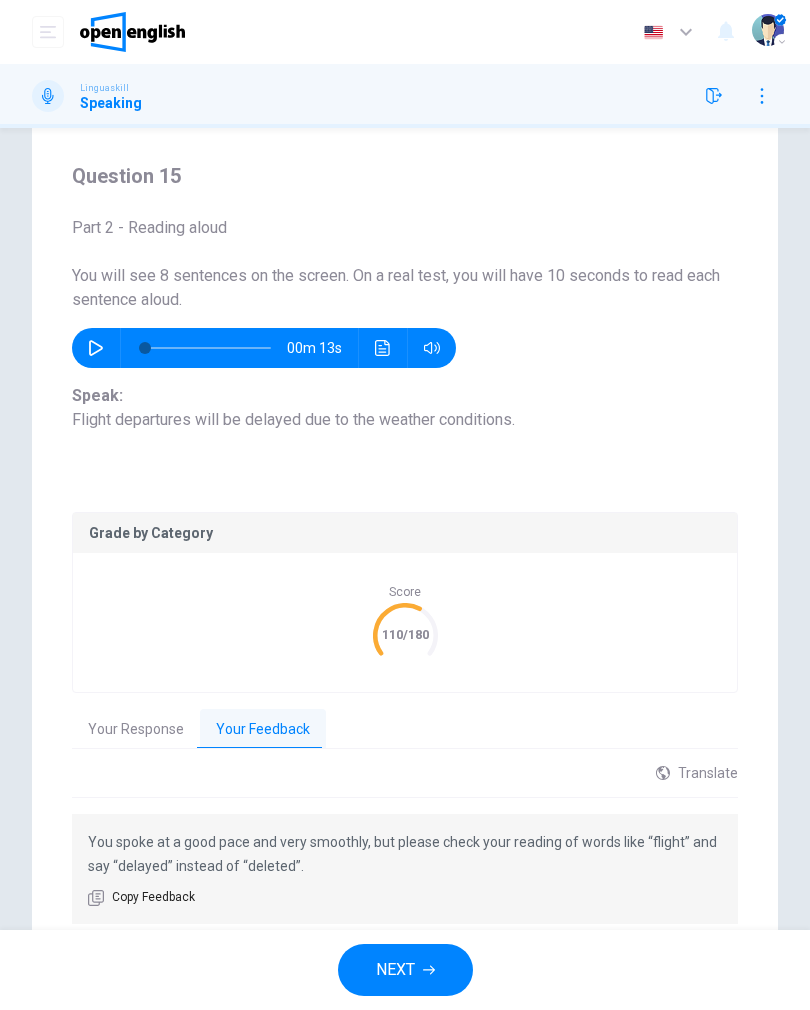 click on "NEXT" at bounding box center (395, 970) 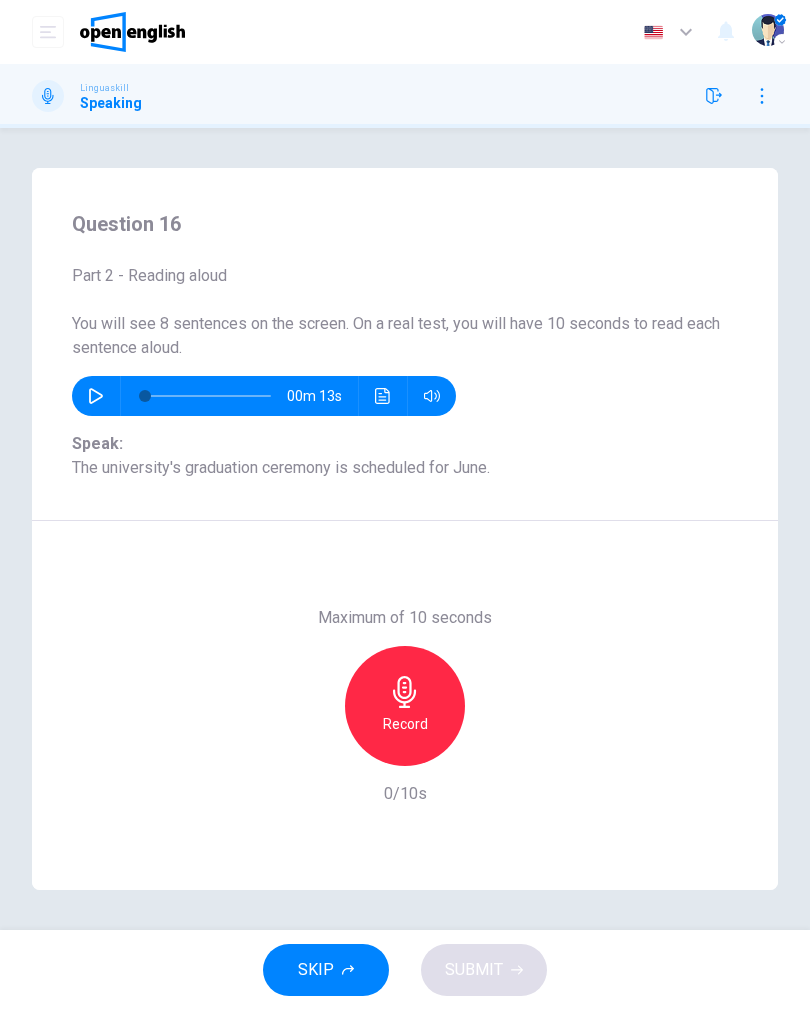 scroll, scrollTop: 0, scrollLeft: 0, axis: both 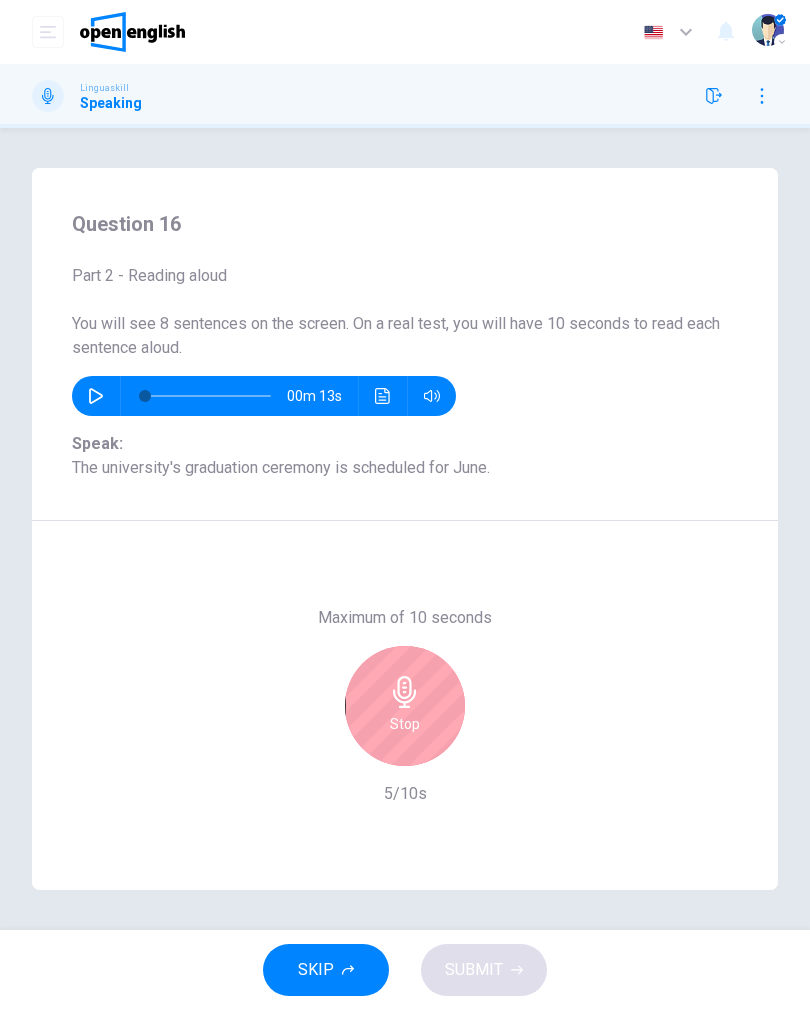 click on "Stop" at bounding box center (405, 706) 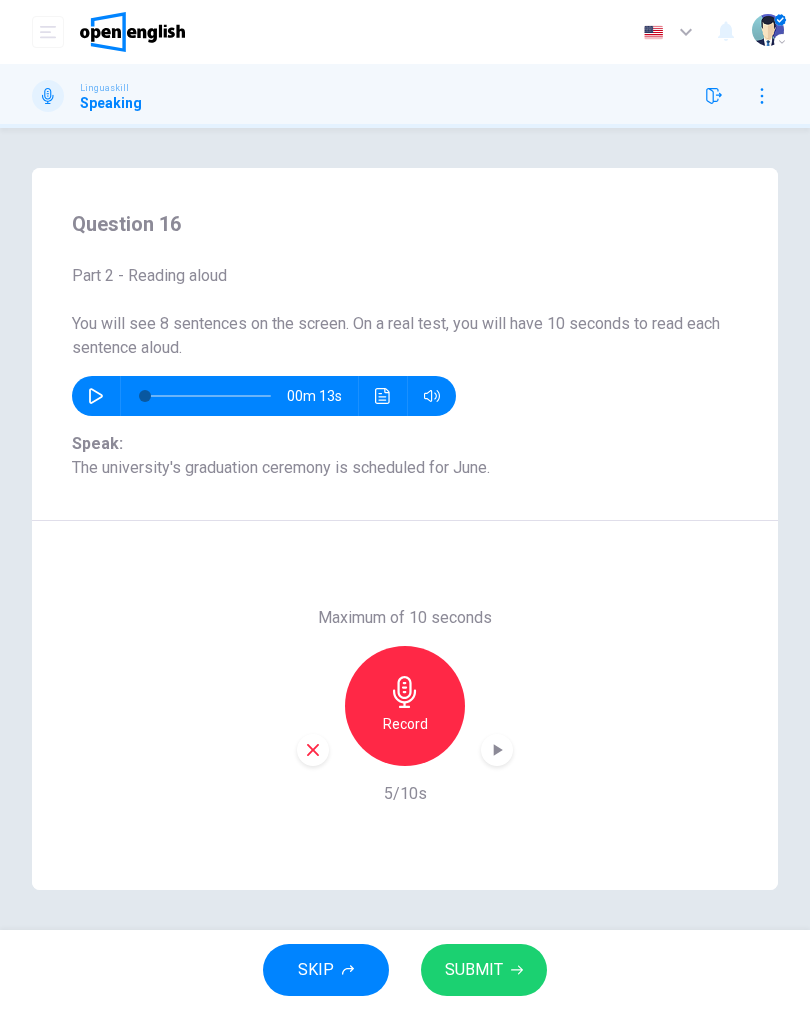 click on "SUBMIT" at bounding box center (474, 970) 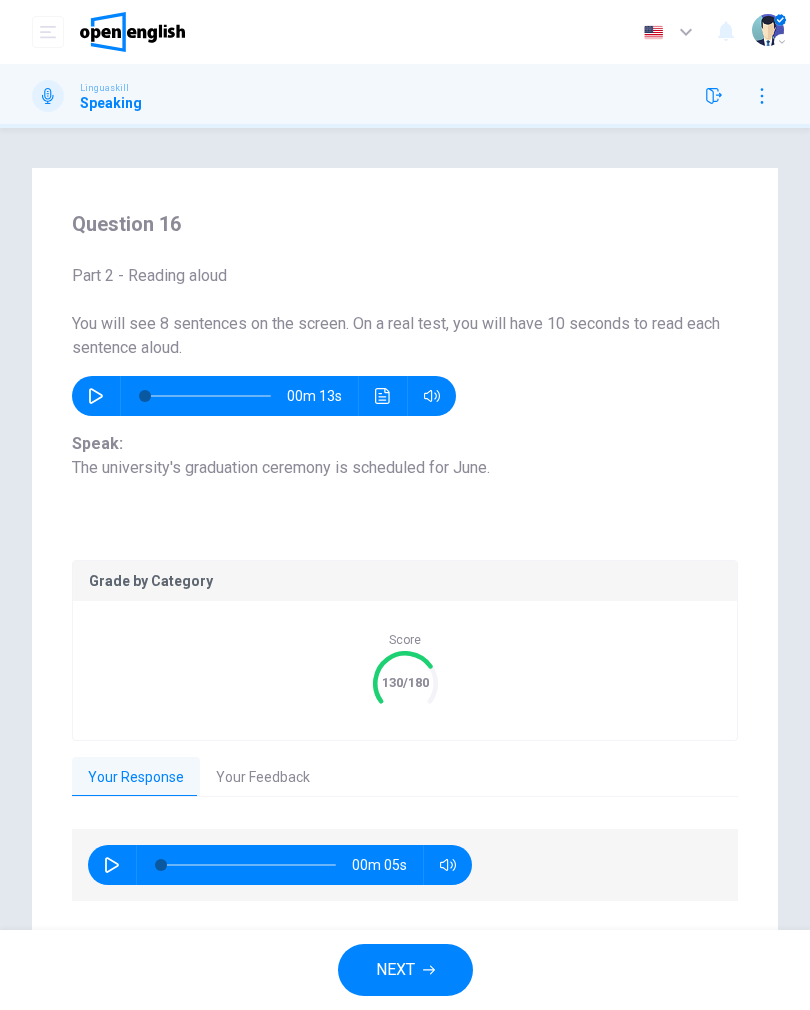 click on "Your Feedback" at bounding box center (263, 778) 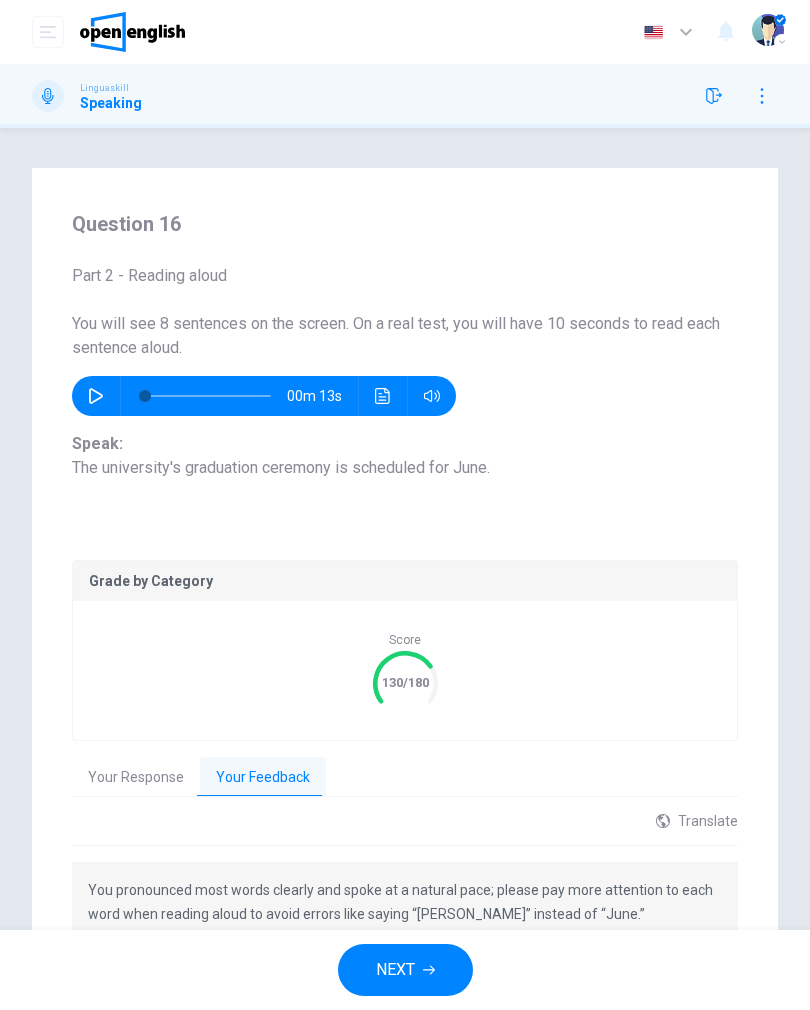 scroll, scrollTop: 116, scrollLeft: 0, axis: vertical 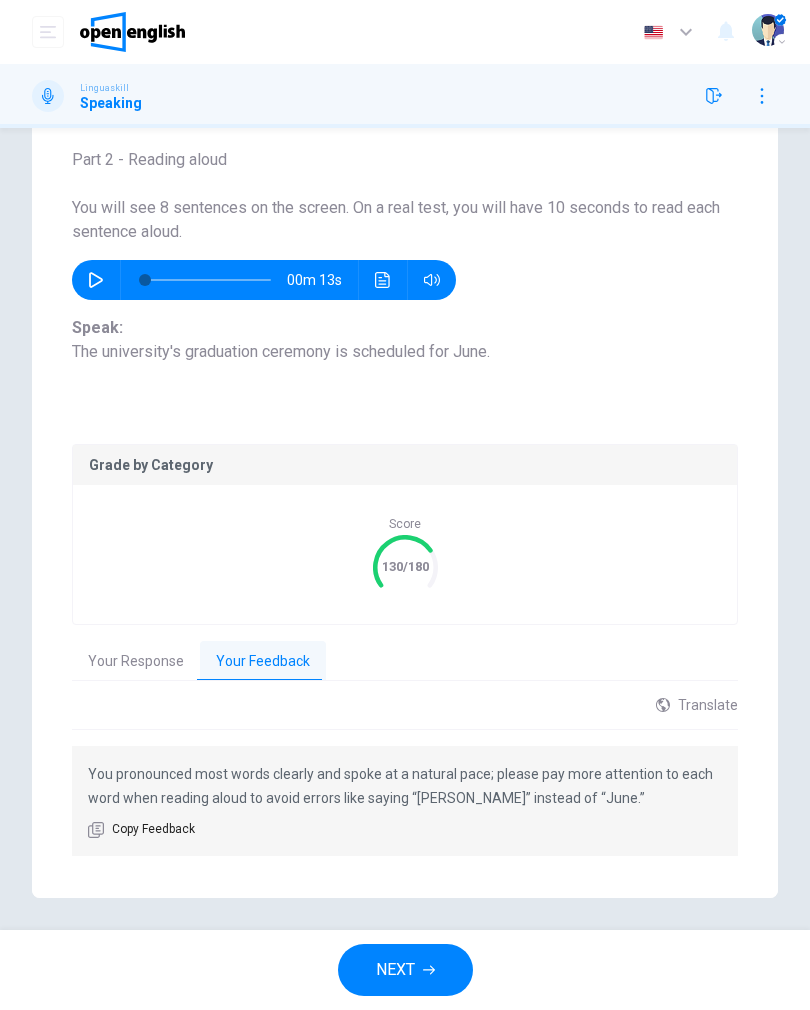 click on "NEXT" at bounding box center [395, 970] 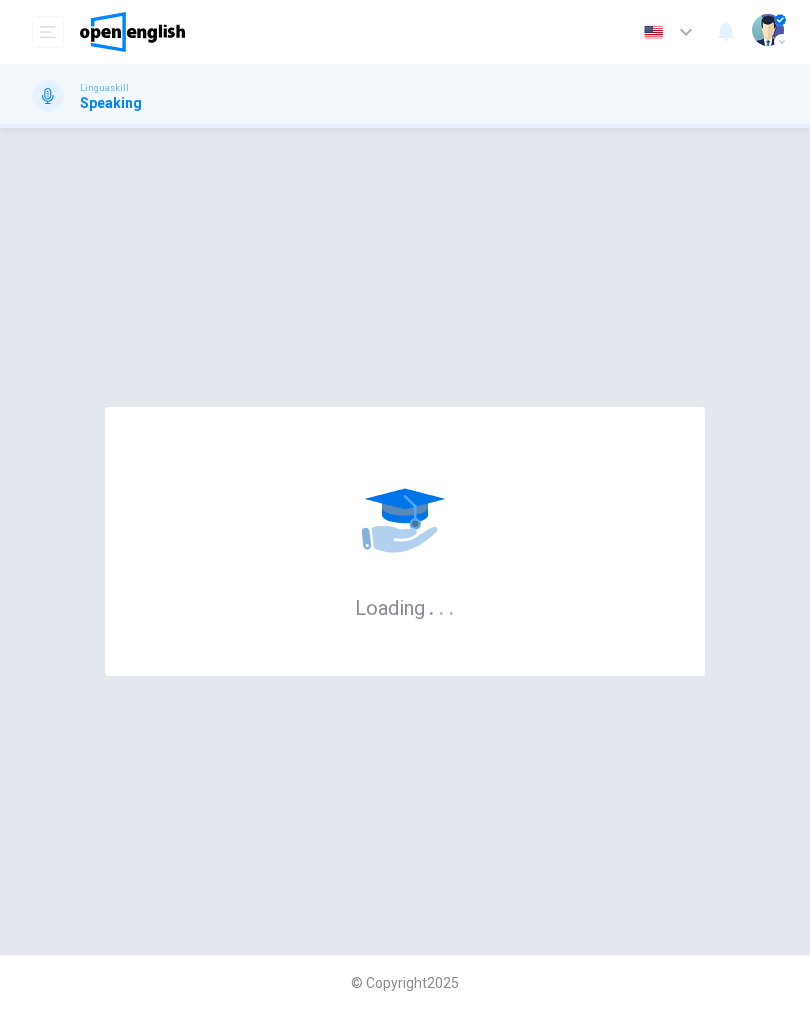 scroll, scrollTop: 0, scrollLeft: 0, axis: both 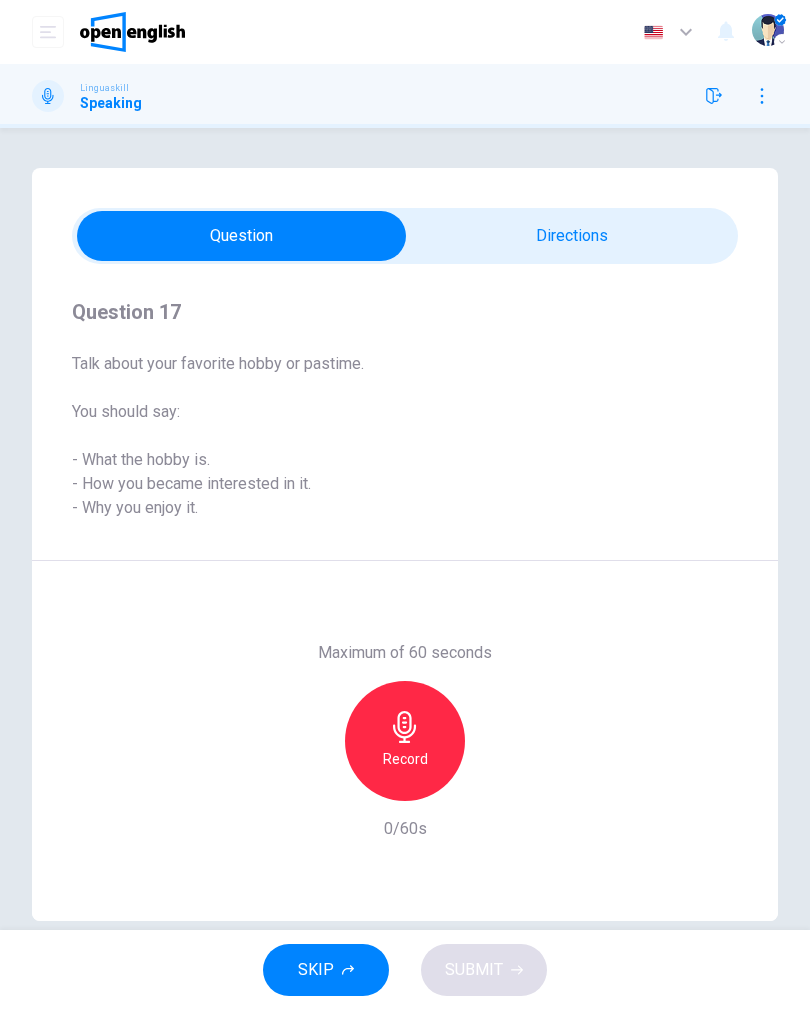 click on "Record" at bounding box center [405, 741] 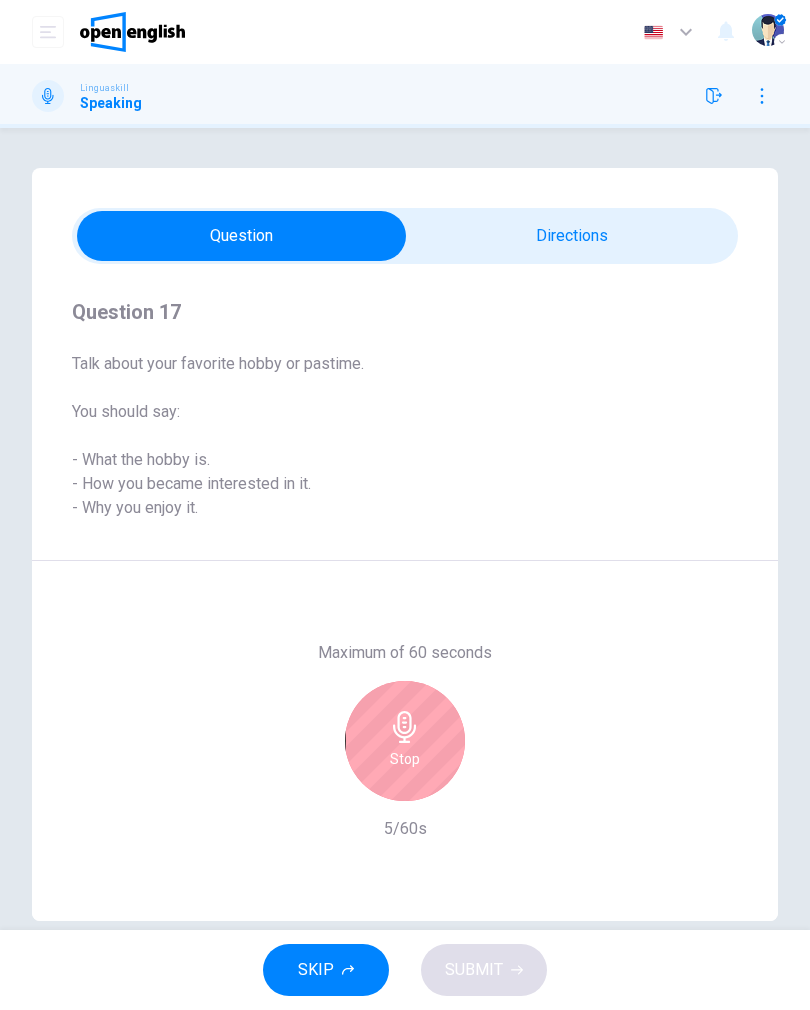 click on "Stop" at bounding box center [405, 759] 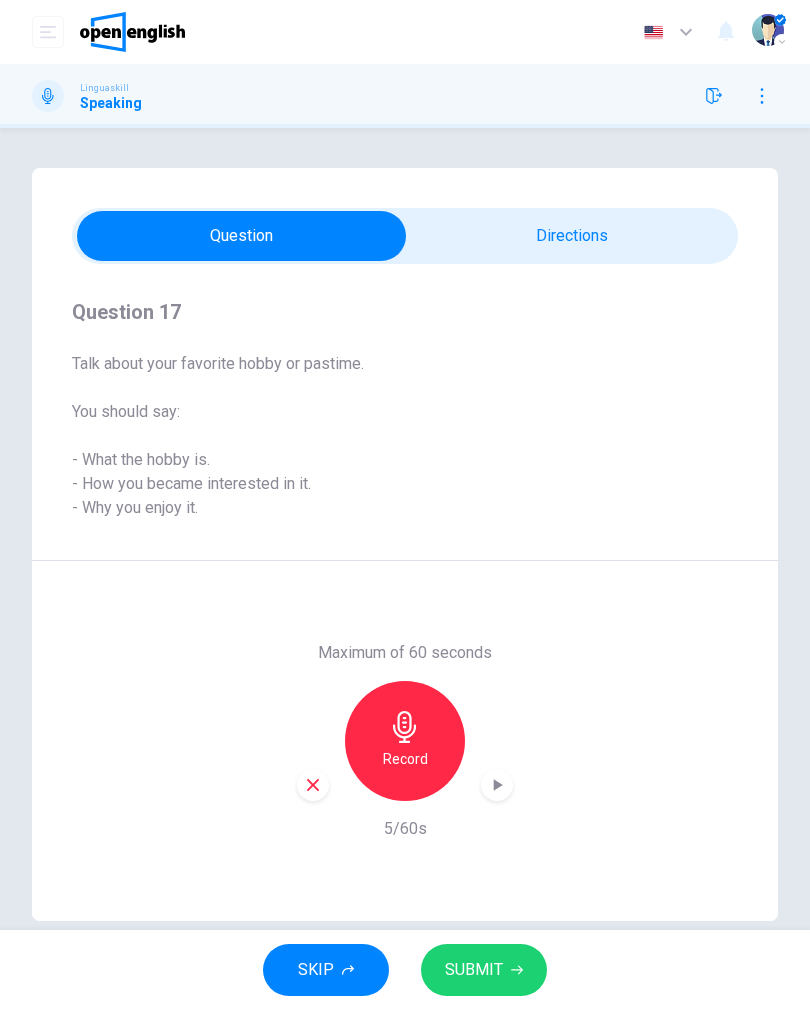 click at bounding box center [313, 785] 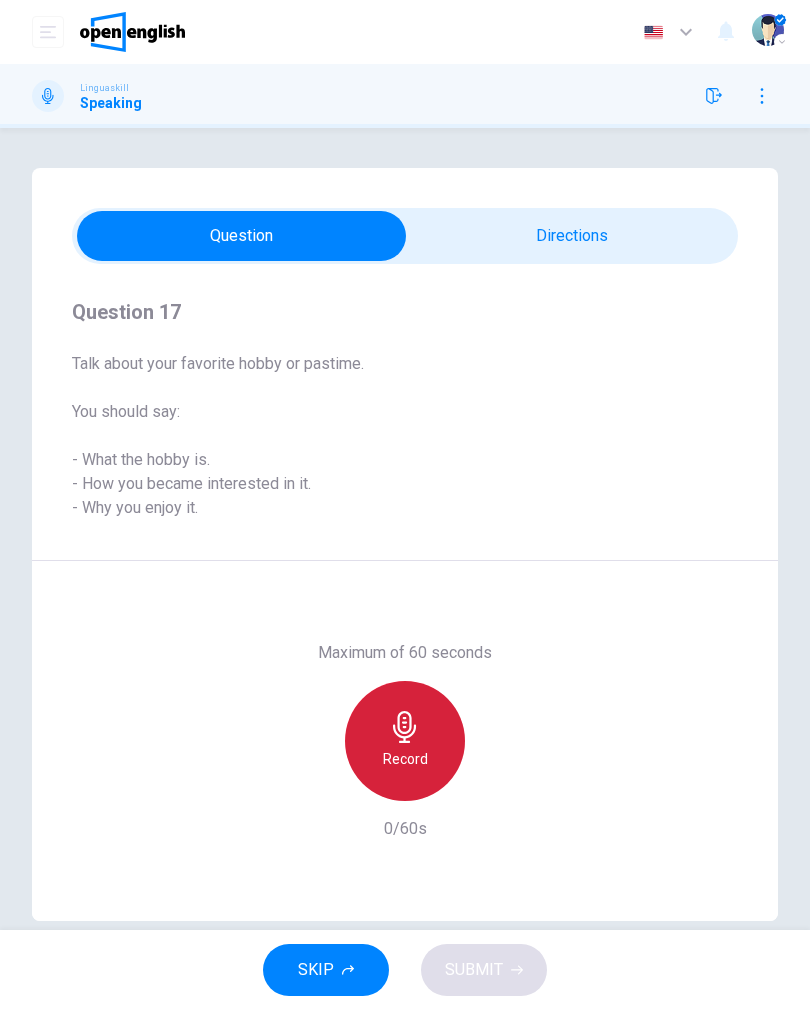 click on "Record" at bounding box center (405, 741) 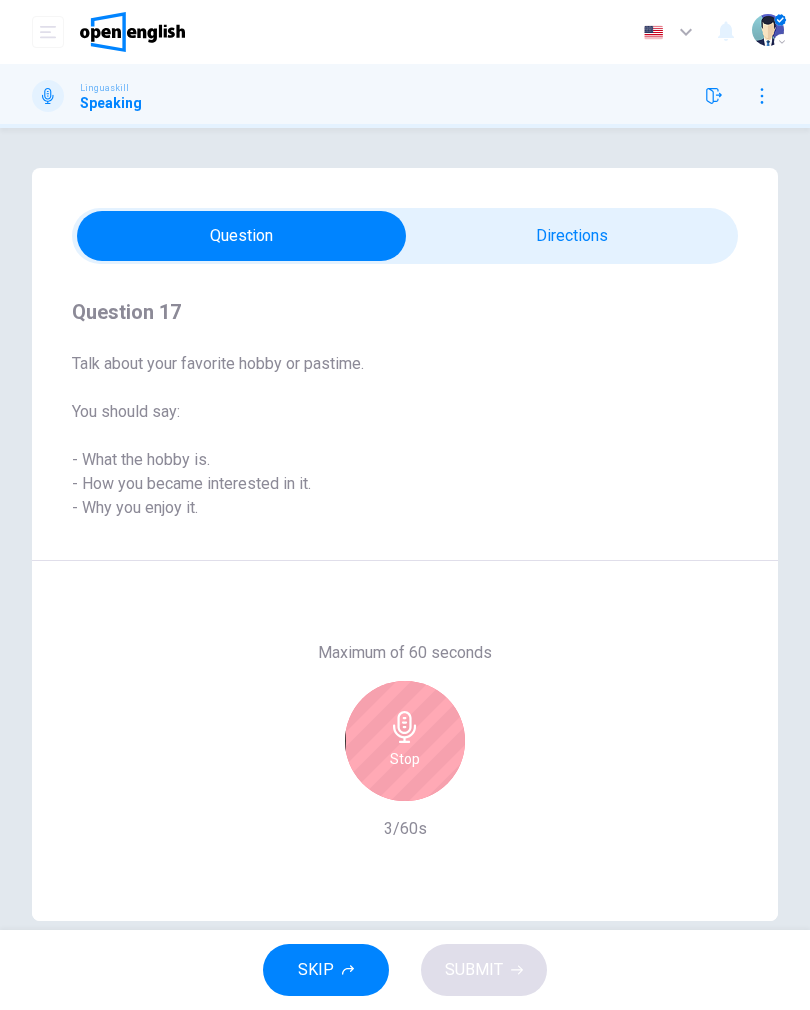 click on "Stop" at bounding box center [405, 759] 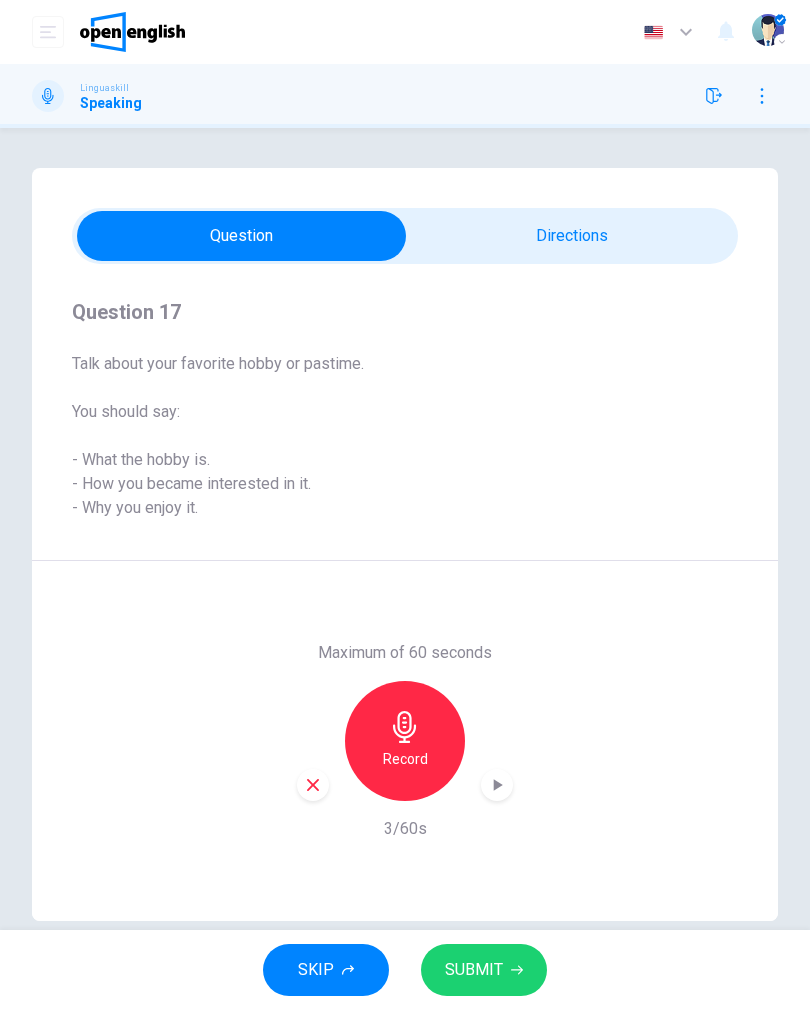 click at bounding box center (313, 785) 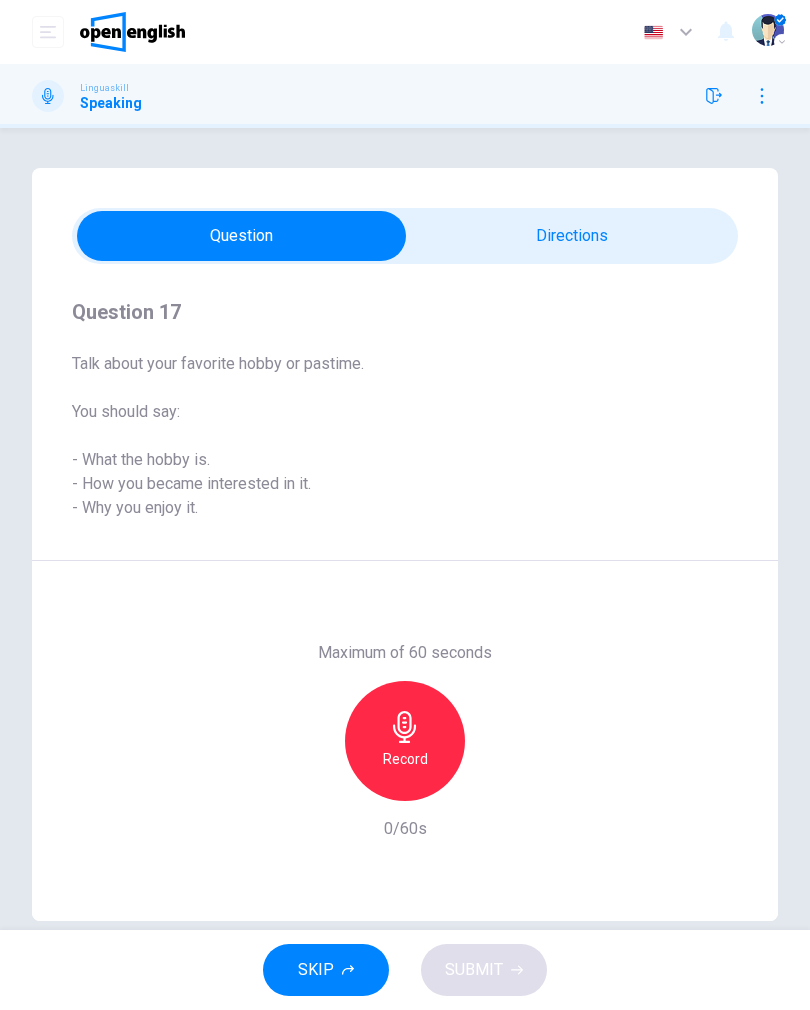 click 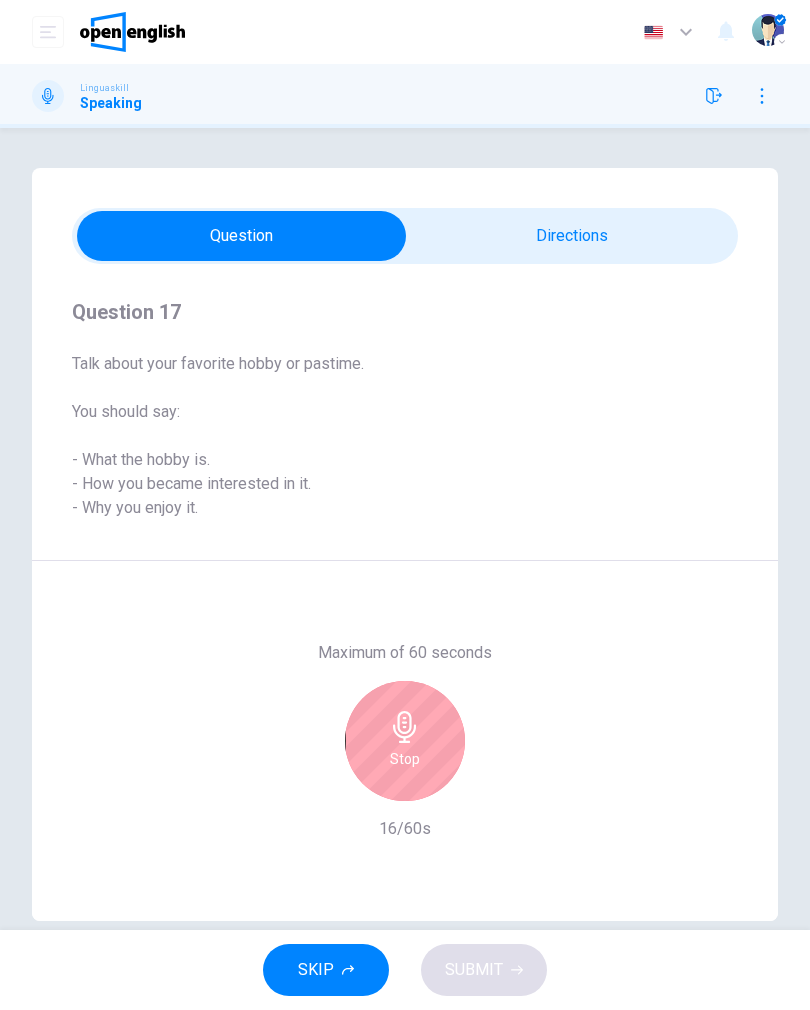 click on "Stop" at bounding box center (405, 759) 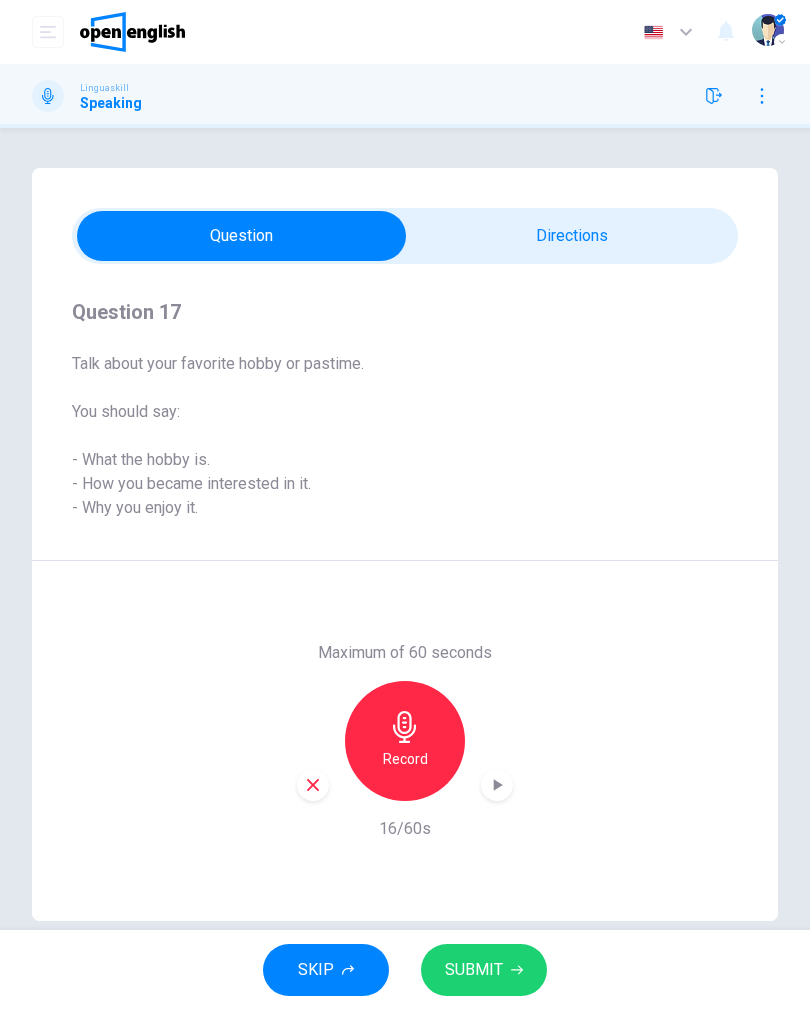 click 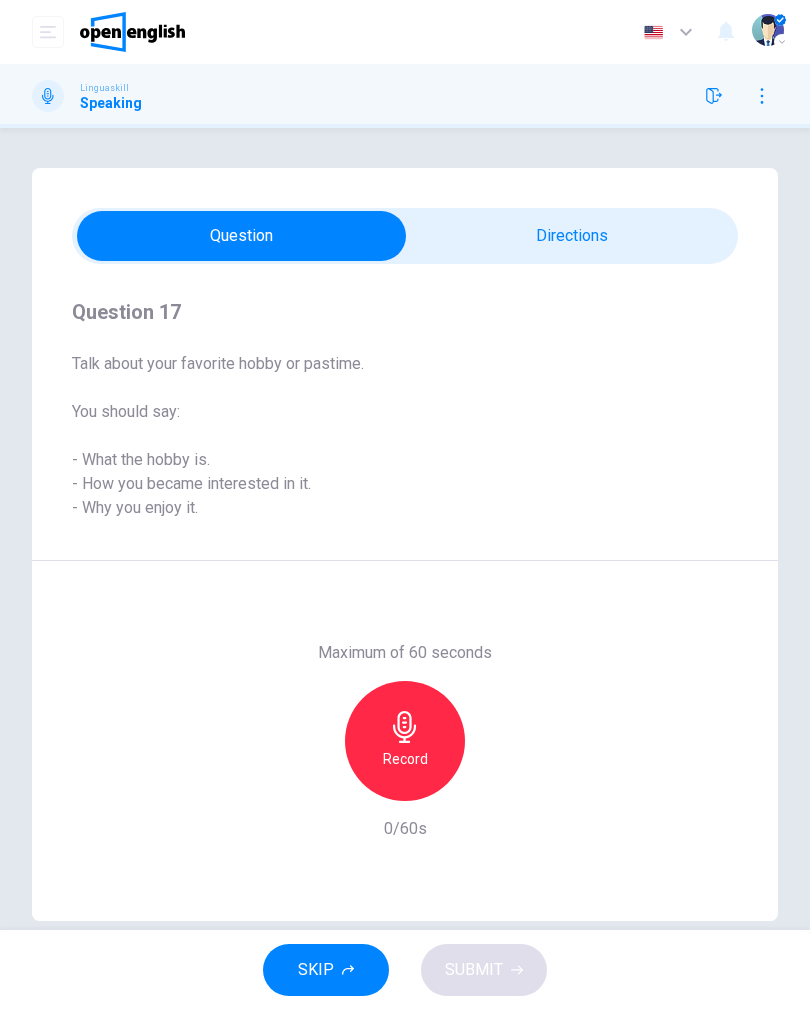 click on "Record" at bounding box center [405, 741] 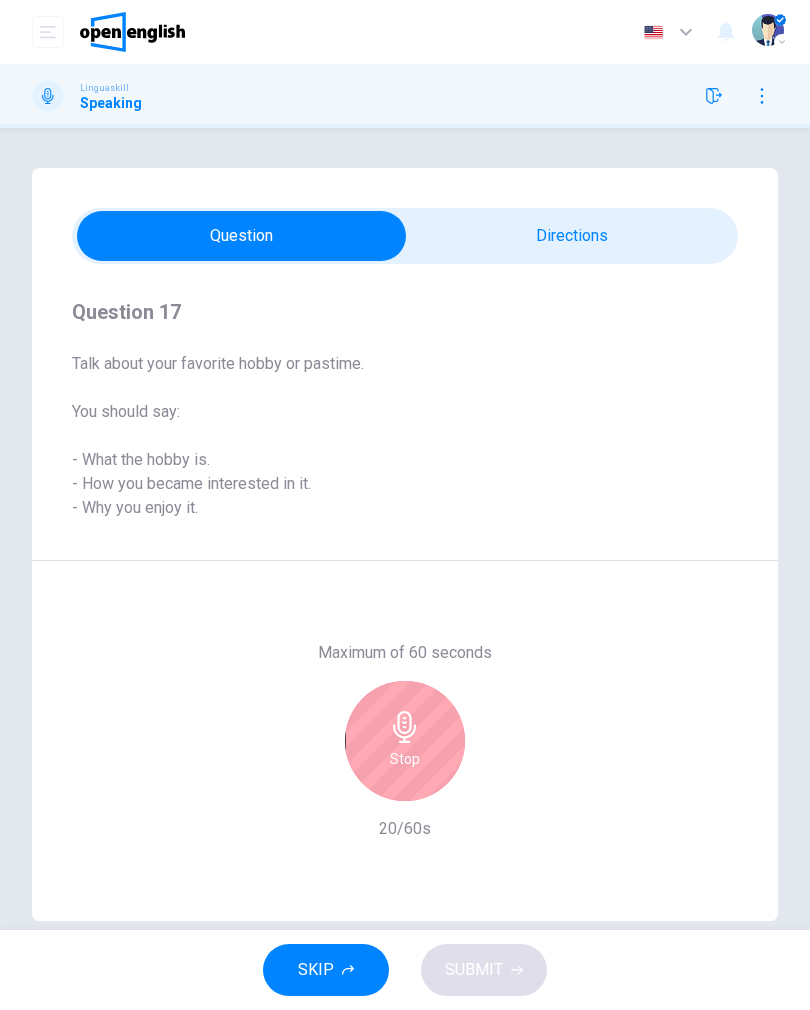 click on "Stop" at bounding box center [405, 759] 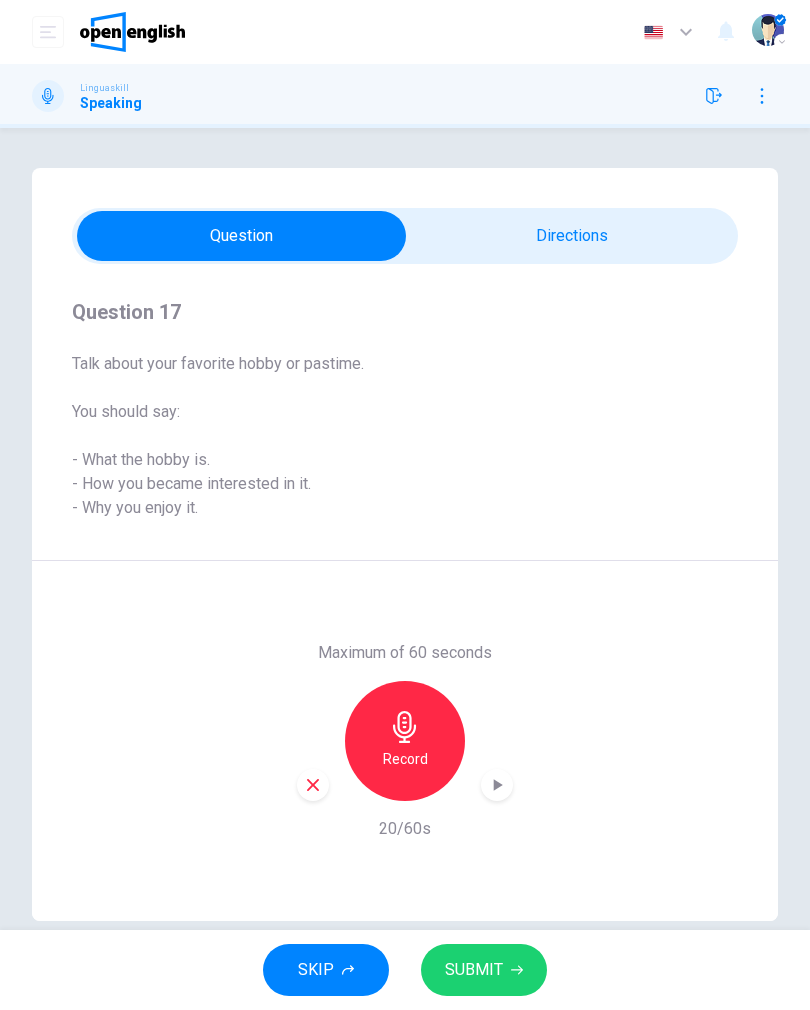 click on "SUBMIT" at bounding box center [474, 970] 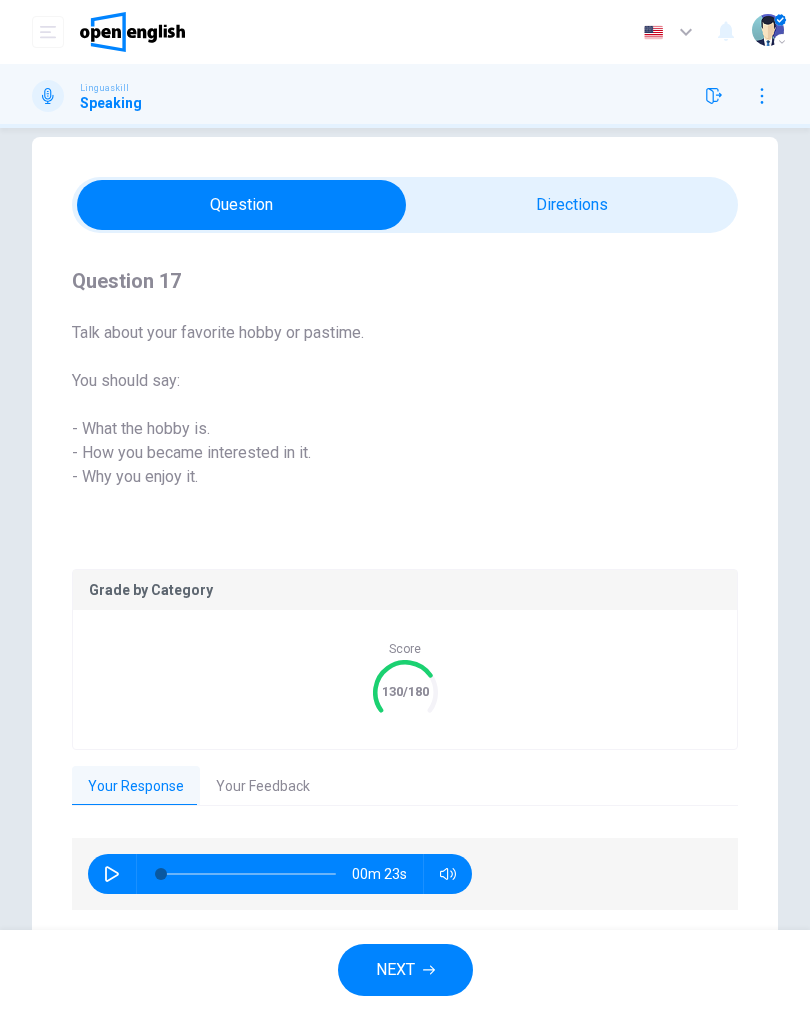 scroll, scrollTop: 0, scrollLeft: 0, axis: both 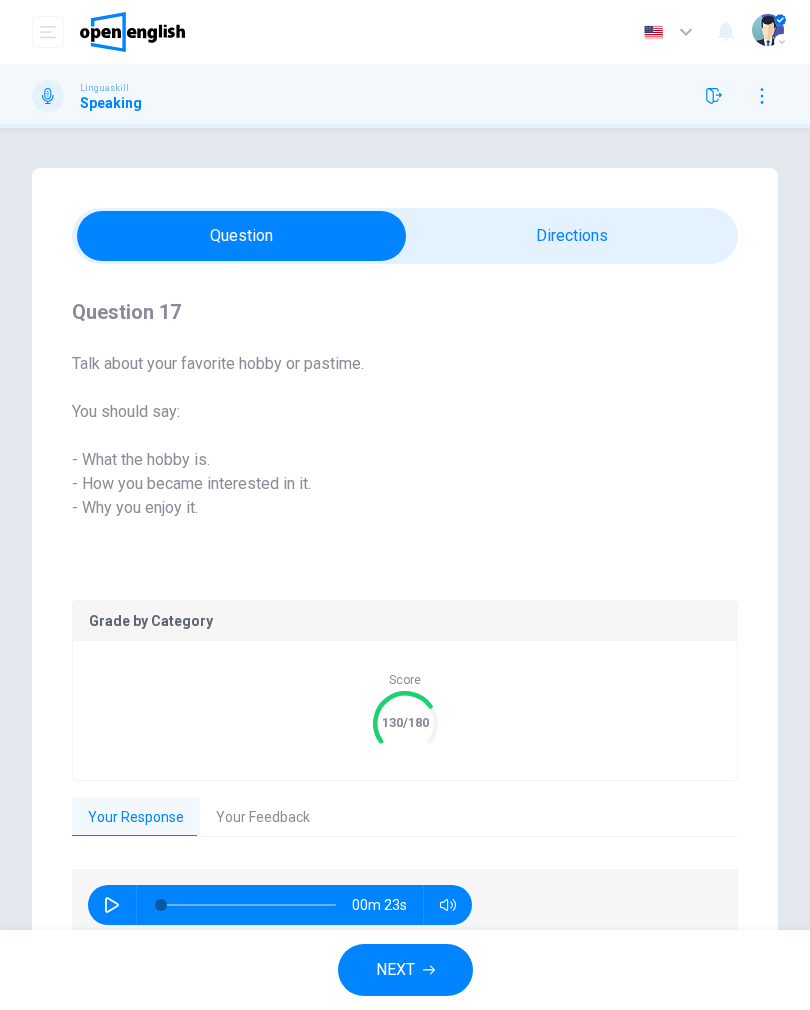 click on "Your Feedback" at bounding box center [263, 818] 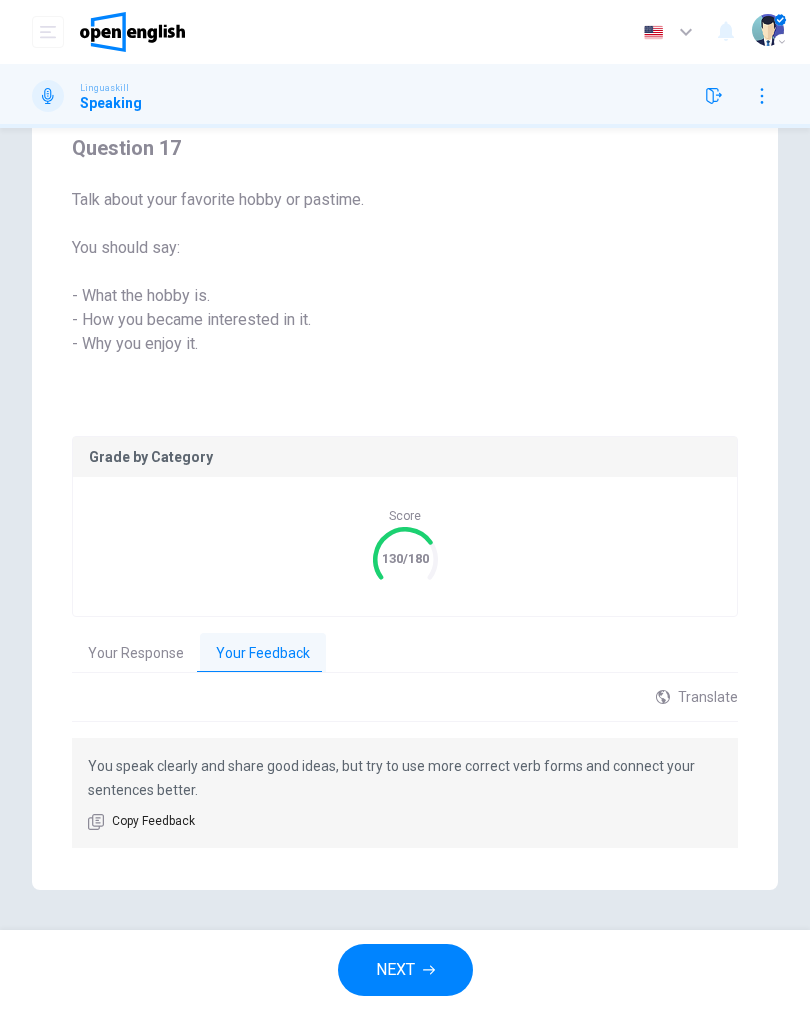 scroll, scrollTop: 164, scrollLeft: 0, axis: vertical 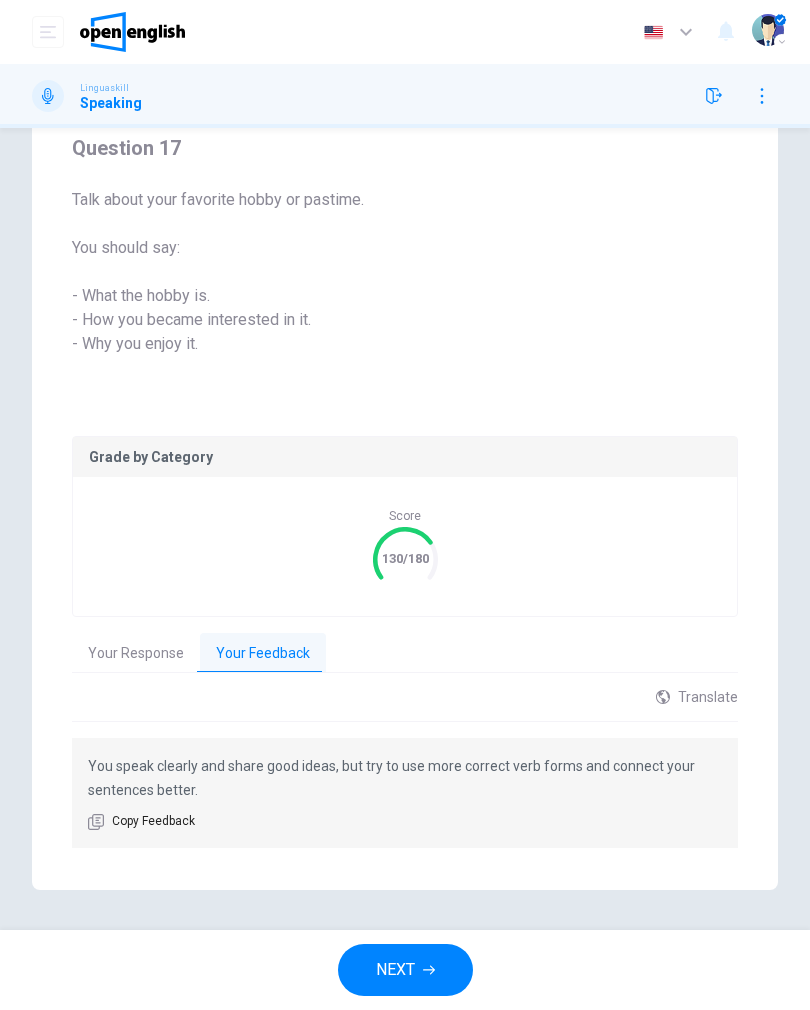 click 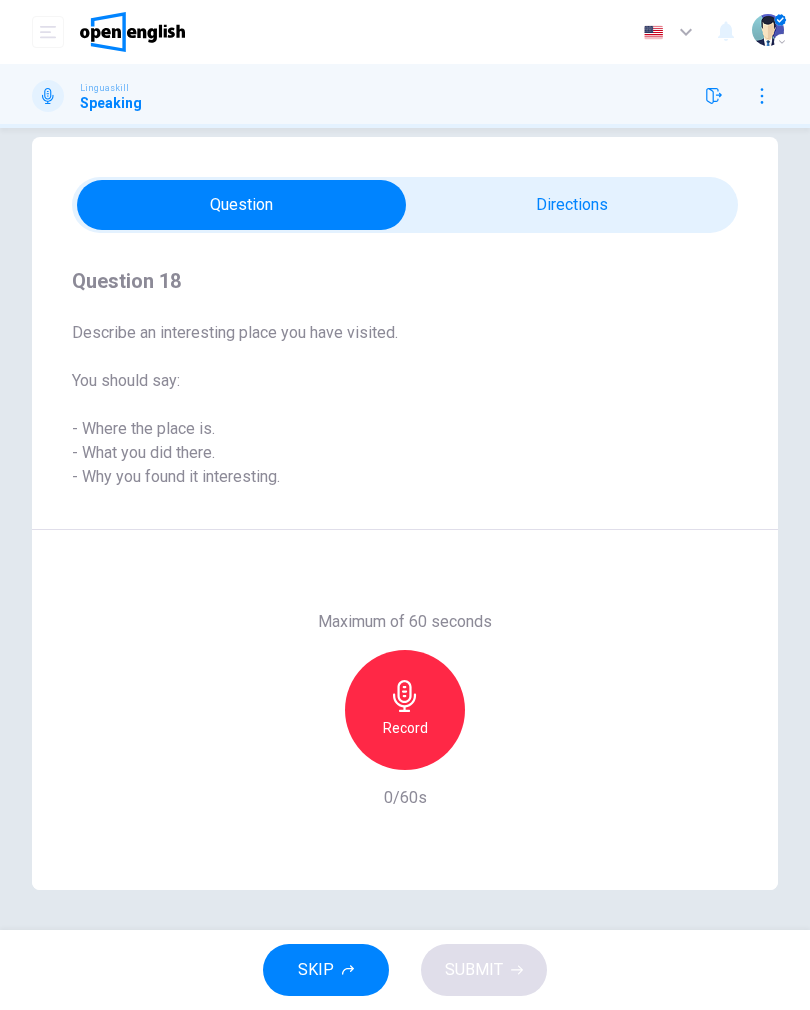 scroll, scrollTop: 31, scrollLeft: 0, axis: vertical 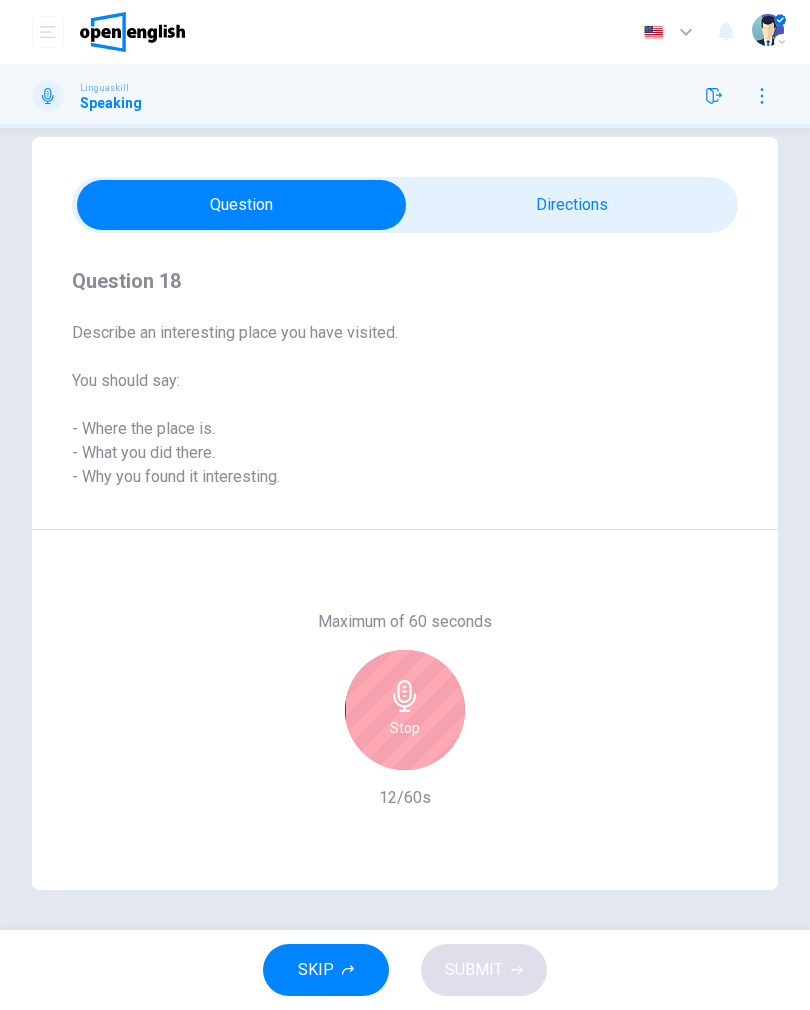 click 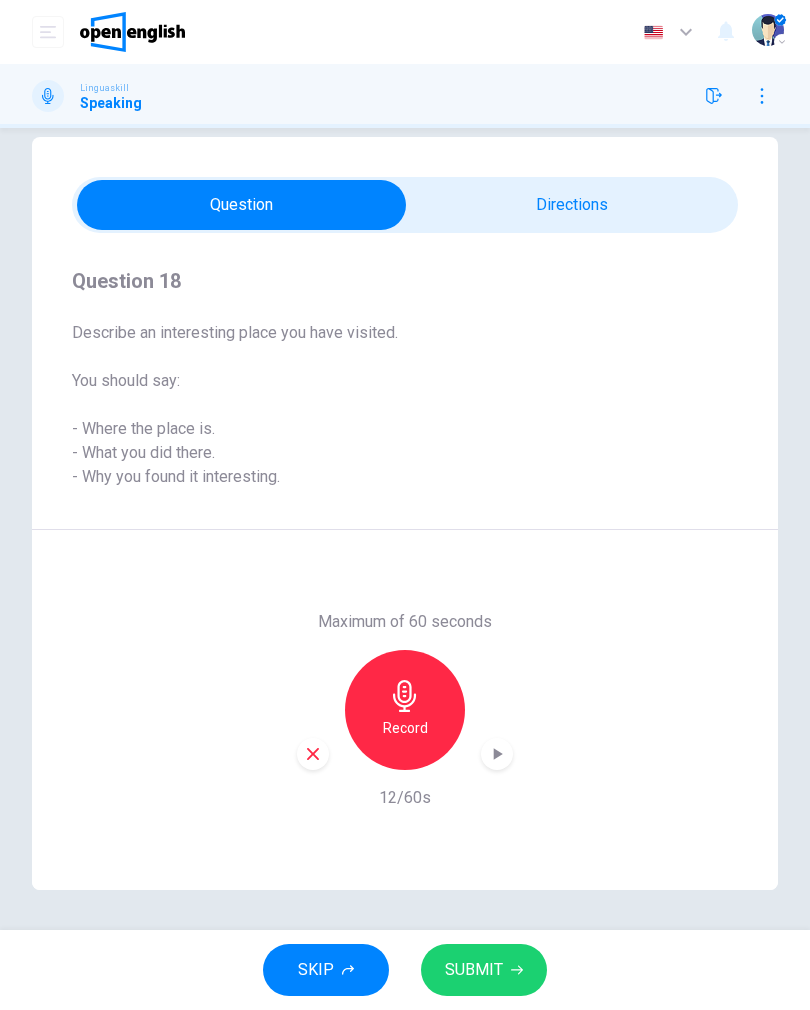 click 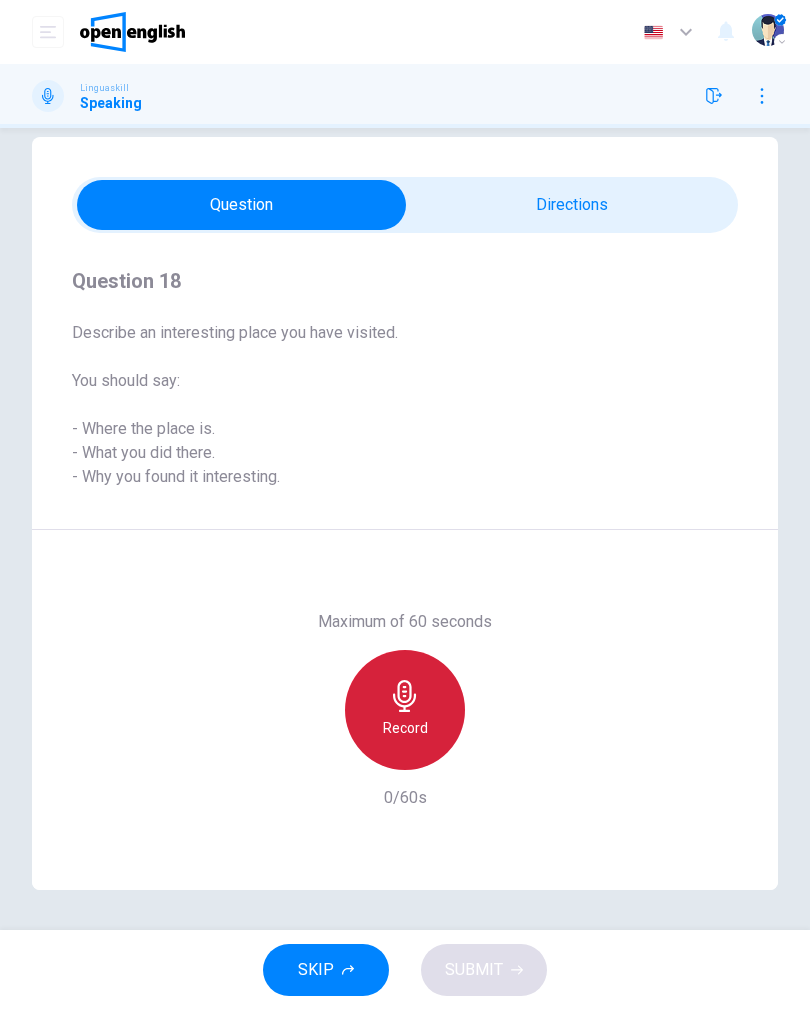 click on "Record" at bounding box center [405, 728] 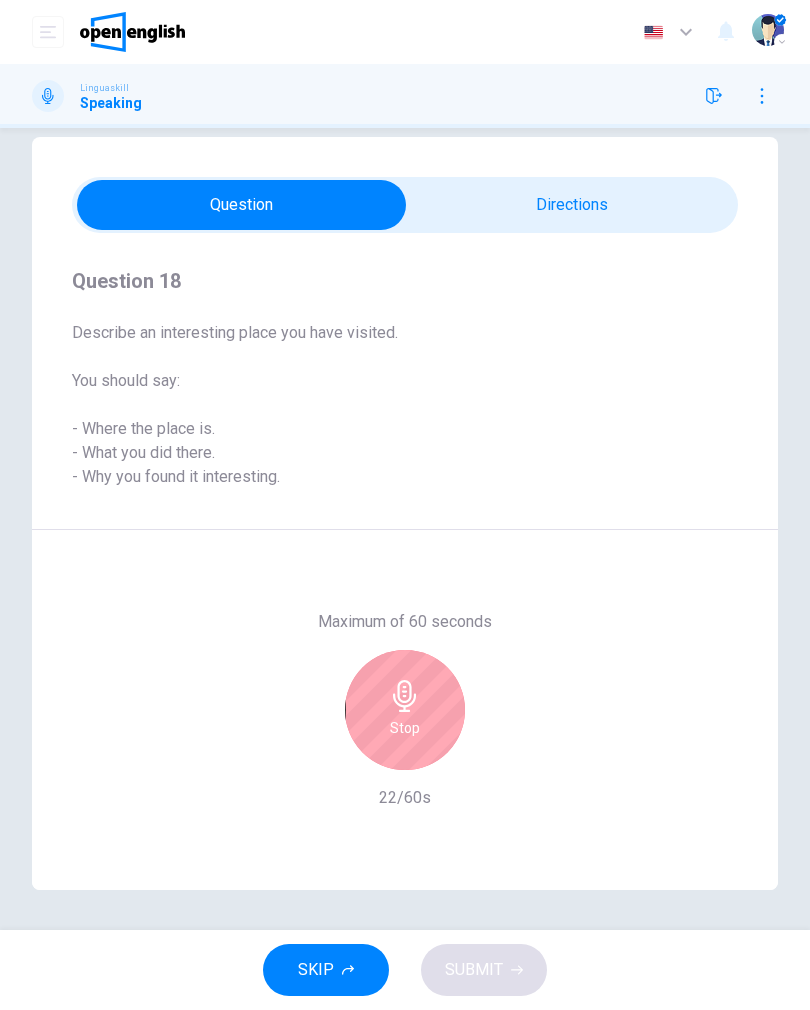 click on "Stop" at bounding box center (405, 710) 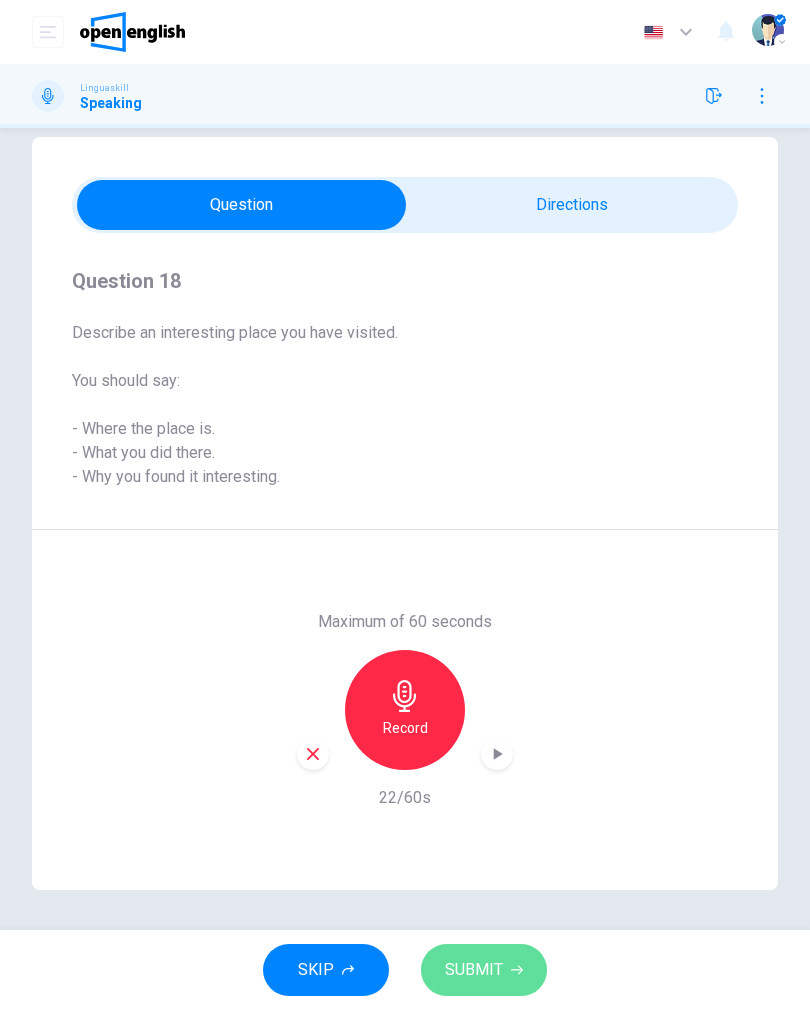 click on "SUBMIT" at bounding box center (474, 970) 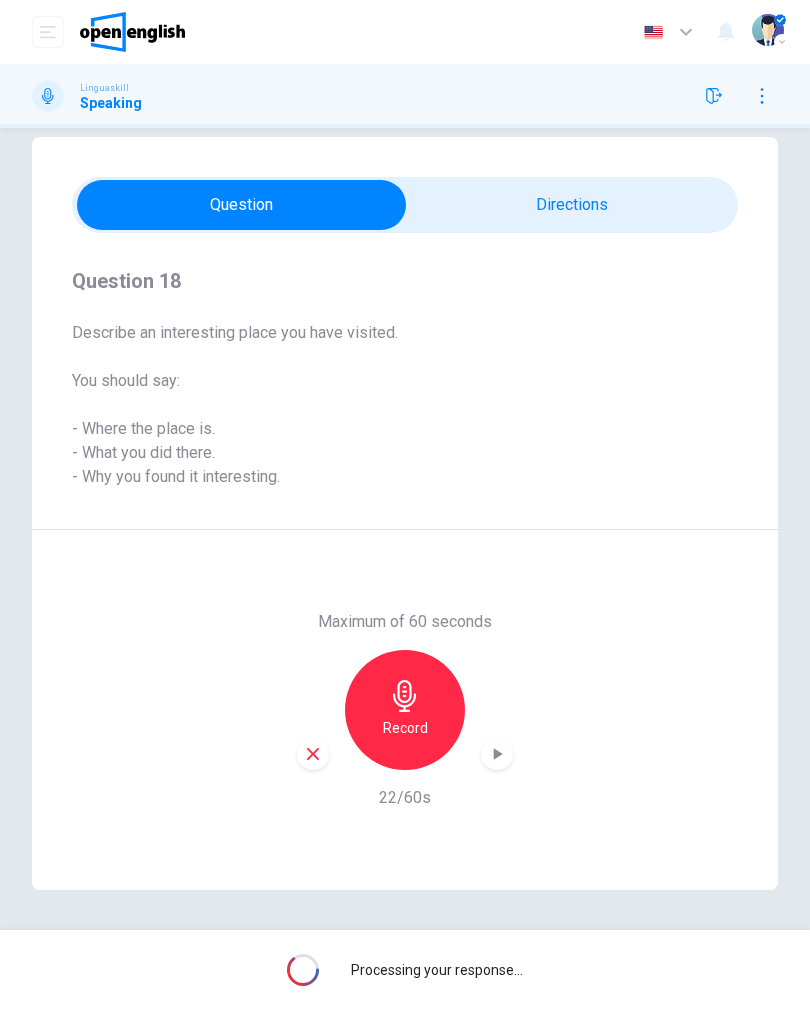 click 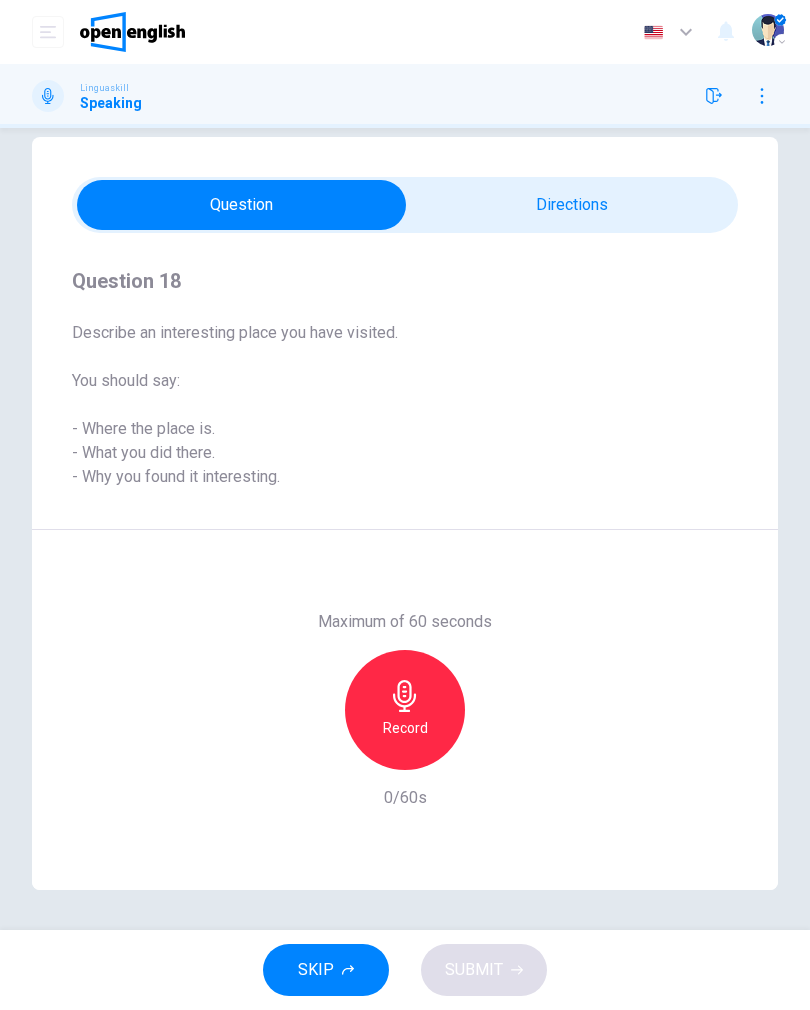 click 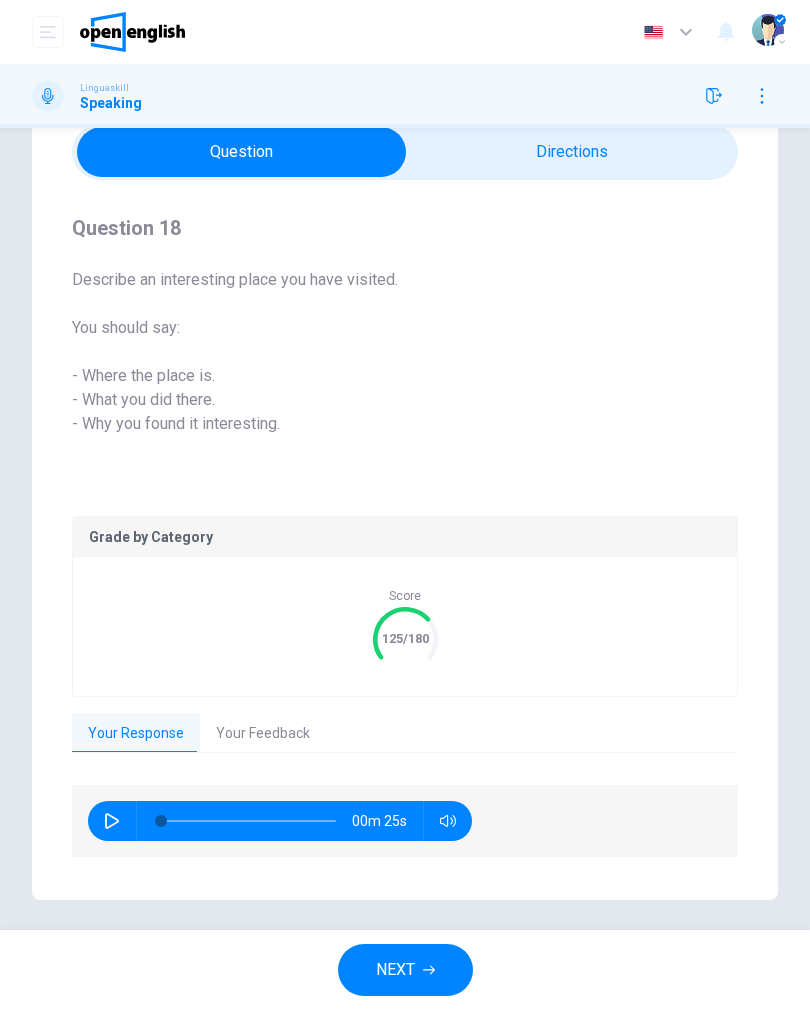 scroll, scrollTop: 68, scrollLeft: 0, axis: vertical 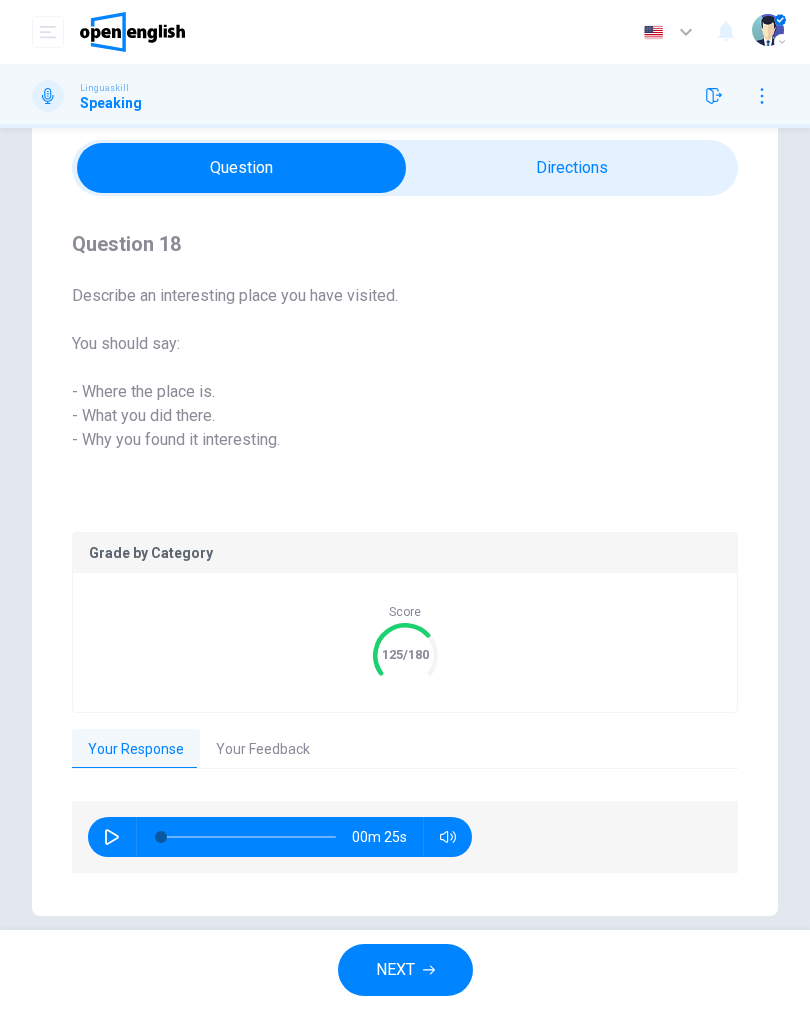 click on "Your Feedback" at bounding box center [263, 750] 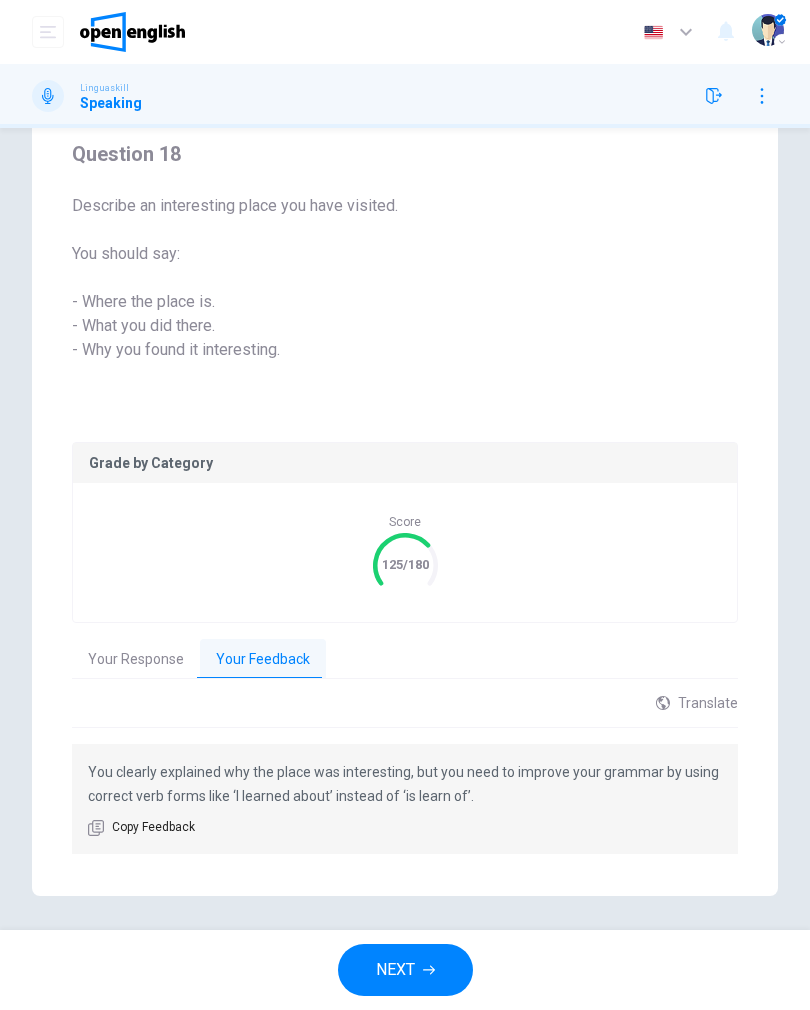 scroll, scrollTop: 166, scrollLeft: 0, axis: vertical 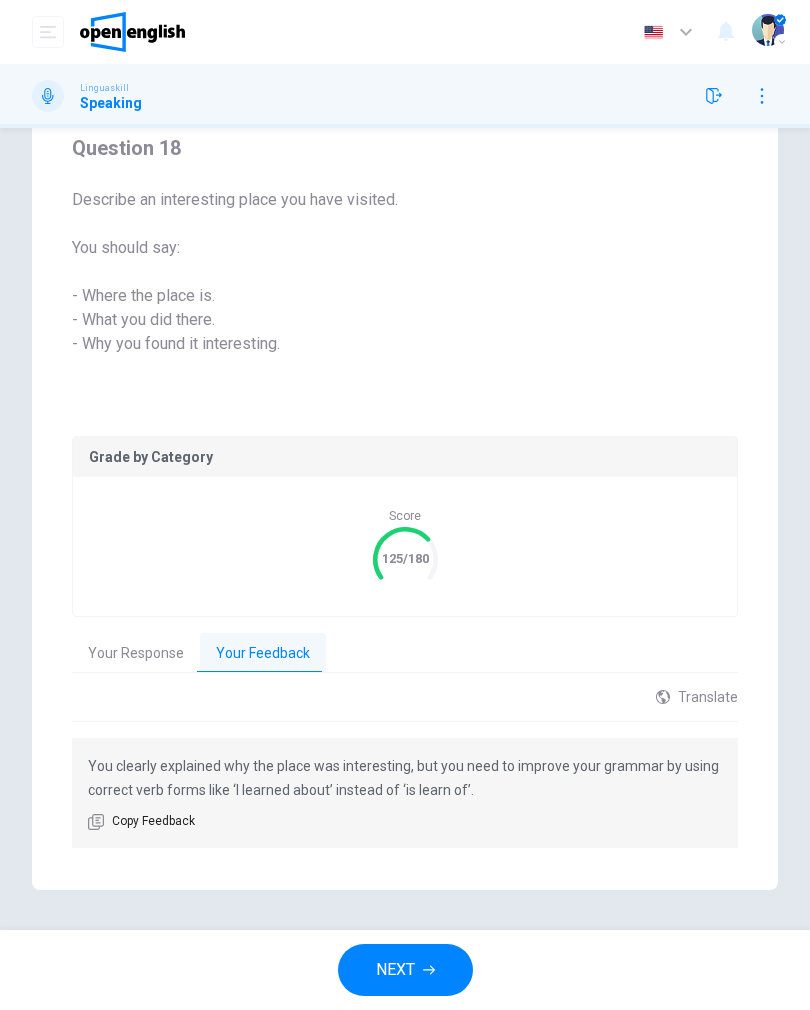 click on "NEXT" at bounding box center (405, 970) 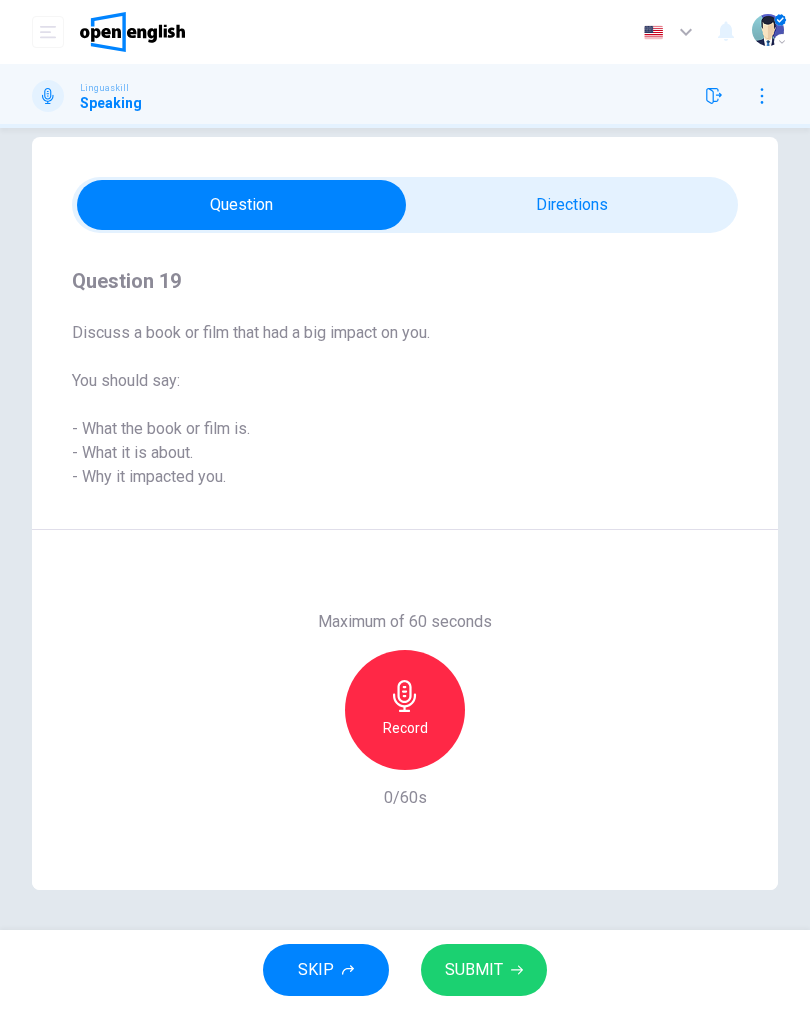 scroll, scrollTop: 31, scrollLeft: 0, axis: vertical 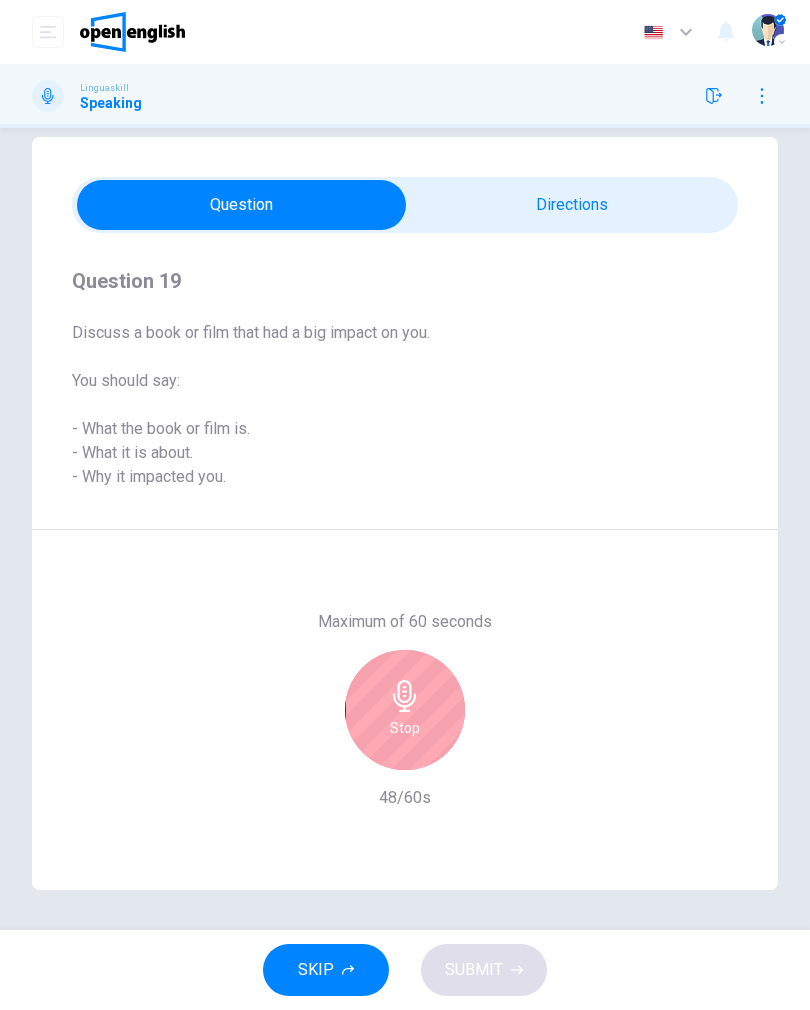 click on "Stop" at bounding box center [405, 728] 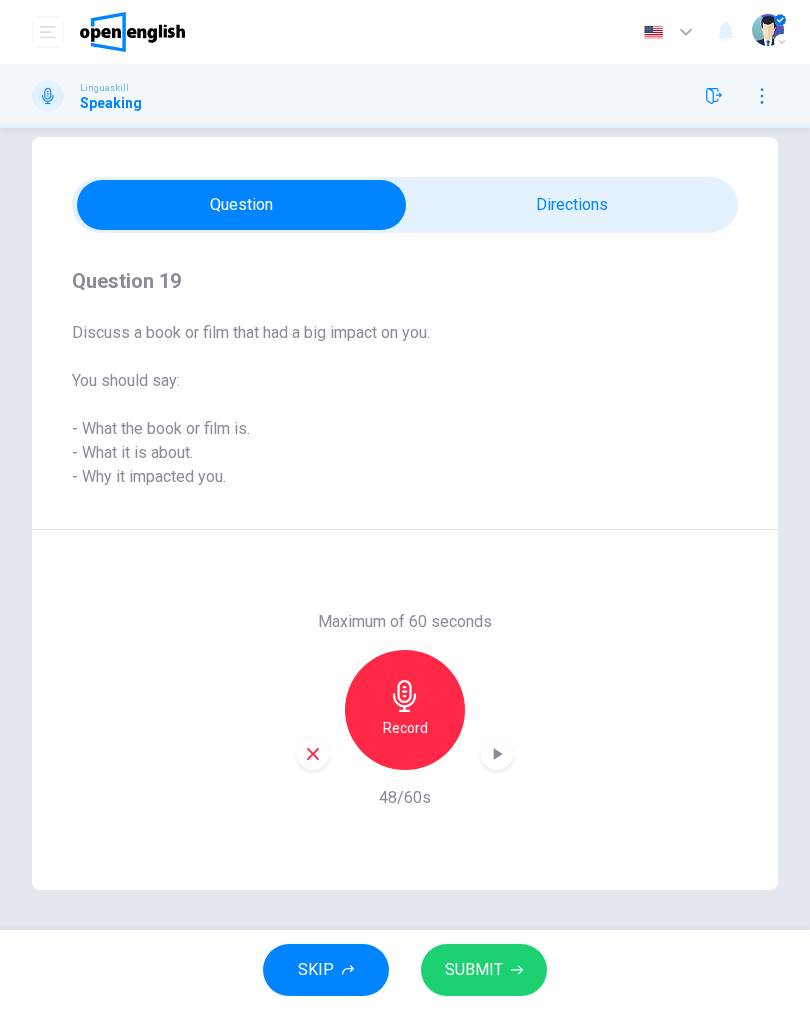 click on "SUBMIT" at bounding box center [474, 970] 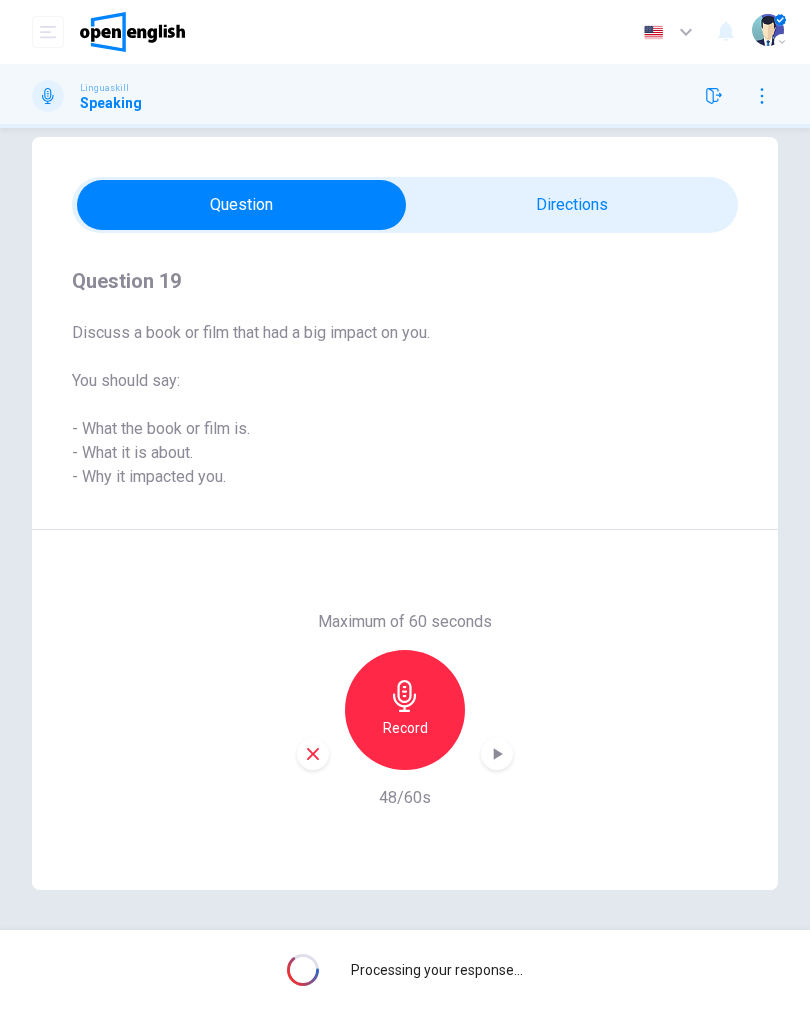click on "Processing your response..." at bounding box center [405, 970] 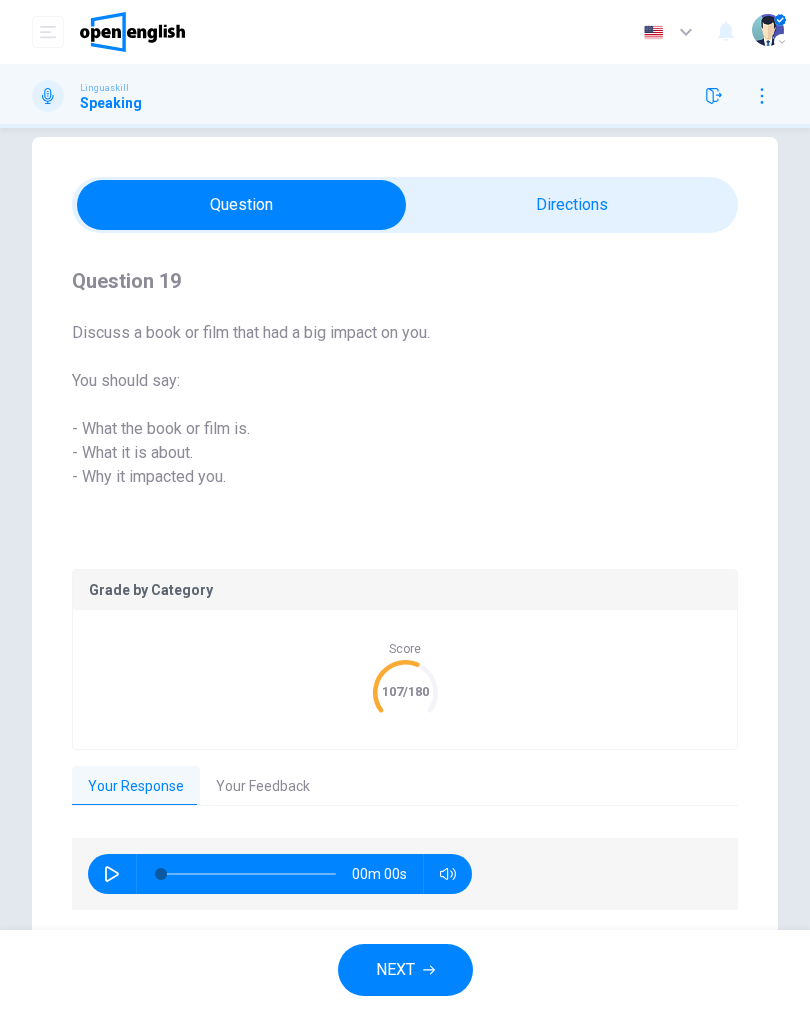 click on "Your Feedback" at bounding box center [263, 787] 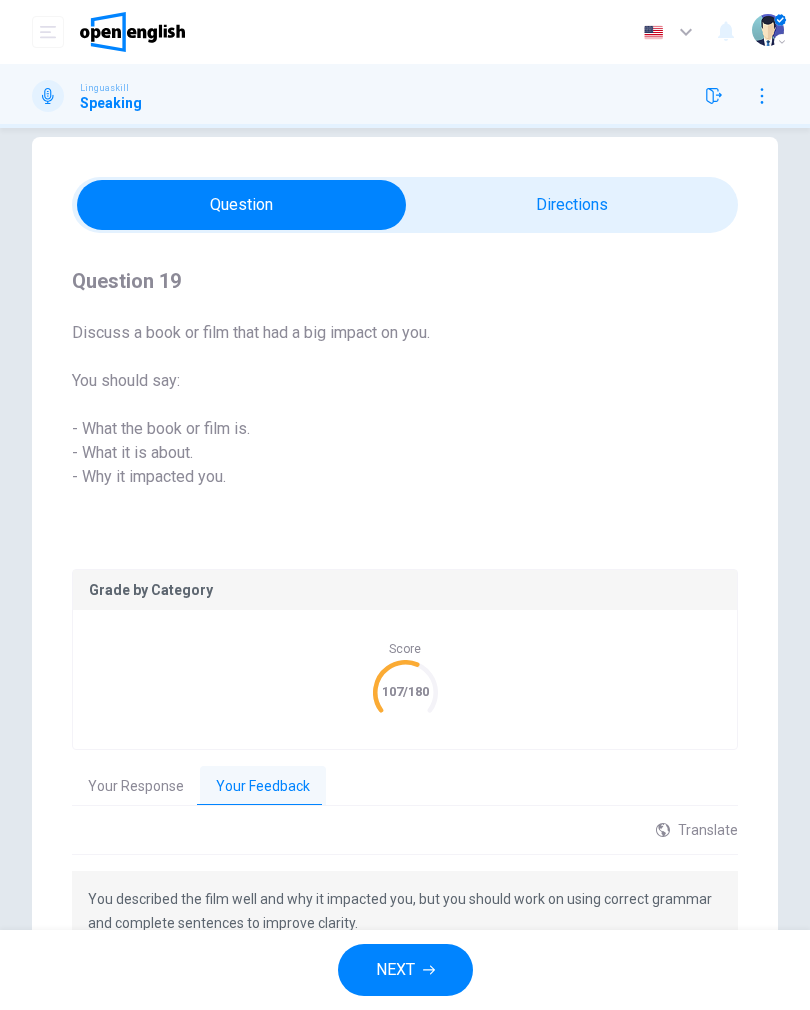 scroll, scrollTop: 153, scrollLeft: 0, axis: vertical 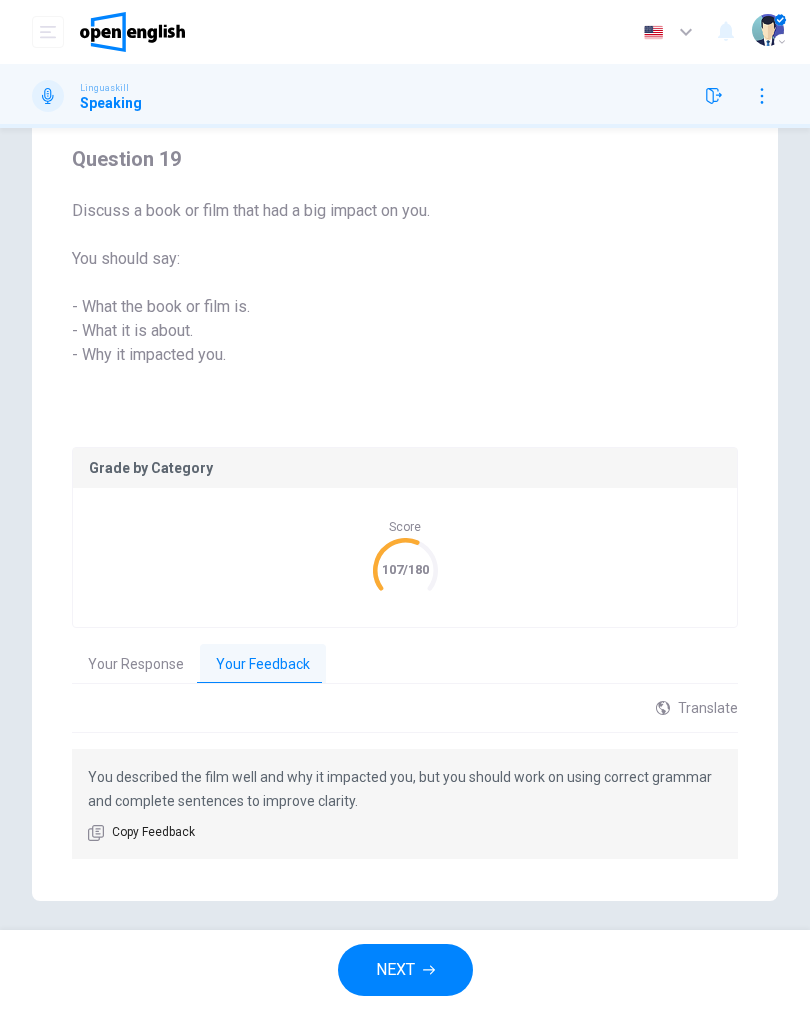 click on "NEXT" at bounding box center [395, 970] 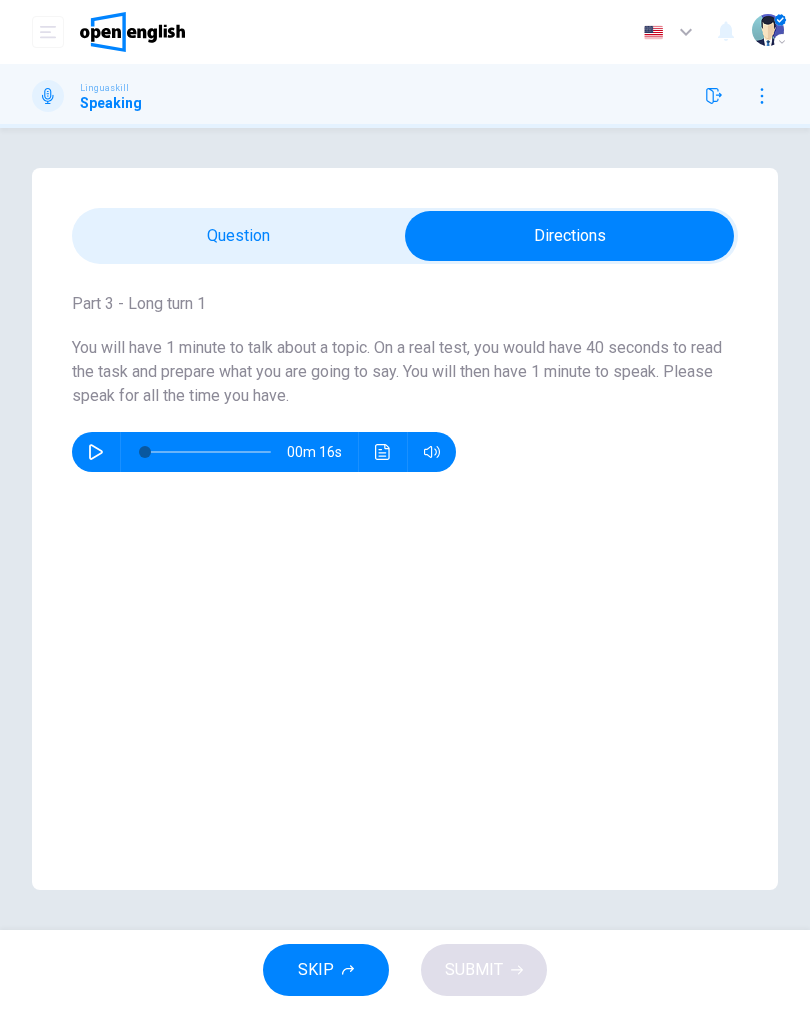 scroll, scrollTop: 0, scrollLeft: 0, axis: both 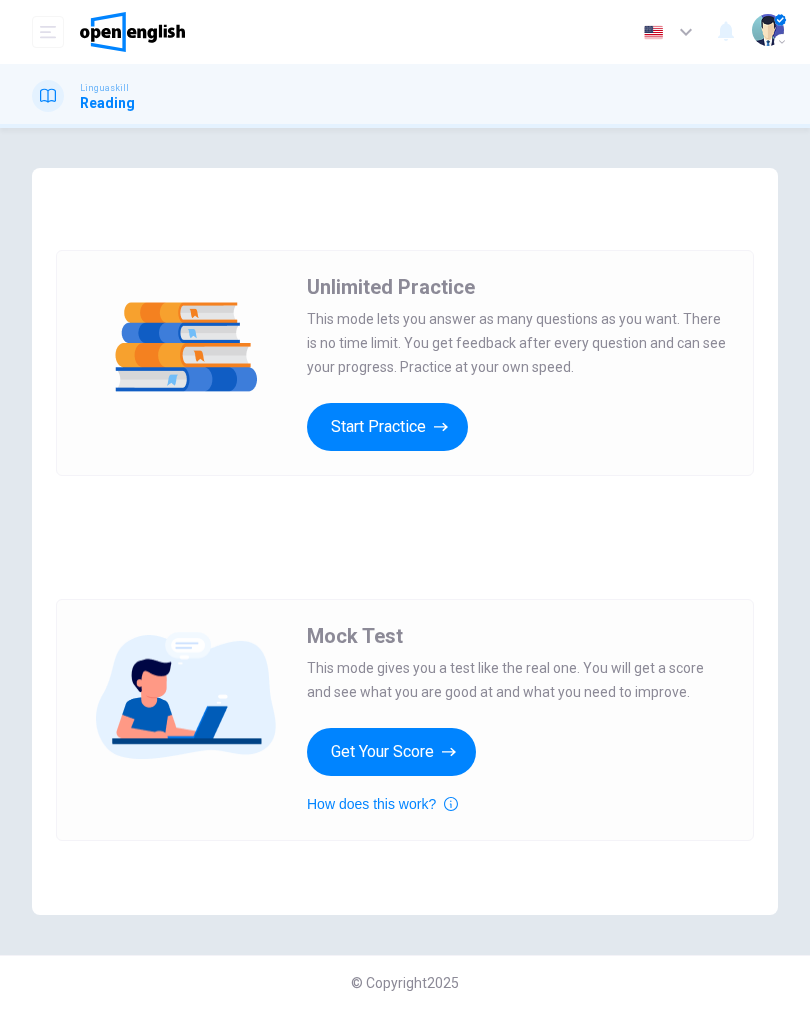 click 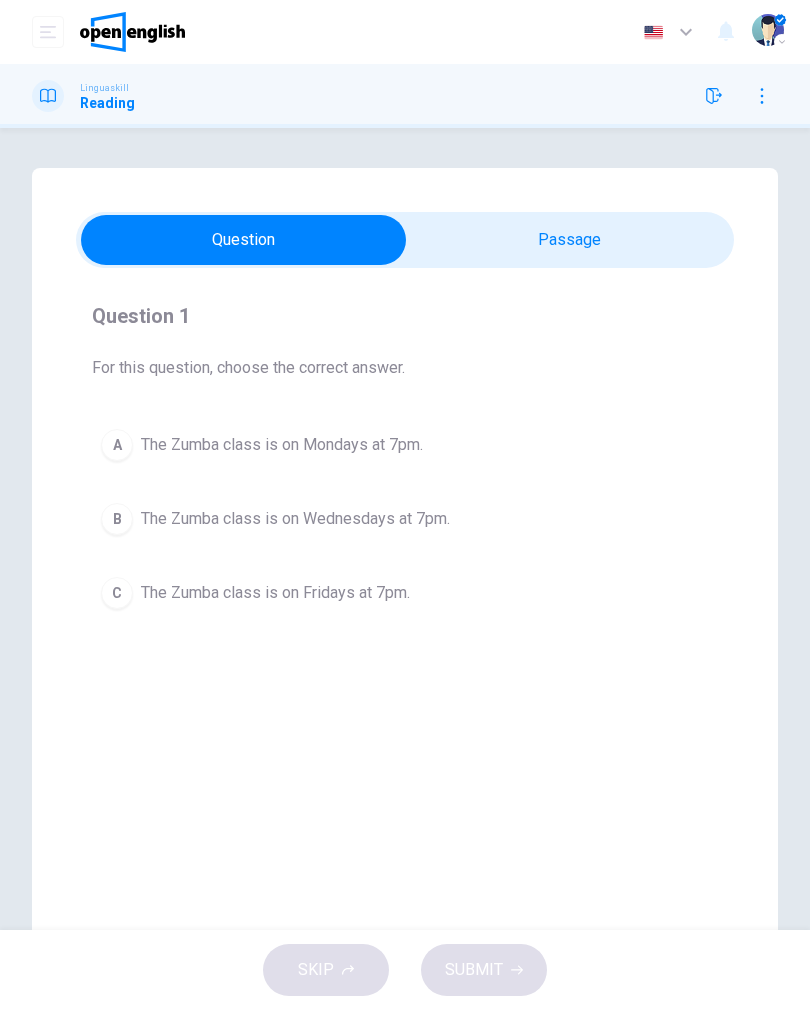 click on "B The Zumba class is on Wednesdays at 7pm." at bounding box center (405, 519) 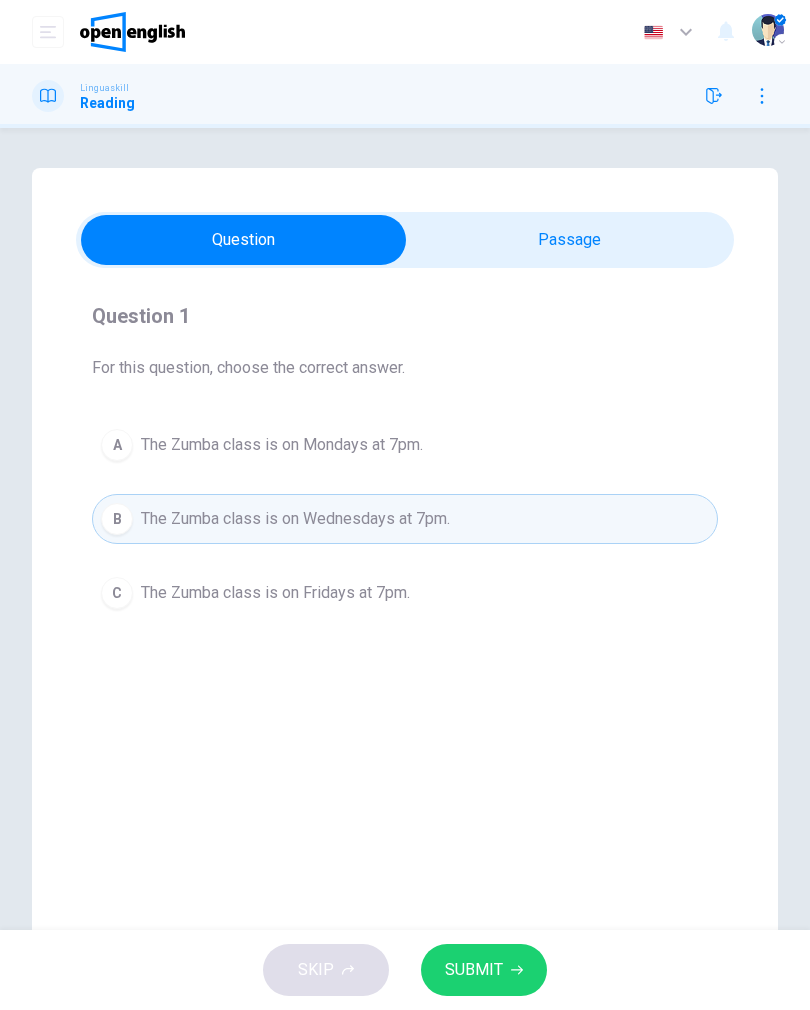 click on "SUBMIT" at bounding box center (484, 970) 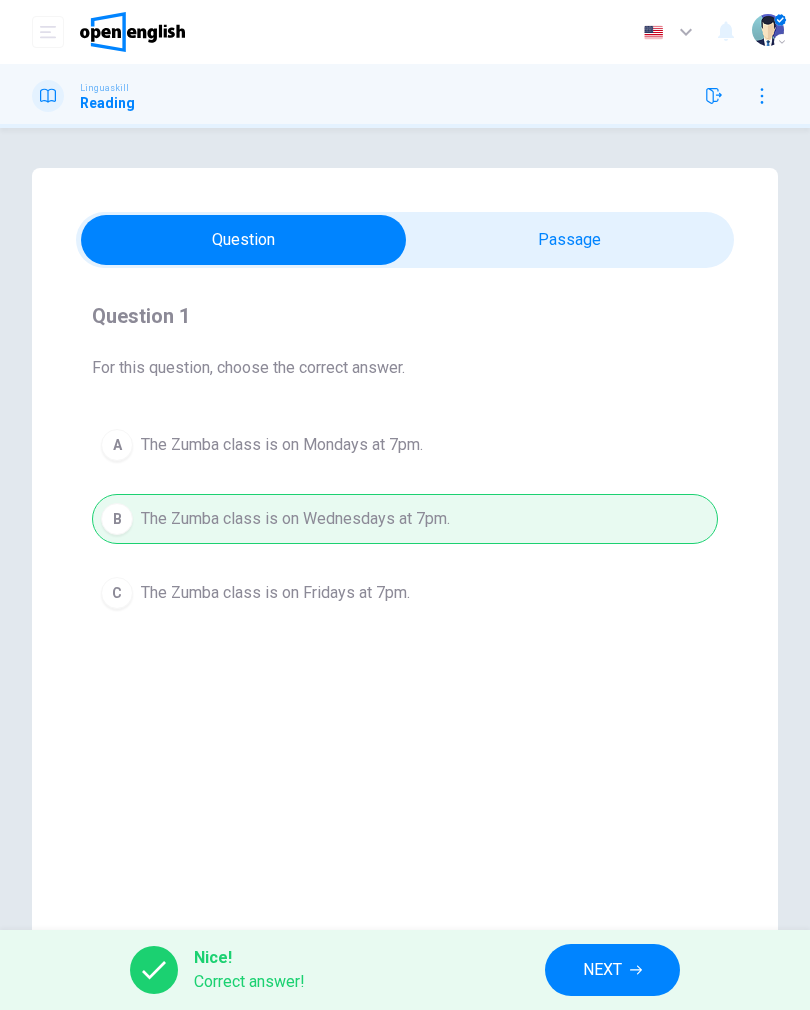 click on "NEXT" at bounding box center [602, 970] 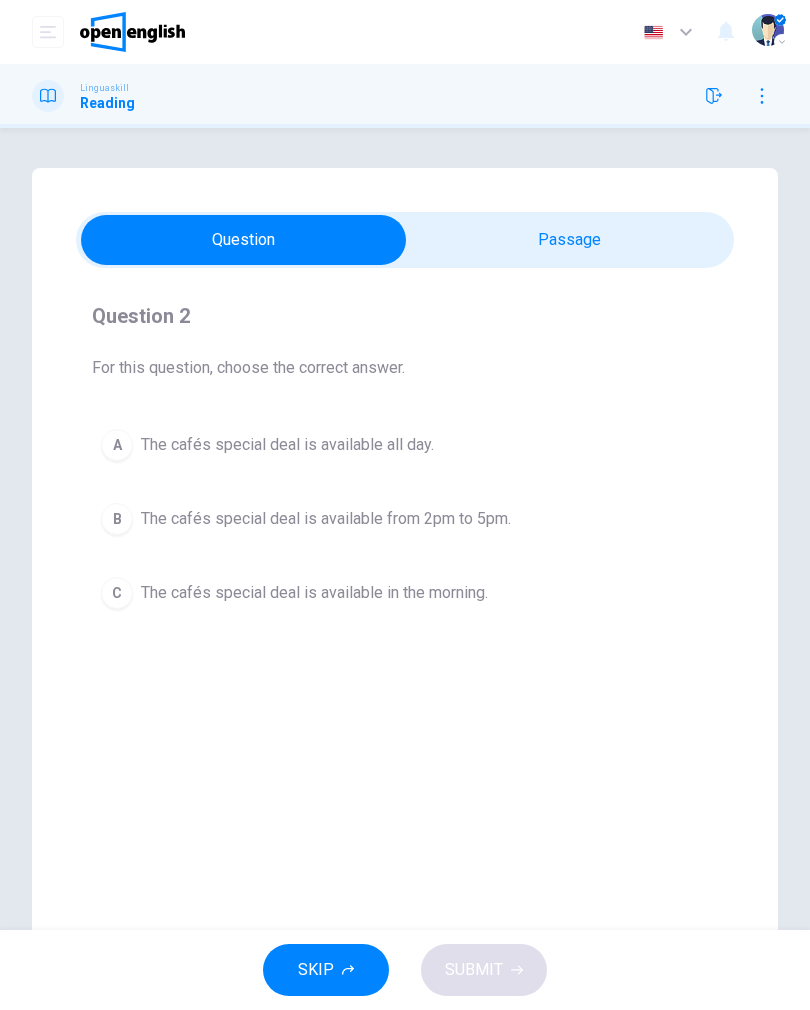 click on "B The cafés special deal is available from 2pm to 5pm." at bounding box center [405, 519] 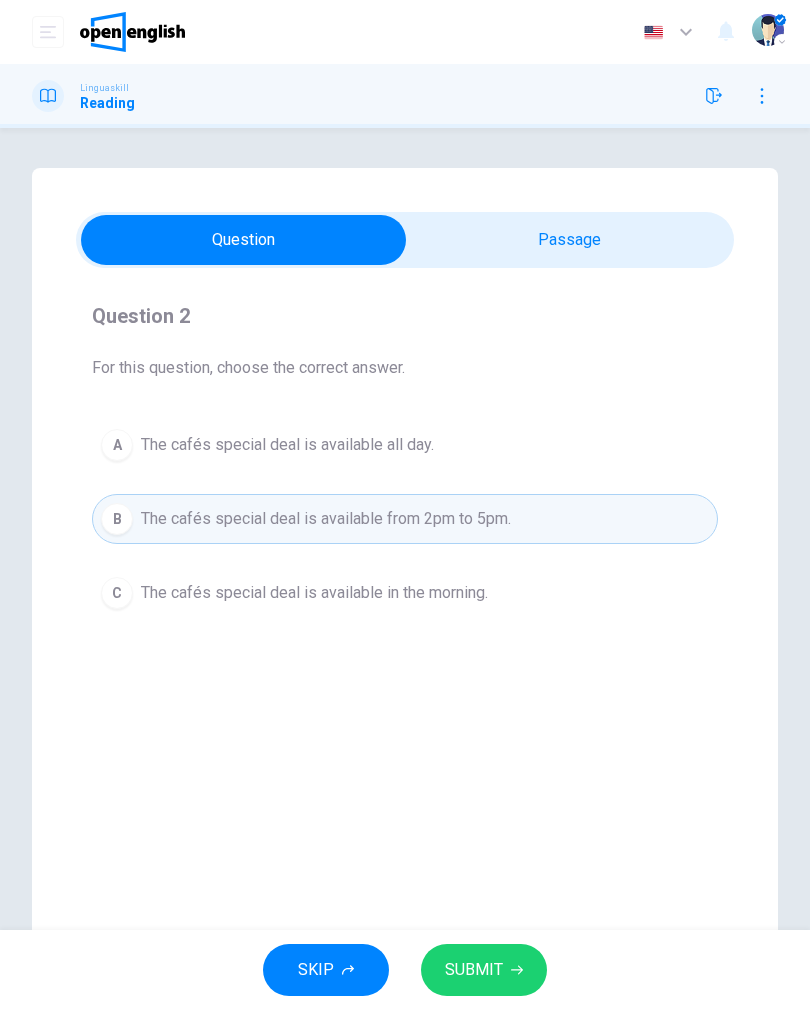 click on "SUBMIT" at bounding box center (474, 970) 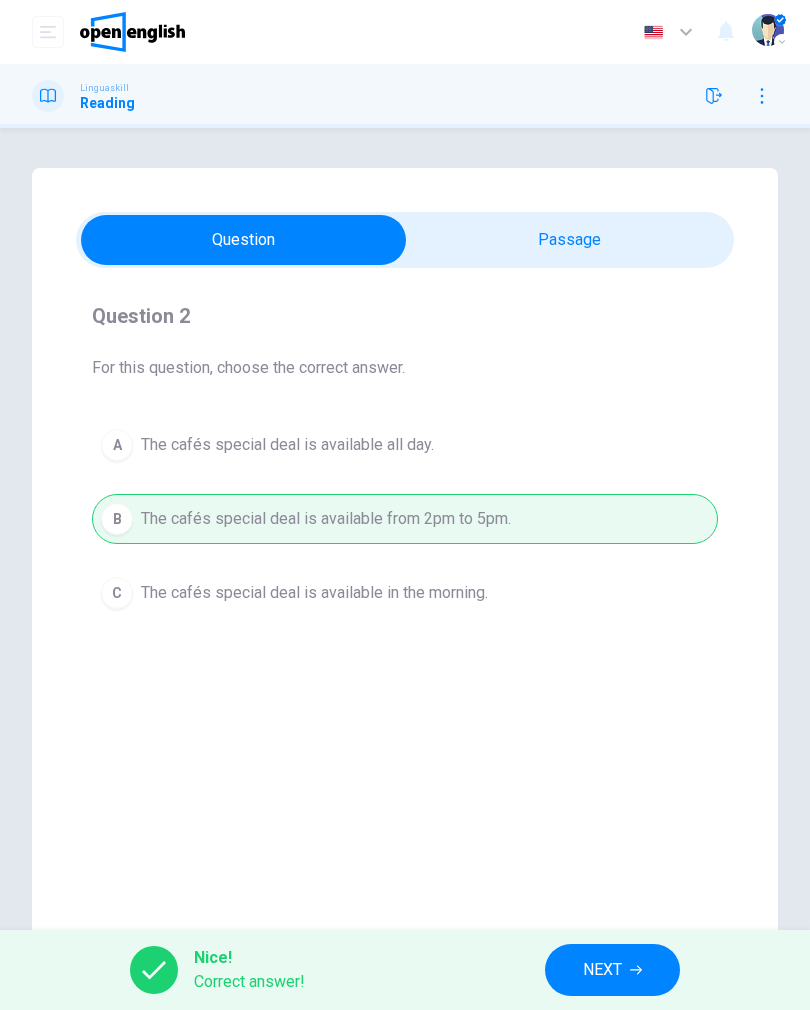 click on "NEXT" at bounding box center [602, 970] 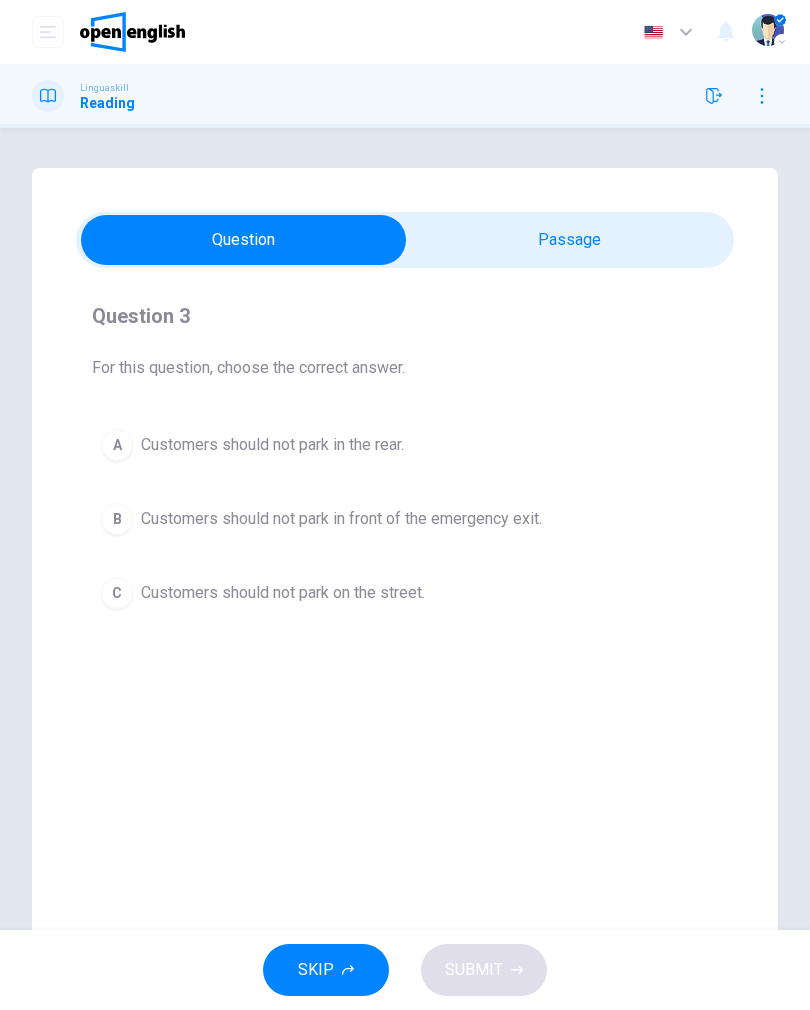 click on "B Customers should not park in front of the emergency exit." at bounding box center [405, 519] 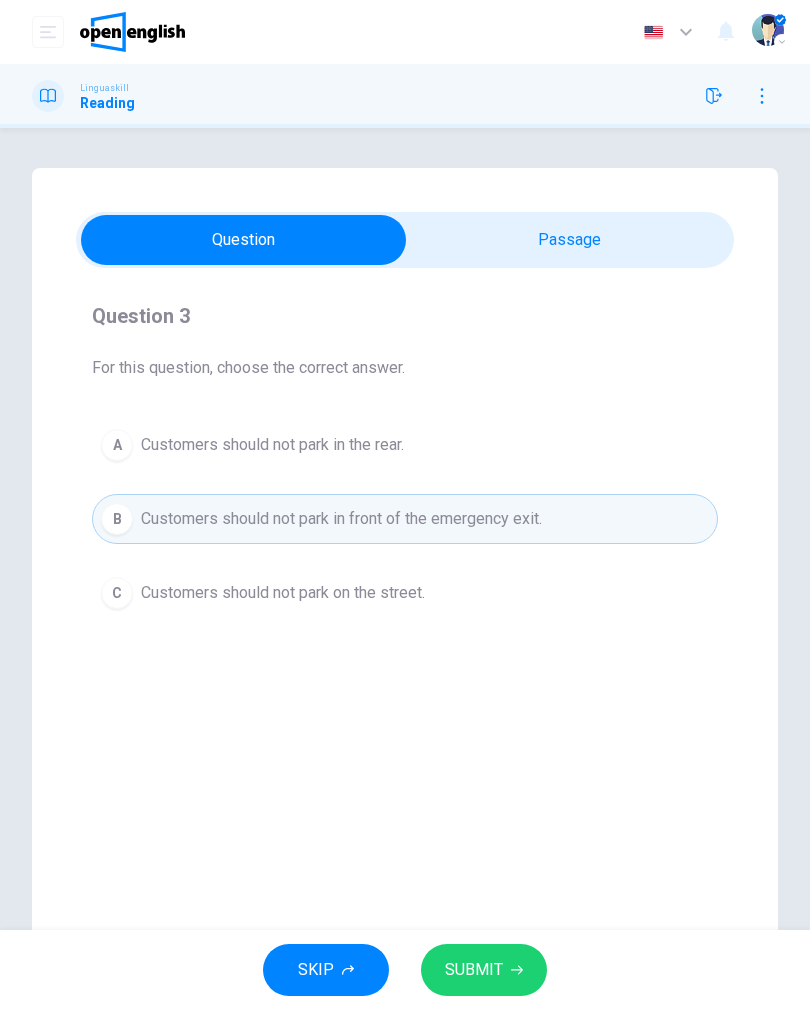 click on "SUBMIT" at bounding box center [484, 970] 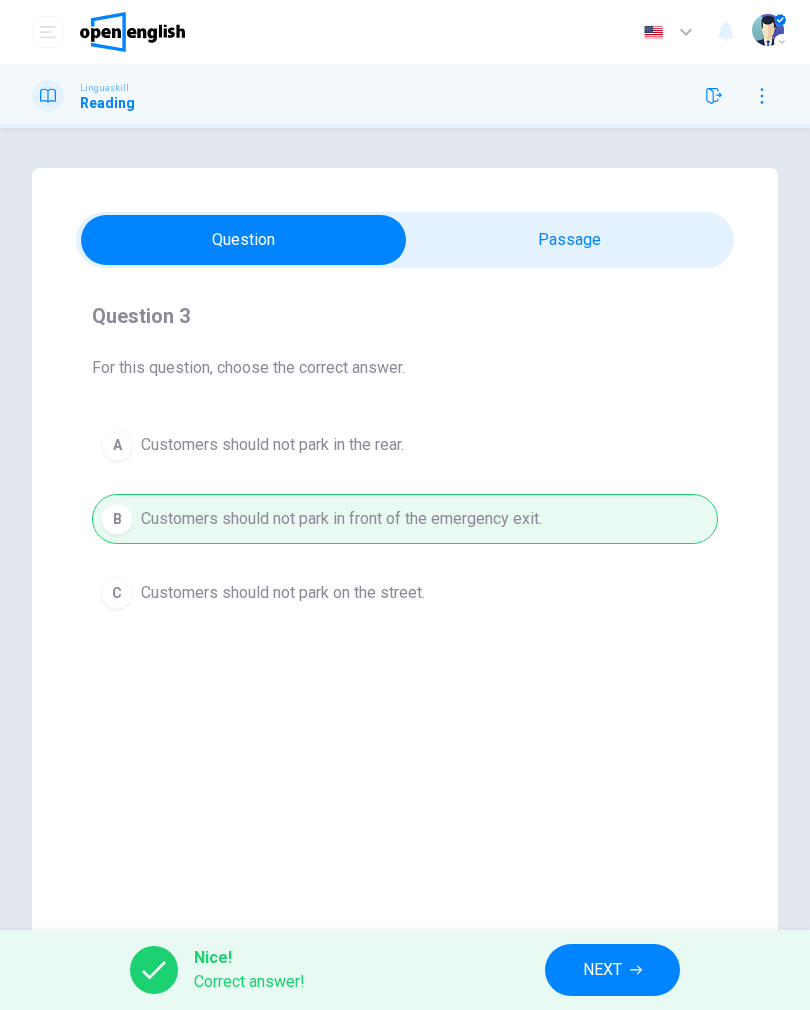 click on "NEXT" at bounding box center (612, 970) 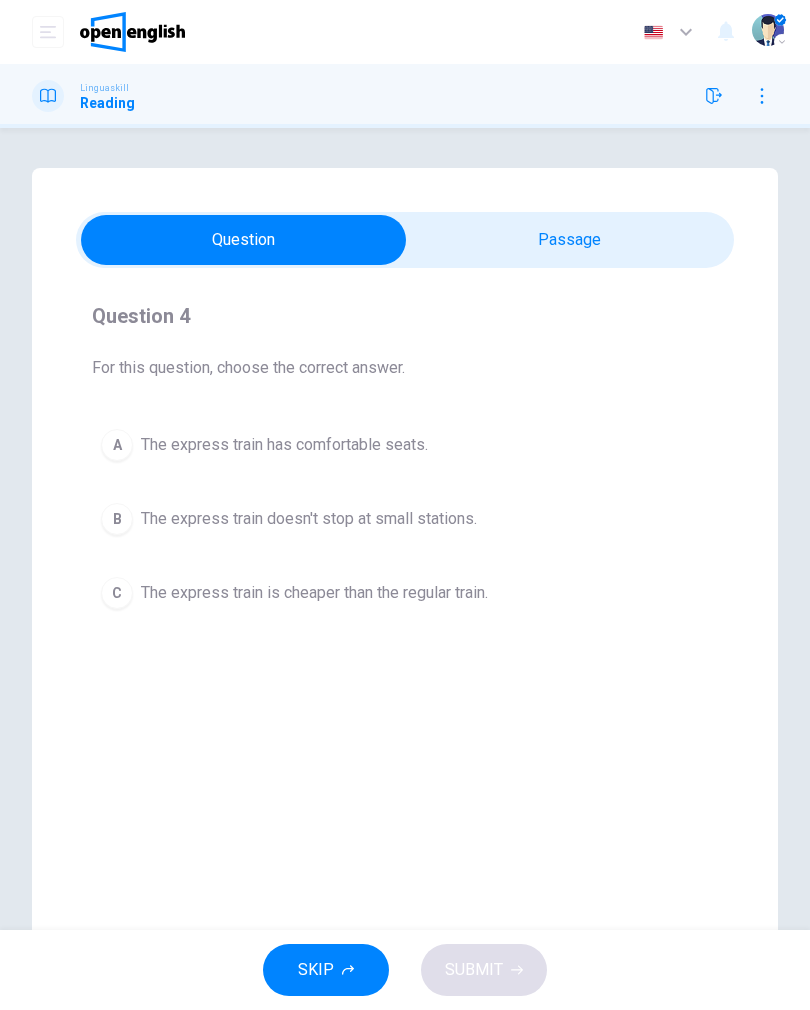click on "B The express train doesn't stop at small stations." at bounding box center [405, 519] 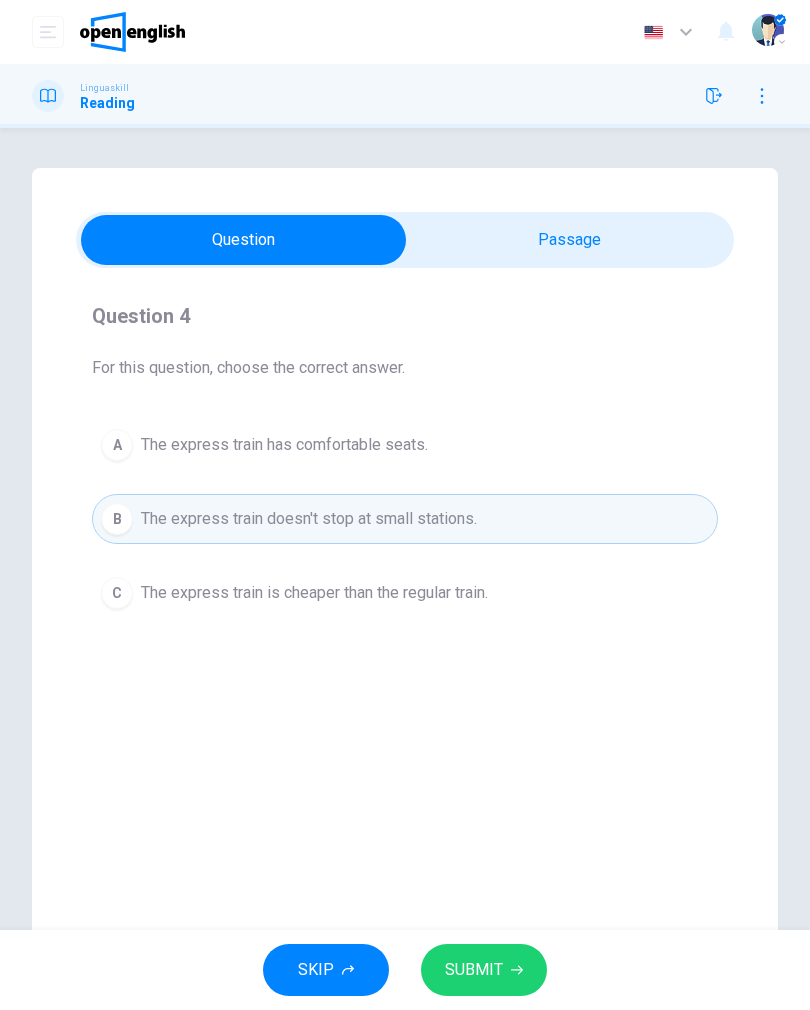 click on "SUBMIT" at bounding box center [484, 970] 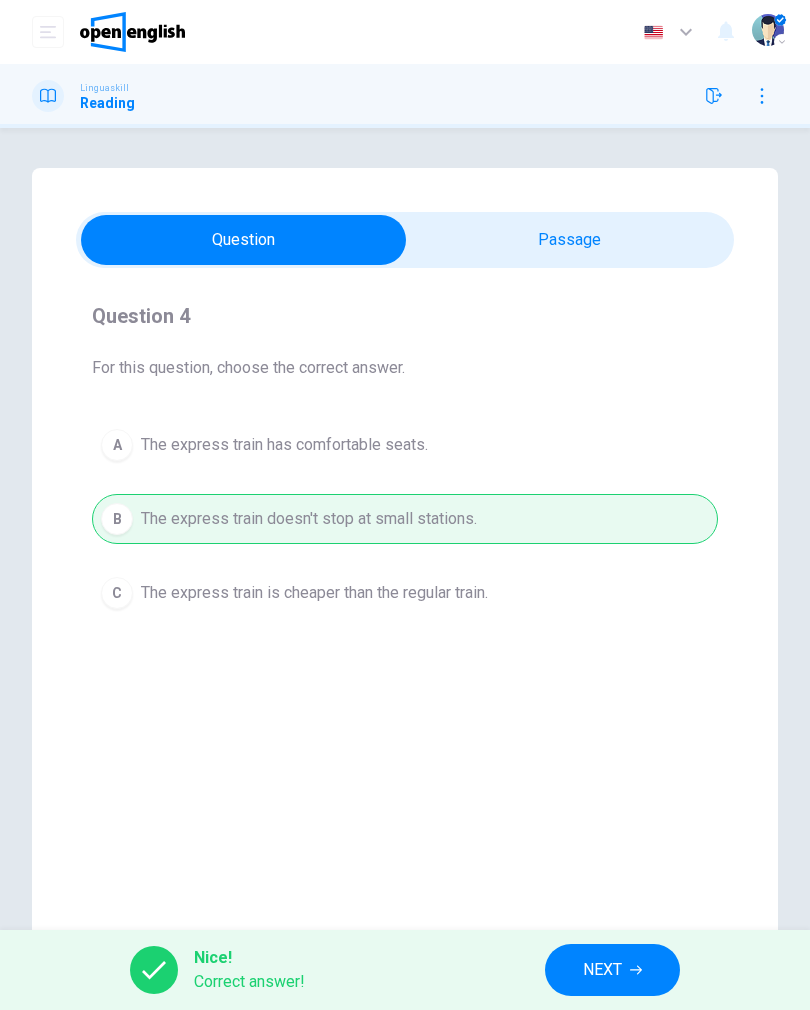click on "NEXT" at bounding box center [602, 970] 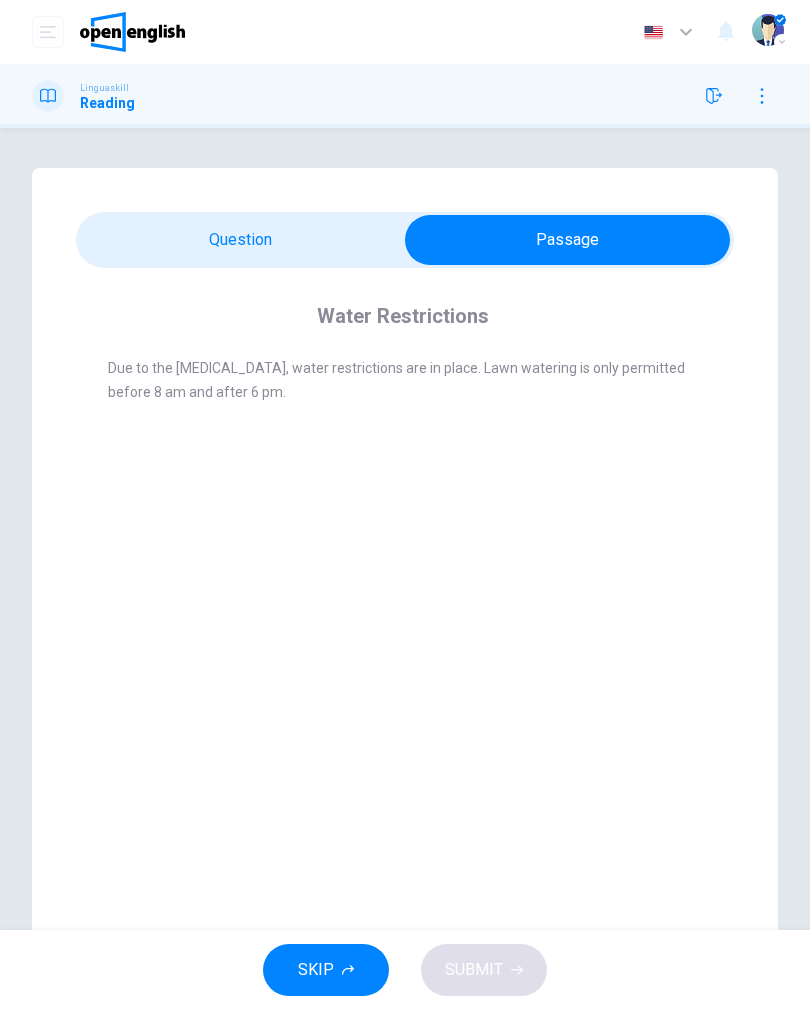 click on "Water Restrictions Due to the dry season, water restrictions are in place. Lawn watering is only permitted before 8 am and after 6 pm. Question 5 For this question, choose the correct answer. A Lawn watering is permitted between 8am and 6pm. B Lawn watering is permitted before 8am and after 6pm. C Lawn watering is permitted anytime." at bounding box center [405, 570] 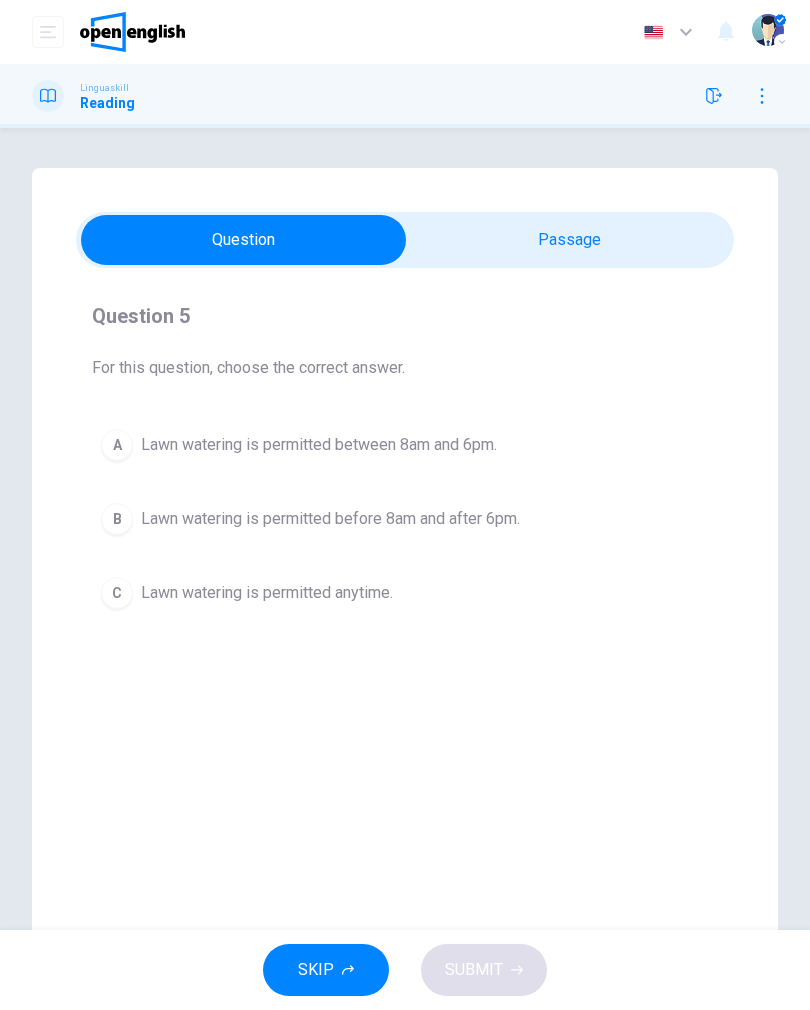 click on "B Lawn watering is permitted before 8am and after 6pm." at bounding box center (405, 519) 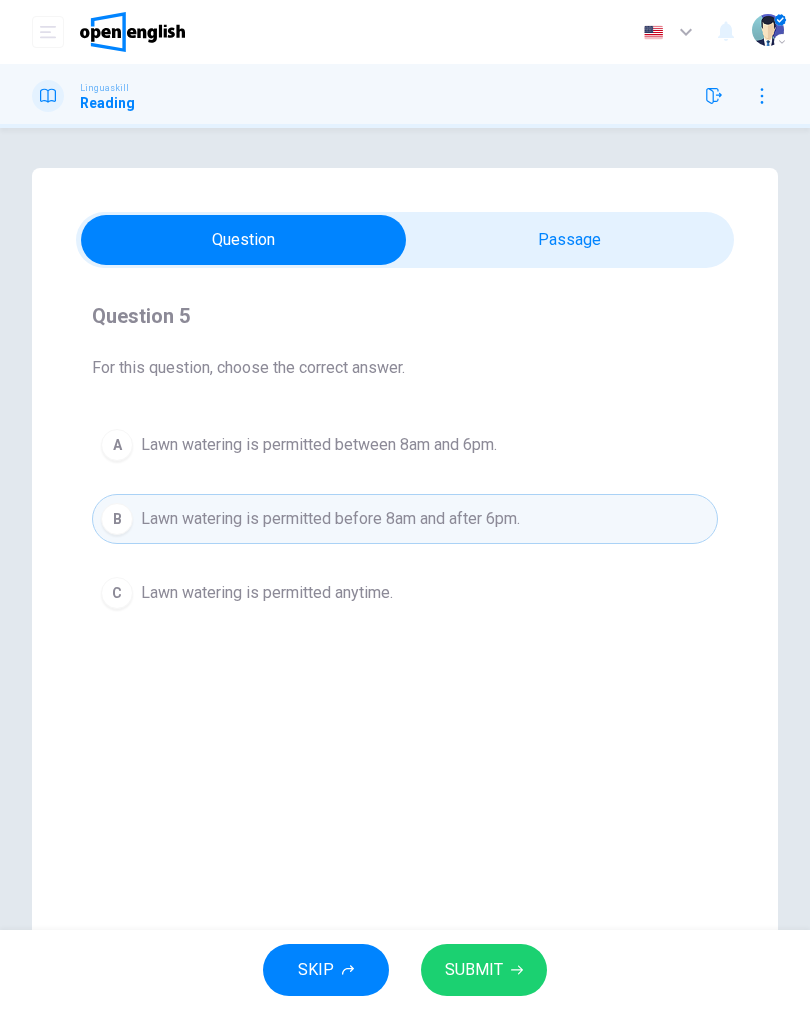 click on "SUBMIT" at bounding box center (474, 970) 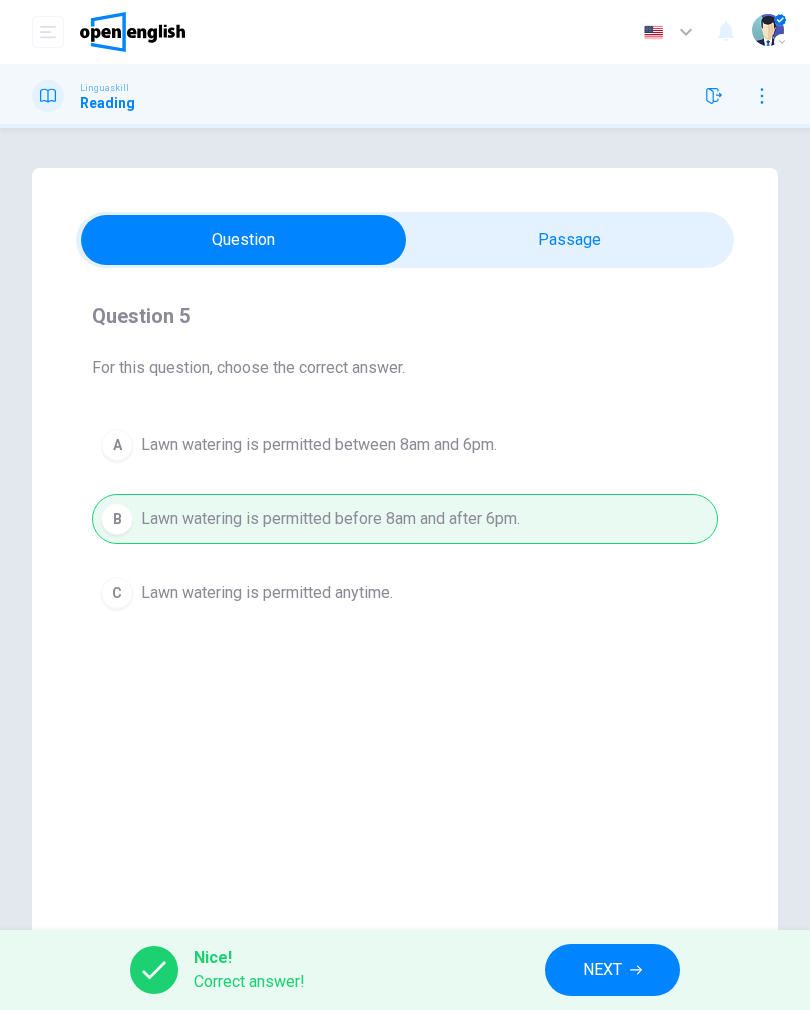 click on "NEXT" at bounding box center [602, 970] 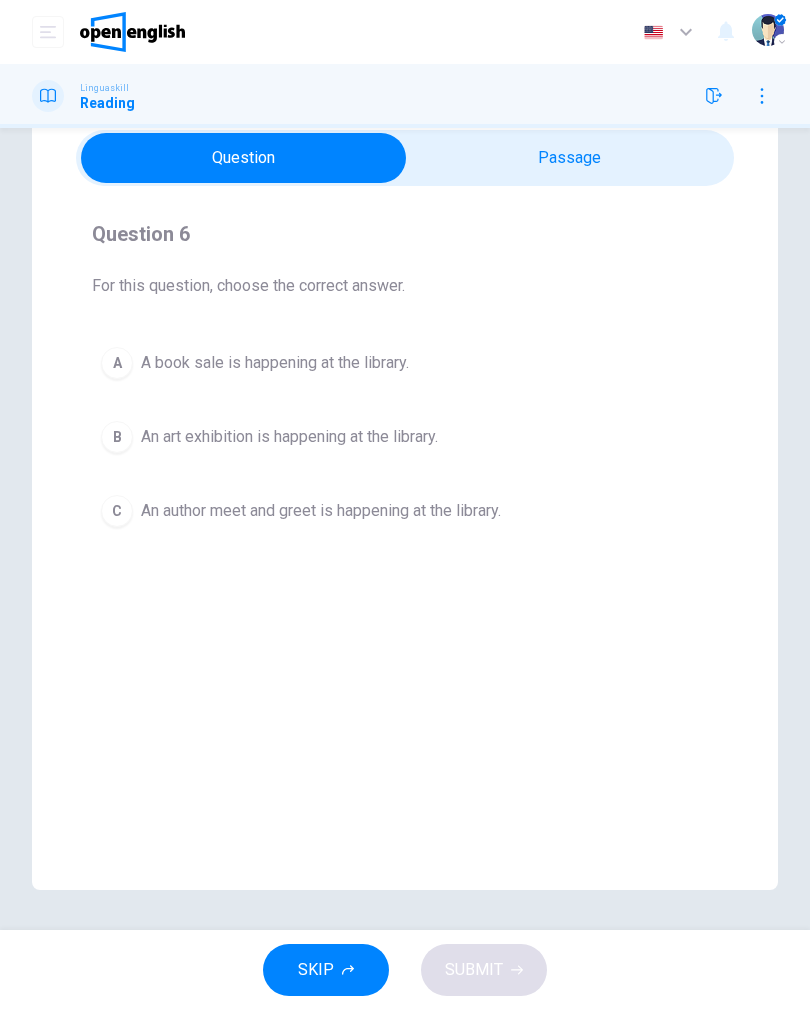 scroll, scrollTop: 82, scrollLeft: 0, axis: vertical 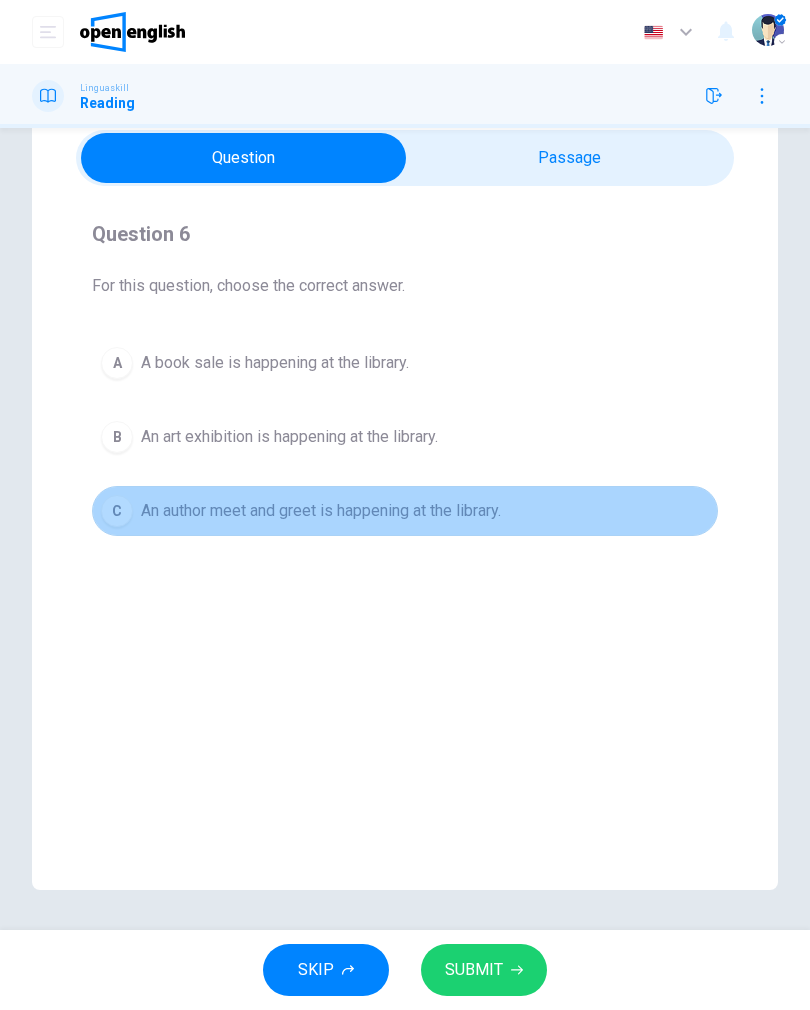click on "An author meet and greet is happening at the library." at bounding box center (321, 511) 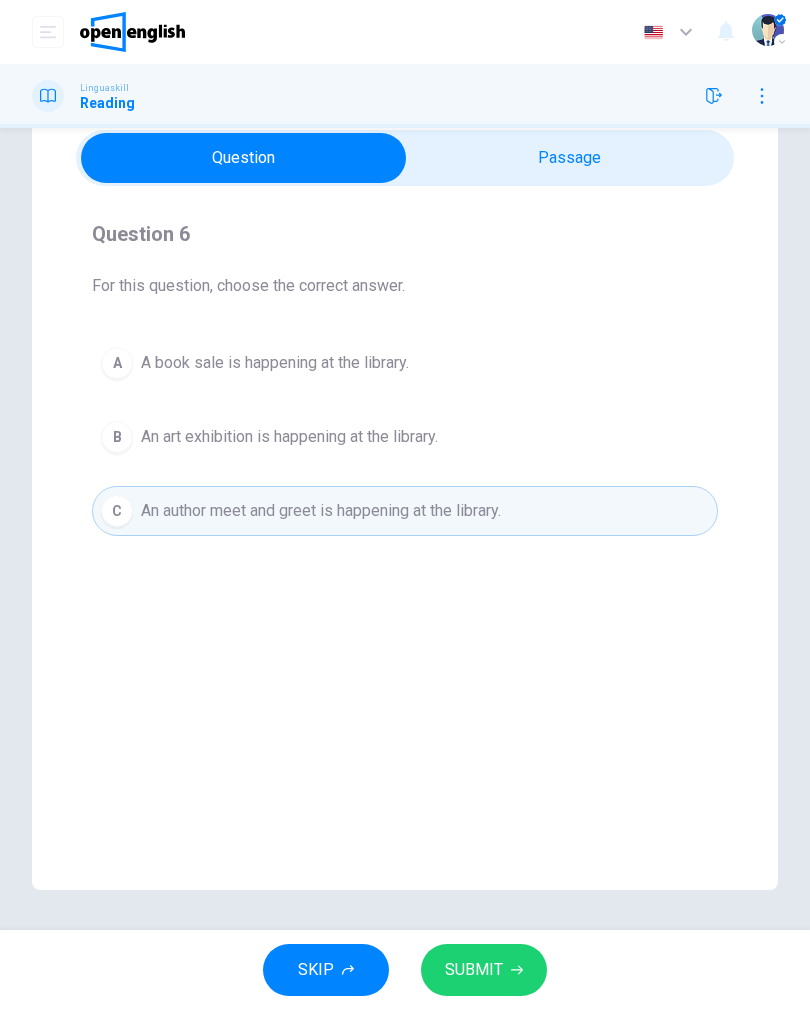 click on "SUBMIT" at bounding box center [484, 970] 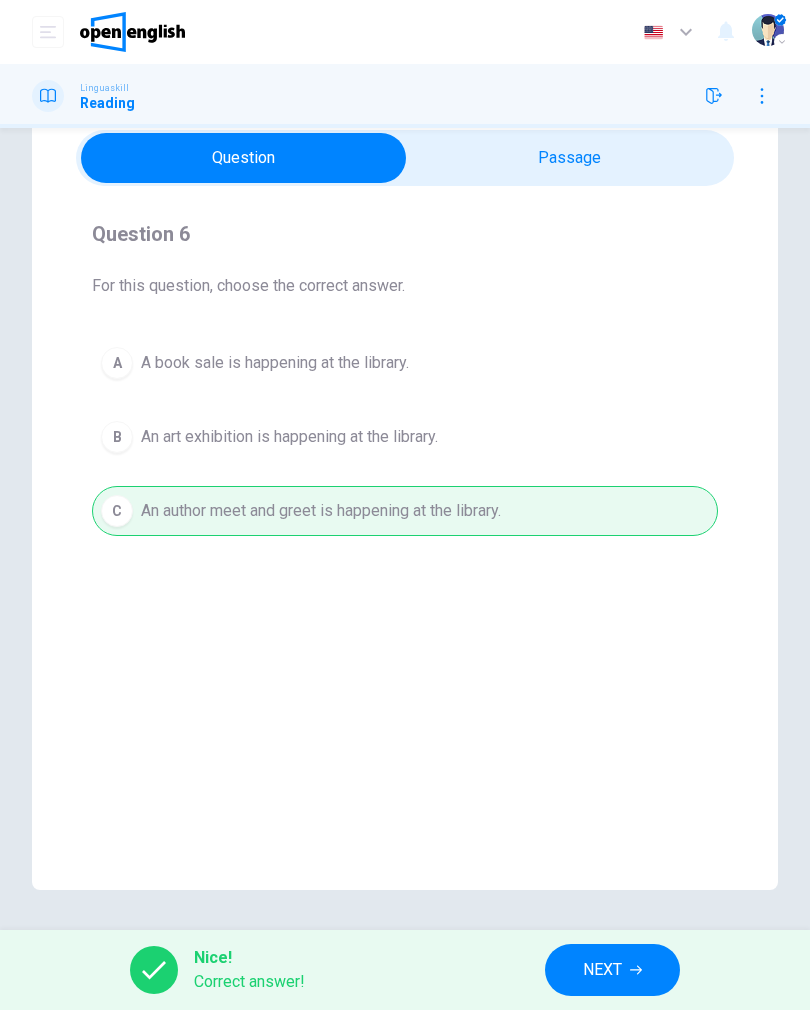 click on "NEXT" at bounding box center (612, 970) 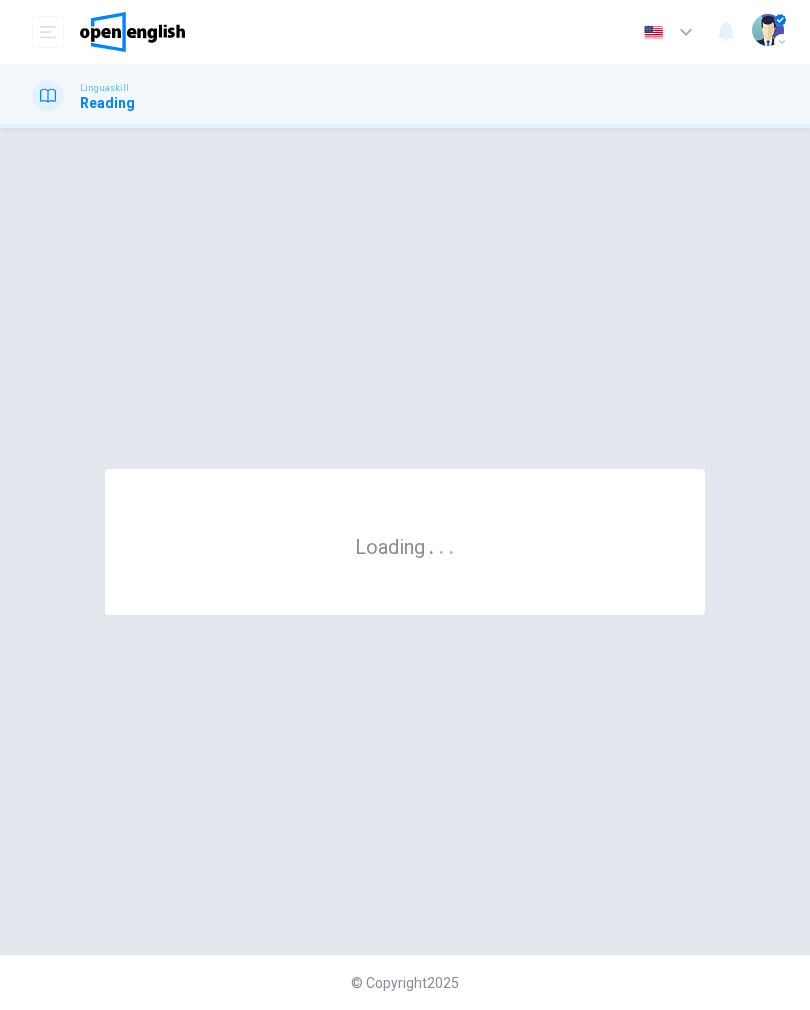 scroll, scrollTop: 0, scrollLeft: 0, axis: both 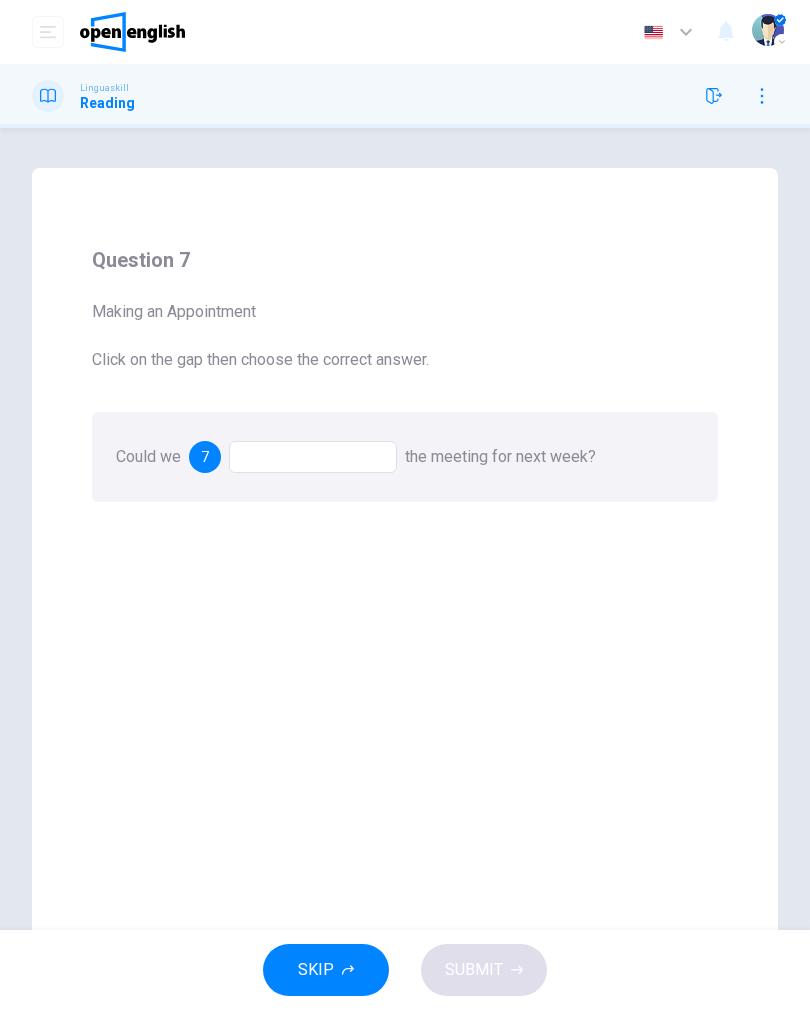 click at bounding box center (313, 457) 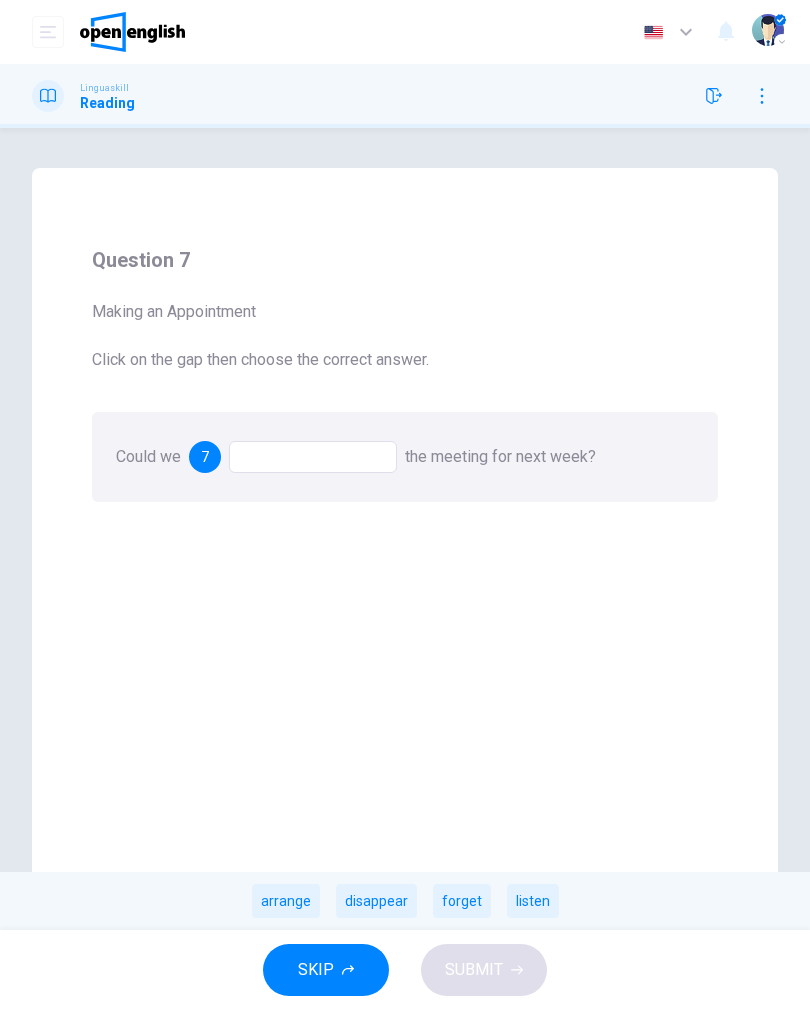 click on "arrange" at bounding box center (286, 901) 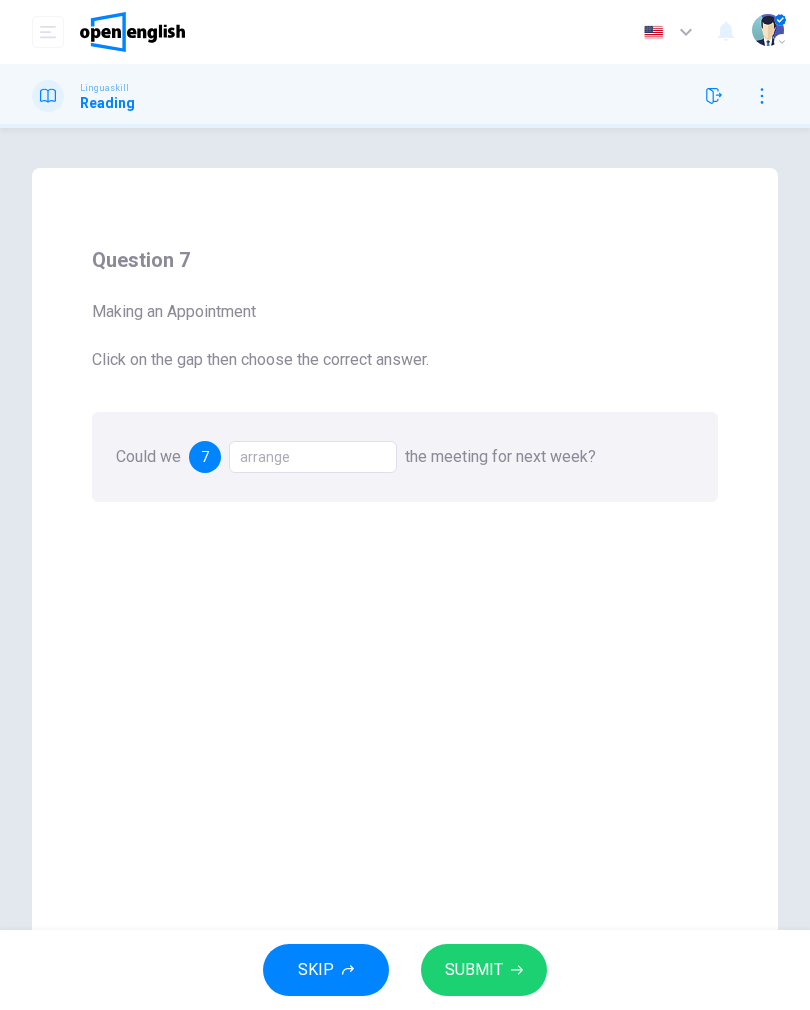 click on "SUBMIT" at bounding box center [474, 970] 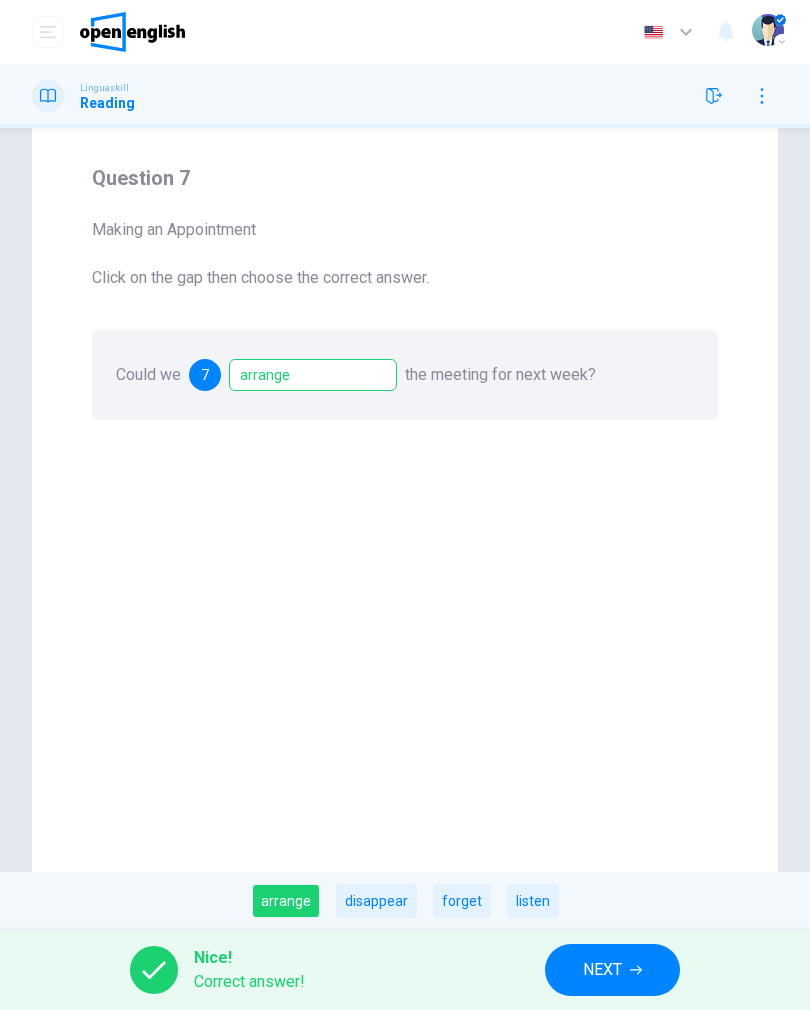 scroll, scrollTop: 83, scrollLeft: 0, axis: vertical 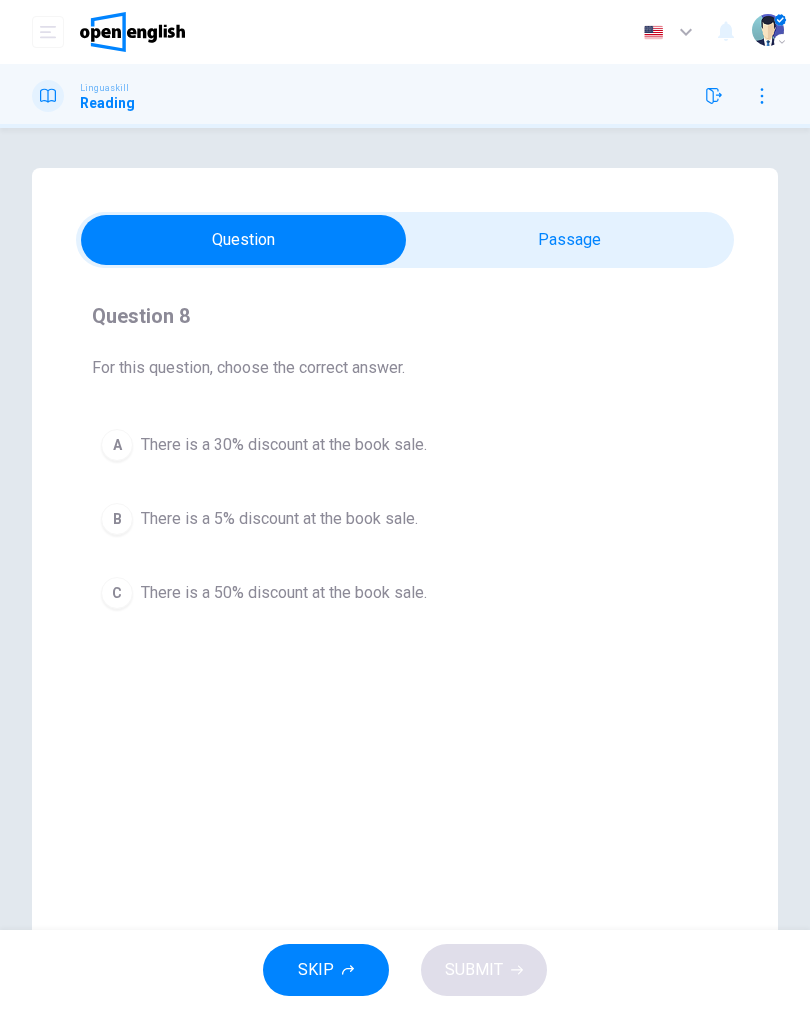 click on "C There is a 50% discount at the book sale." at bounding box center [405, 593] 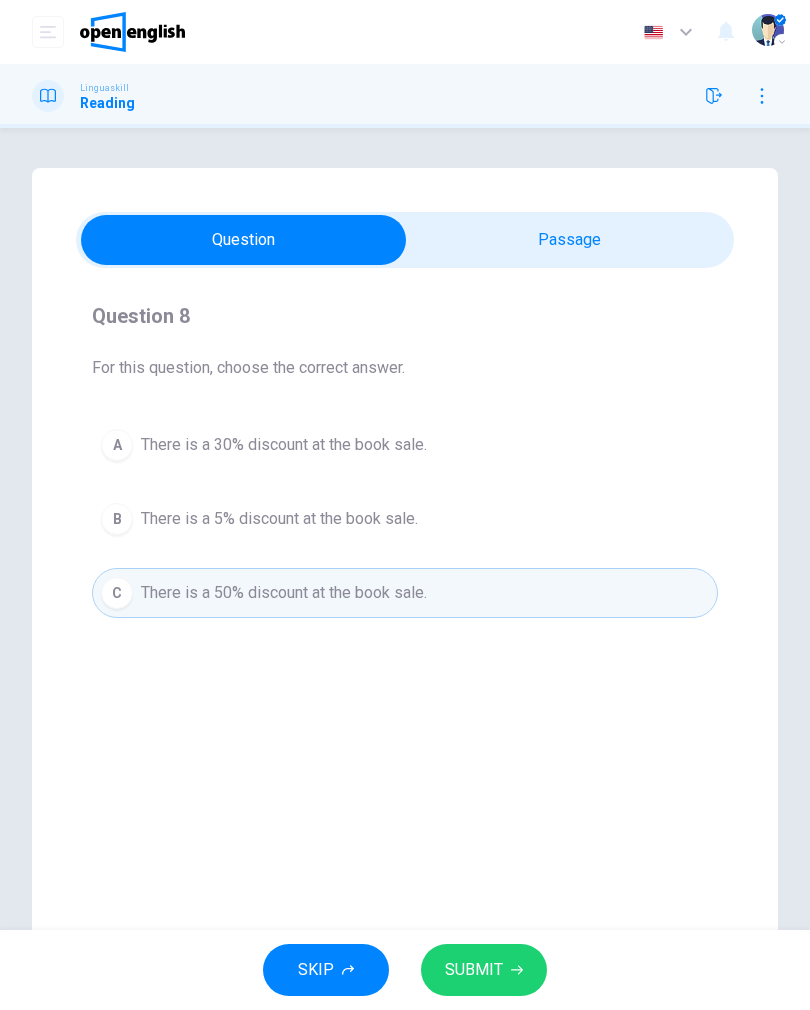 click on "SUBMIT" at bounding box center (474, 970) 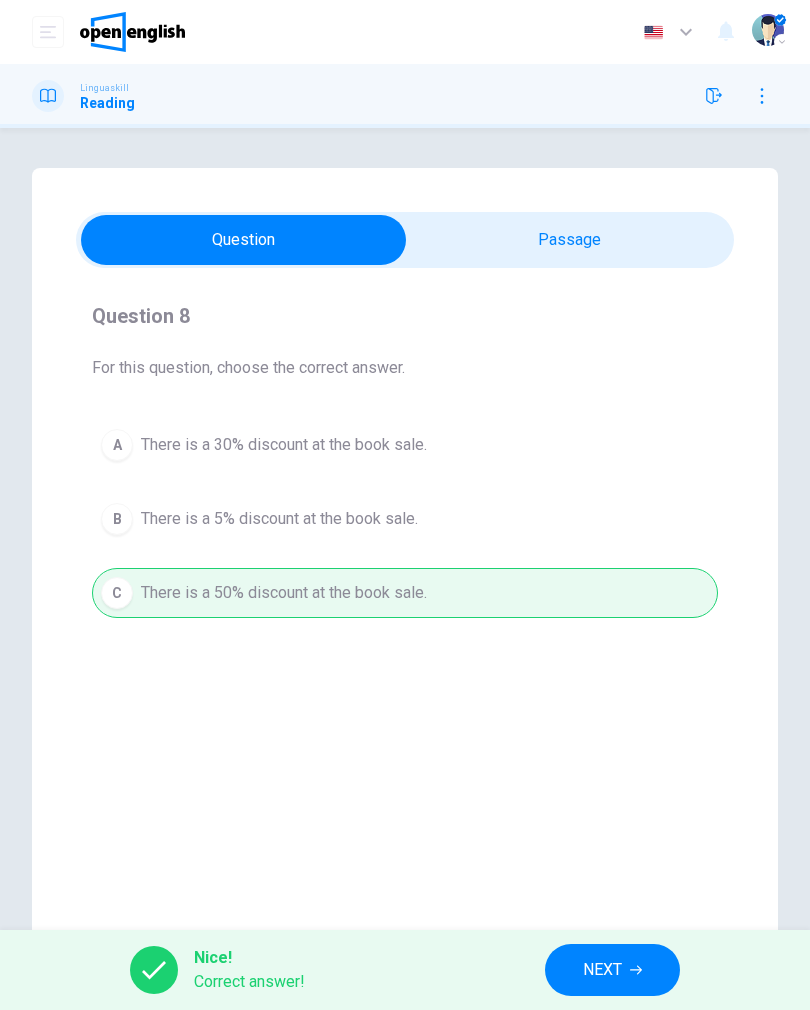 click on "NEXT" at bounding box center [612, 970] 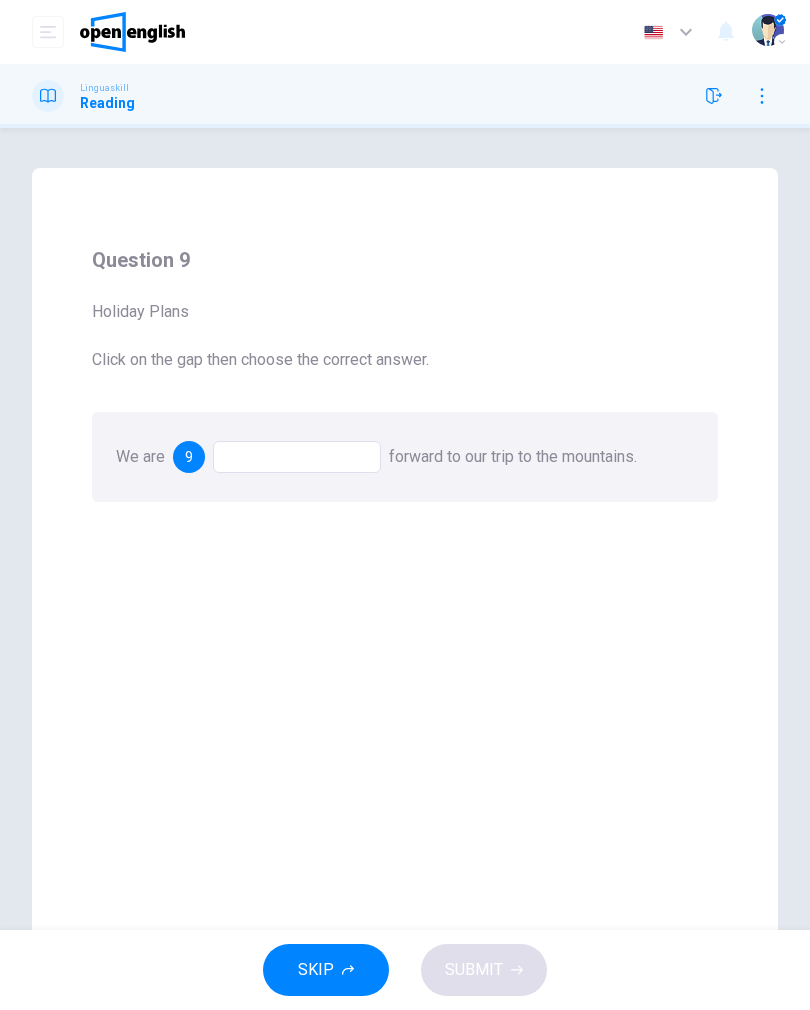click at bounding box center (297, 457) 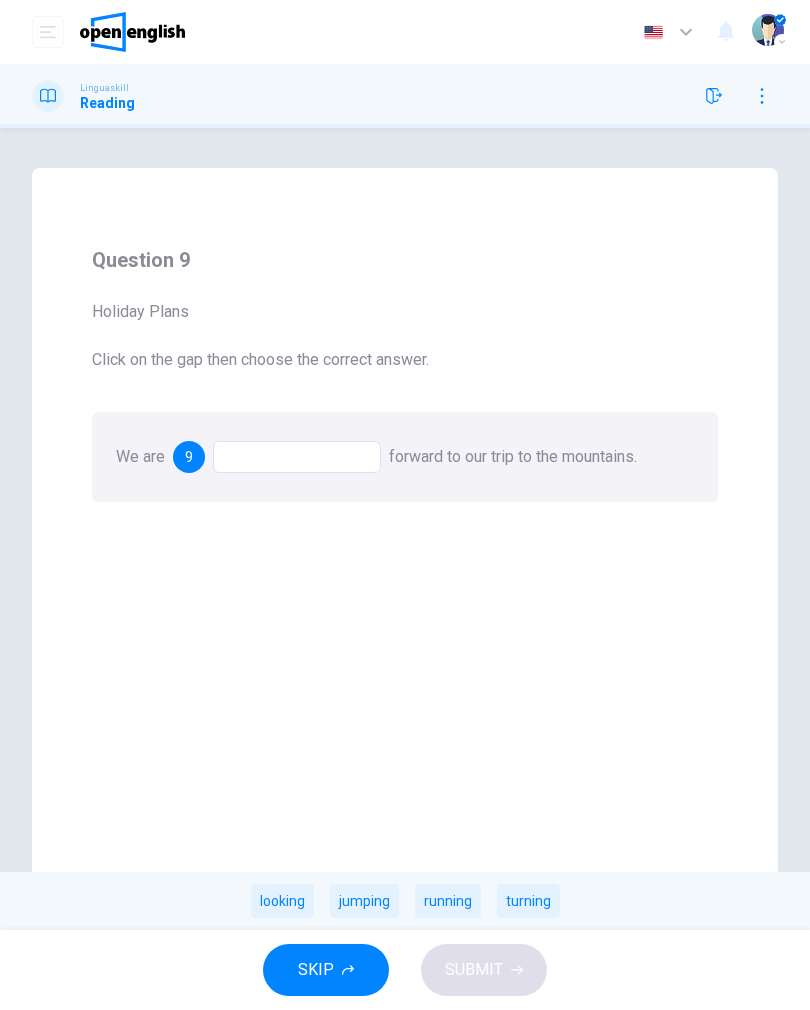 click on "looking" at bounding box center (282, 901) 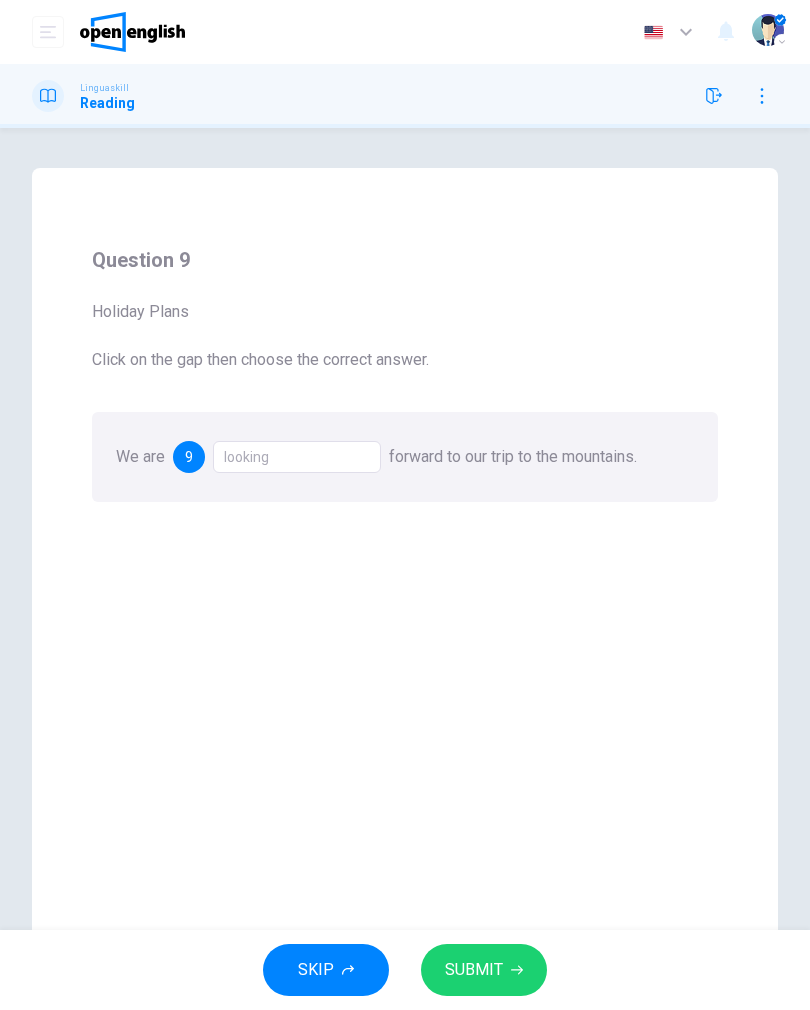 click on "SUBMIT" at bounding box center (474, 970) 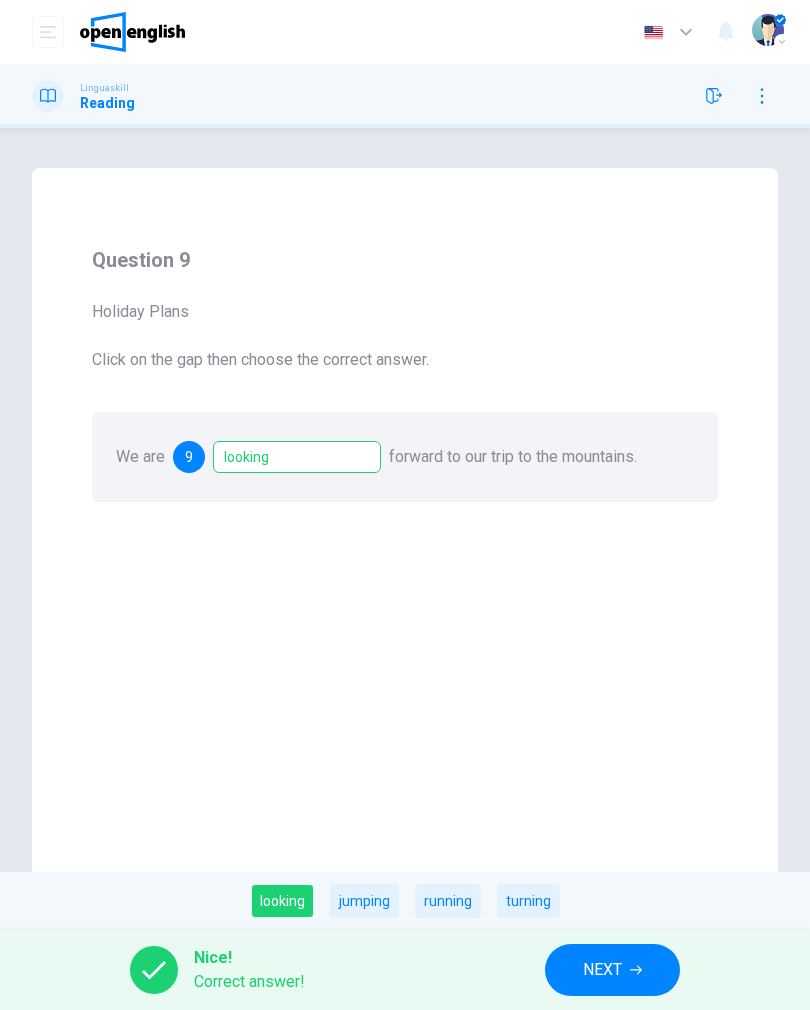 click on "NEXT" at bounding box center (612, 970) 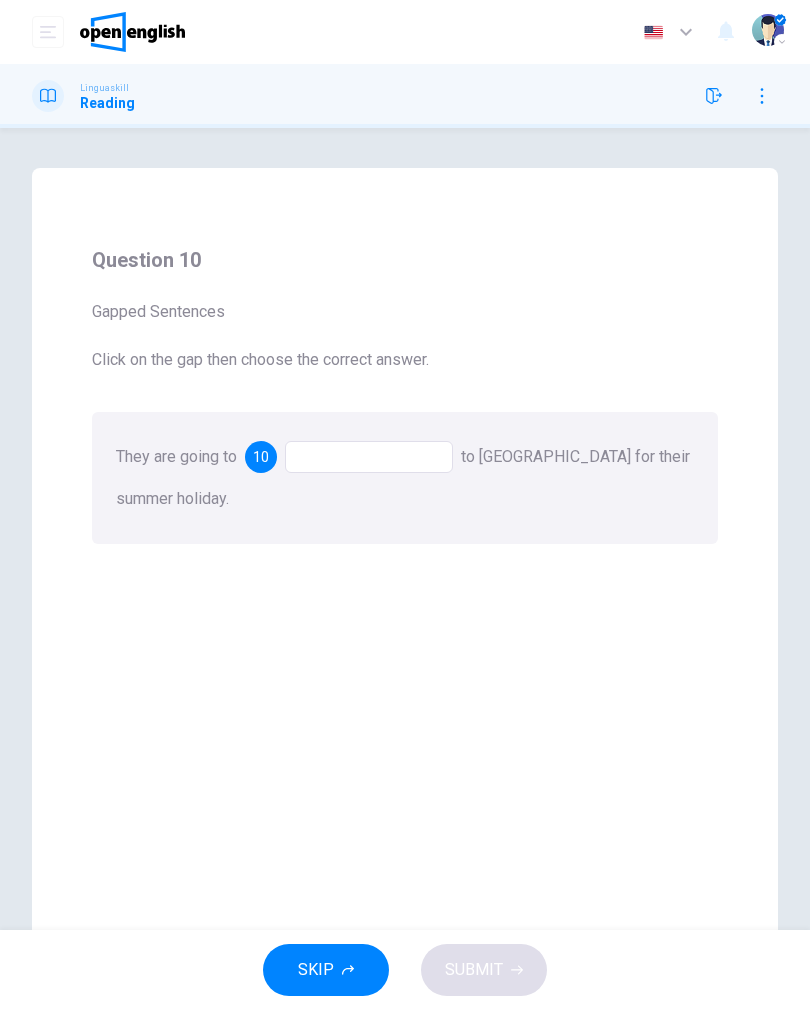 click at bounding box center (369, 457) 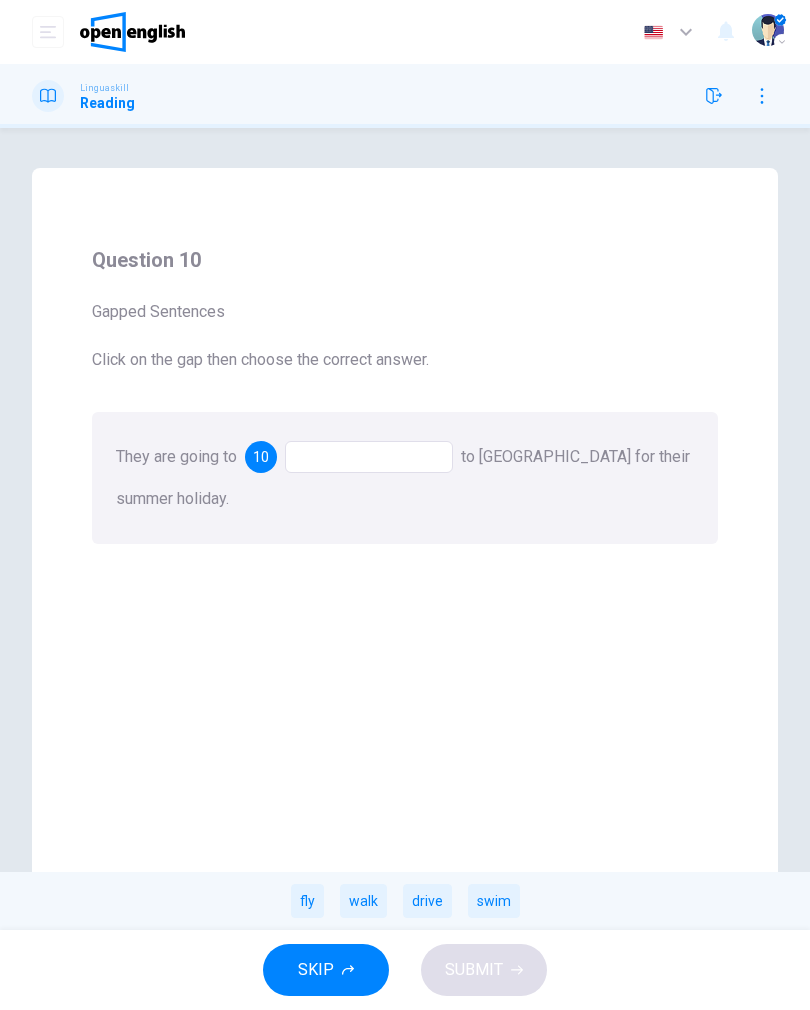 click on "fly" at bounding box center [307, 901] 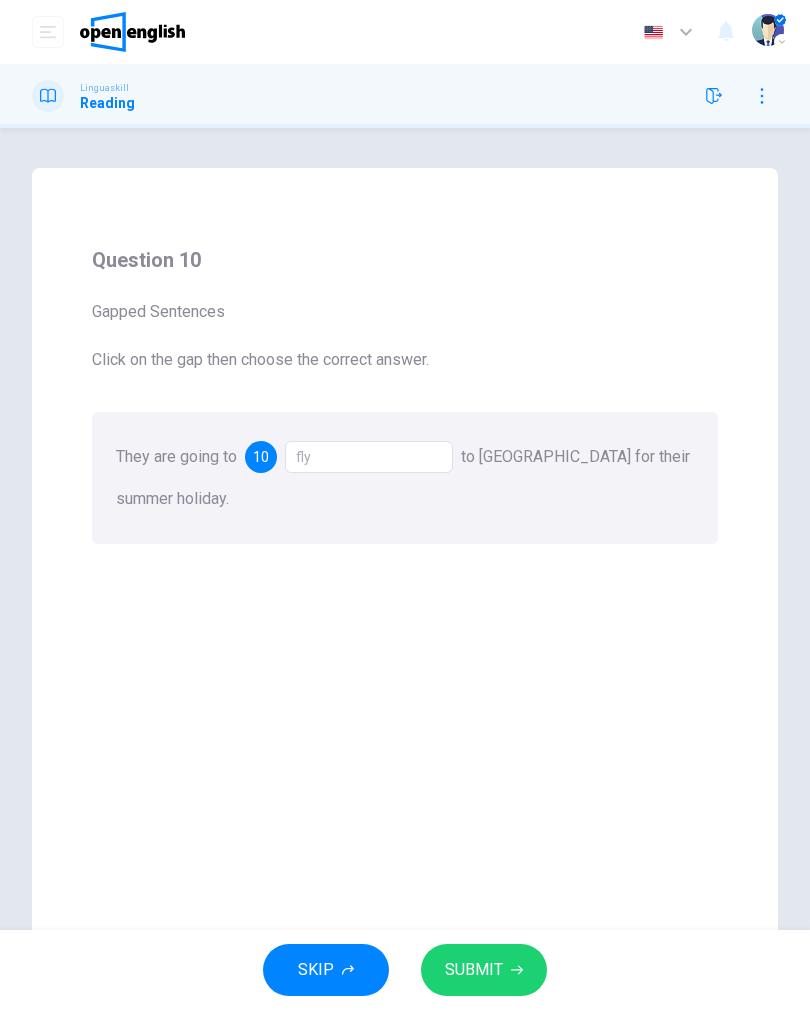click on "SUBMIT" at bounding box center [474, 970] 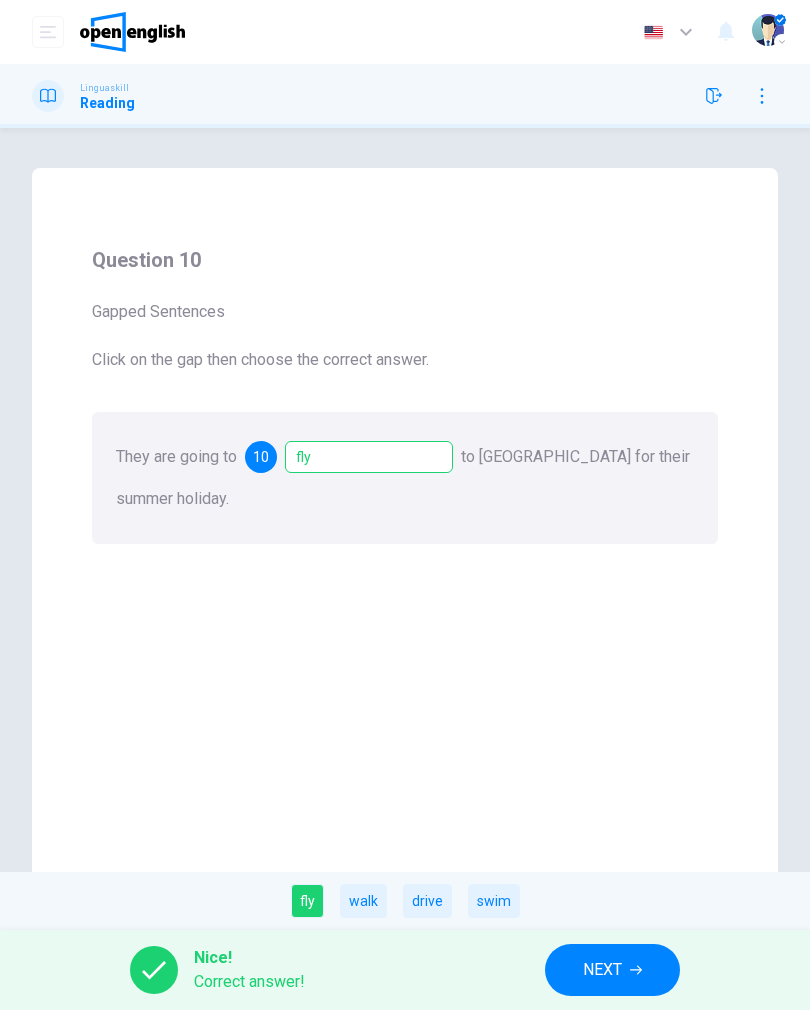 click on "NEXT" at bounding box center (602, 970) 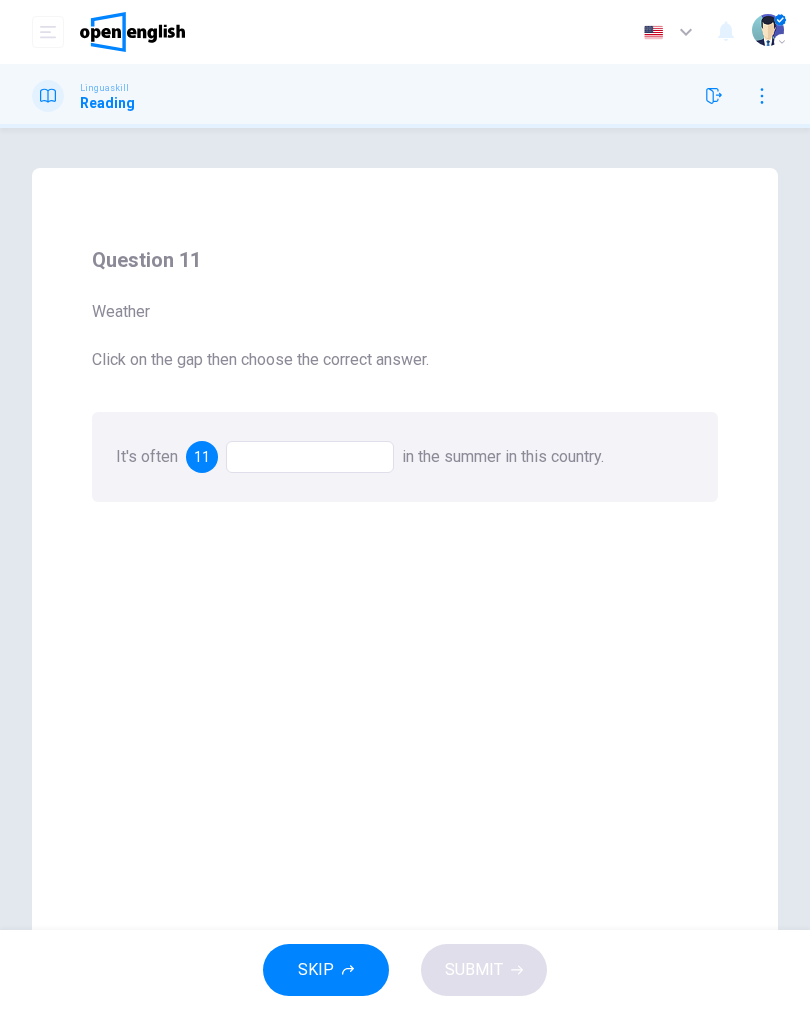 click at bounding box center [310, 457] 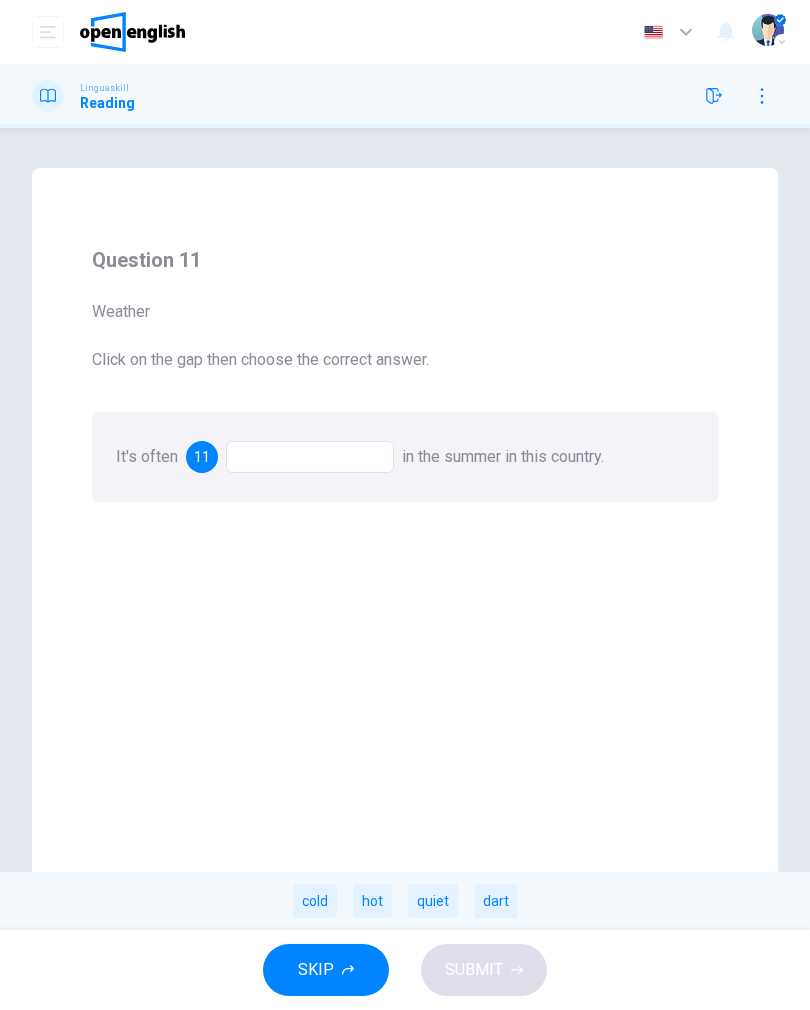 click on "hot" at bounding box center (372, 901) 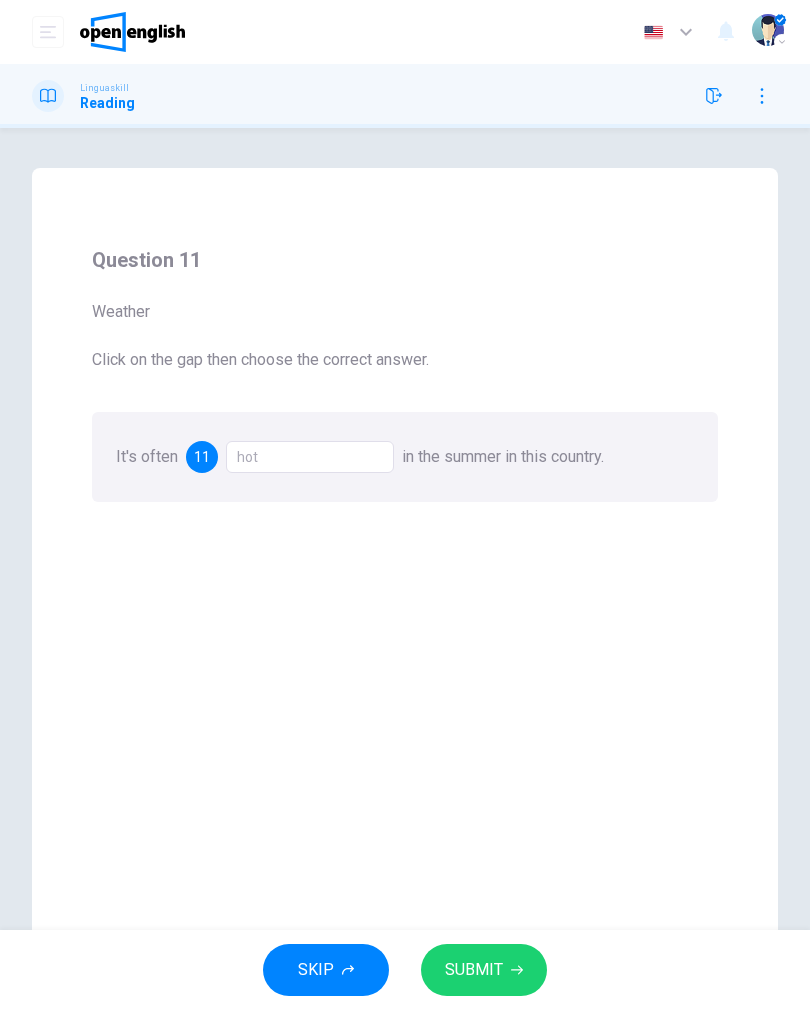 click on "SUBMIT" at bounding box center [474, 970] 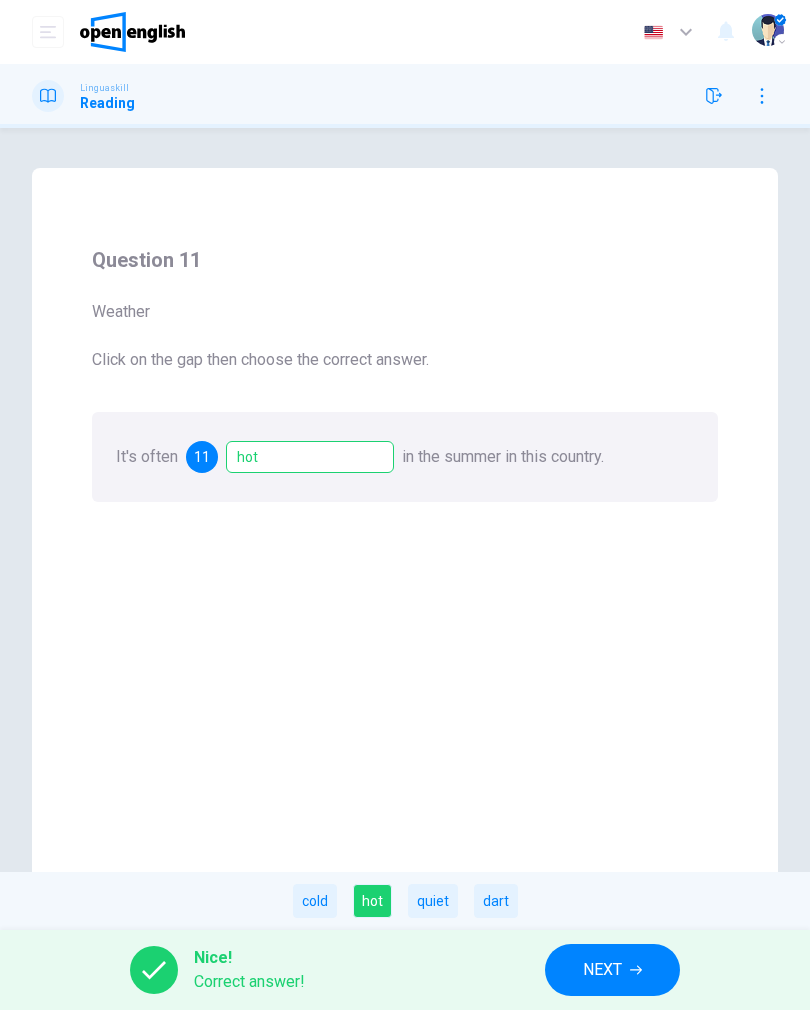 click on "NEXT" at bounding box center [612, 970] 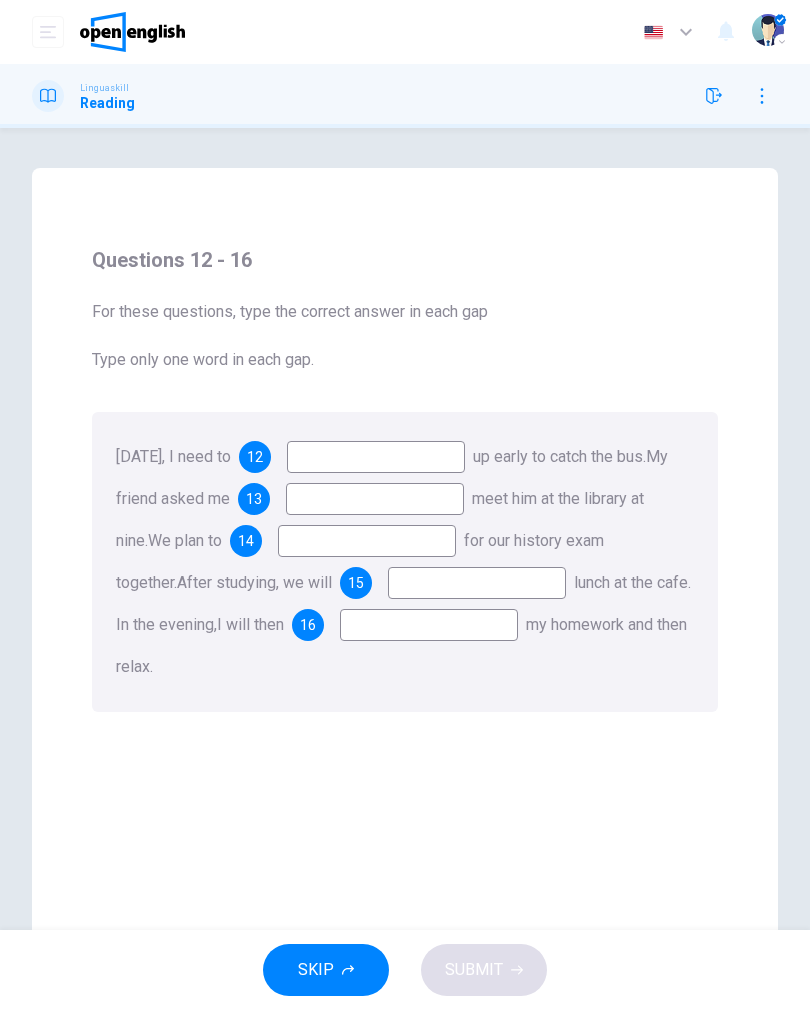 click at bounding box center (376, 457) 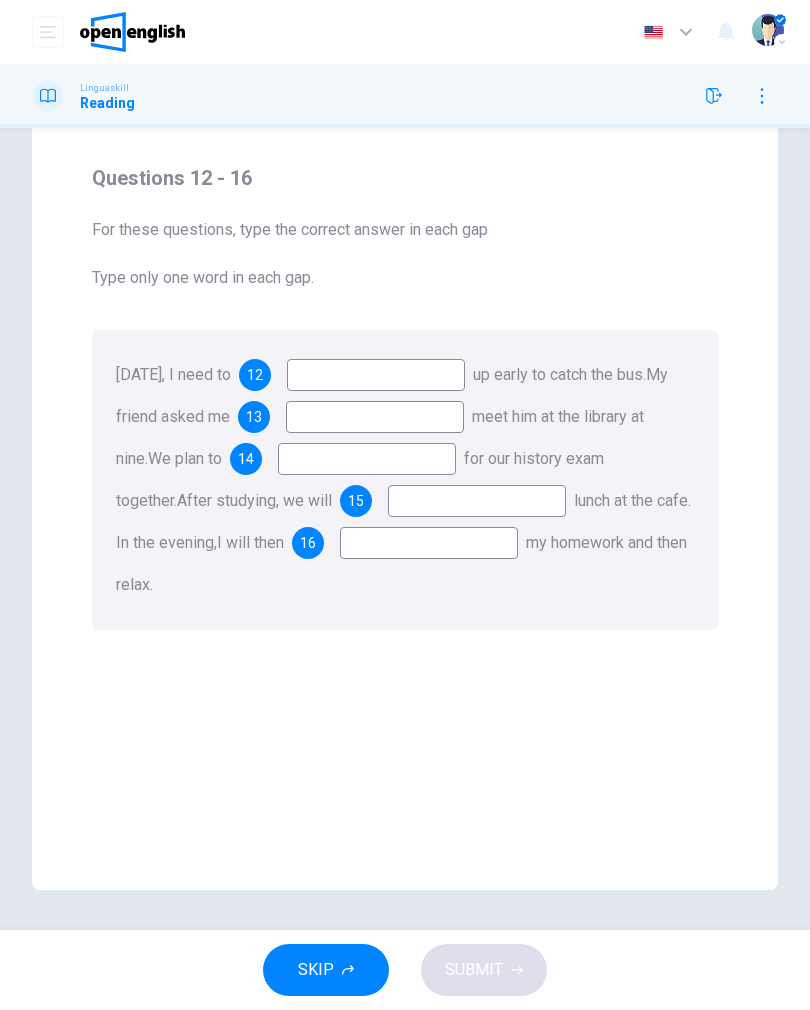 scroll, scrollTop: 82, scrollLeft: 0, axis: vertical 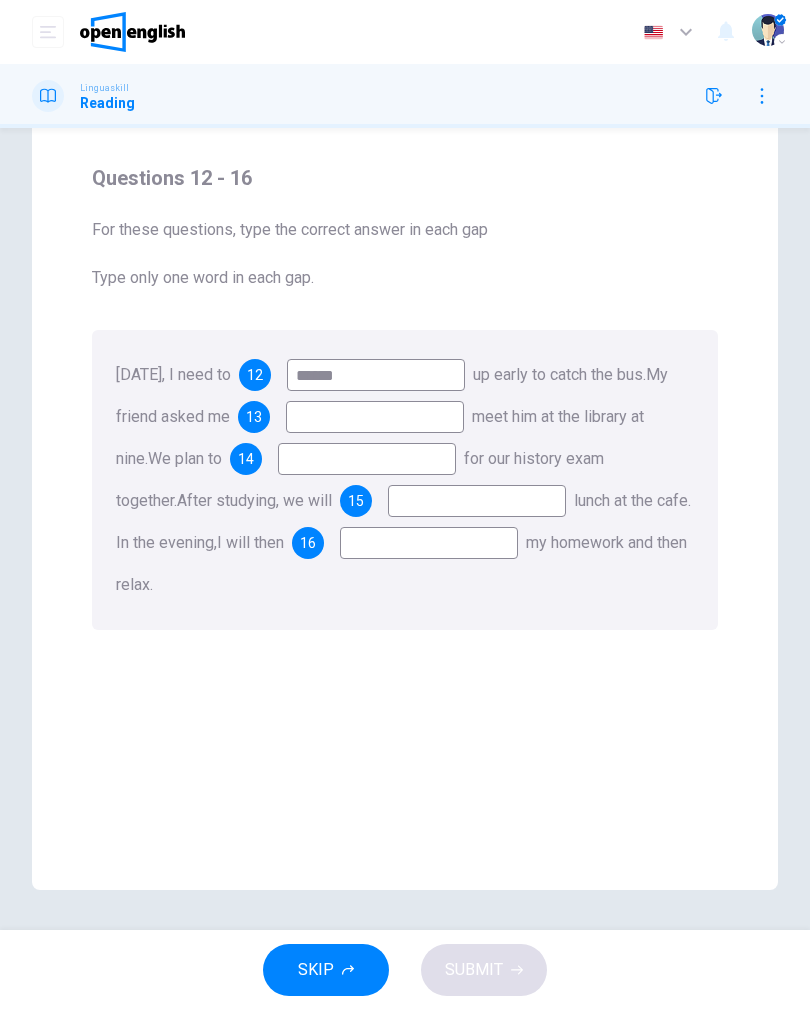 type on "******" 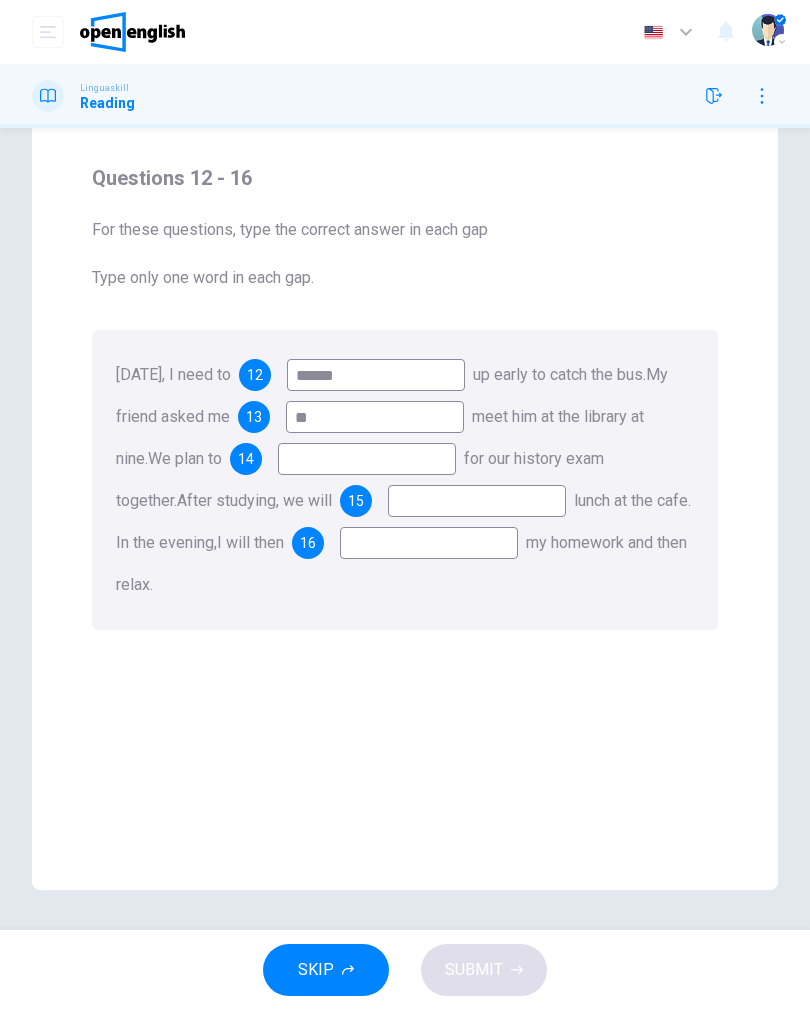 type on "**" 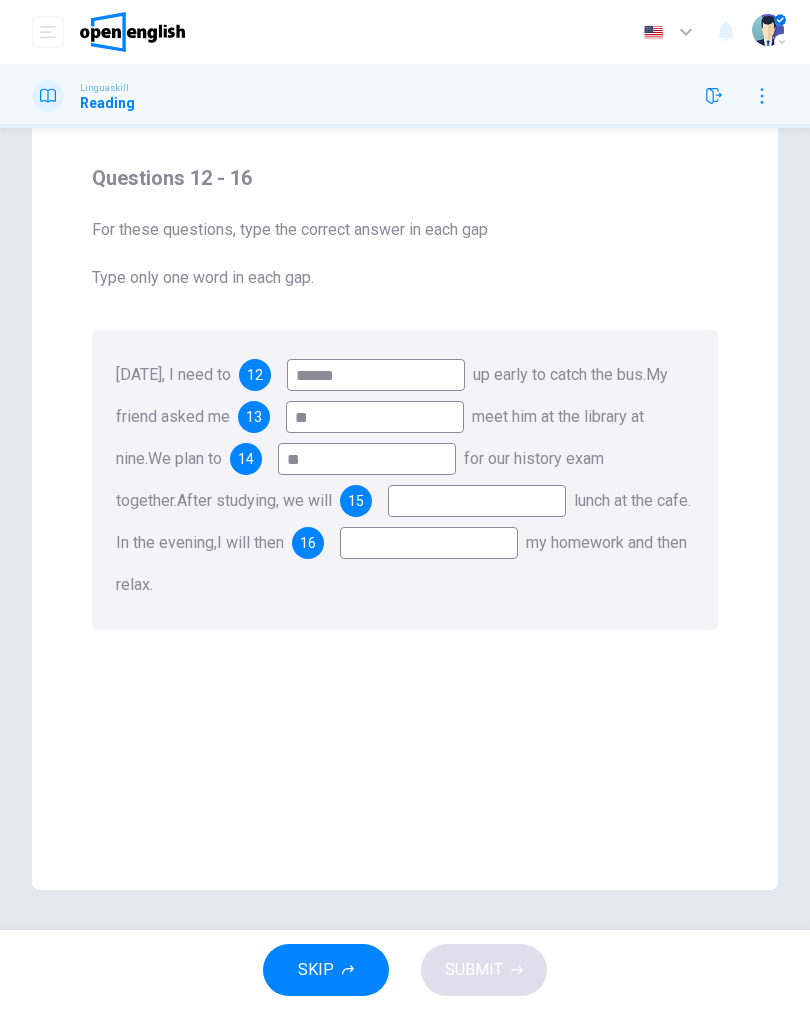 type on "*" 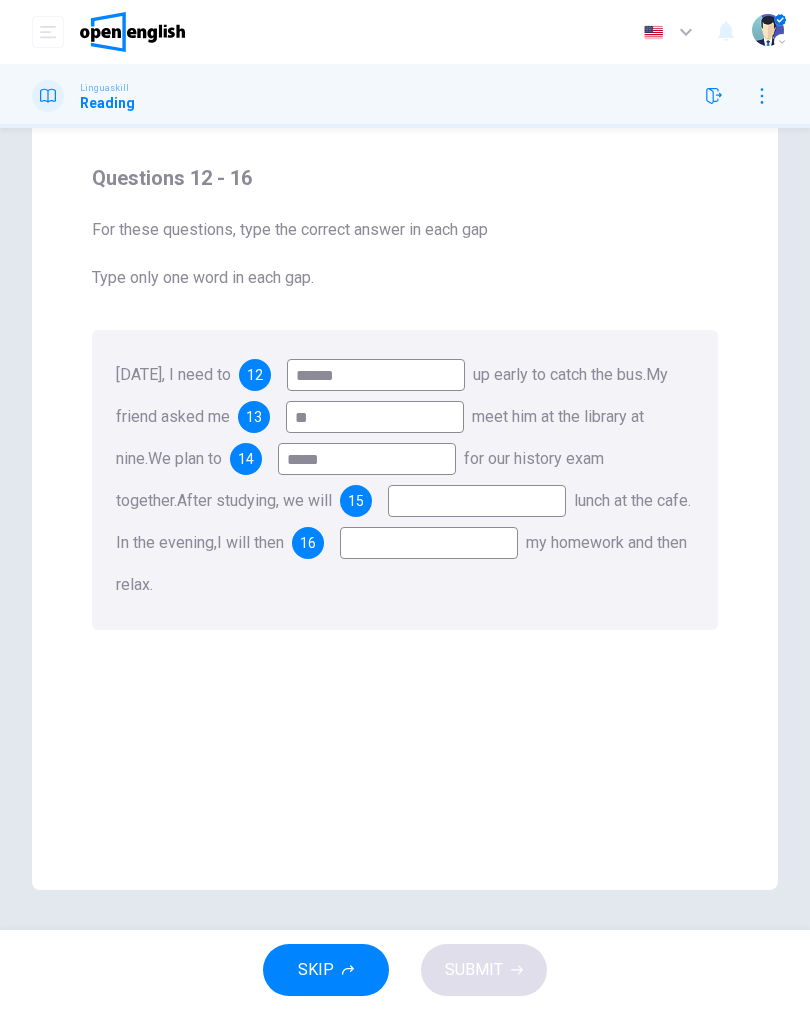 type on "*****" 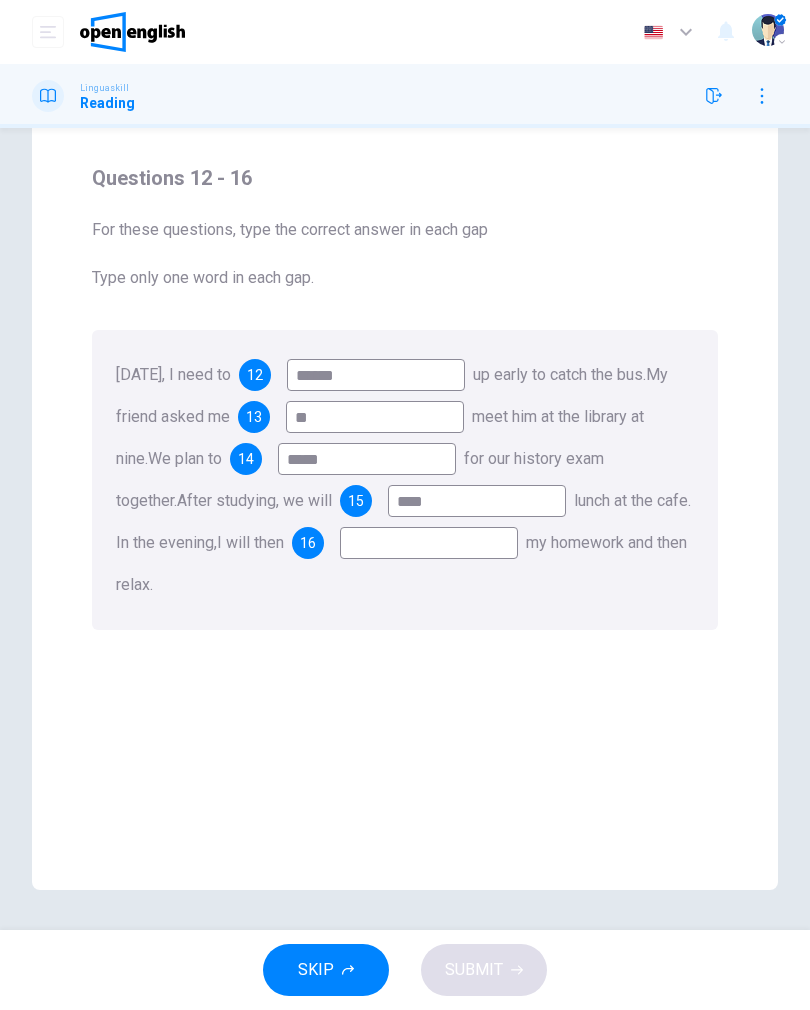 type on "****" 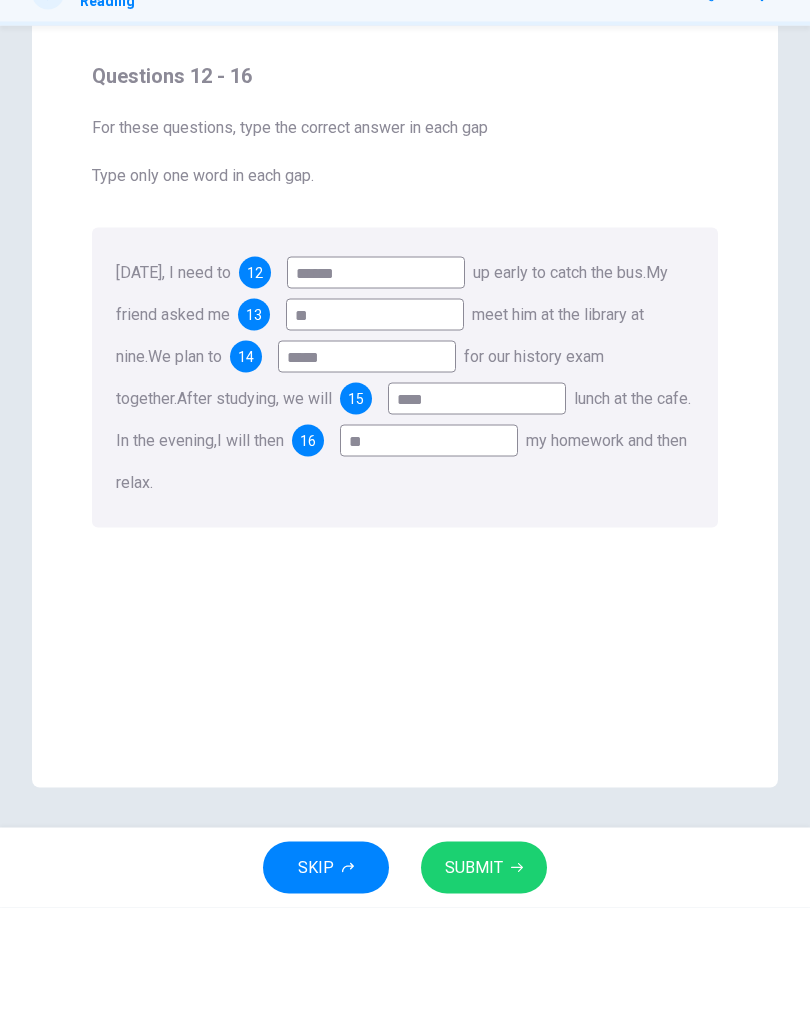 type on "**" 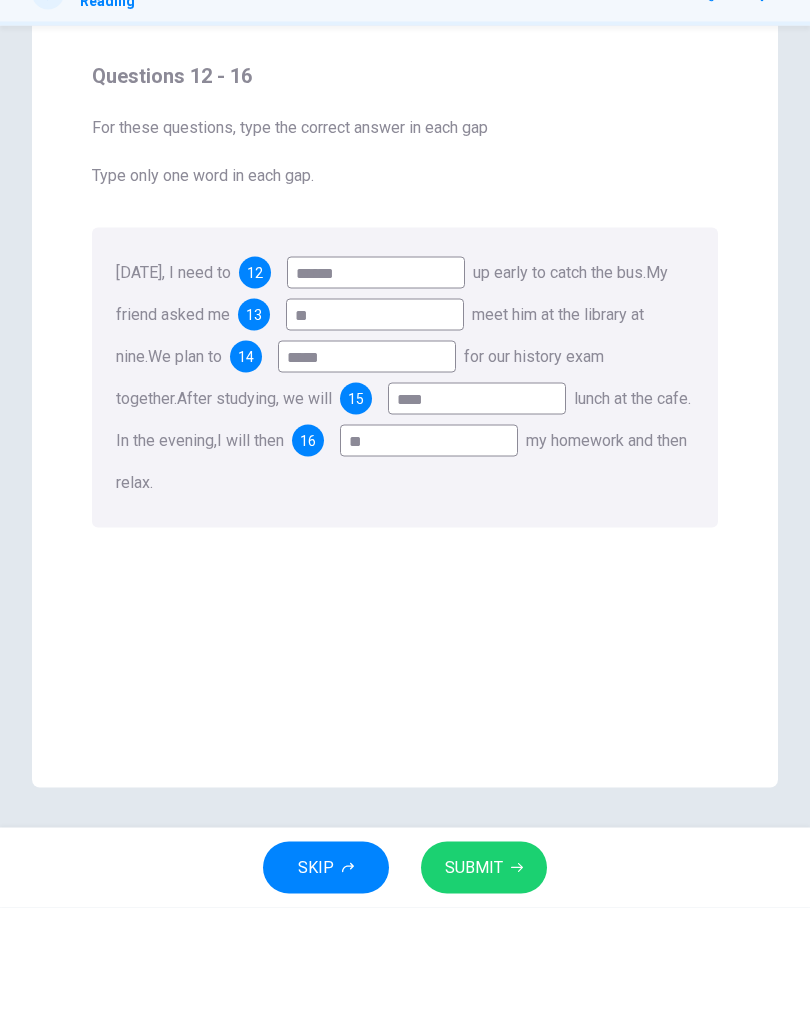 click on "Questions 12 - 16 For these questions, type the correct answer in each gap Type only one word in each gap. Tomorrow, I need to  12 ******  up early to catch the bus.  My friend asked me  13 **  meet him at the library at nine.  We plan to  14 *****  for our history exam together.  After studying, we will  15 ****  lunch at the cafe. In the evening,  I will then  16 **  my homework and then relax." at bounding box center [405, 488] 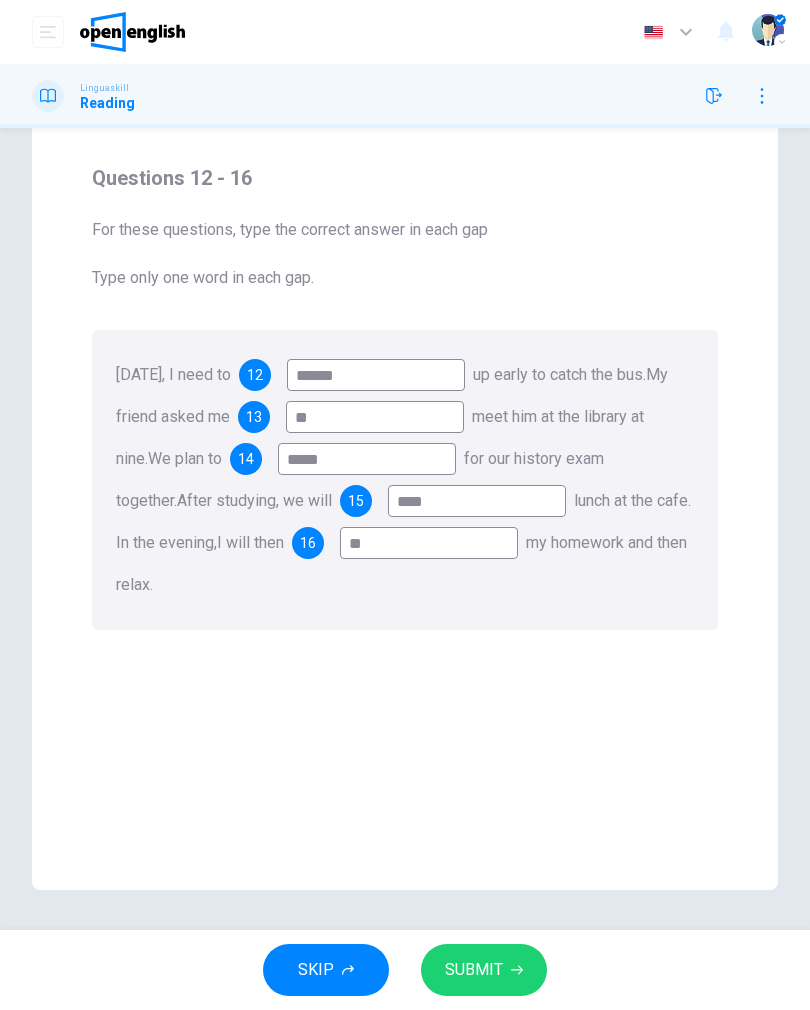 click on "SUBMIT" at bounding box center (474, 970) 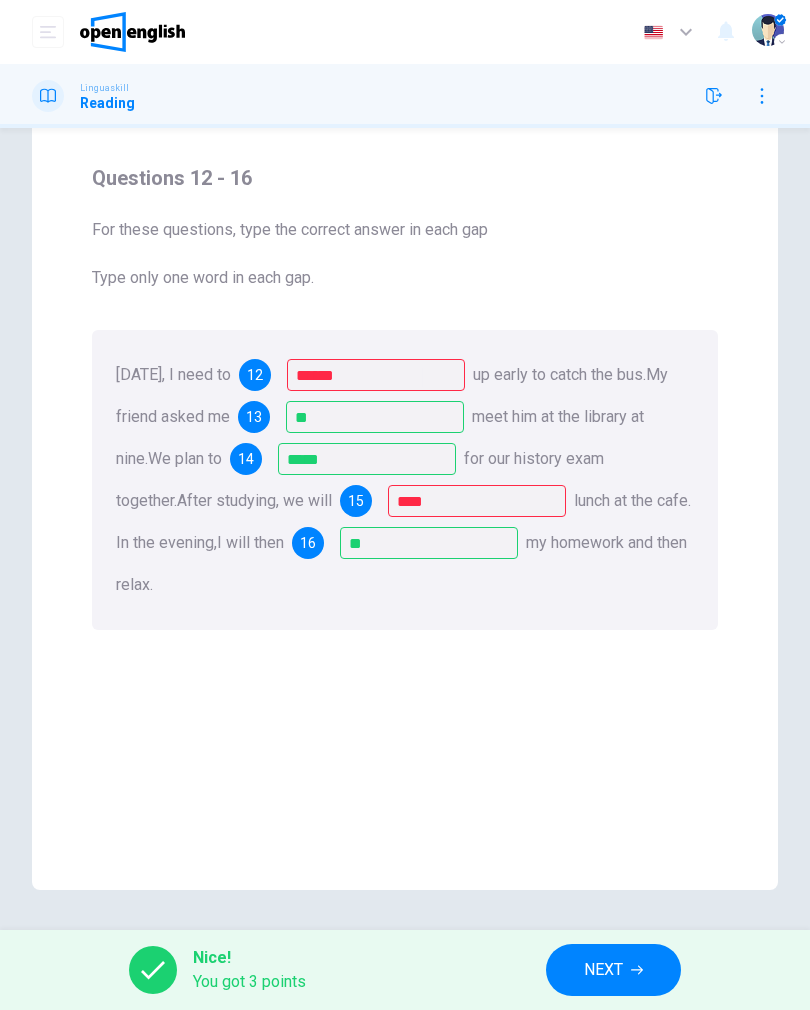 click on "12" at bounding box center (255, 375) 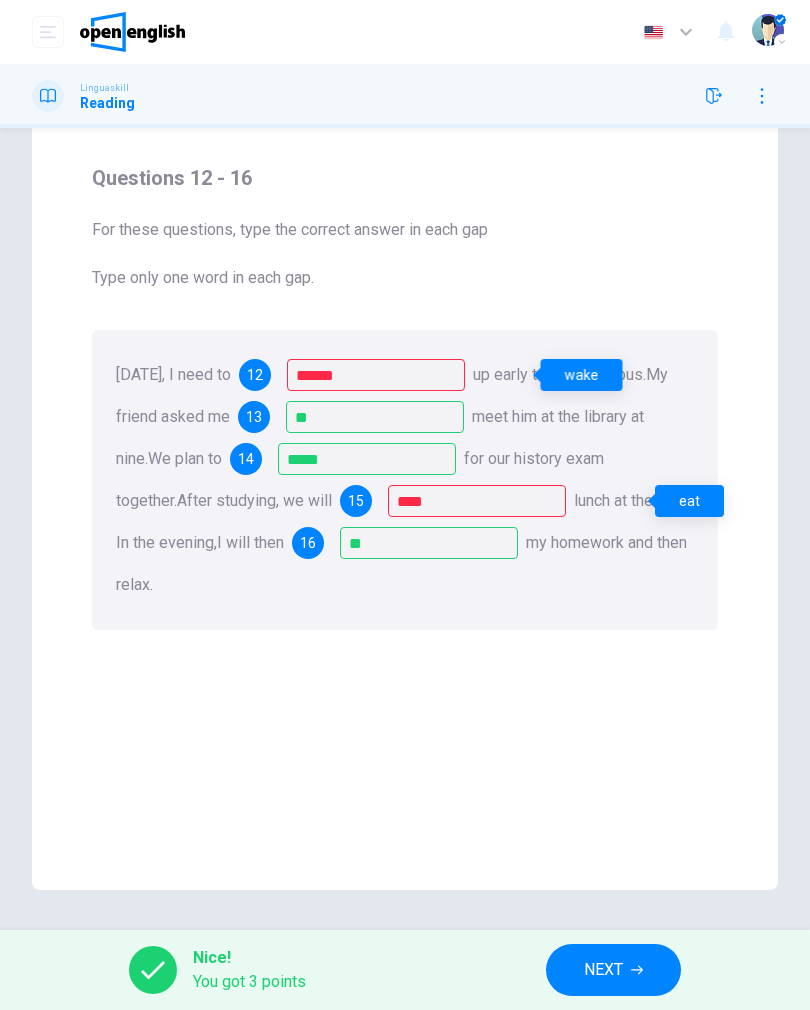 click on "NEXT" at bounding box center (613, 970) 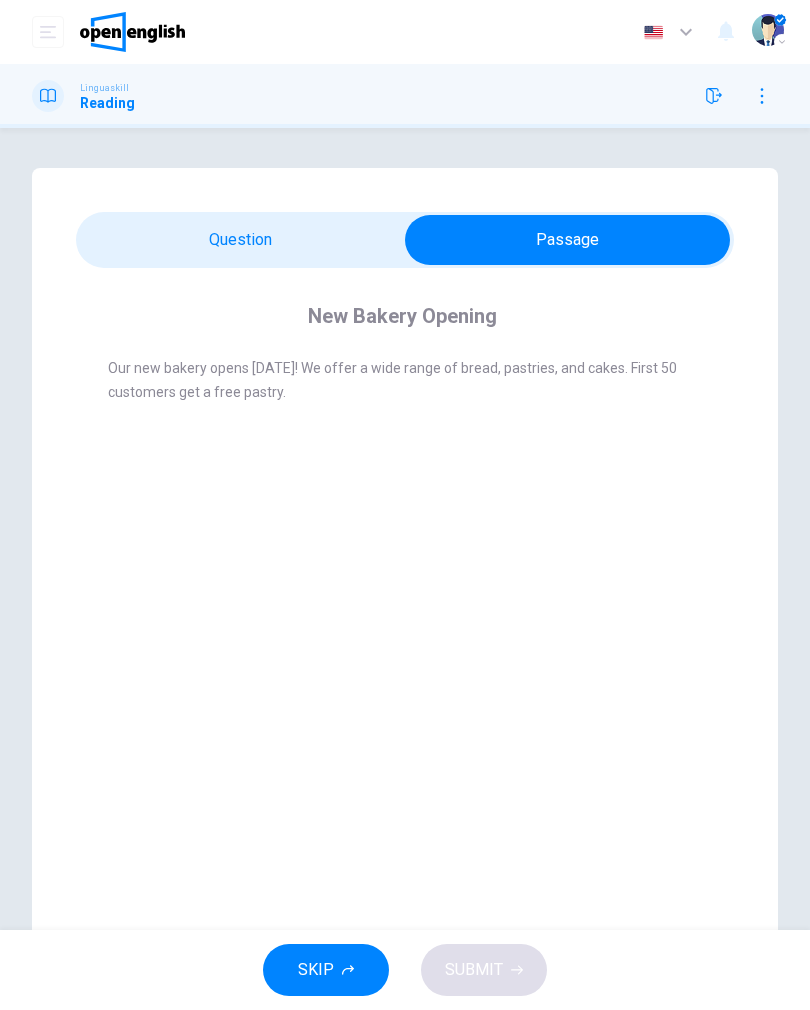 click 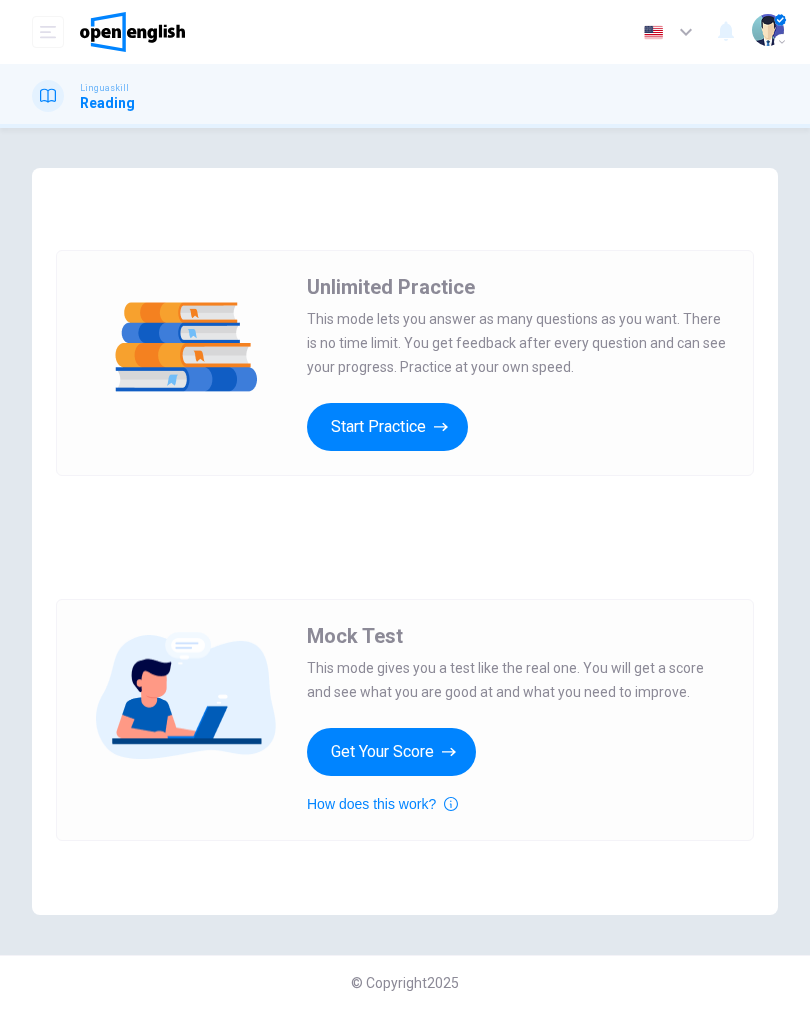 scroll, scrollTop: 0, scrollLeft: 0, axis: both 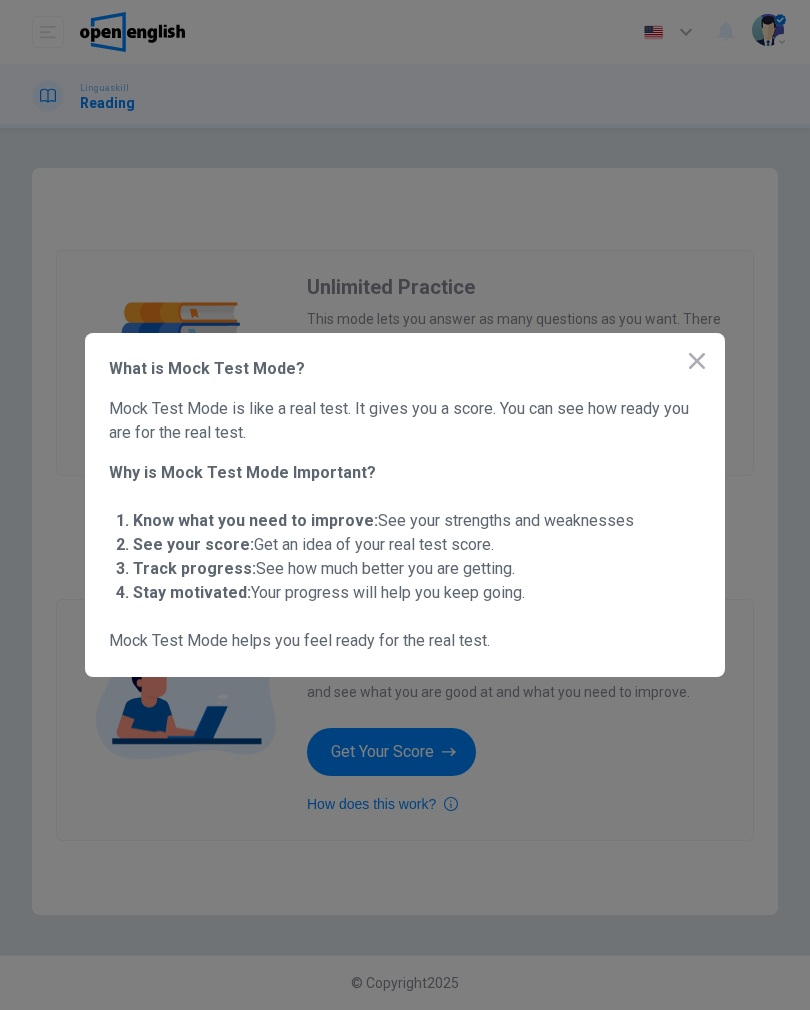 click at bounding box center [405, 505] 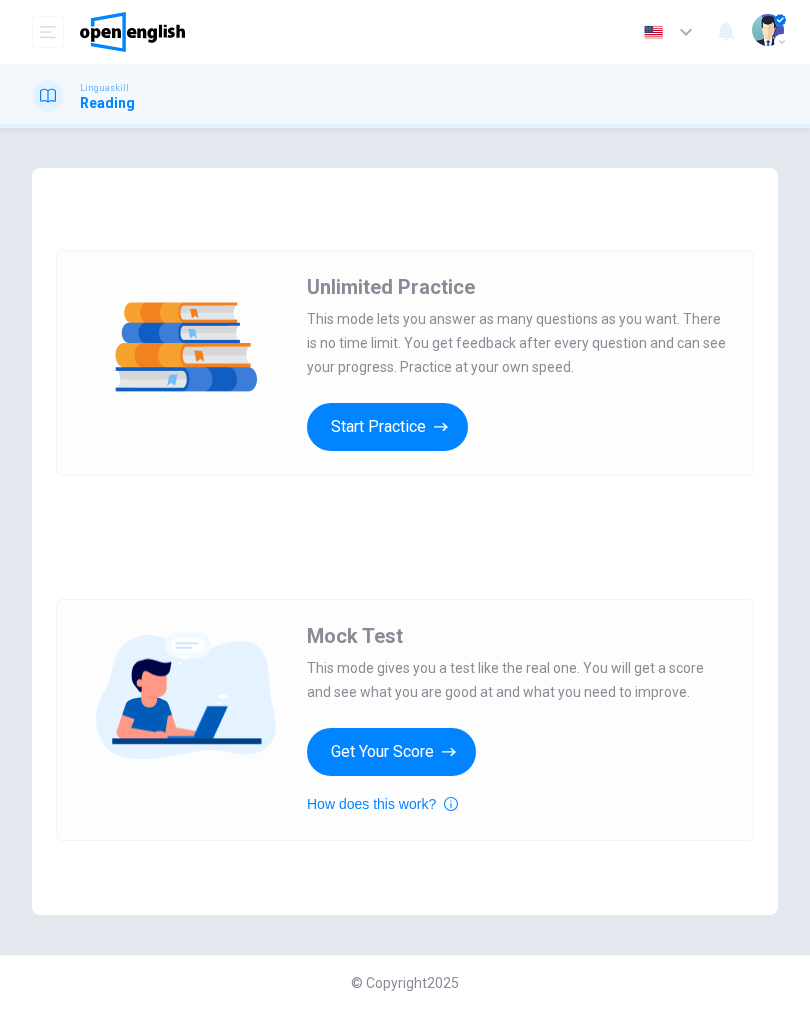 click on "Get Your Score" at bounding box center [391, 752] 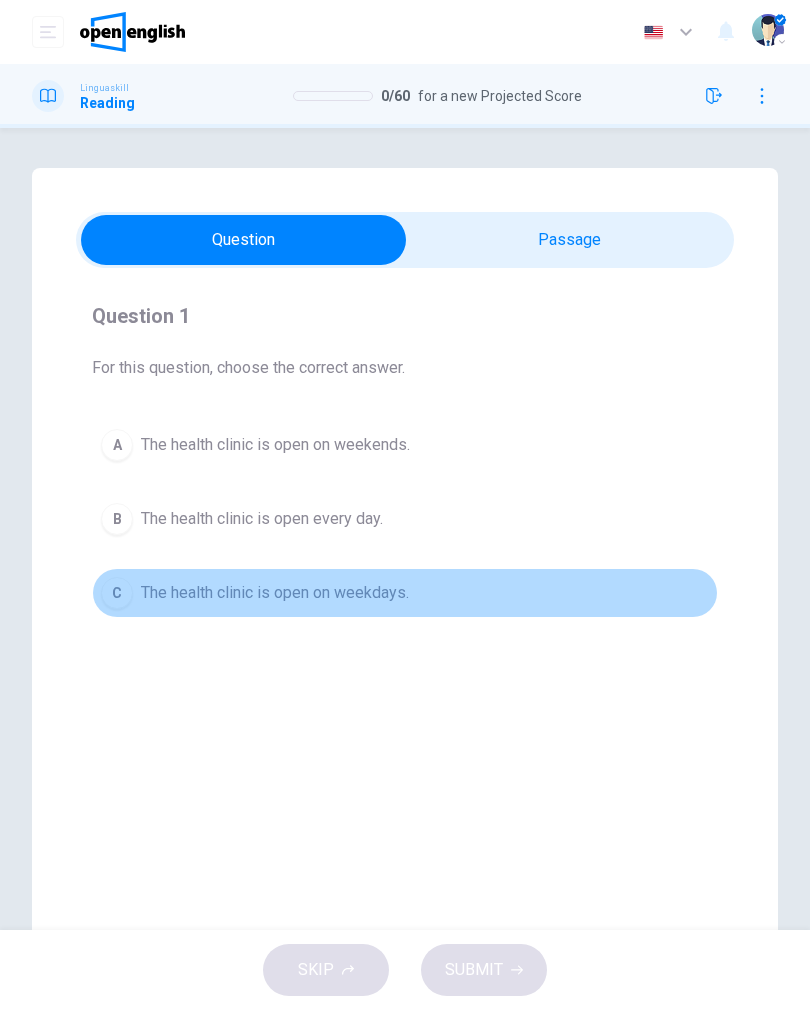 click on "C The health clinic is open on weekdays." at bounding box center (405, 593) 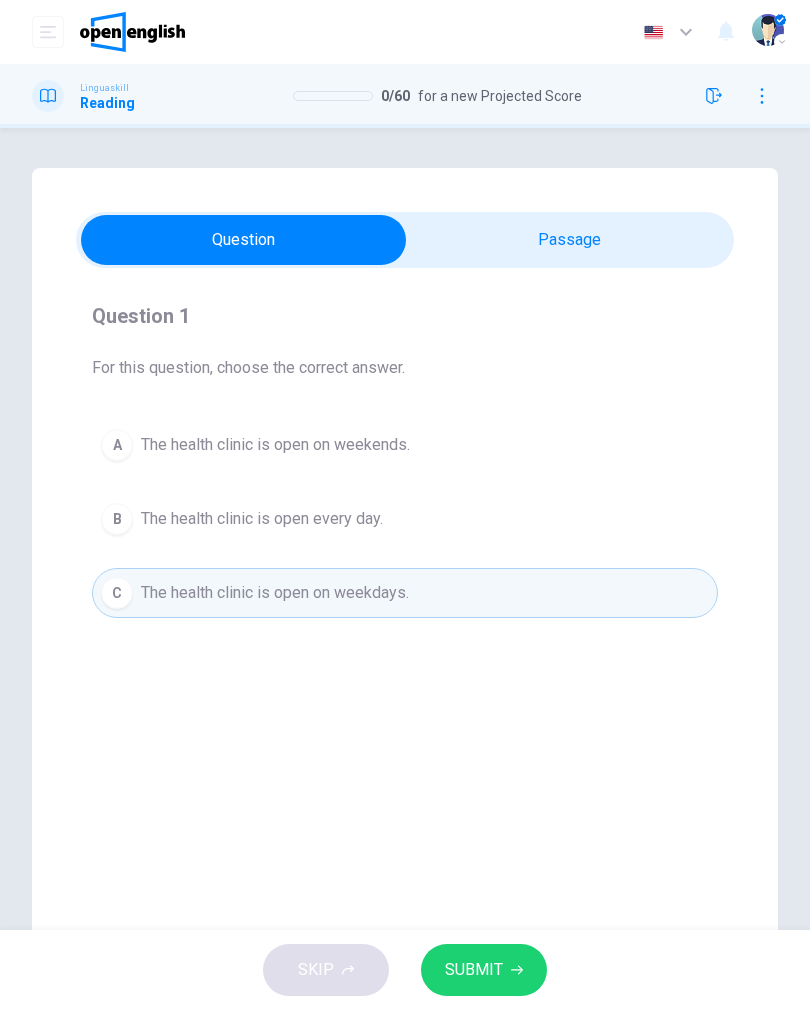 click on "SUBMIT" at bounding box center [474, 970] 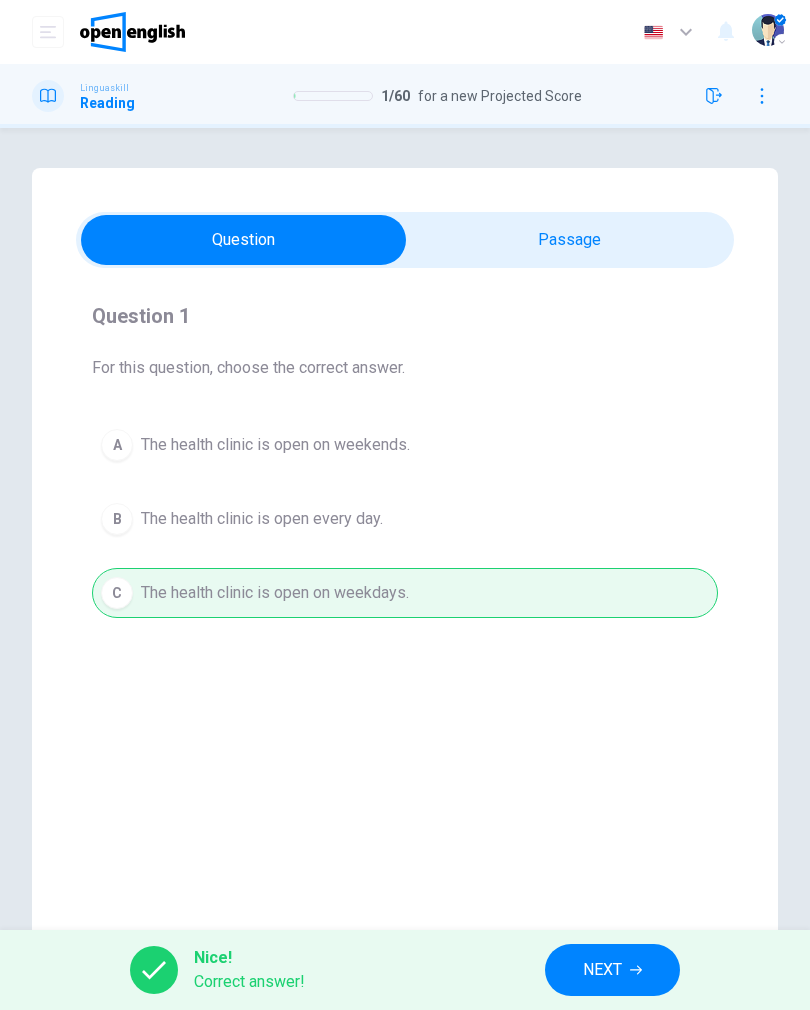 click on "NEXT" at bounding box center (602, 970) 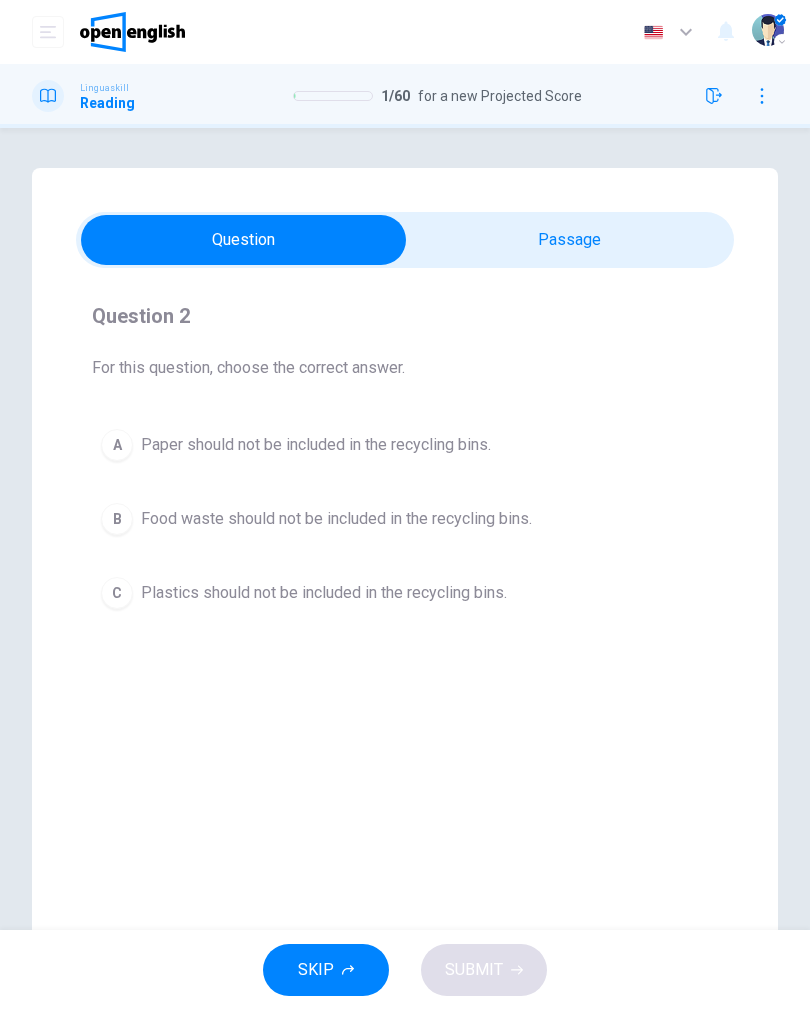 click on "B Food waste should not be included in the recycling bins." at bounding box center [405, 519] 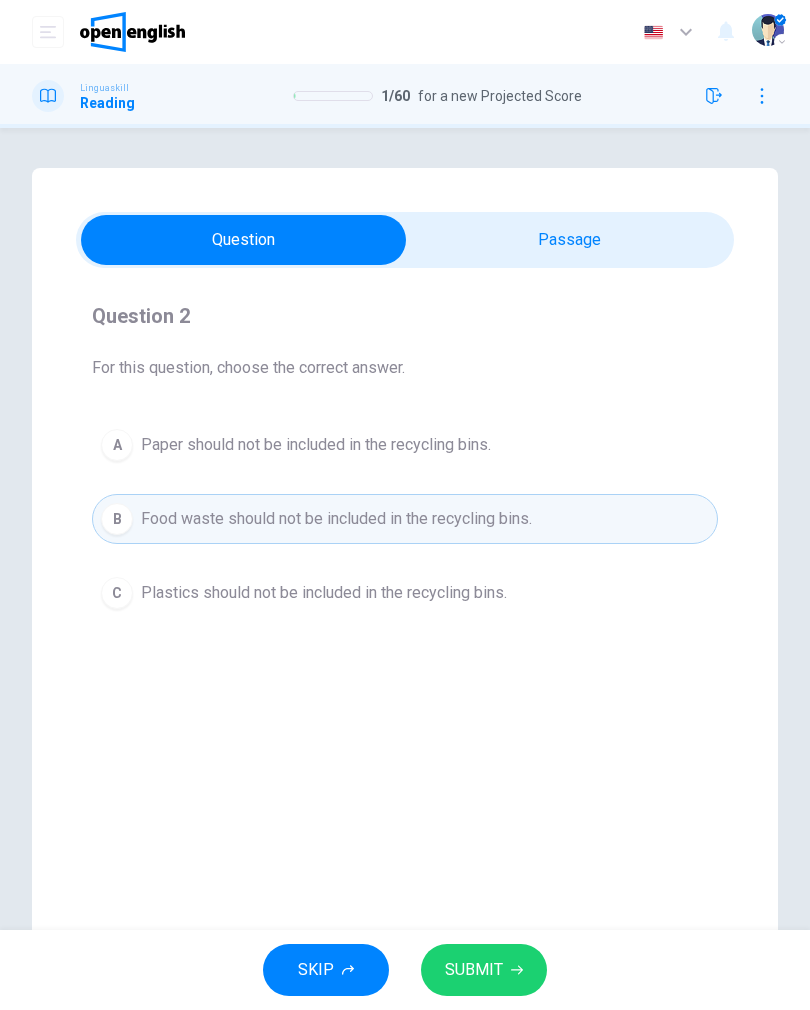 click on "SUBMIT" at bounding box center [474, 970] 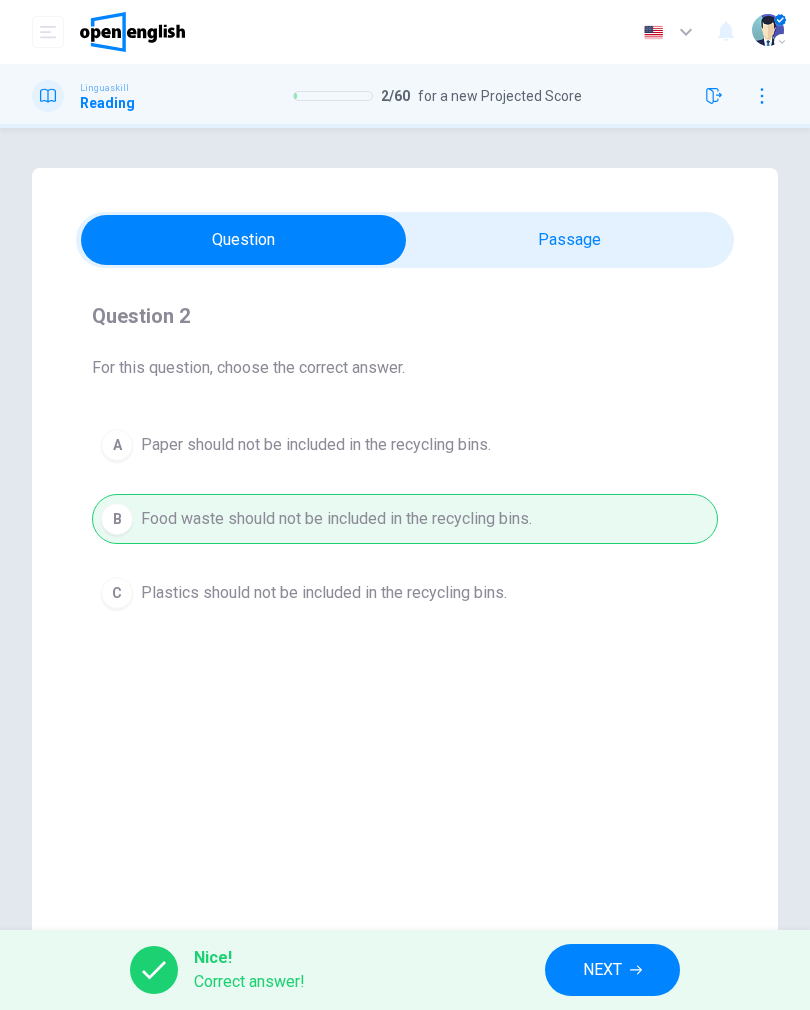 click on "NEXT" at bounding box center [612, 970] 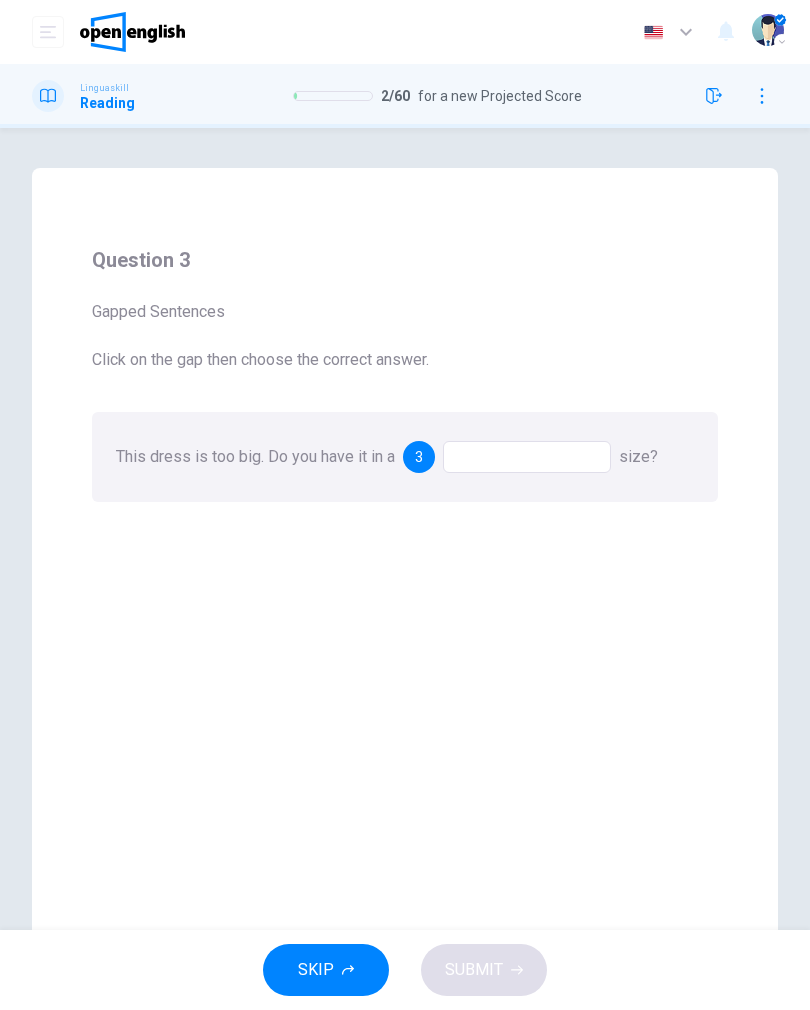 click at bounding box center [527, 457] 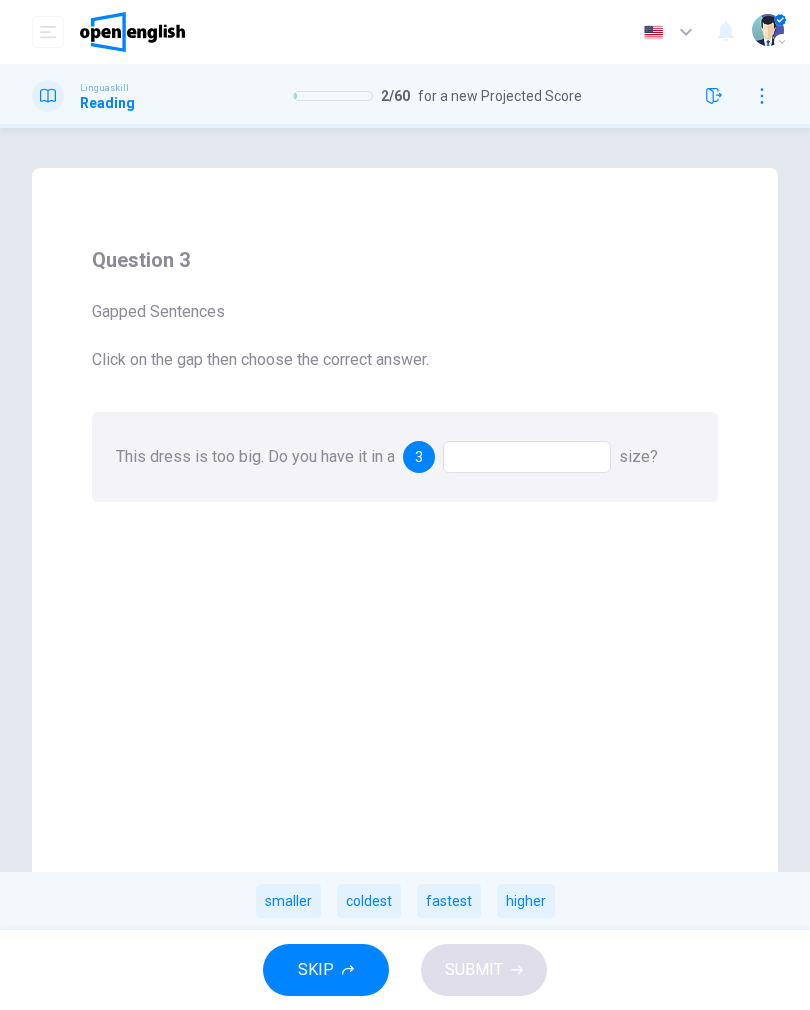 click on "smaller" at bounding box center [288, 901] 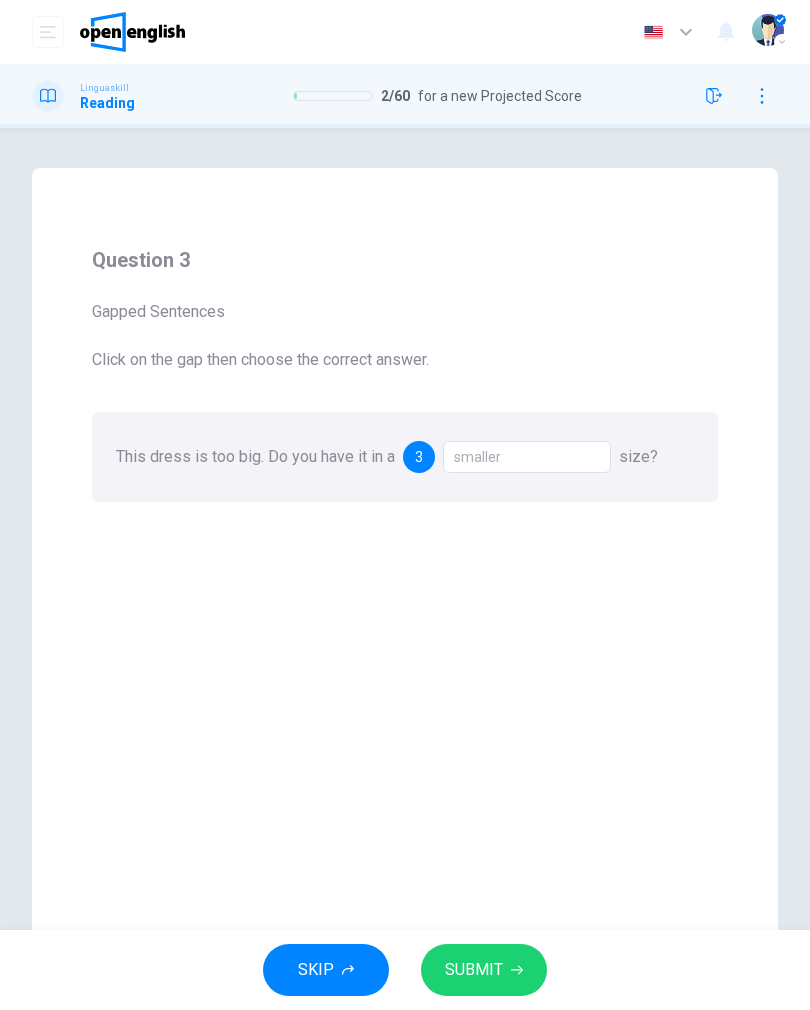 click on "SUBMIT" at bounding box center [474, 970] 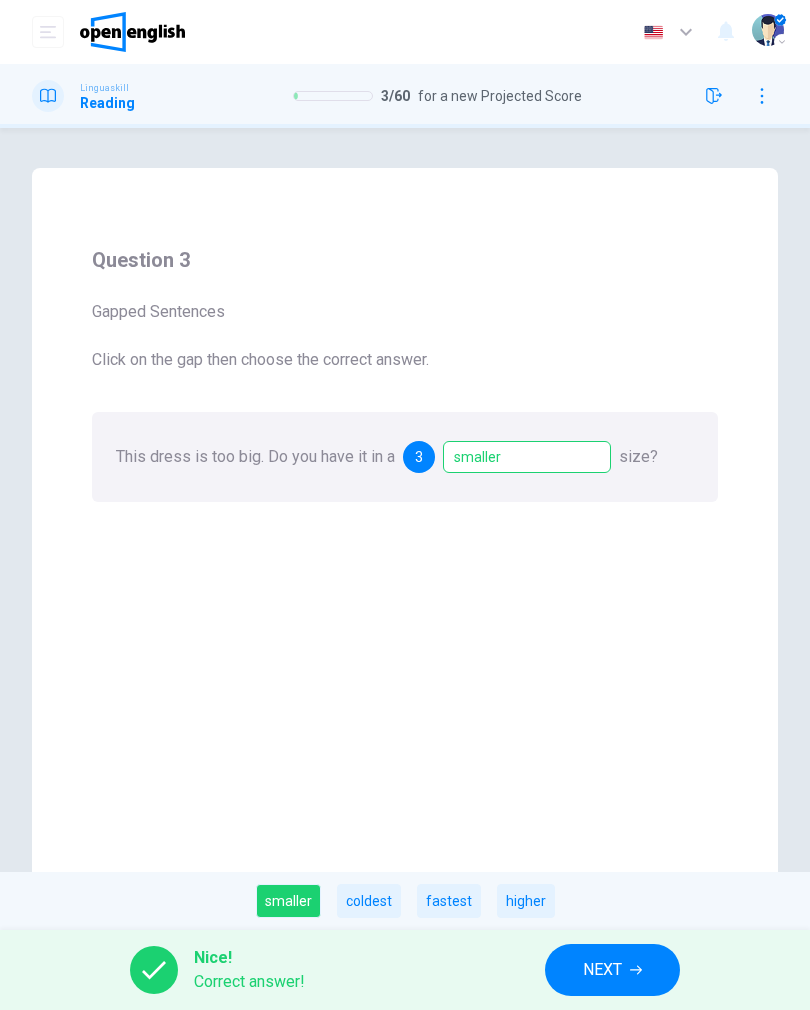 click on "NEXT" at bounding box center [602, 970] 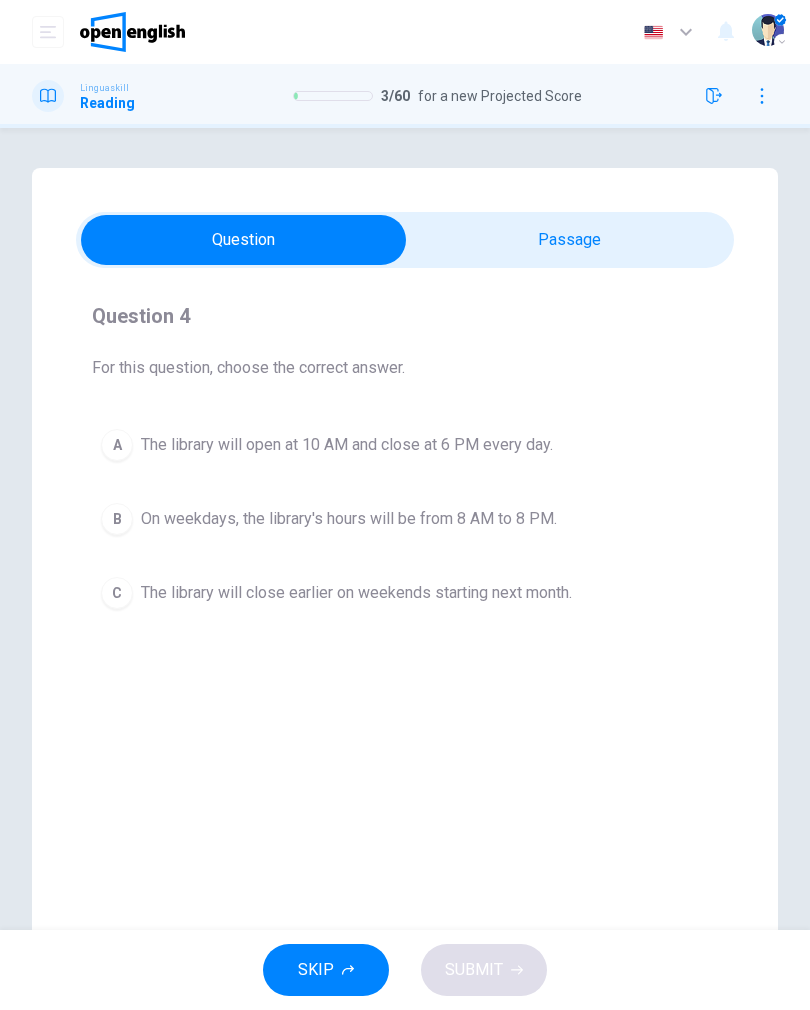 click on "B On weekdays, the library's hours will be from 8 AM to 8 PM." at bounding box center (405, 519) 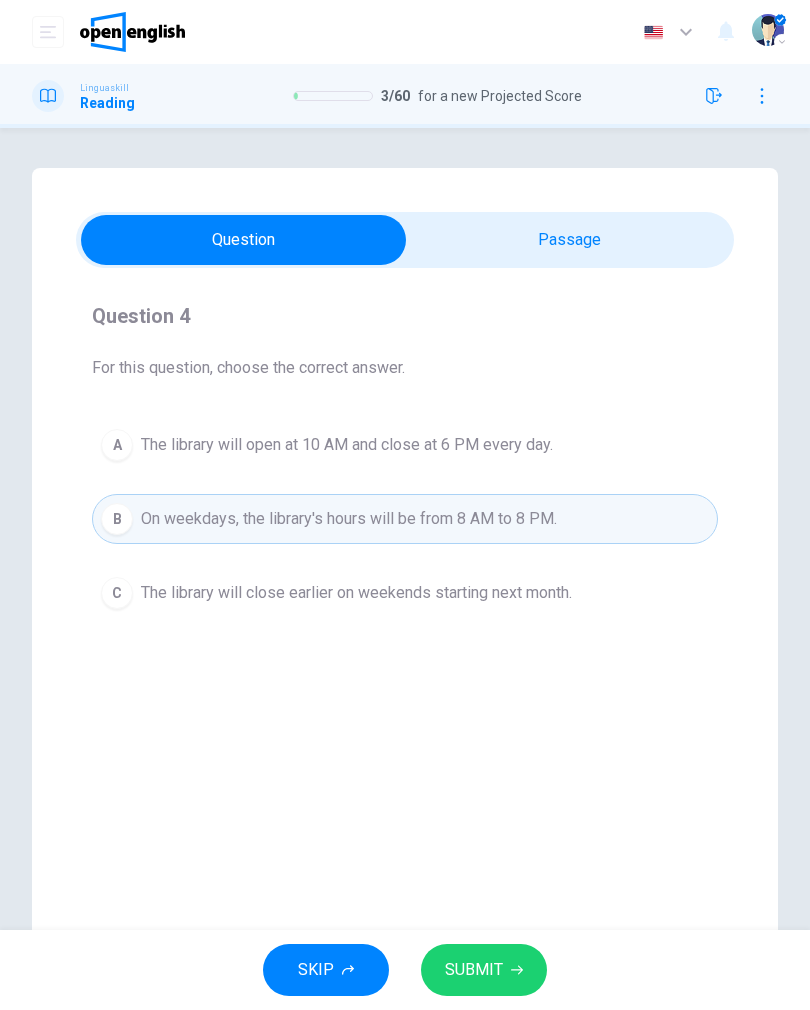 click on "SUBMIT" at bounding box center [474, 970] 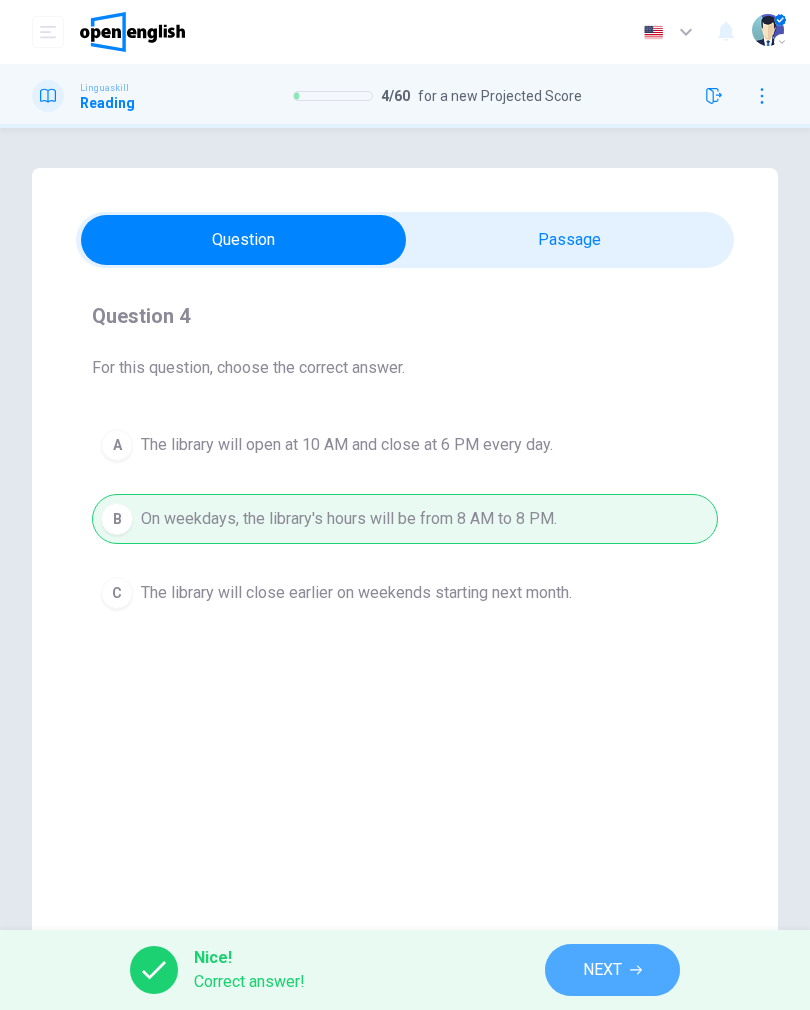 click on "NEXT" at bounding box center [612, 970] 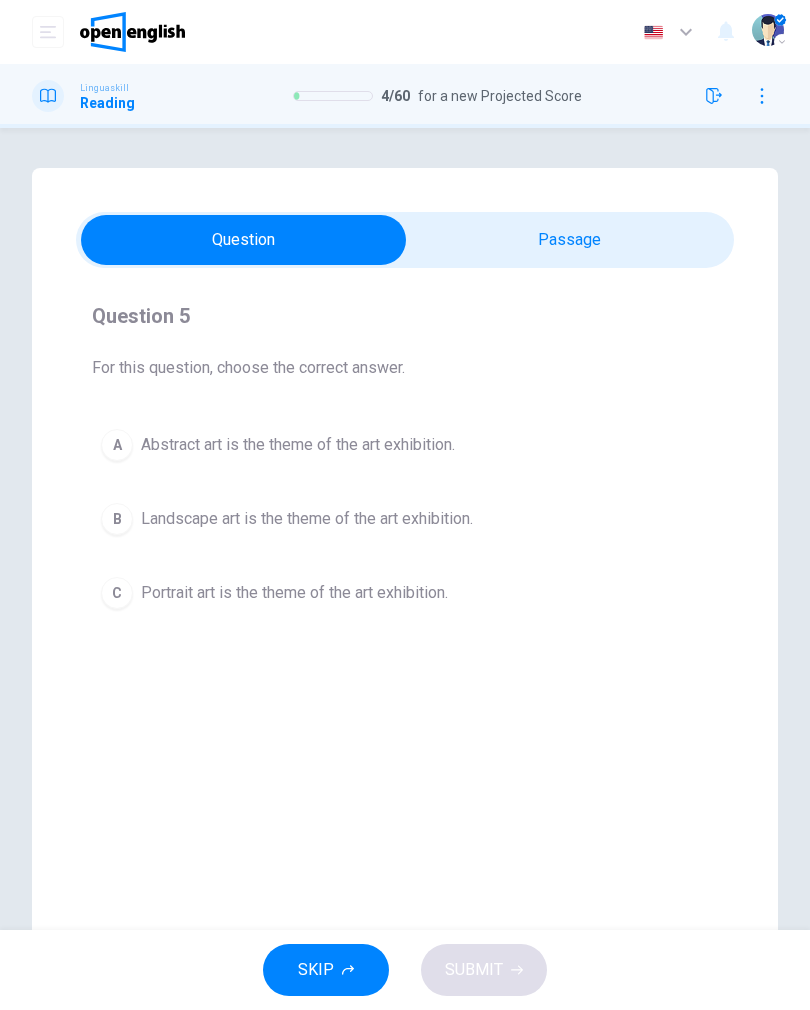 click on "B Landscape art is the theme of the art exhibition." at bounding box center (405, 519) 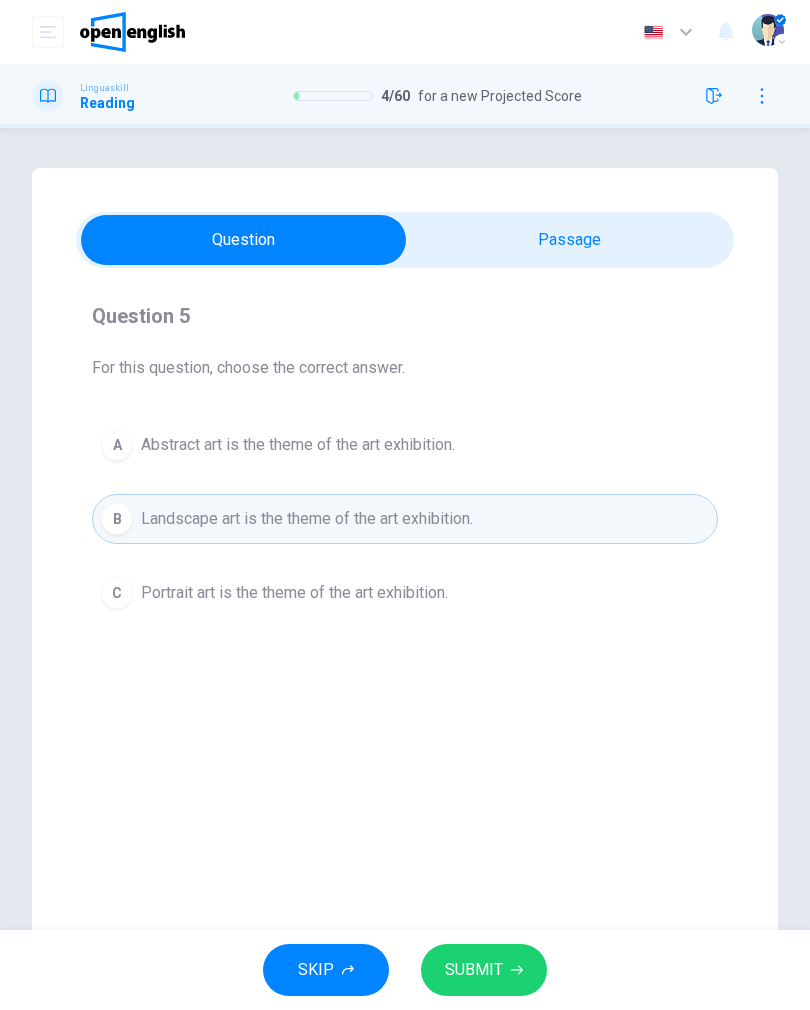 click on "SUBMIT" at bounding box center [484, 970] 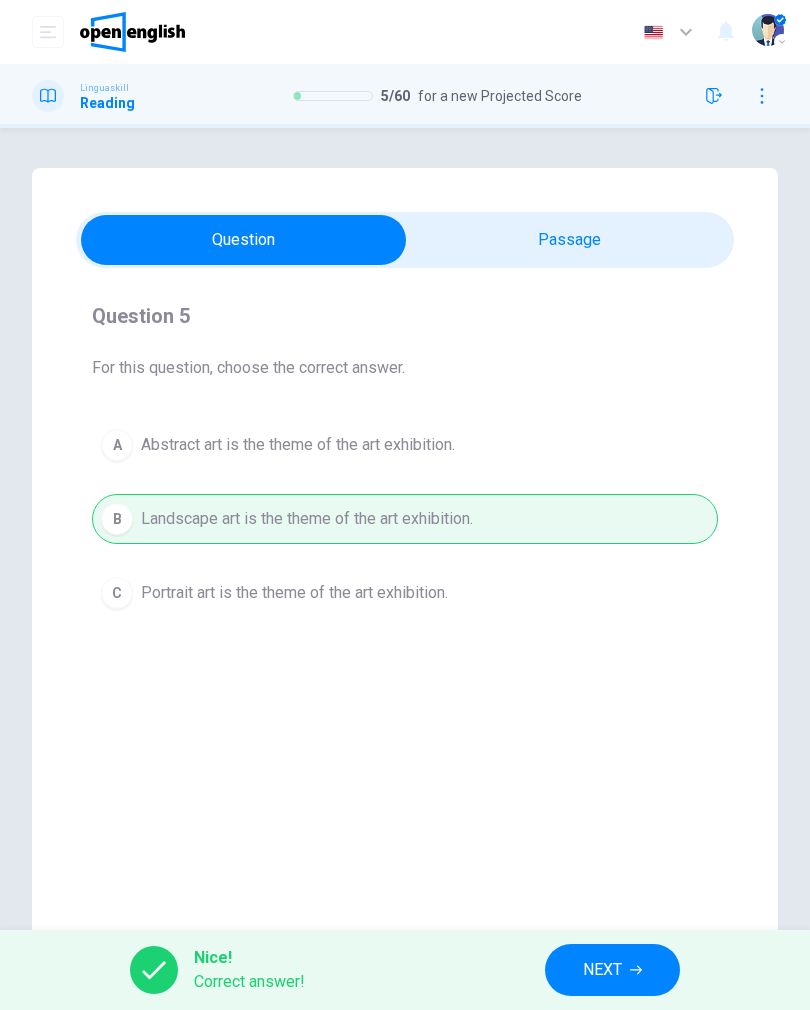 click on "NEXT" at bounding box center (612, 970) 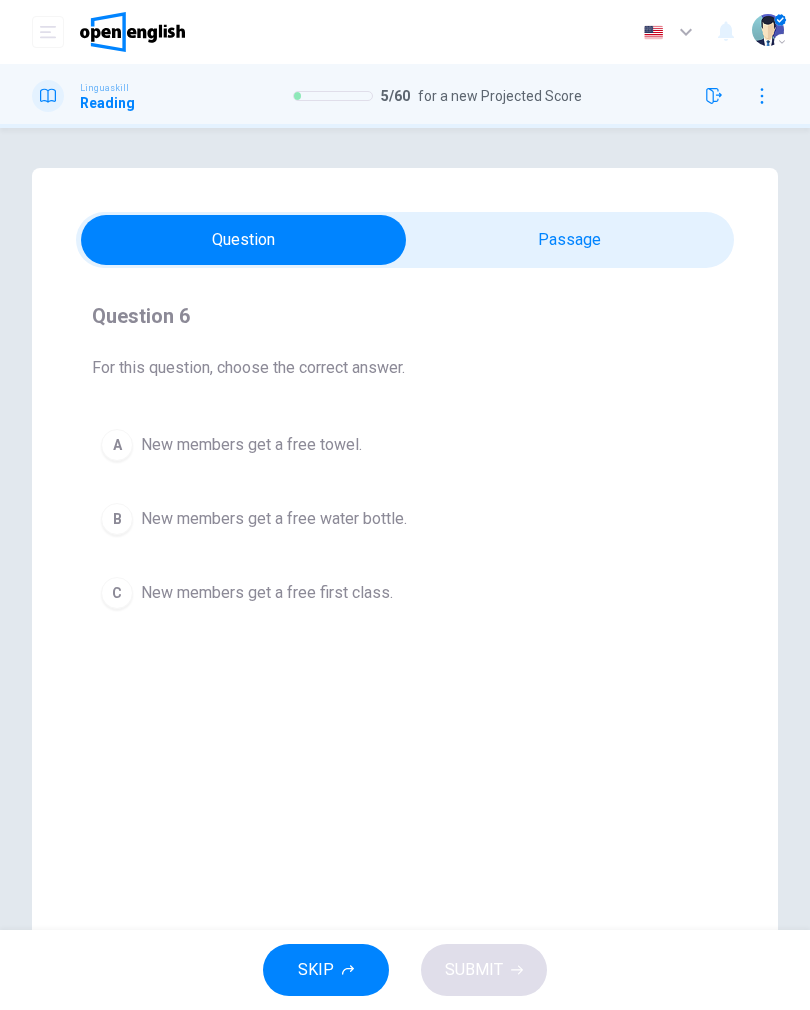 click on "A New members get a free towel. B New members get a free water bottle. C New members get a free first class." at bounding box center [405, 519] 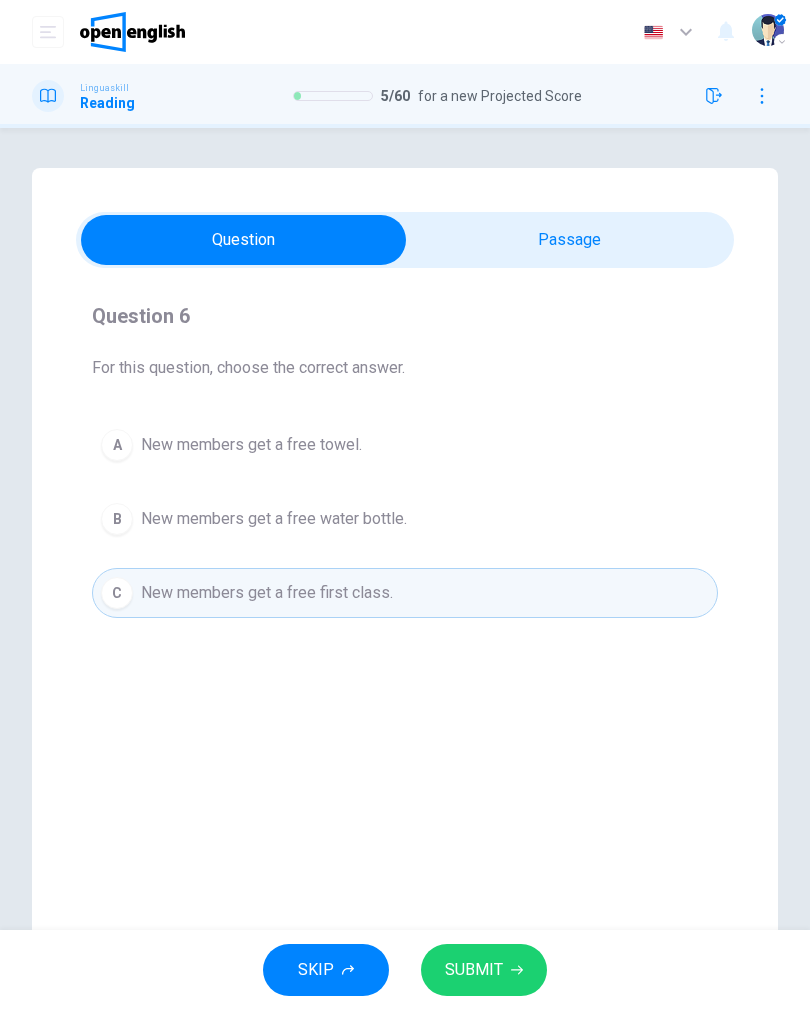 click on "SUBMIT" at bounding box center [474, 970] 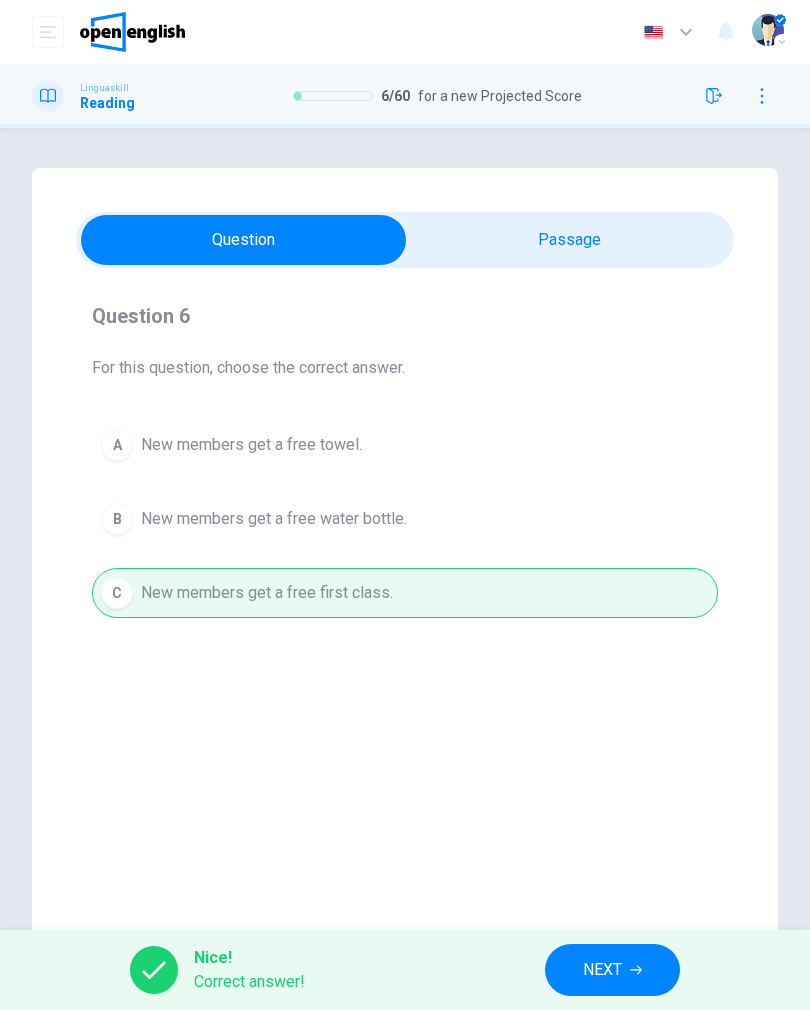 click on "NEXT" at bounding box center [612, 970] 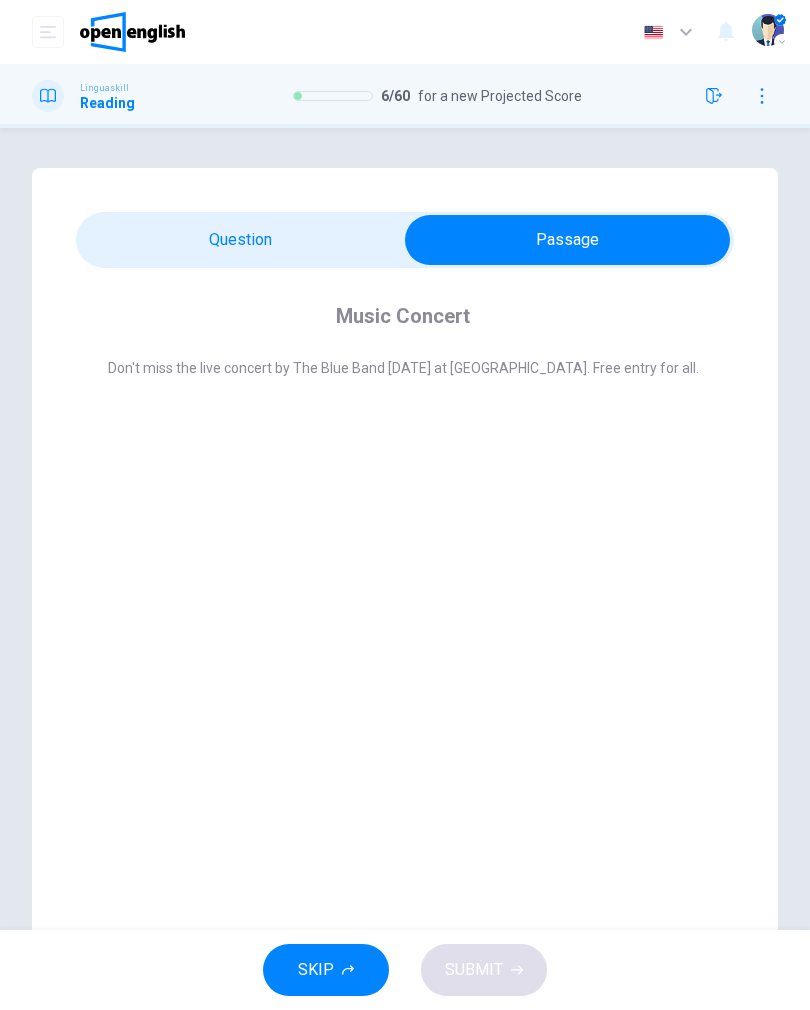 click on "Music Concert Don't miss the live concert by The Blue Band [DATE] at [GEOGRAPHIC_DATA]. Free entry for all. Question 7 For this question, choose the correct answer. A The concert is being held at [GEOGRAPHIC_DATA]. B The concert is being held at [GEOGRAPHIC_DATA] C The concert is being held at [GEOGRAPHIC_DATA]." at bounding box center (405, 570) 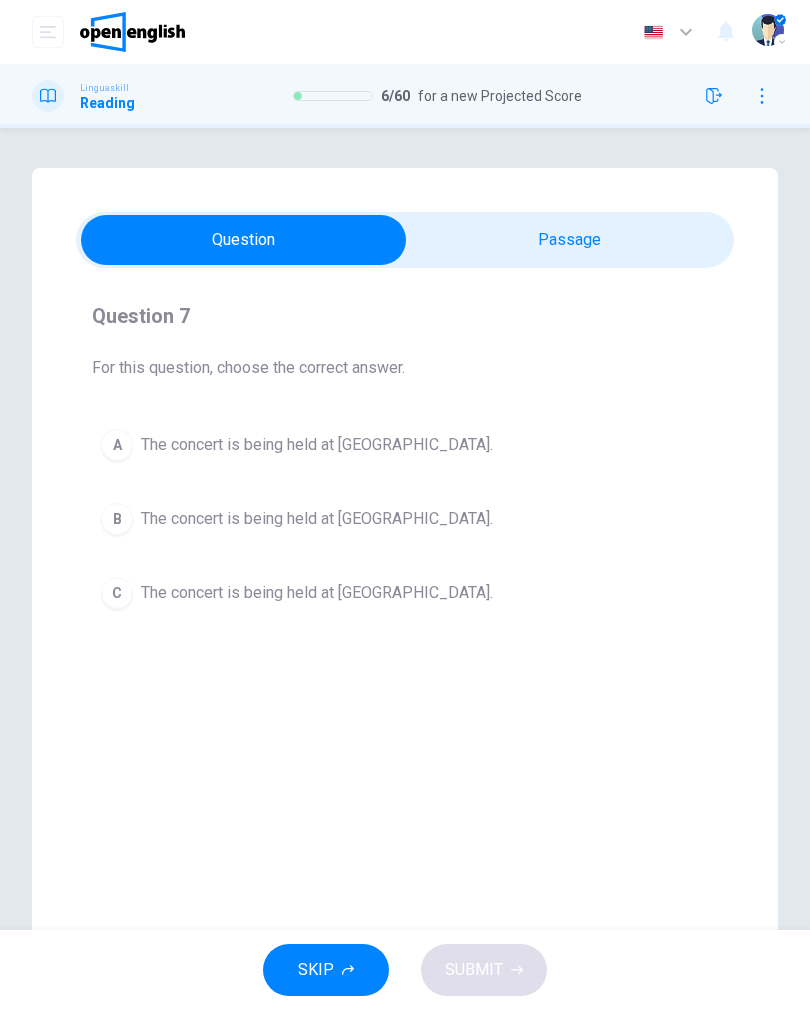 click on "C The concert is being held at [GEOGRAPHIC_DATA]." at bounding box center (405, 593) 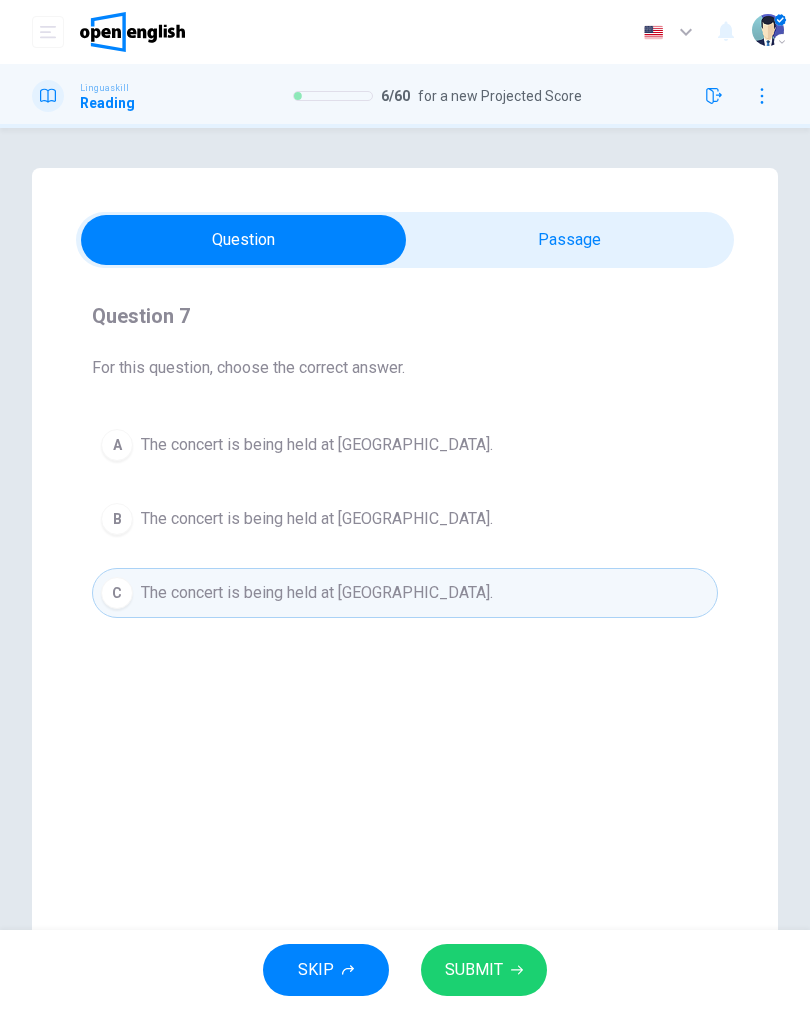 click on "SUBMIT" at bounding box center (484, 970) 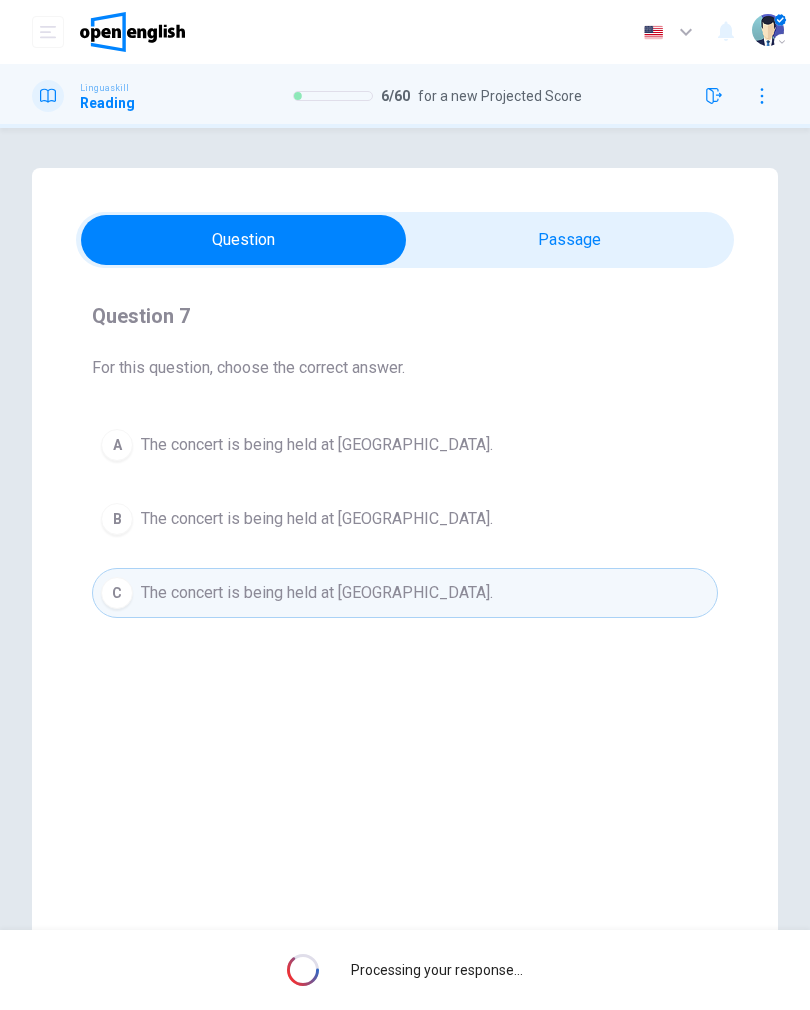 click on "Processing your response..." at bounding box center (405, 970) 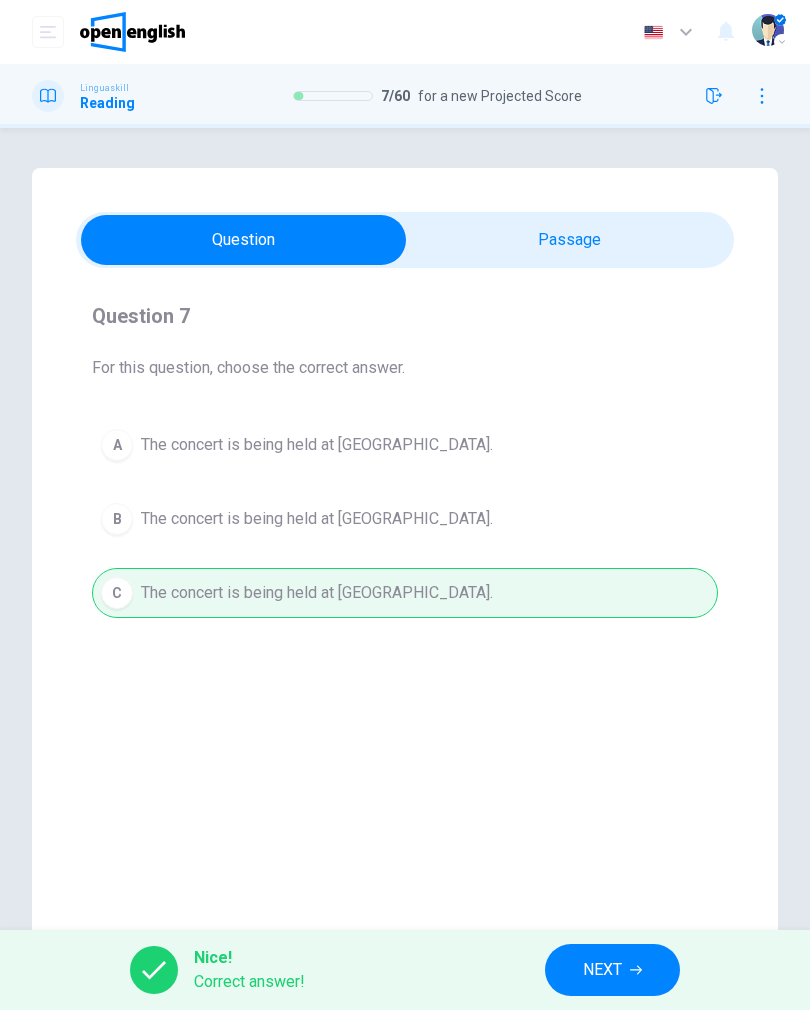 click 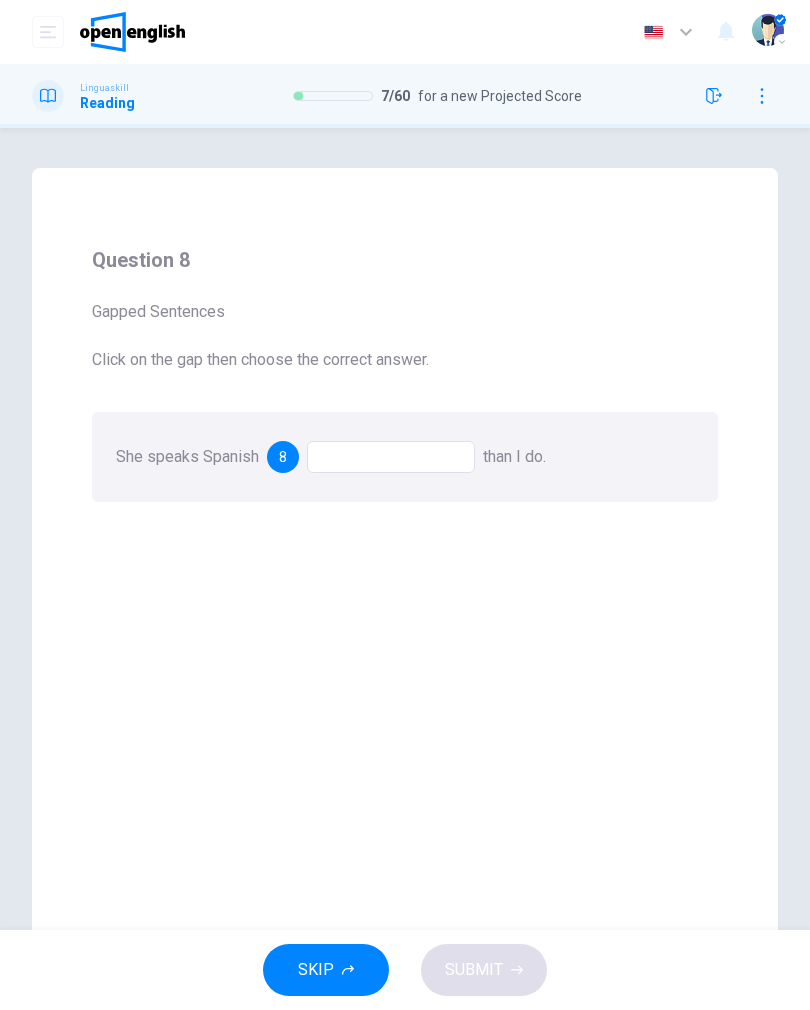 click at bounding box center [391, 457] 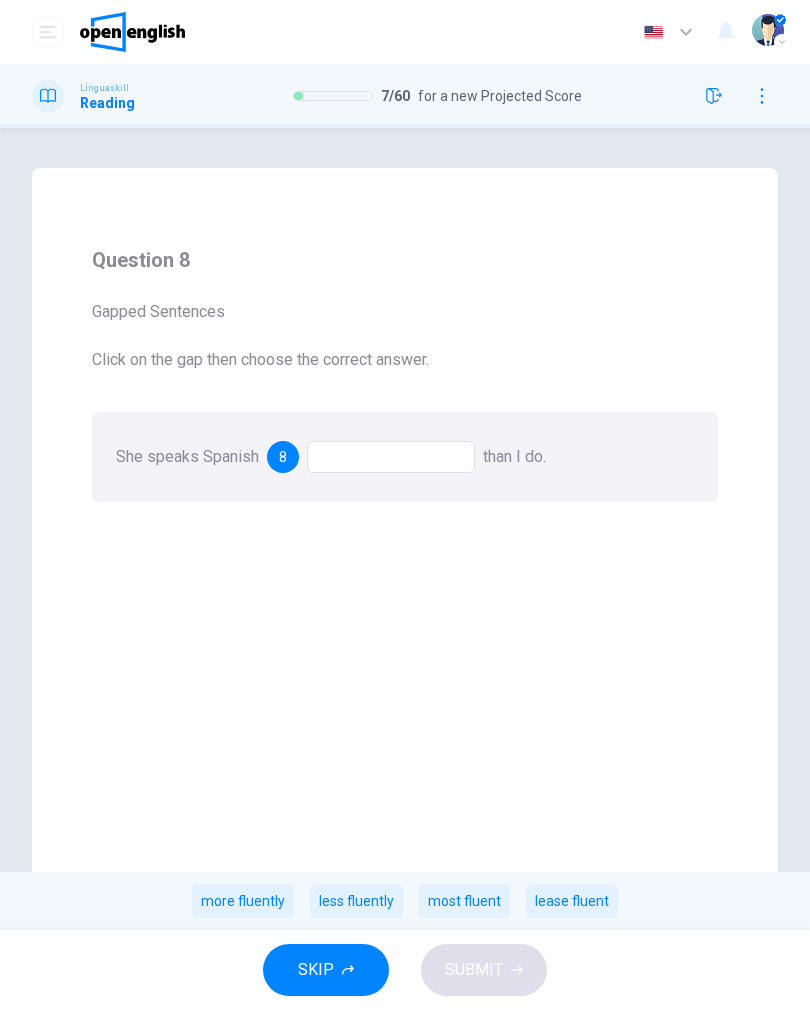 click on "more fluently" at bounding box center (243, 901) 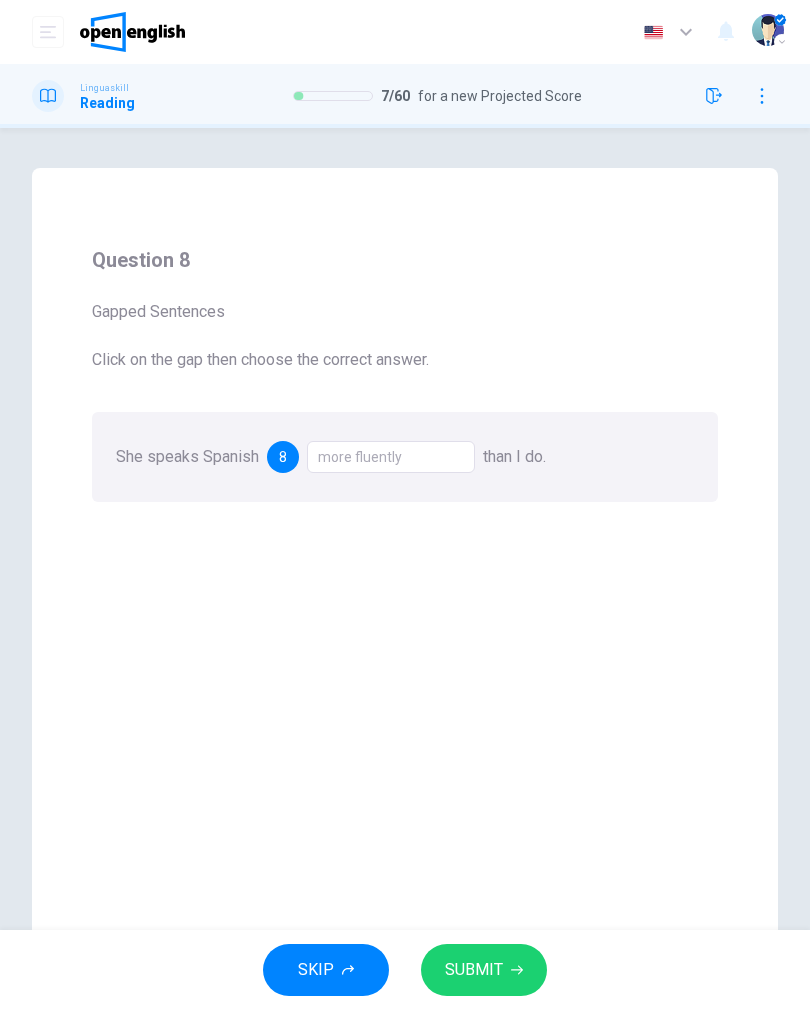 click on "SUBMIT" at bounding box center (474, 970) 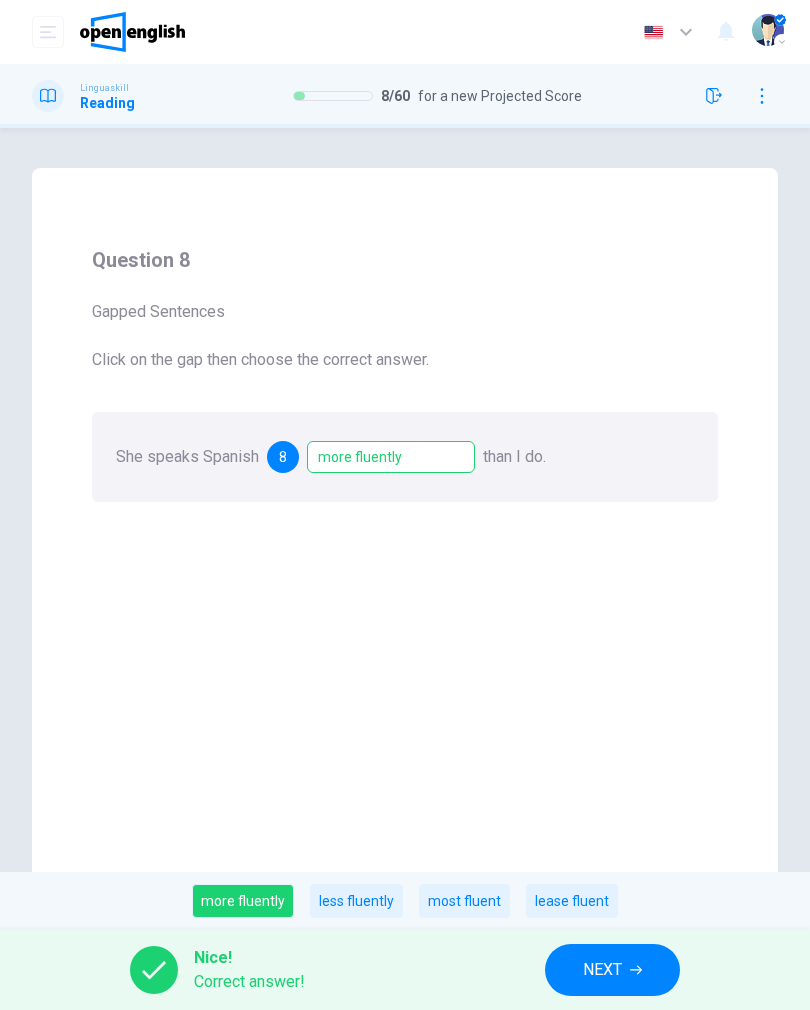 click on "NEXT" at bounding box center [602, 970] 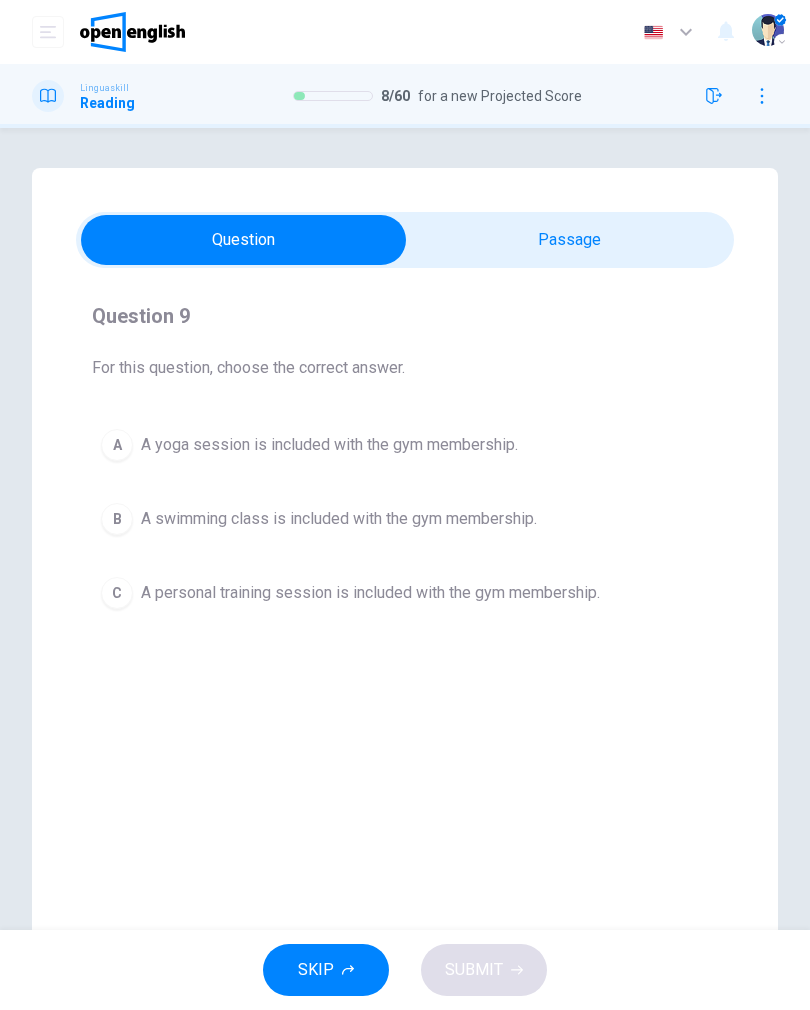 click on "C A personal training session is included with the gym membership." at bounding box center (405, 593) 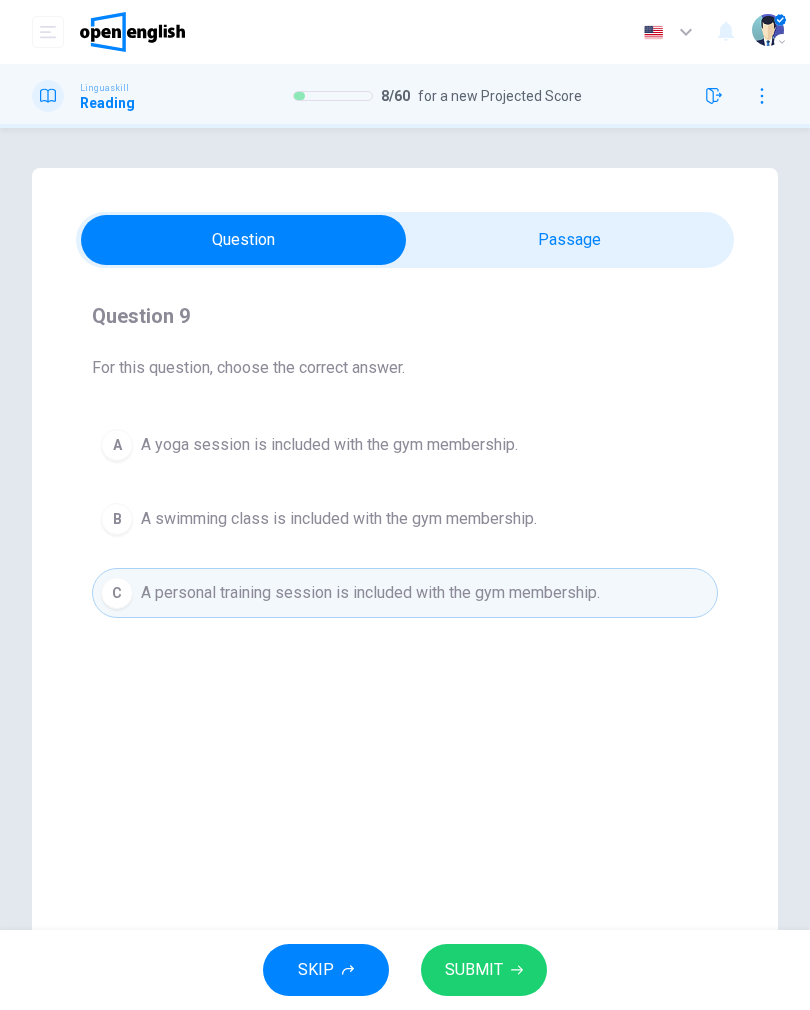 click on "SUBMIT" at bounding box center (484, 970) 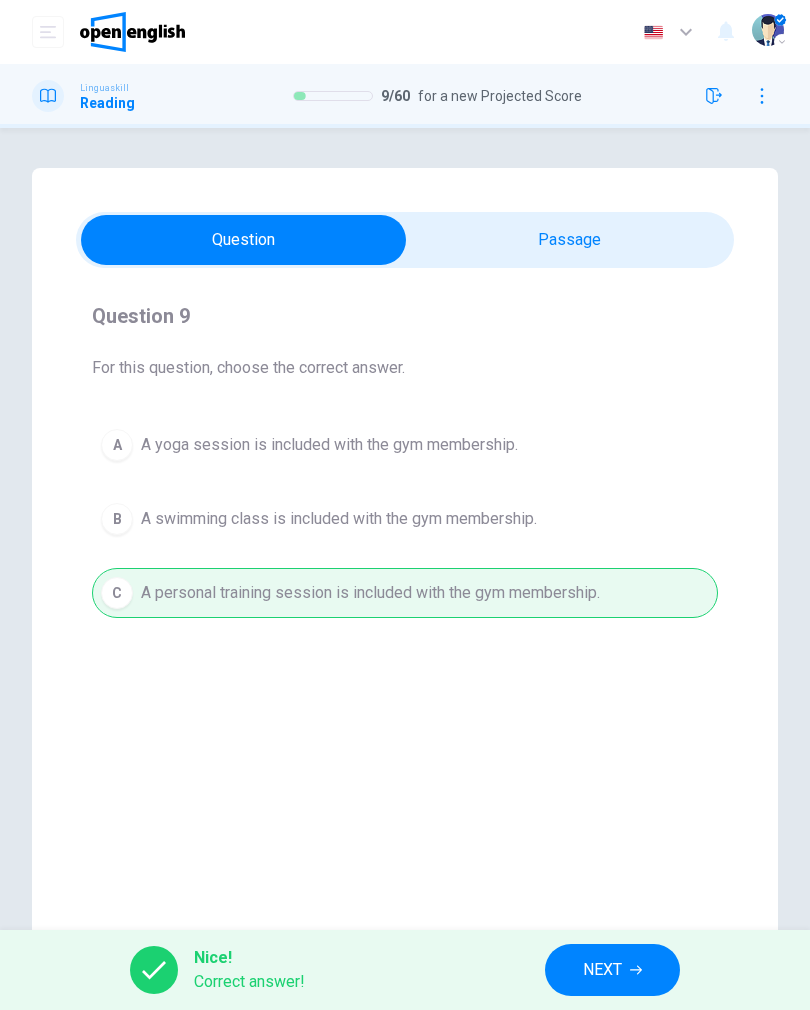click on "NEXT" at bounding box center (612, 970) 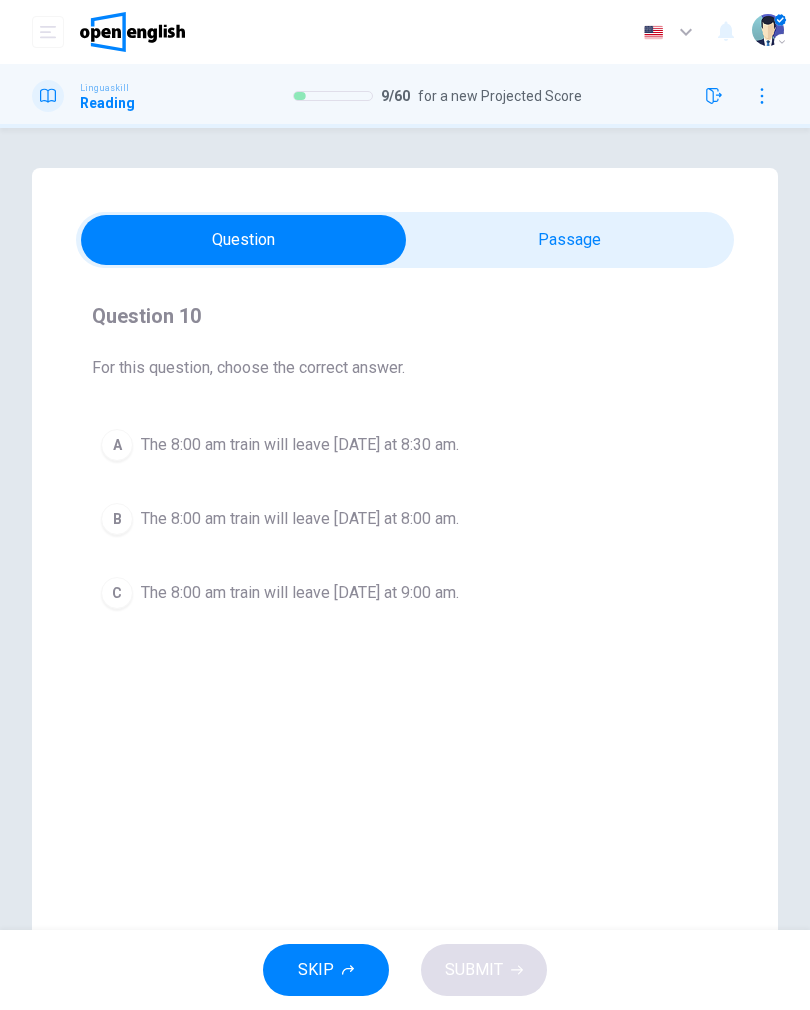 click on "A The 8:00 am train will leave [DATE] at 8:30 am." at bounding box center (405, 445) 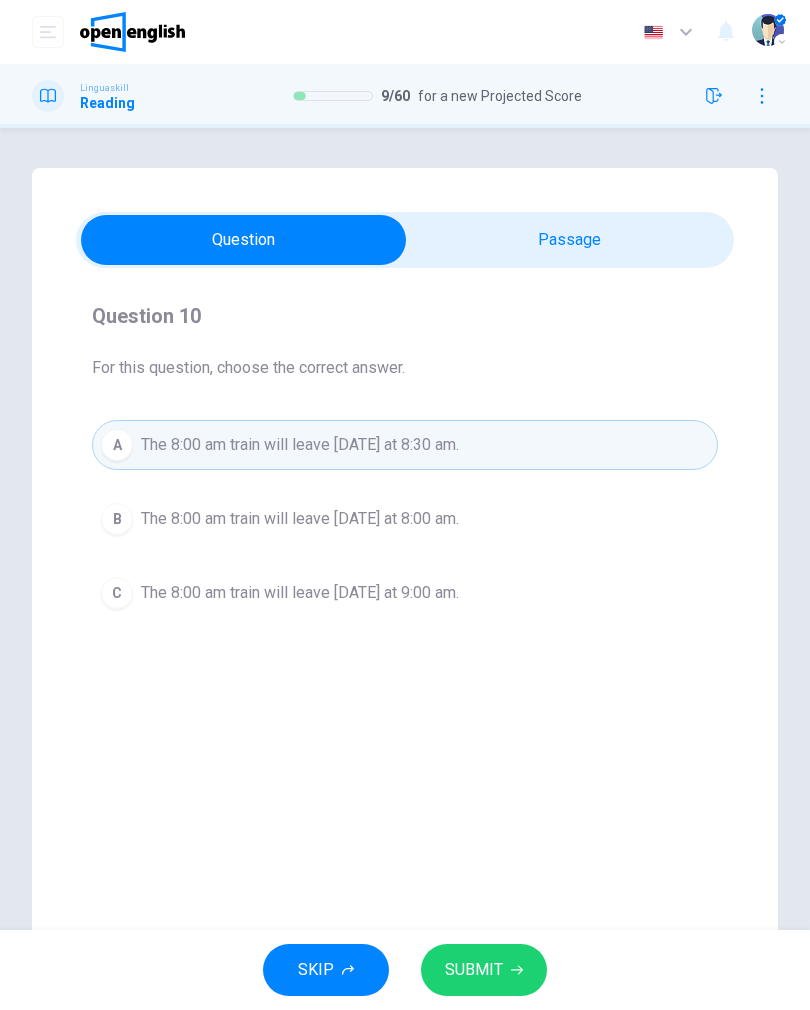 click 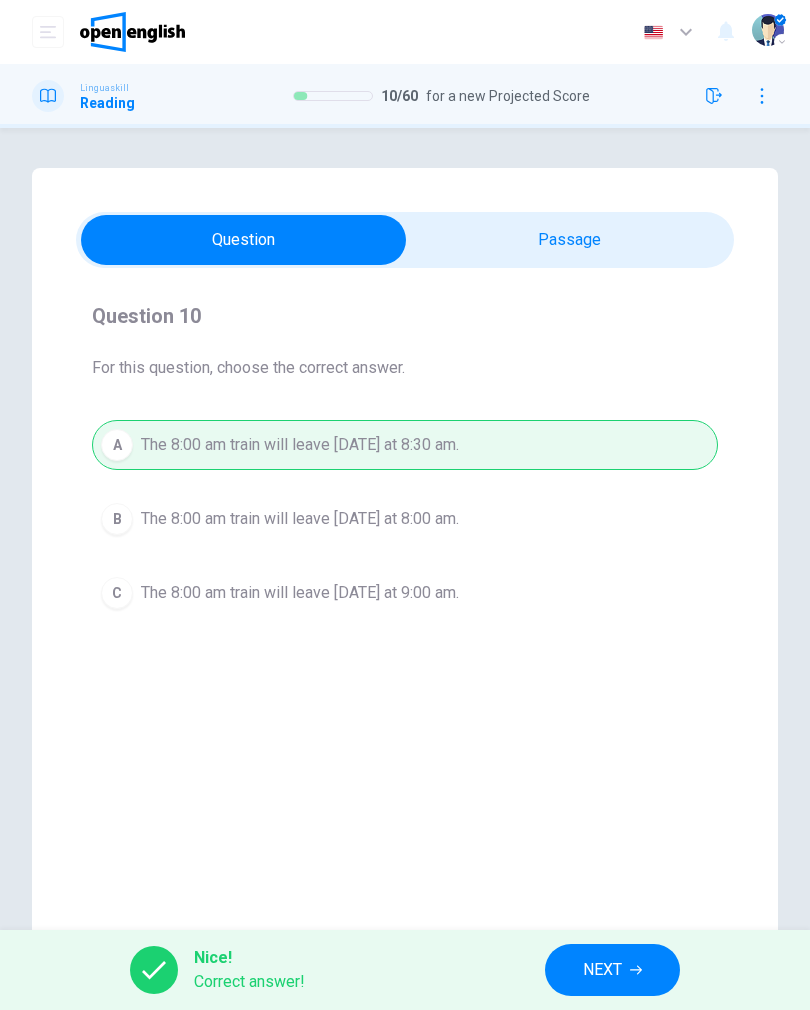 click on "NEXT" at bounding box center (612, 970) 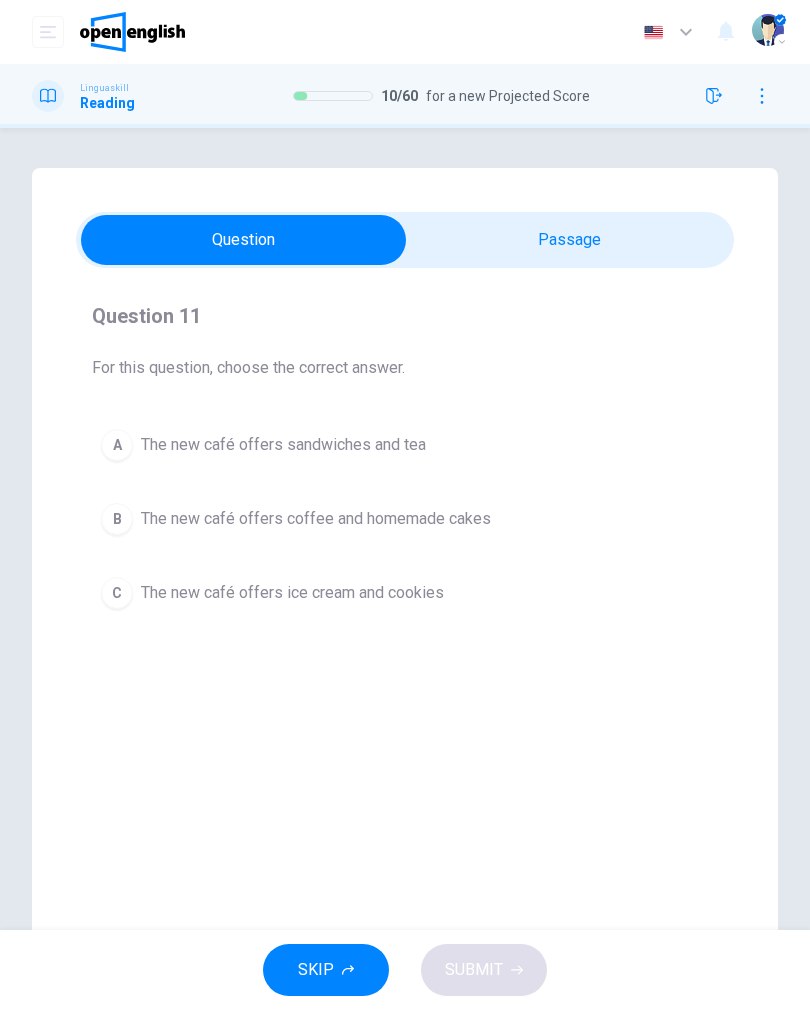 click on "B The new café offers coffee and homemade cakes" at bounding box center [405, 519] 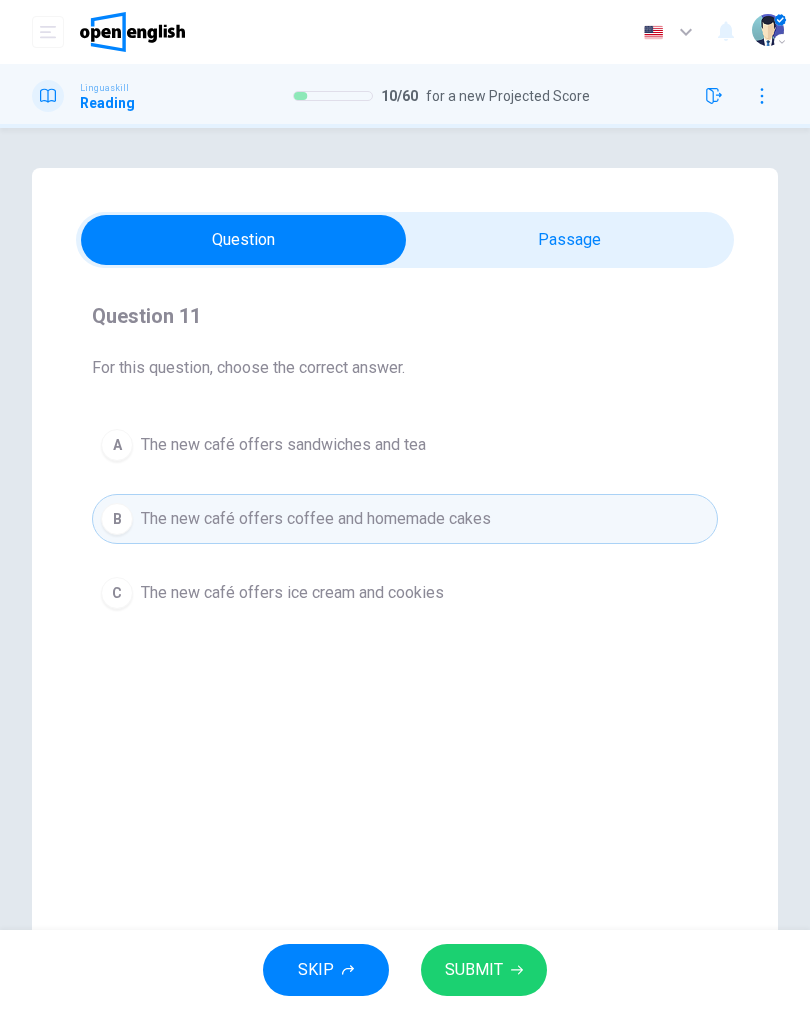 click on "SUBMIT" at bounding box center (474, 970) 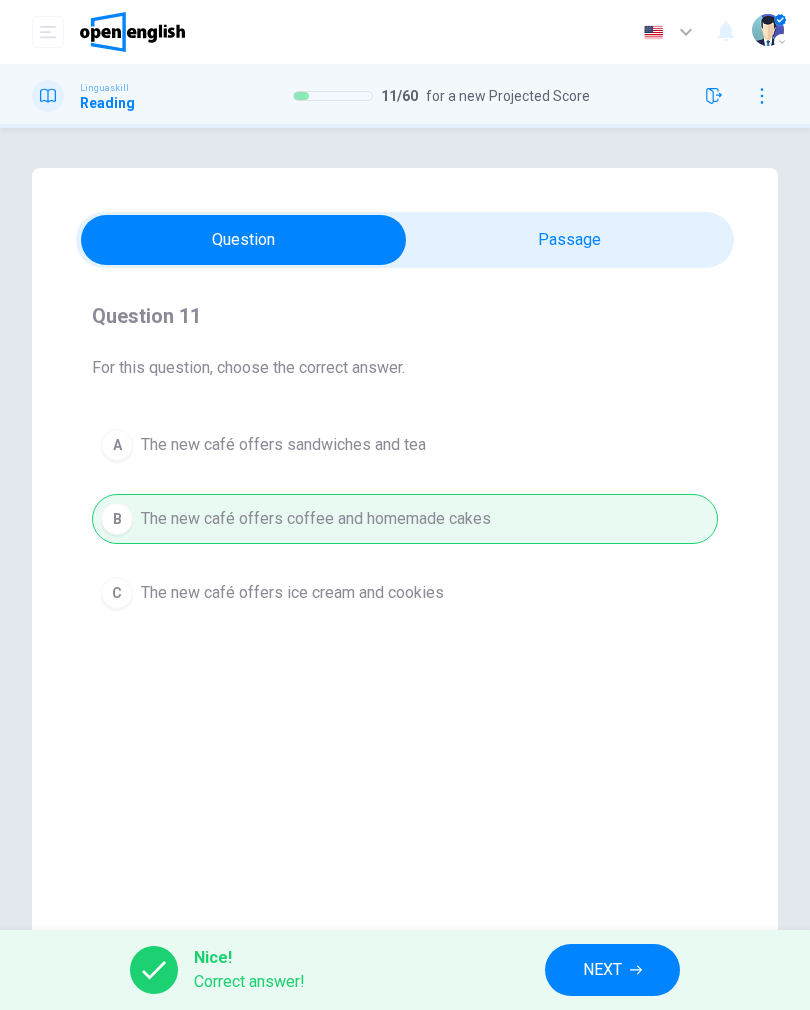 click on "NEXT" at bounding box center [612, 970] 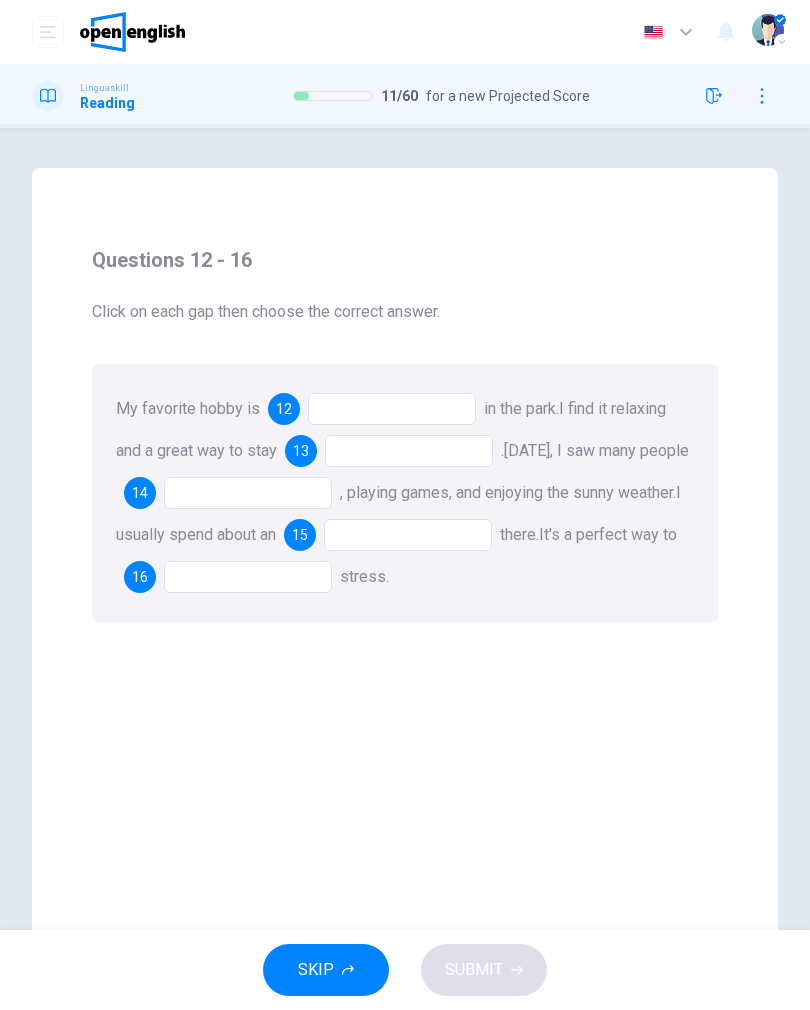 click at bounding box center (392, 409) 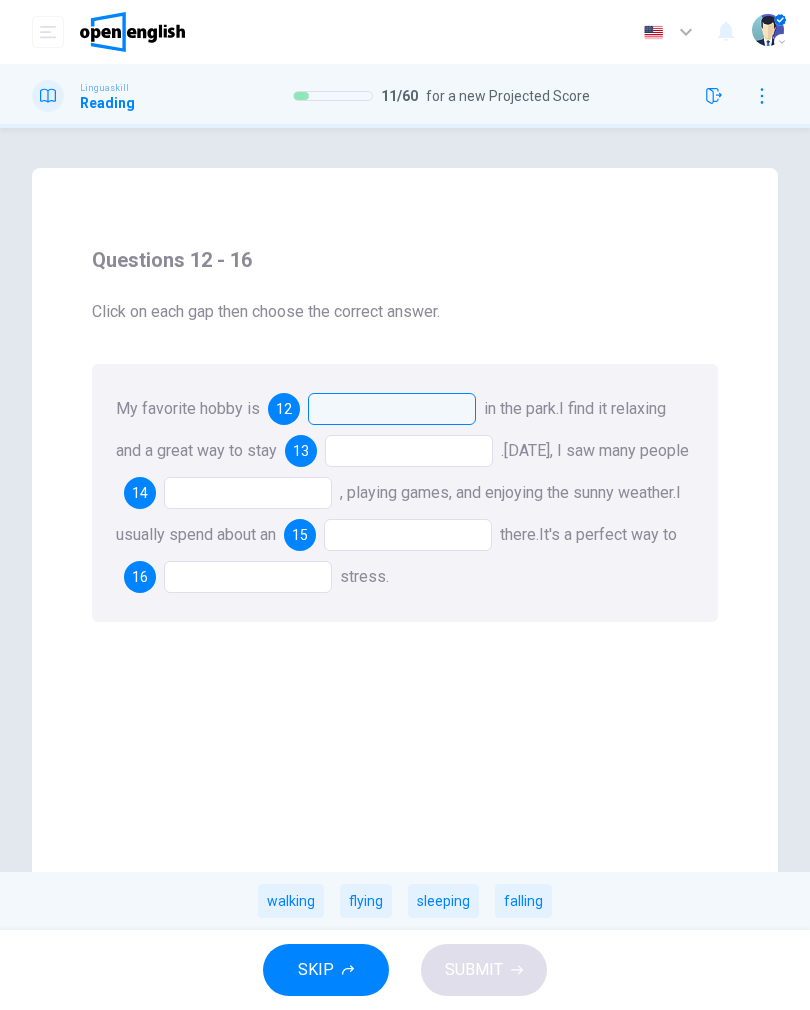 click on "walking" at bounding box center (291, 901) 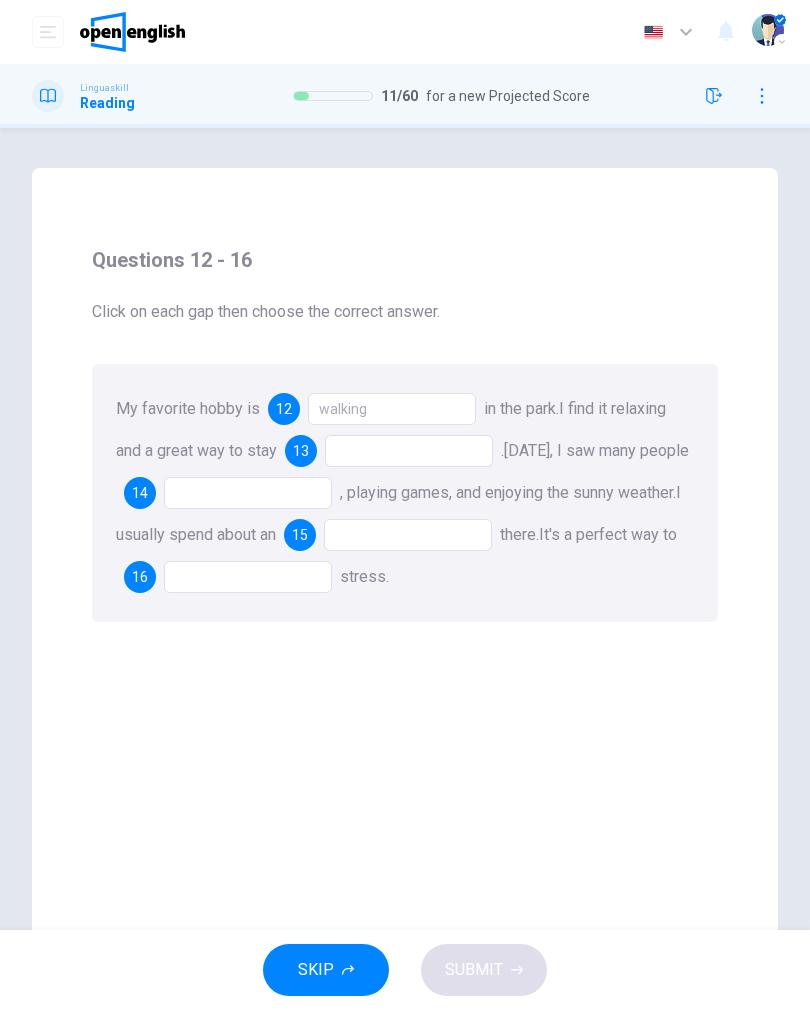 click at bounding box center [409, 451] 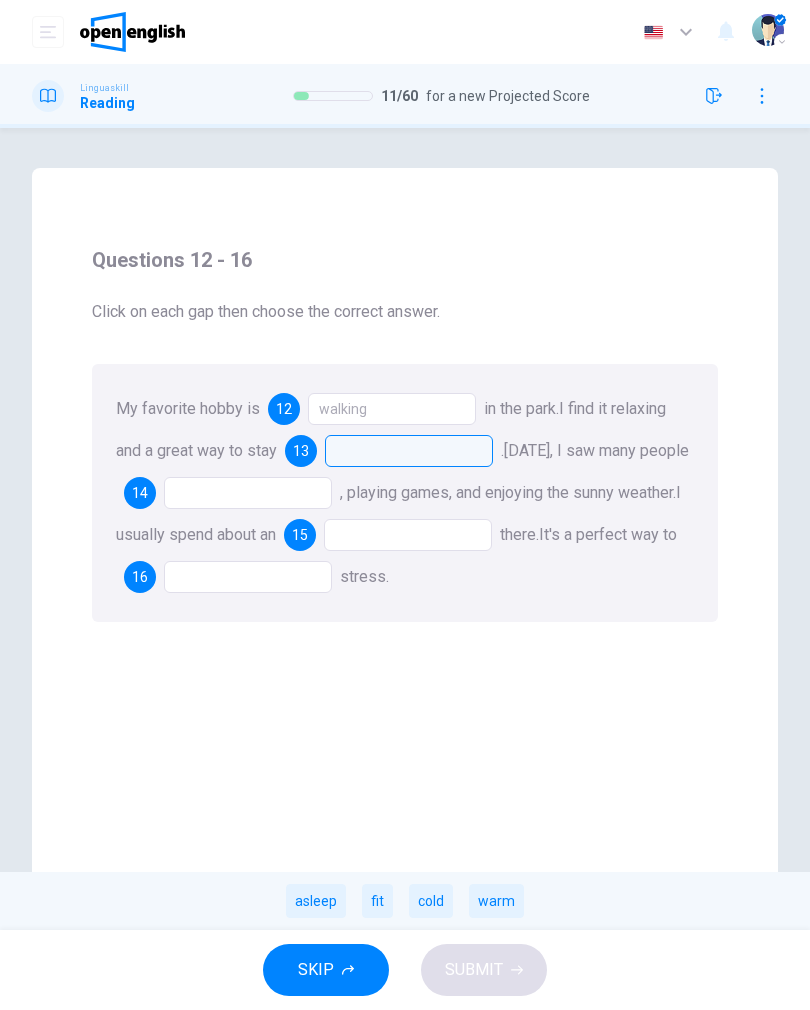 click on "fit" at bounding box center (377, 901) 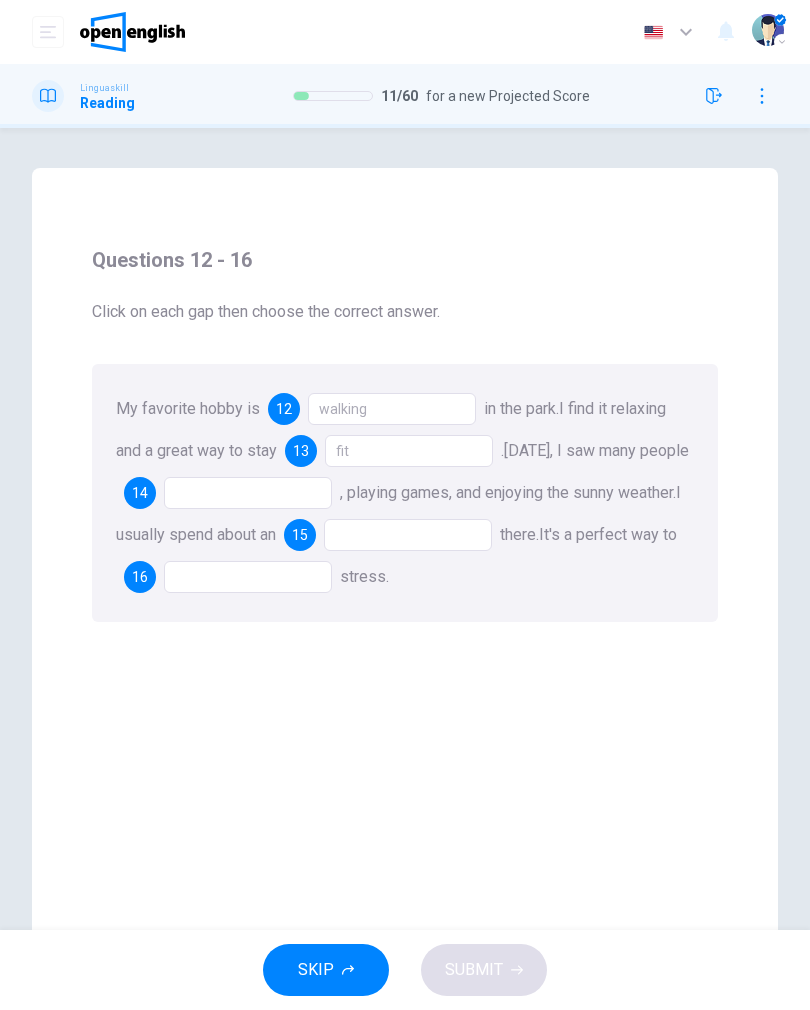click at bounding box center [248, 493] 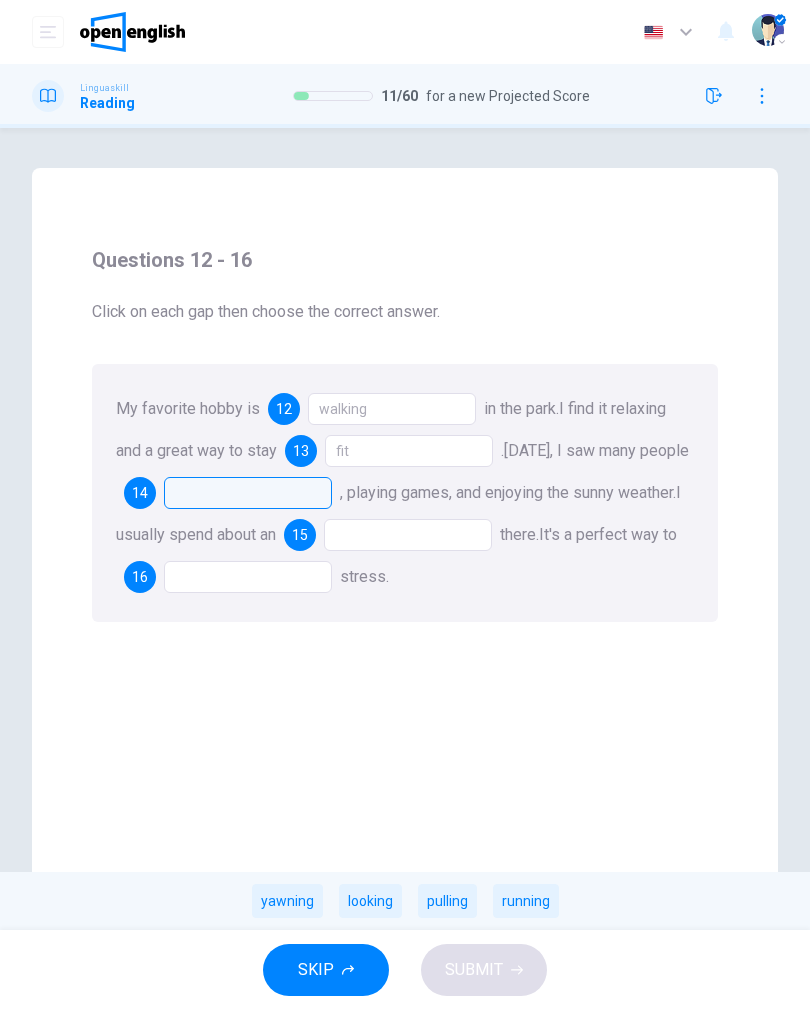 click on "running" at bounding box center (526, 901) 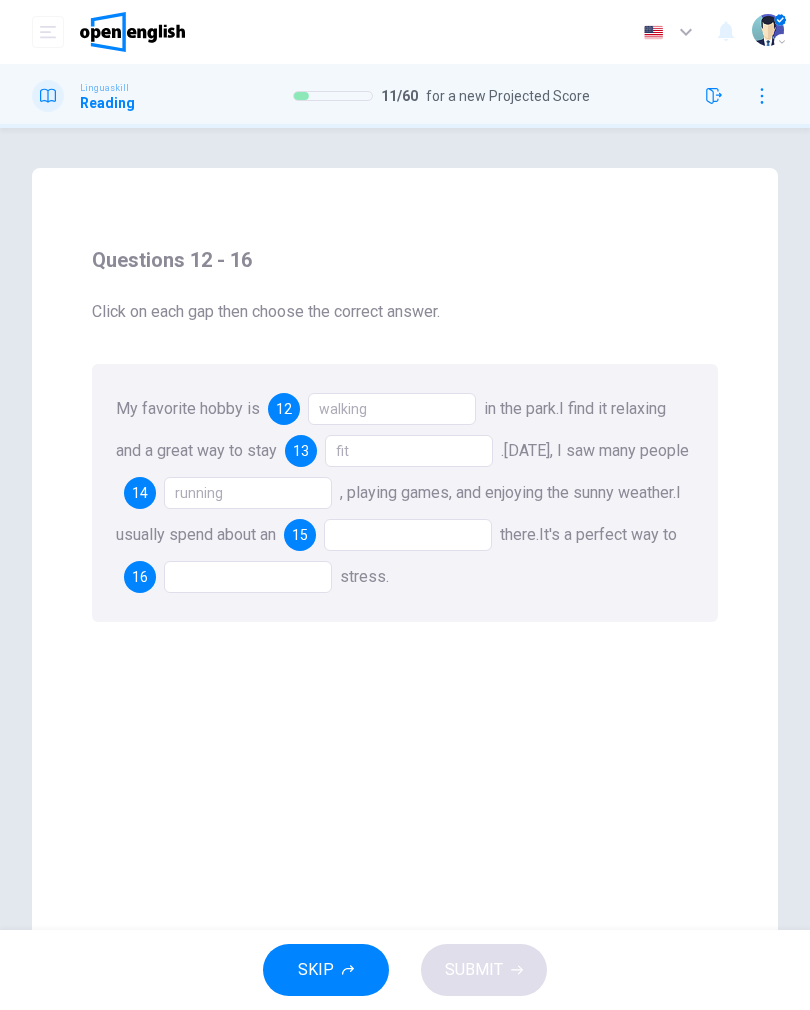 click at bounding box center [408, 535] 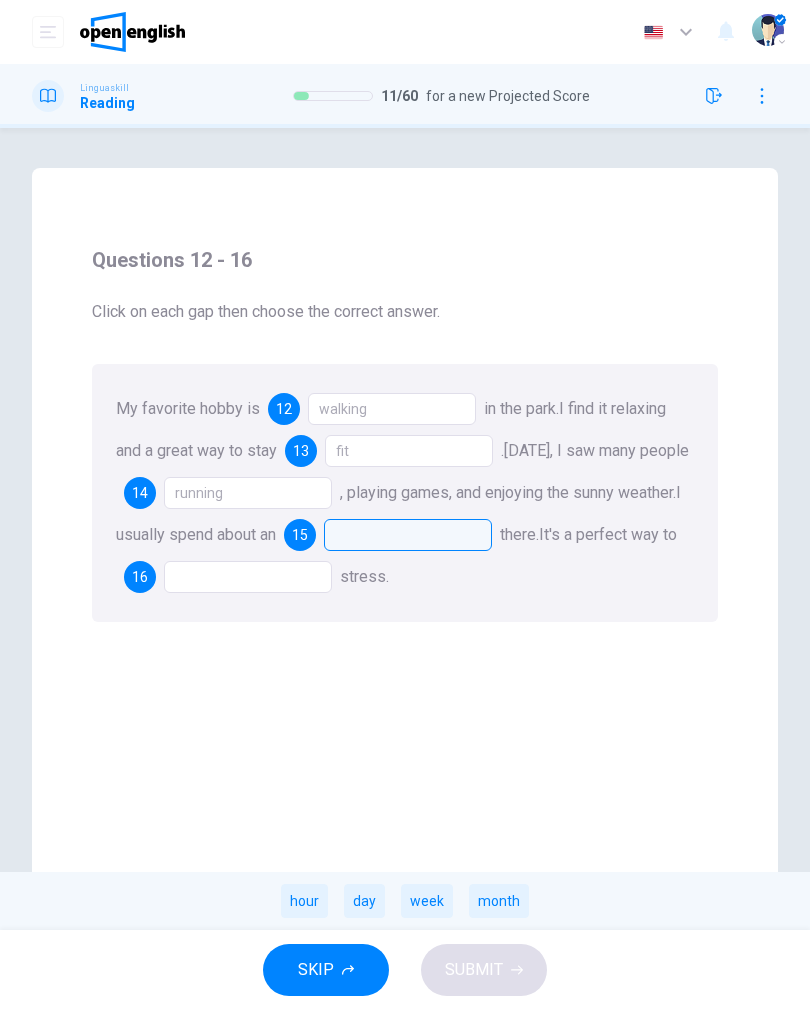 click on "hour" at bounding box center [304, 901] 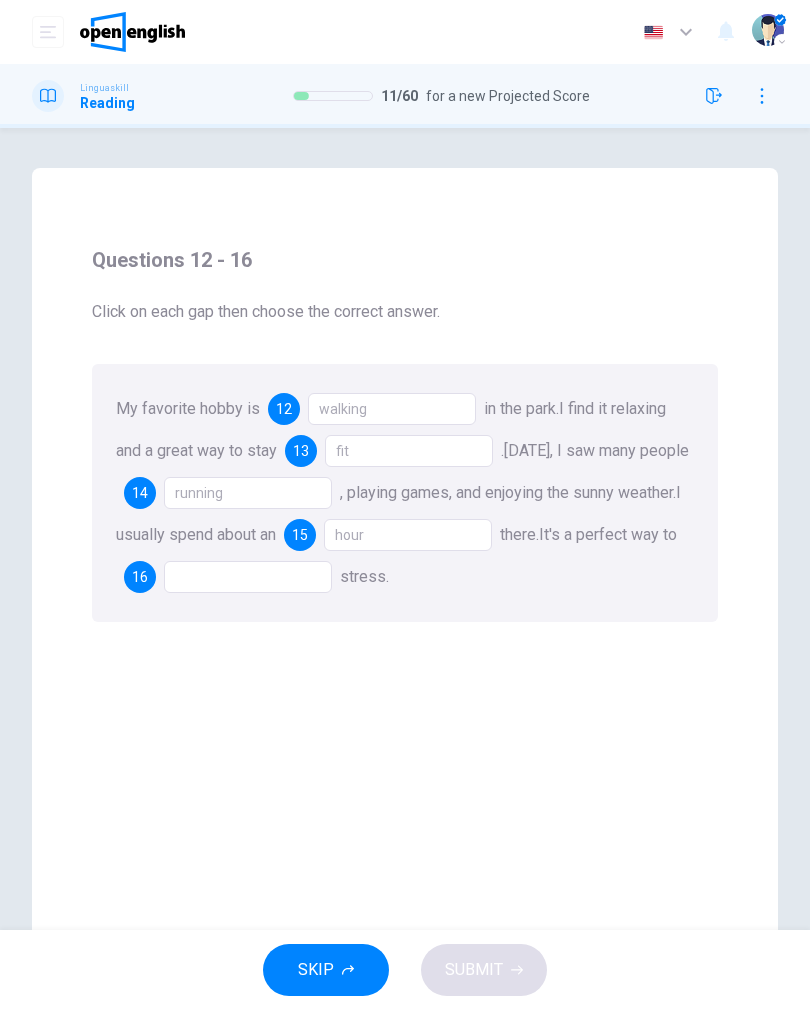 click at bounding box center [248, 577] 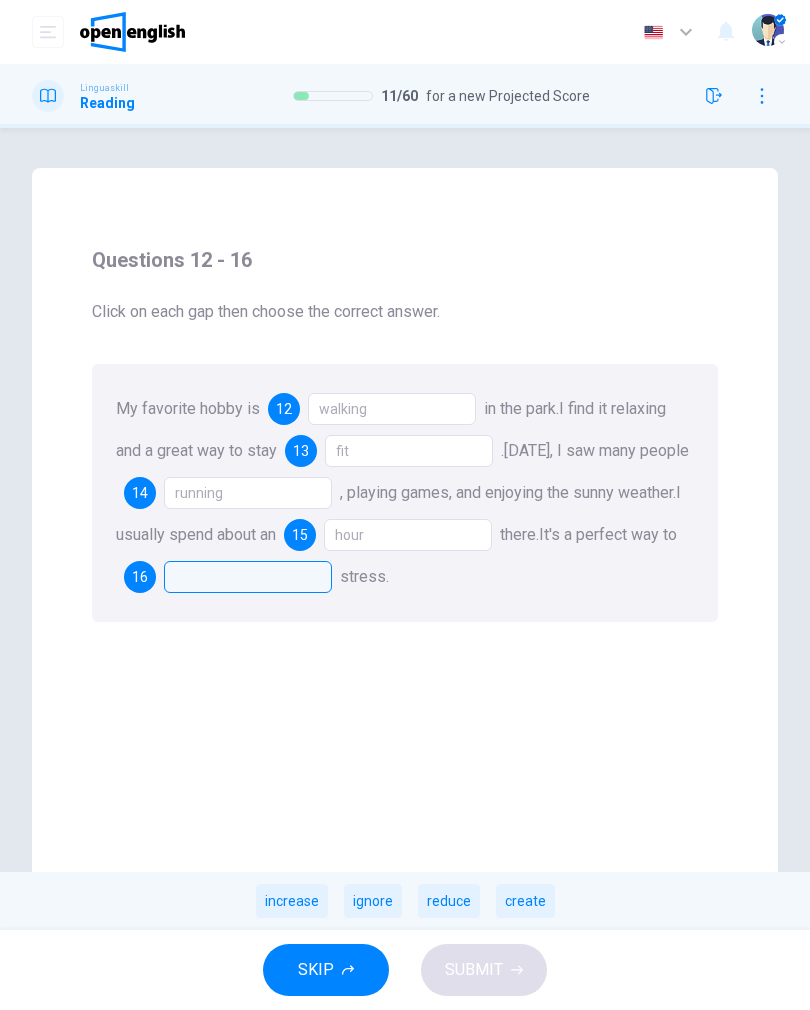 click on "reduce" at bounding box center (449, 901) 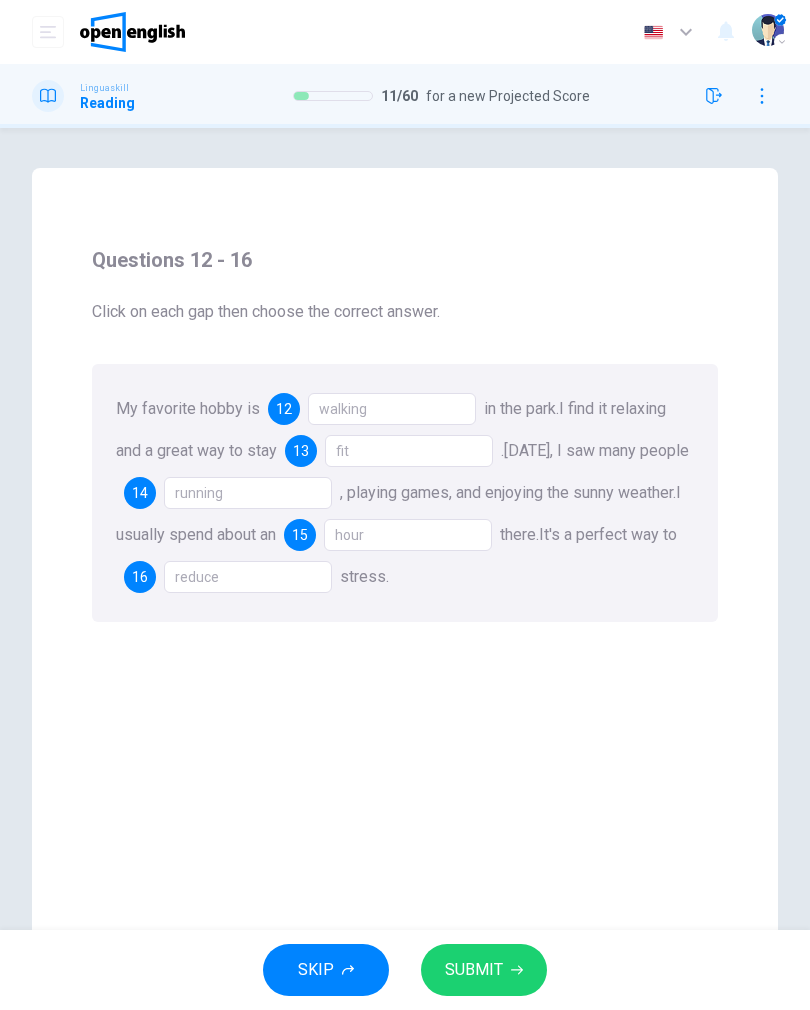 click on "SUBMIT" at bounding box center [474, 970] 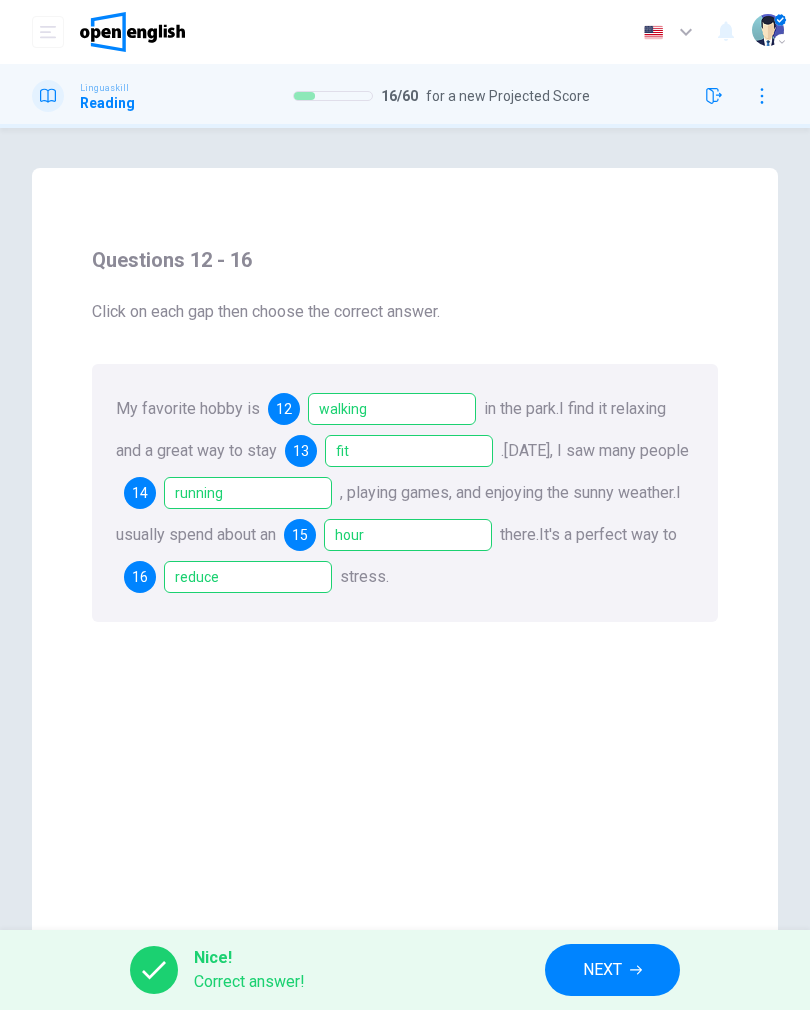 click on "NEXT" at bounding box center [602, 970] 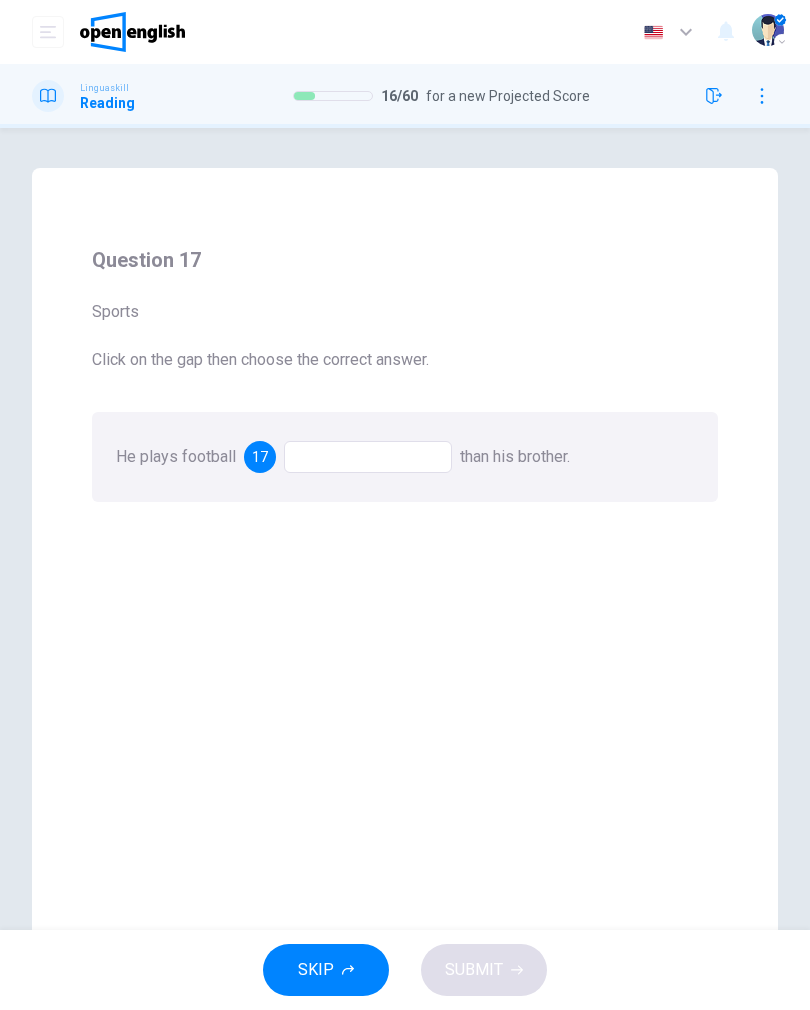 click at bounding box center [368, 457] 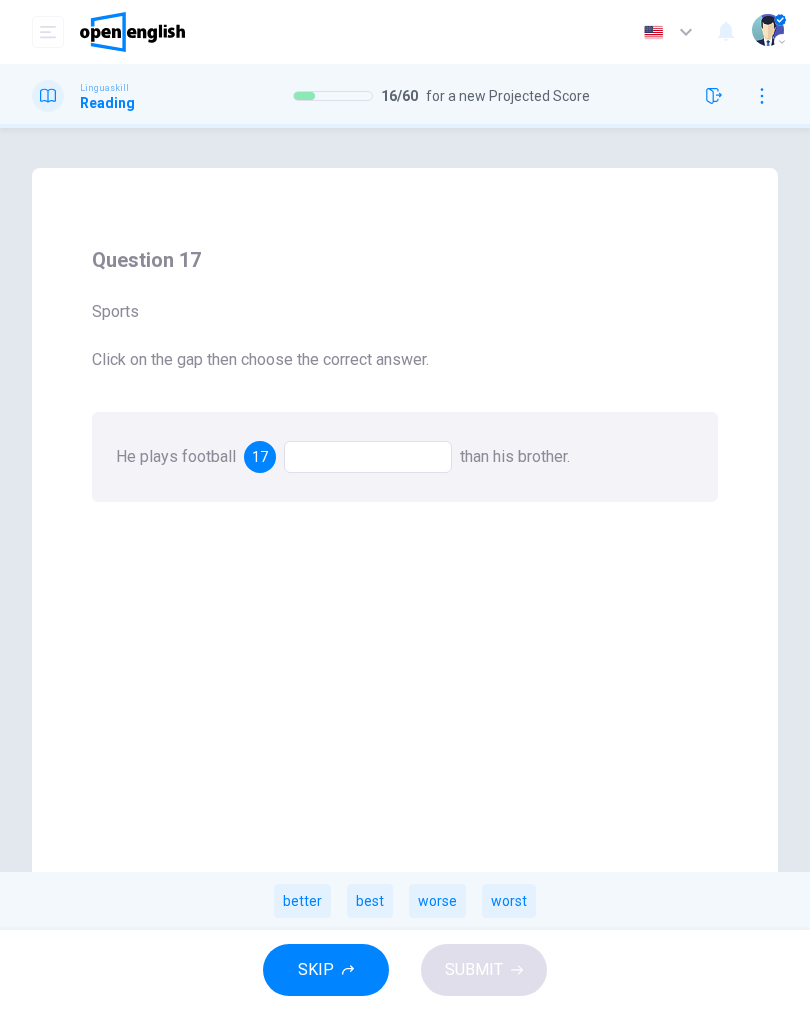 click on "better" at bounding box center (302, 901) 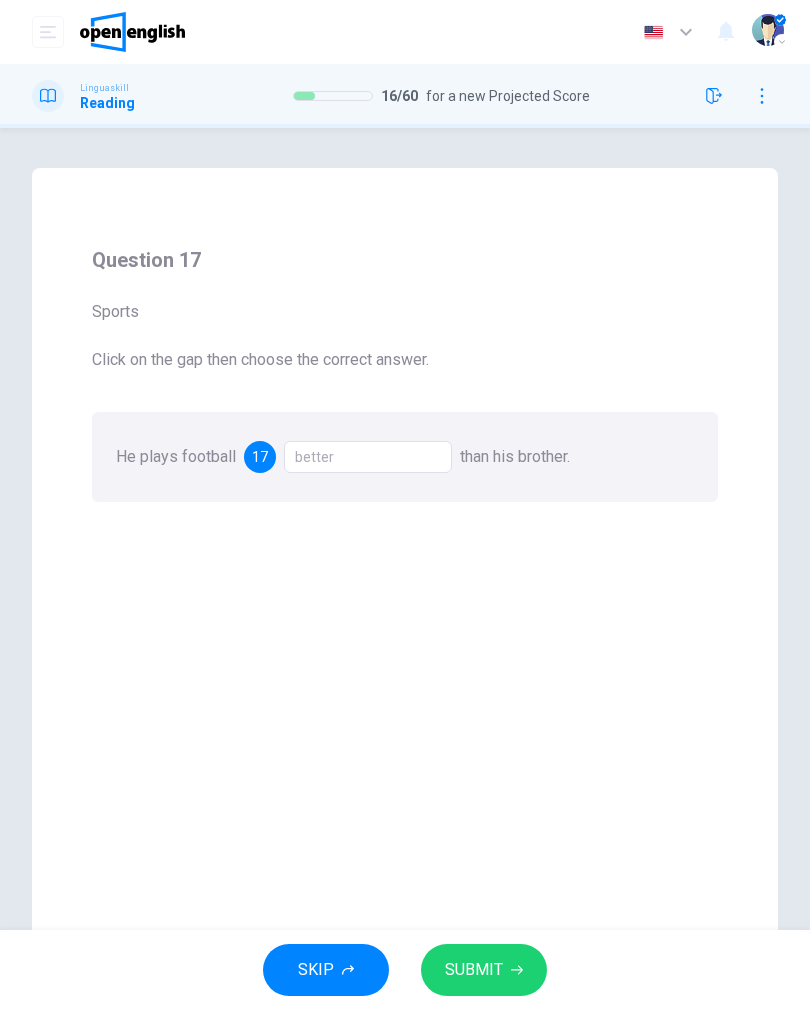 click on "SUBMIT" at bounding box center (474, 970) 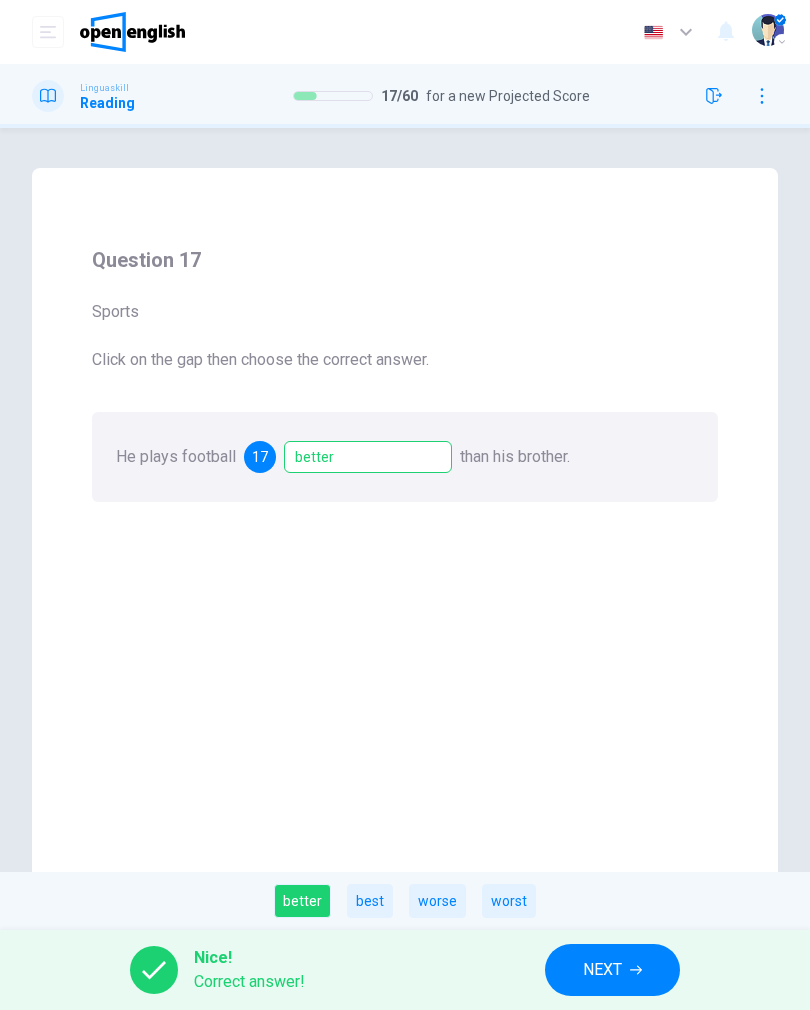 click on "NEXT" at bounding box center (612, 970) 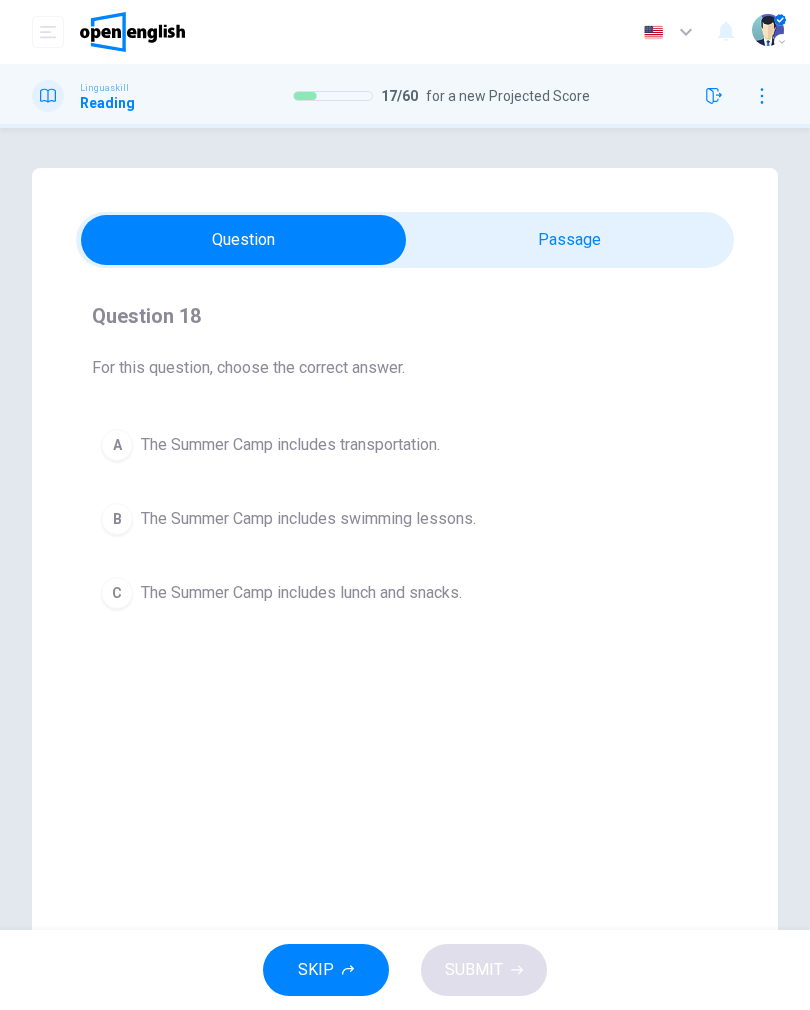 click on "The Summer Camp includes lunch and snacks." at bounding box center [301, 593] 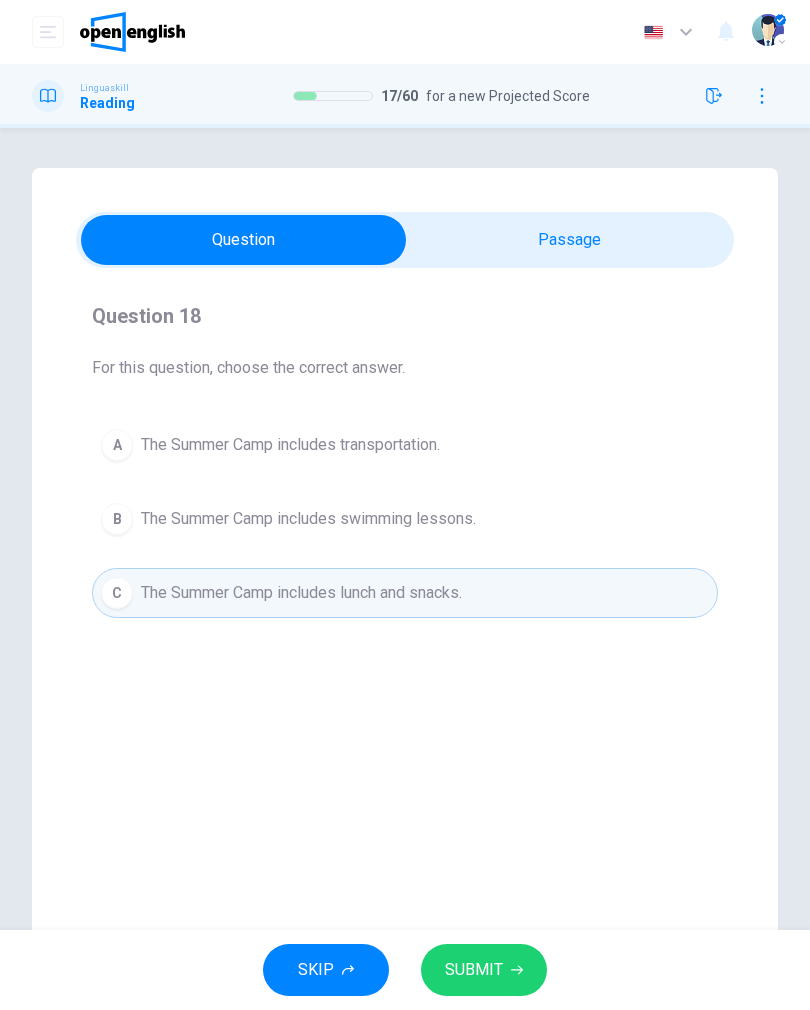 click on "SUBMIT" at bounding box center [484, 970] 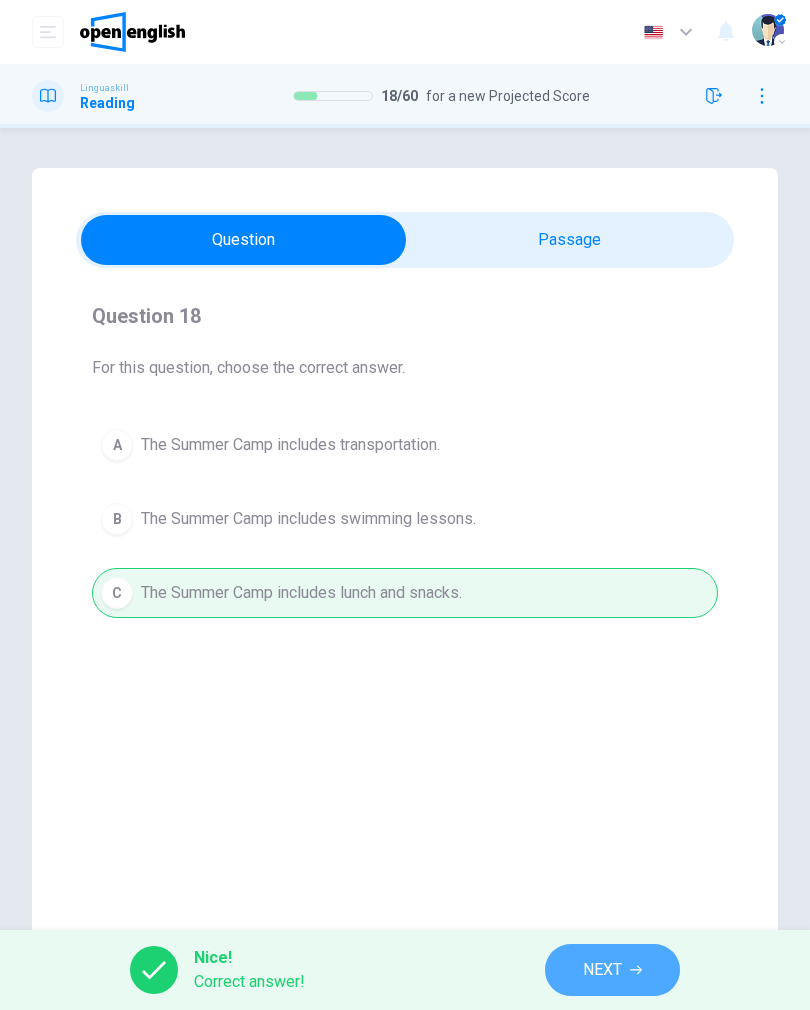 click on "NEXT" at bounding box center (612, 970) 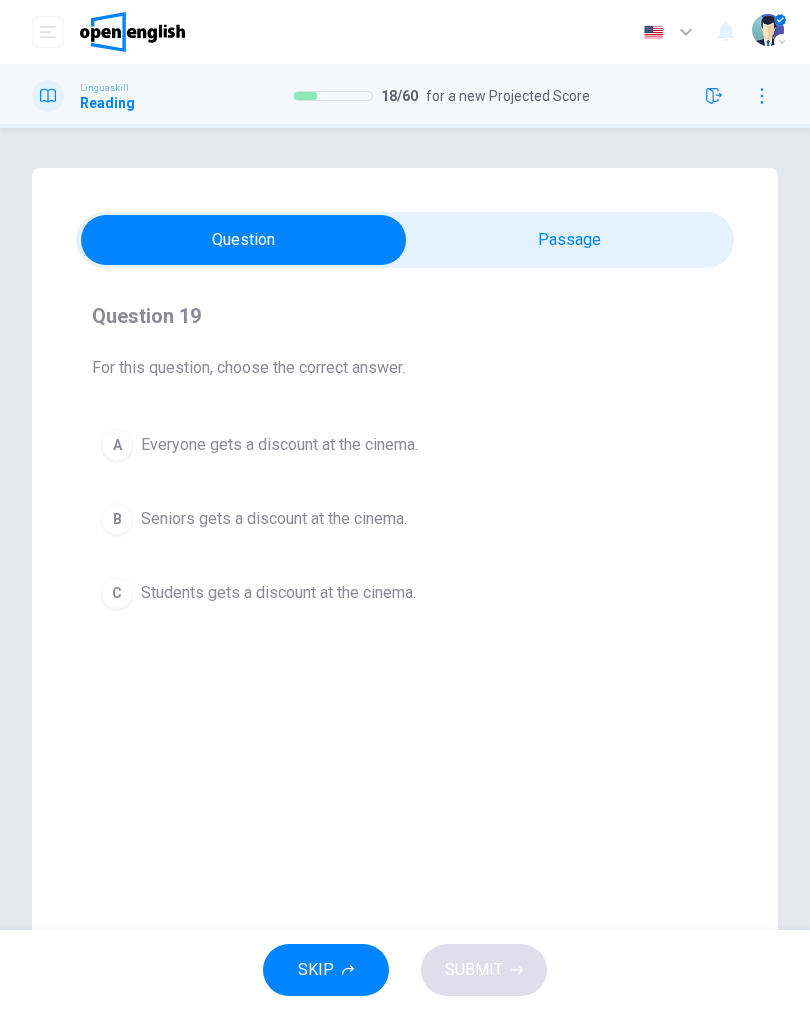 click on "C Students gets a discount at the cinema." at bounding box center (405, 593) 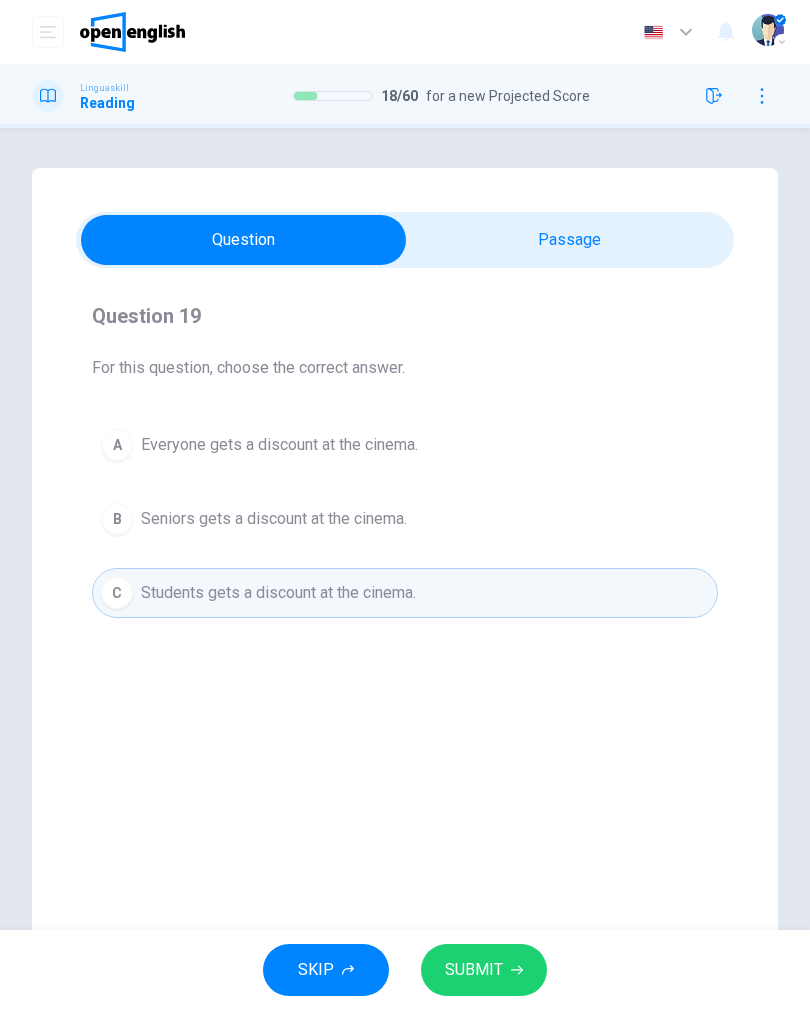 click on "SUBMIT" at bounding box center [484, 970] 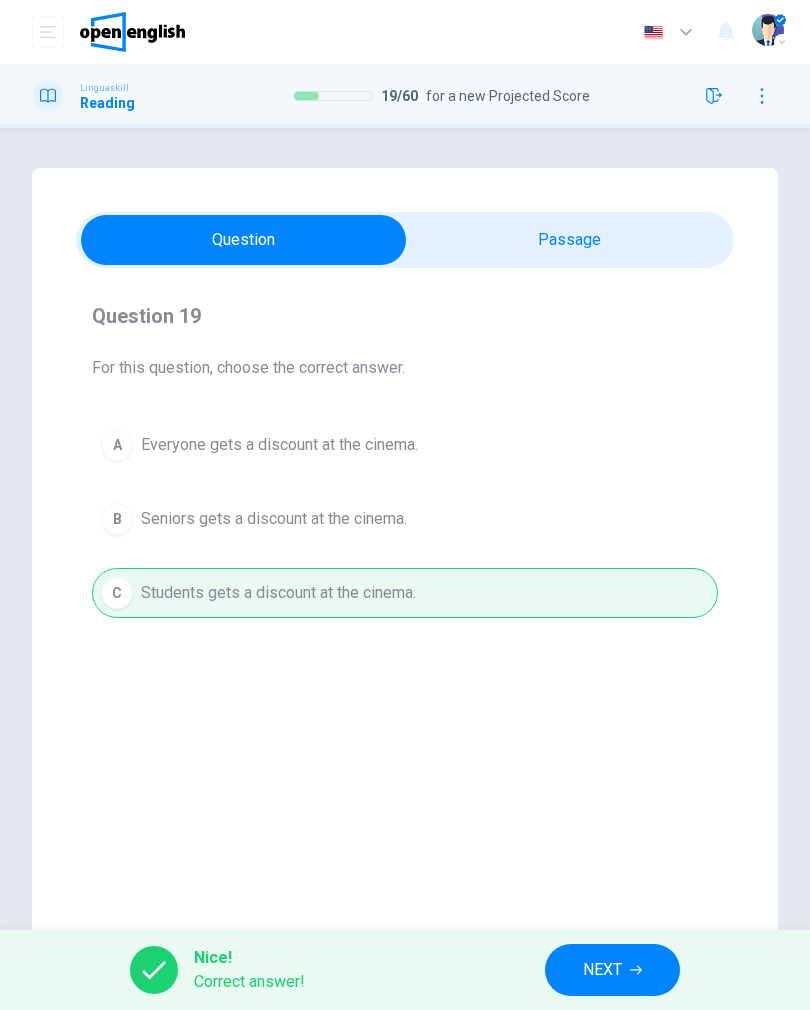 click 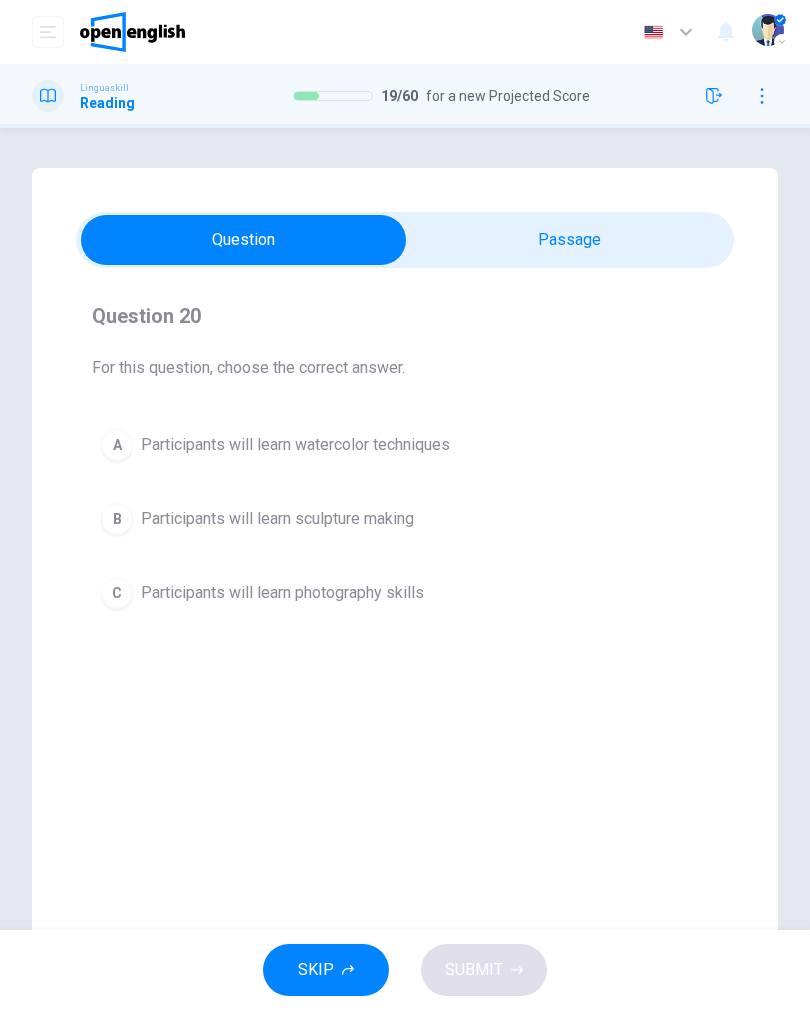 click on "A Participants will learn watercolor techniques" at bounding box center (405, 445) 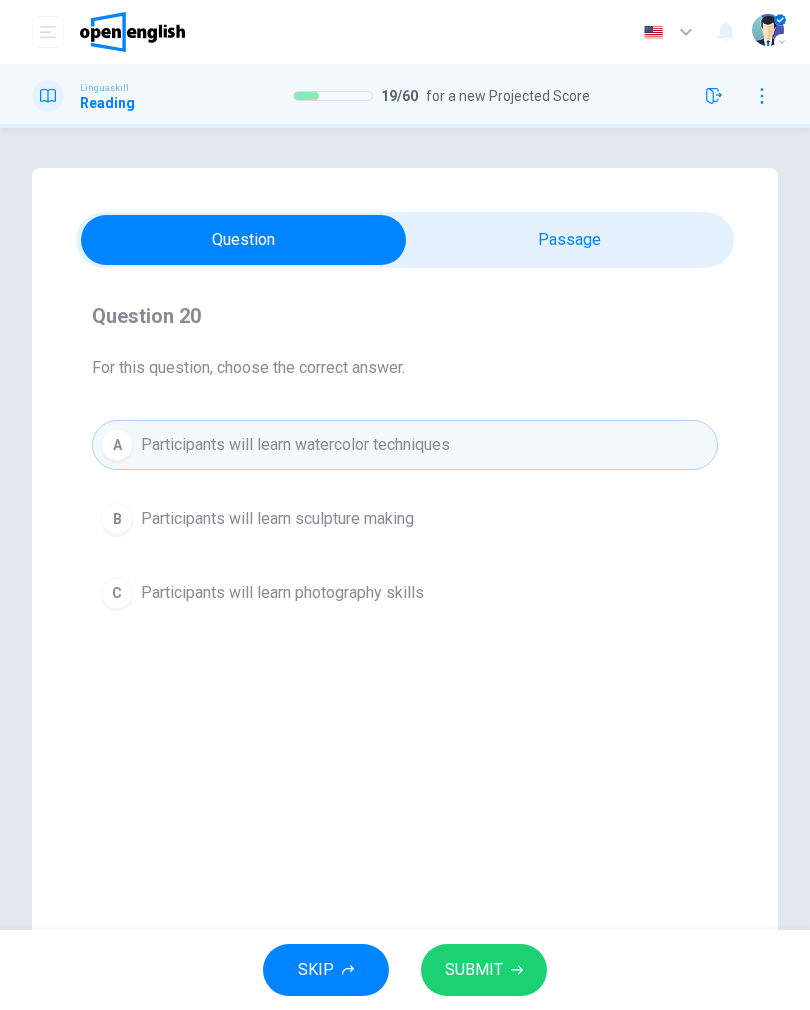 click on "SUBMIT" at bounding box center [474, 970] 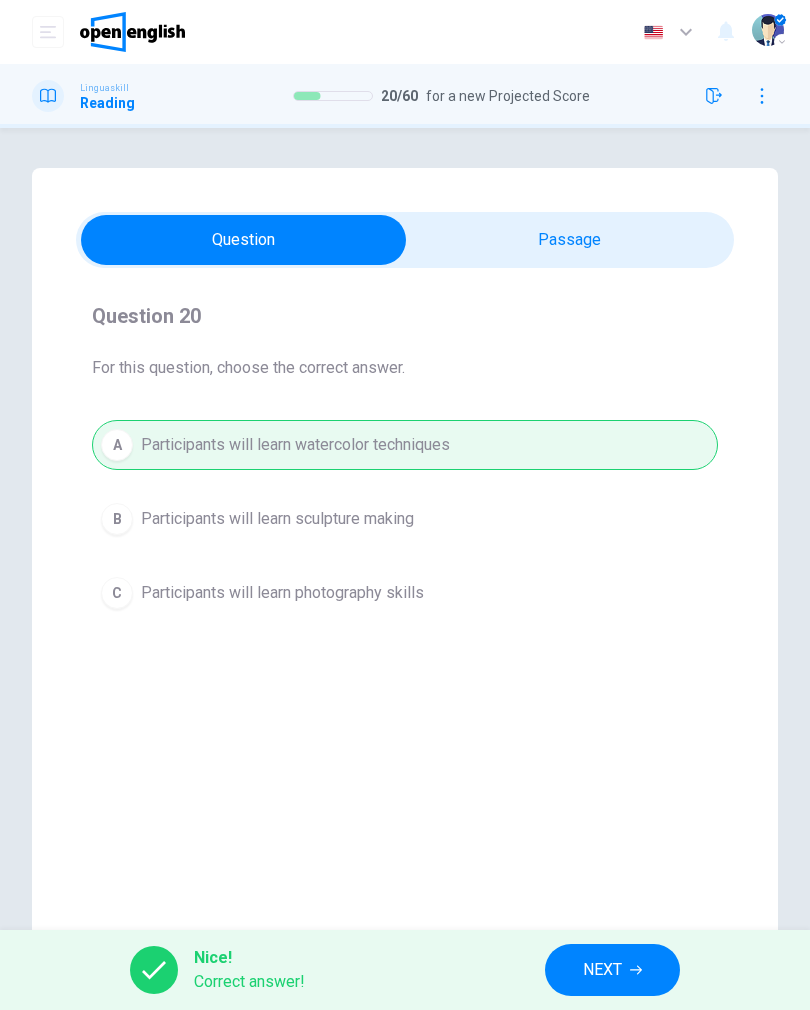 click on "NEXT" at bounding box center (612, 970) 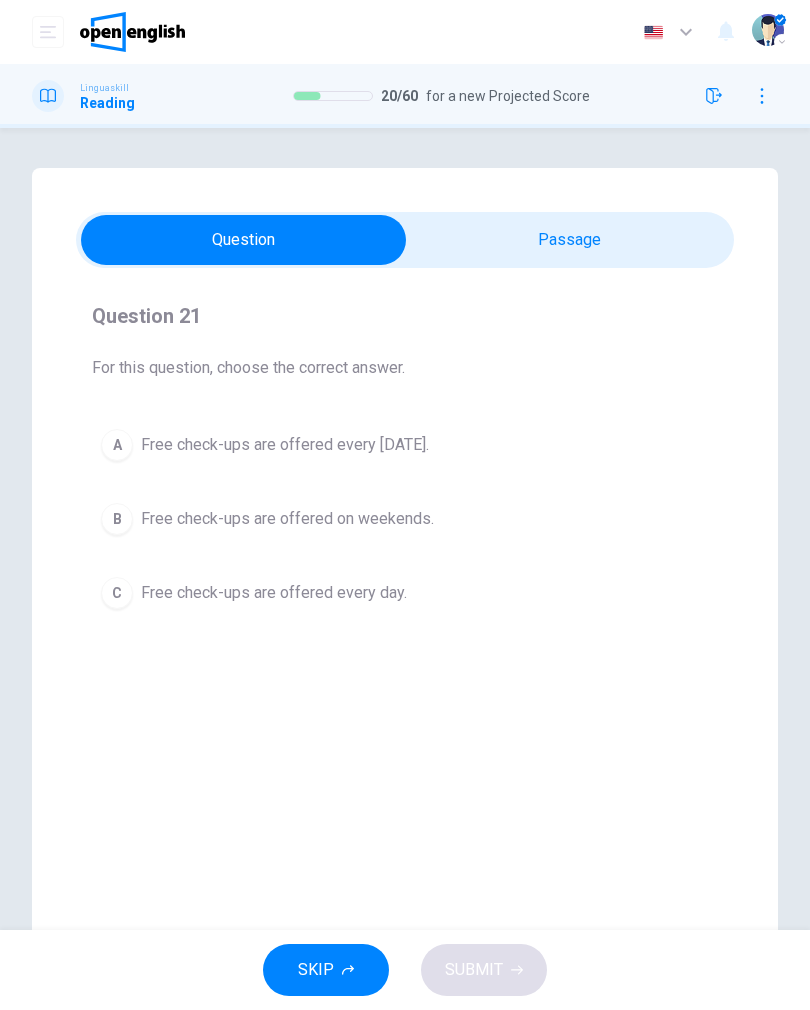 click on "A Free check-ups are offered every [DATE]." at bounding box center [405, 445] 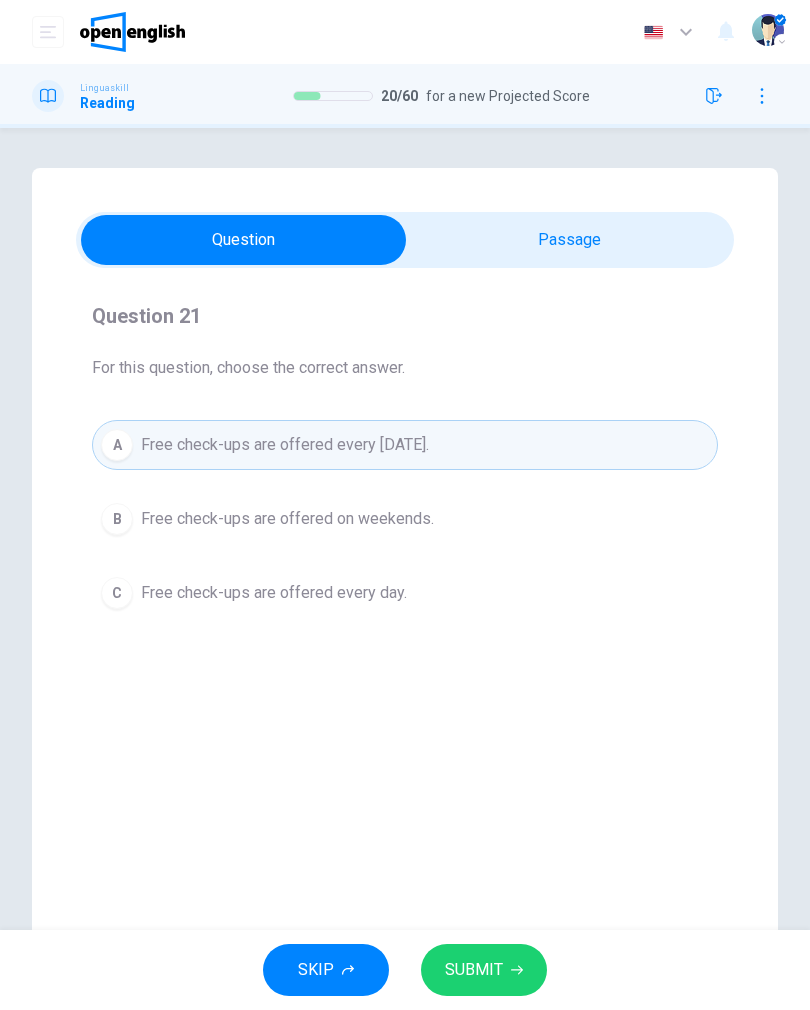 click on "SUBMIT" at bounding box center [484, 970] 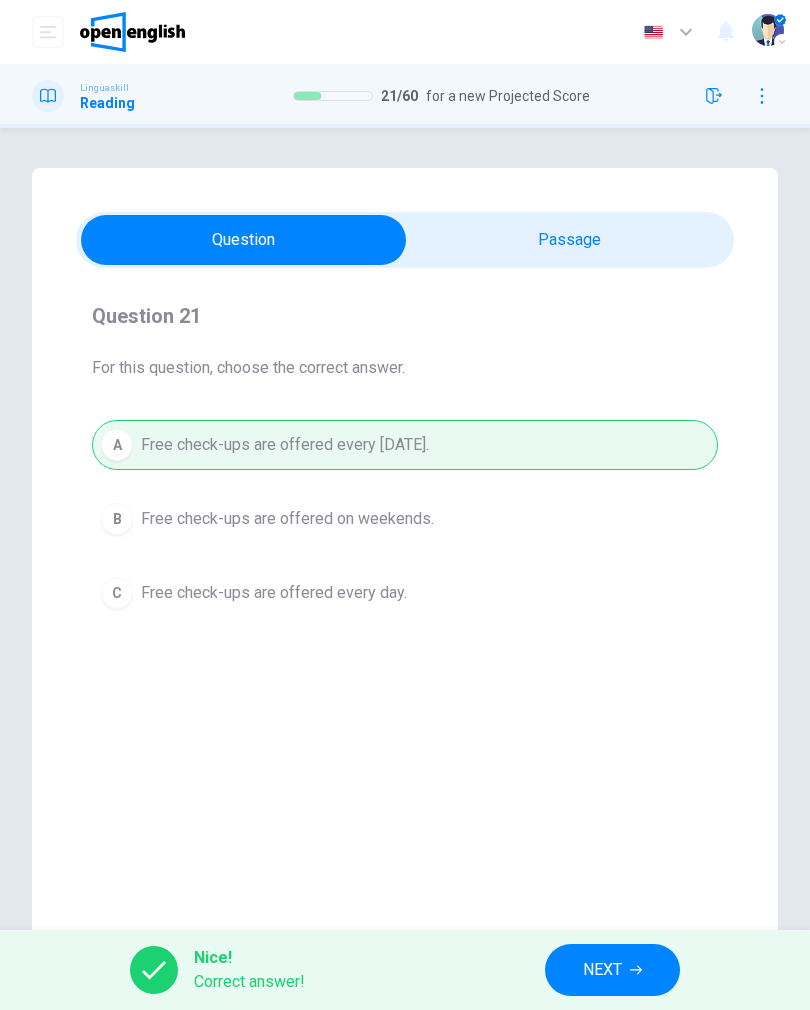 click on "NEXT" at bounding box center (602, 970) 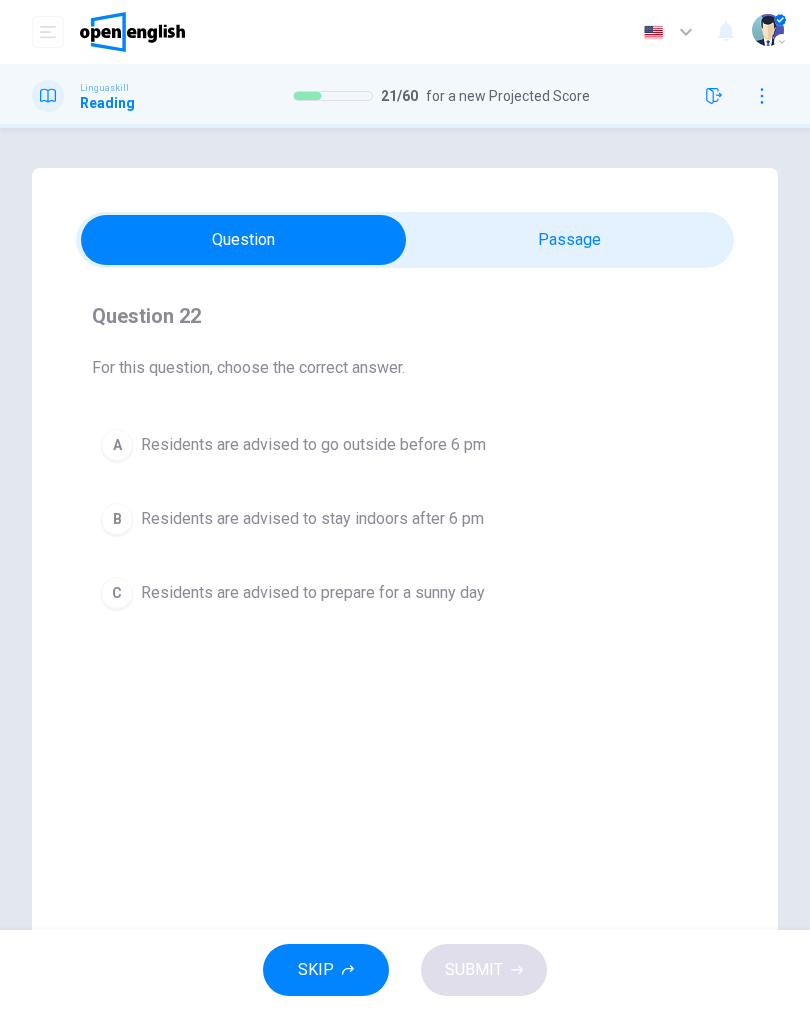 click on "B Residents are advised to stay indoors after 6 pm" at bounding box center (405, 519) 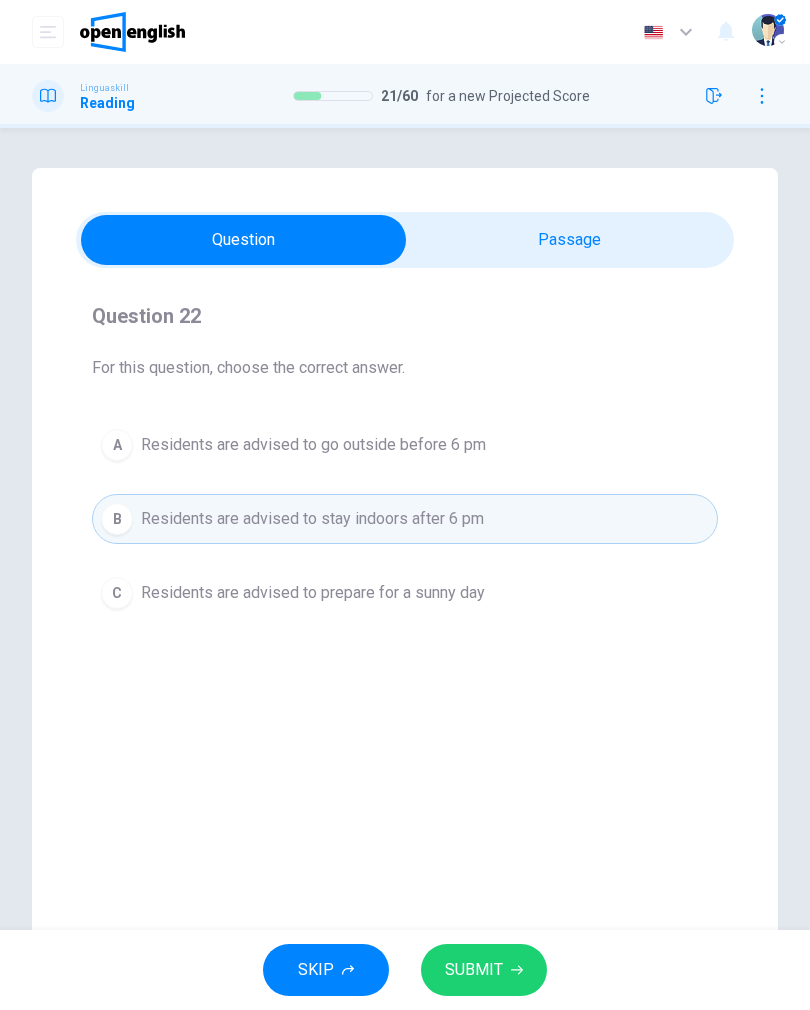 click on "SUBMIT" at bounding box center [484, 970] 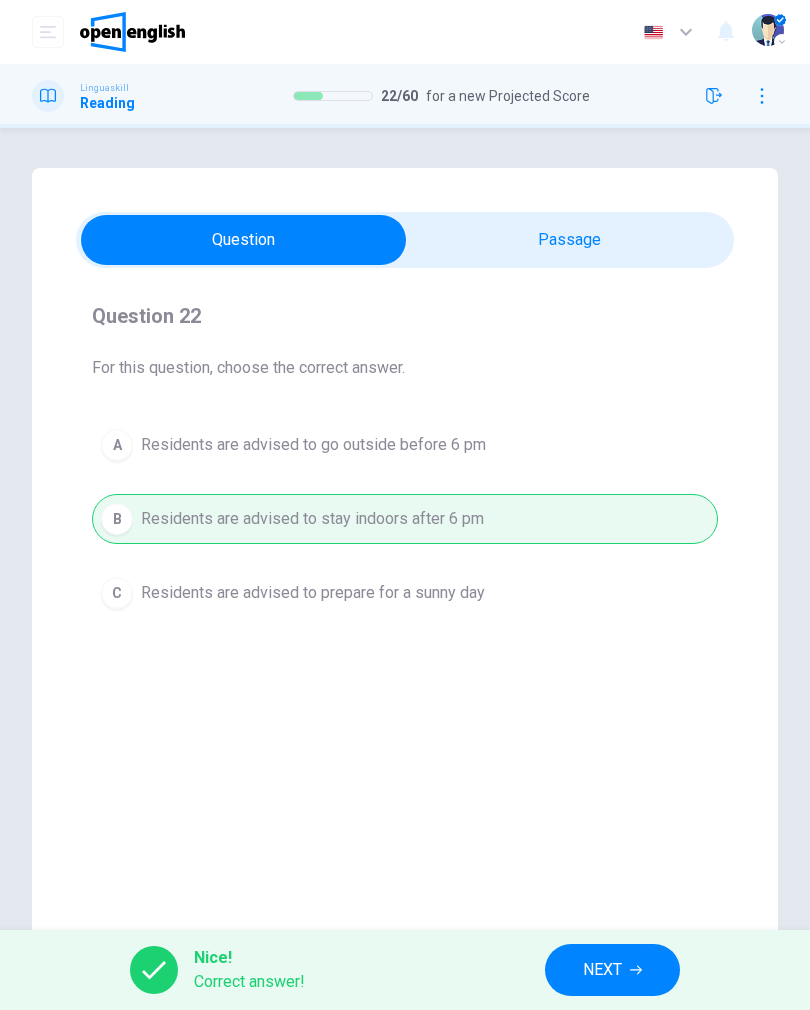 click on "NEXT" at bounding box center (612, 970) 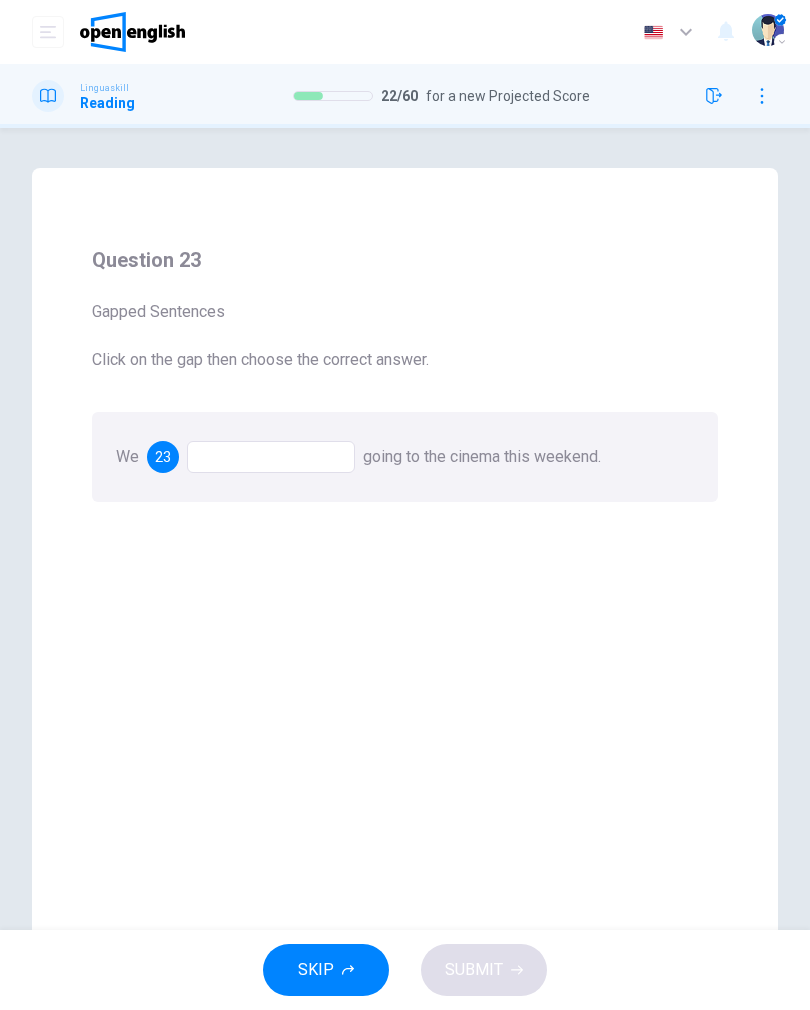 click at bounding box center [271, 457] 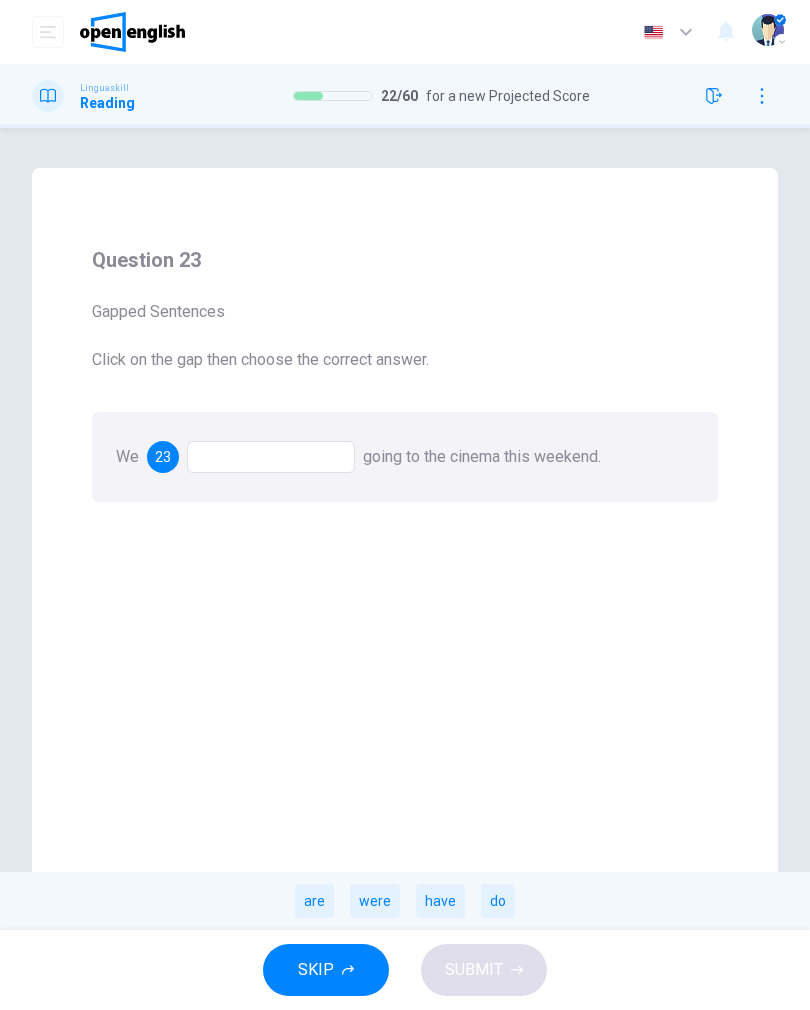 click on "are" at bounding box center (314, 901) 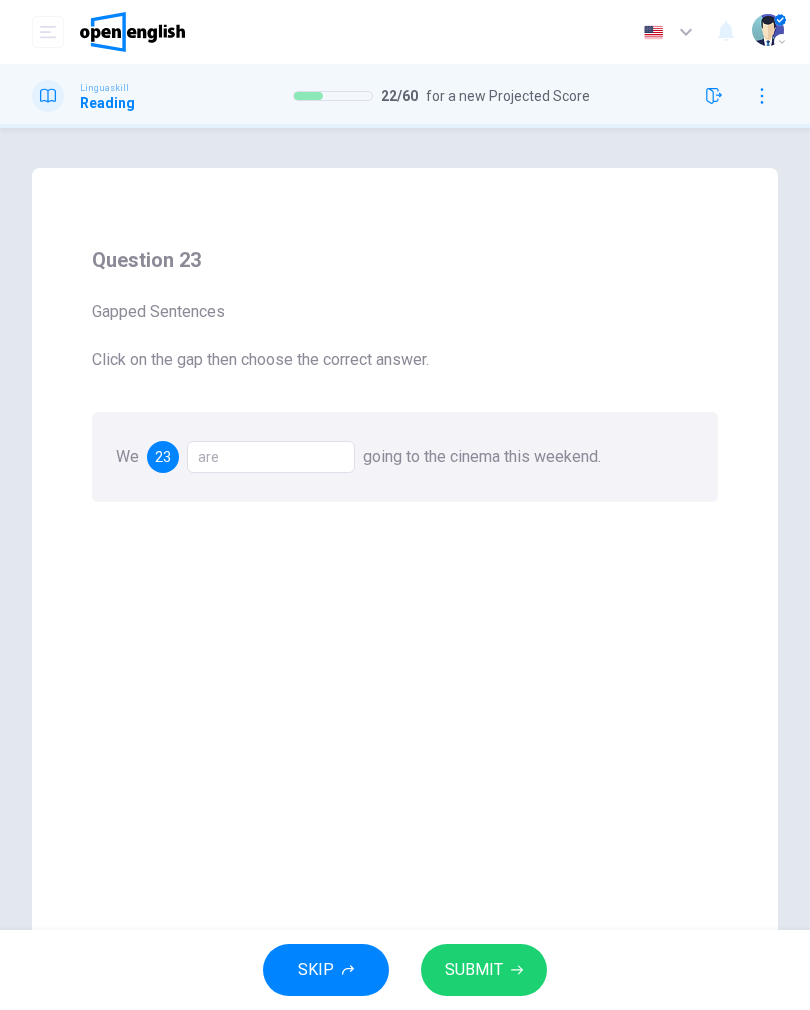 click on "SUBMIT" at bounding box center (474, 970) 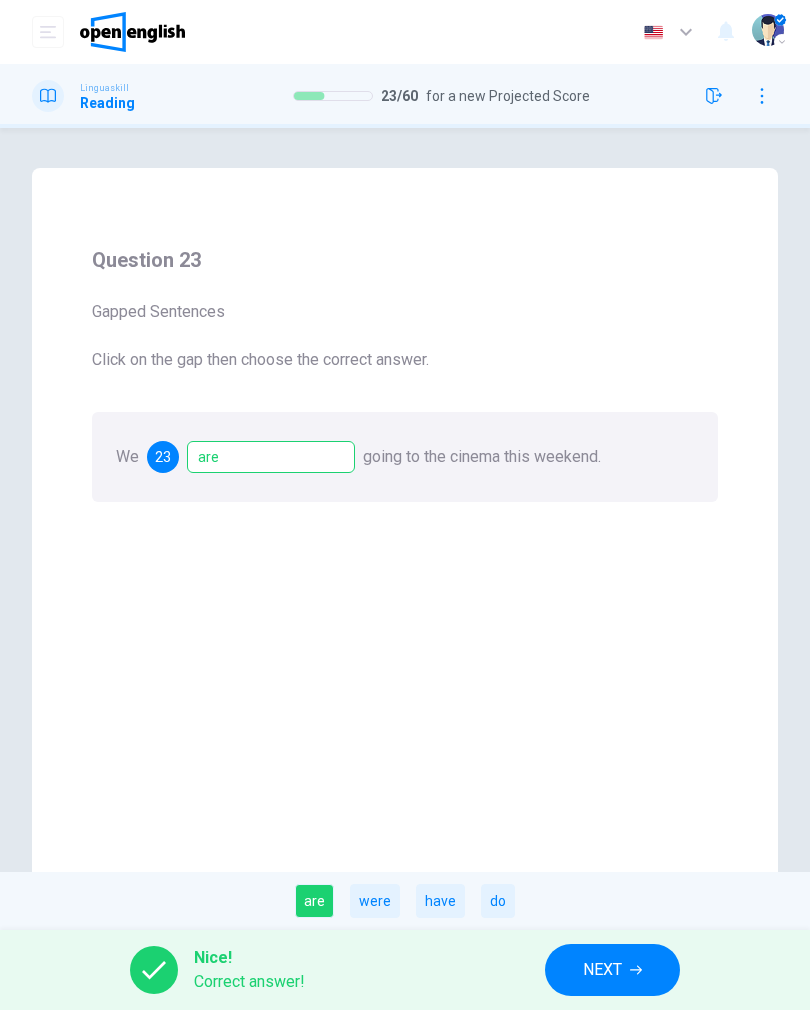 click on "NEXT" at bounding box center [612, 970] 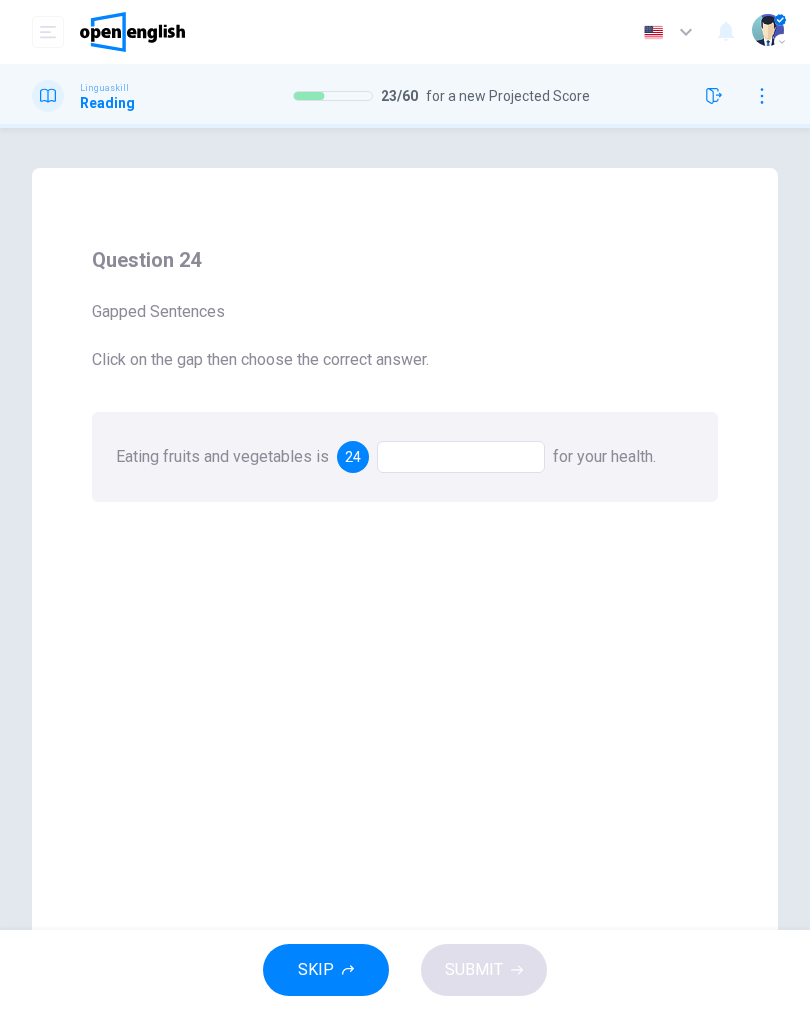 click at bounding box center [461, 457] 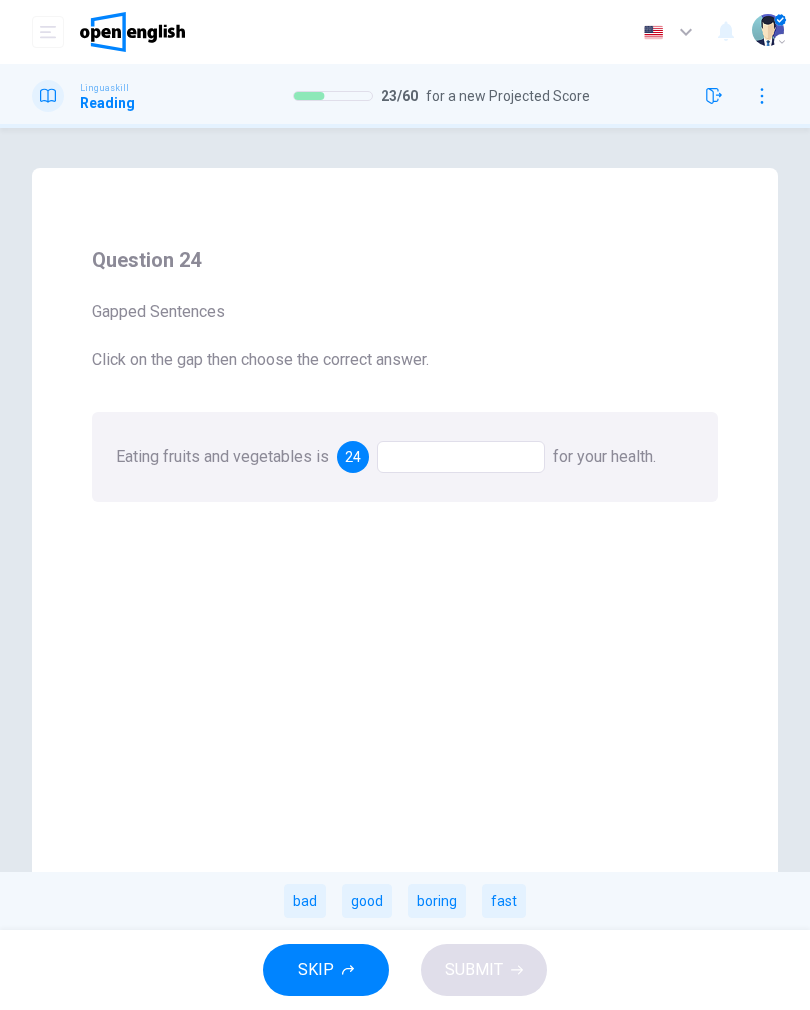 click on "good" at bounding box center (367, 901) 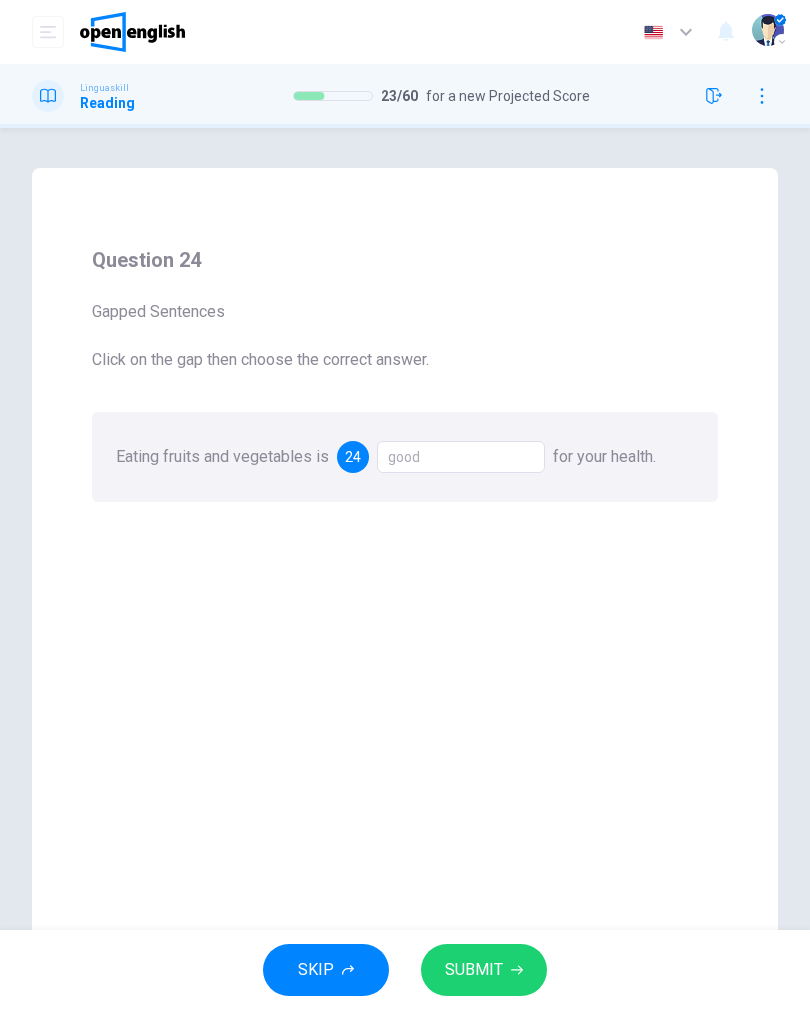 click on "SUBMIT" at bounding box center (474, 970) 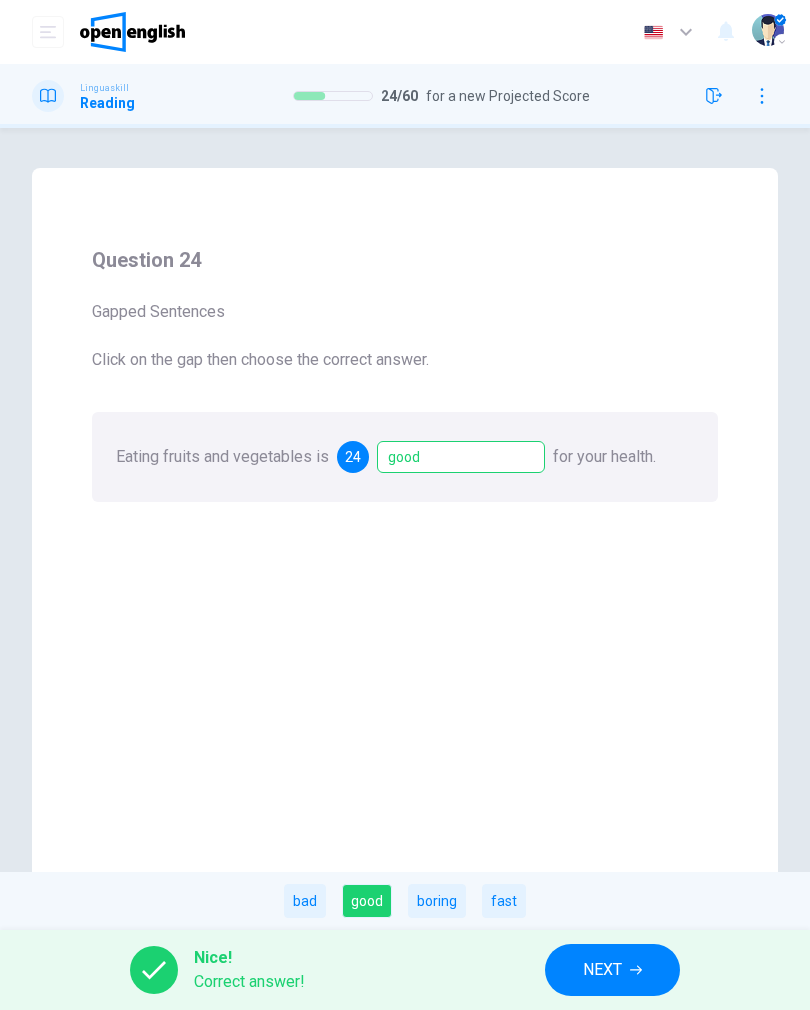 click on "NEXT" at bounding box center [602, 970] 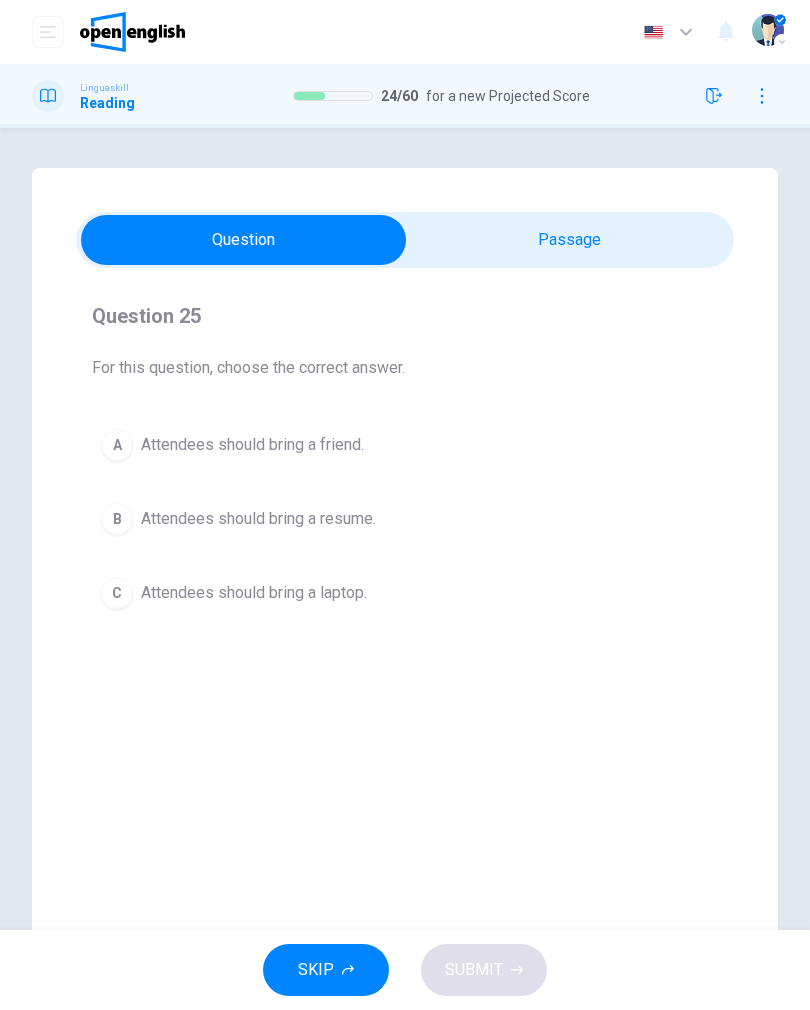 click on "B Attendees should bring a resume." at bounding box center [405, 519] 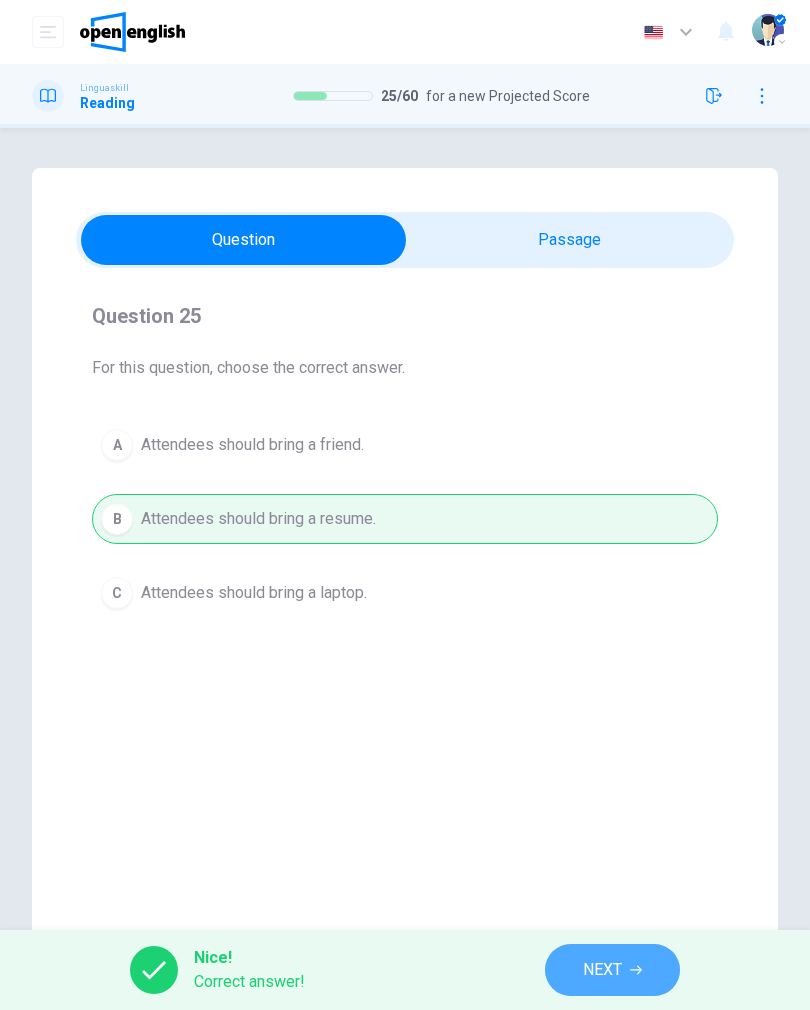 click on "NEXT" at bounding box center [612, 970] 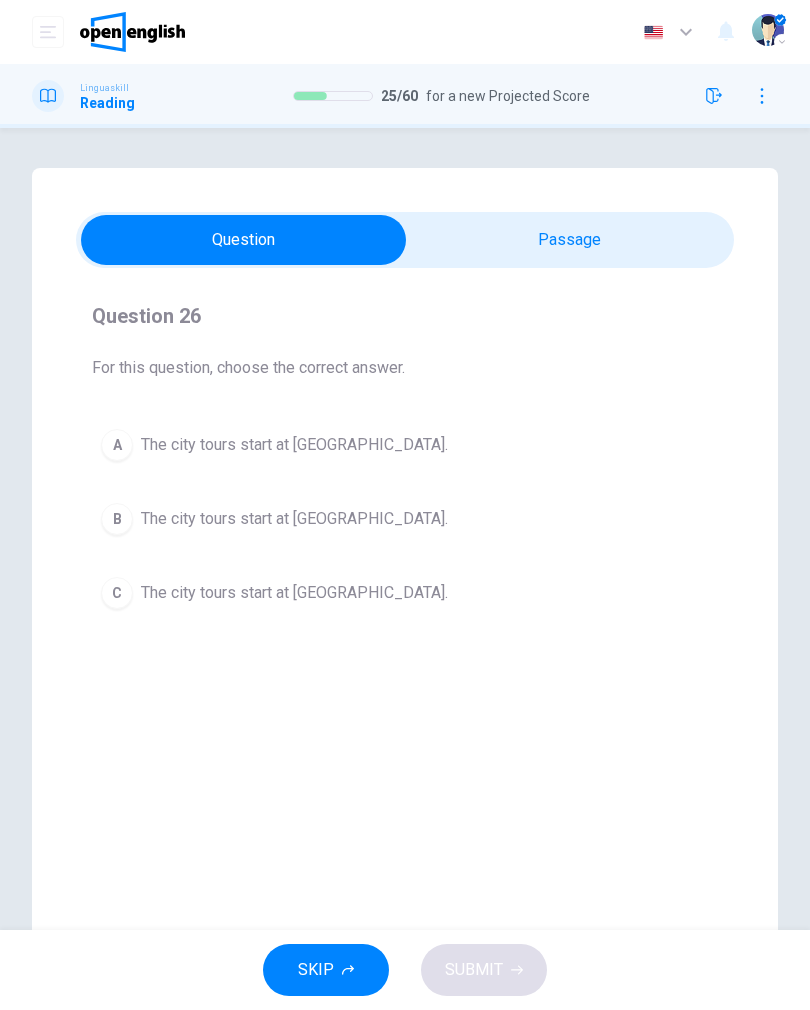 click on "The city tours start at [GEOGRAPHIC_DATA]." at bounding box center [294, 445] 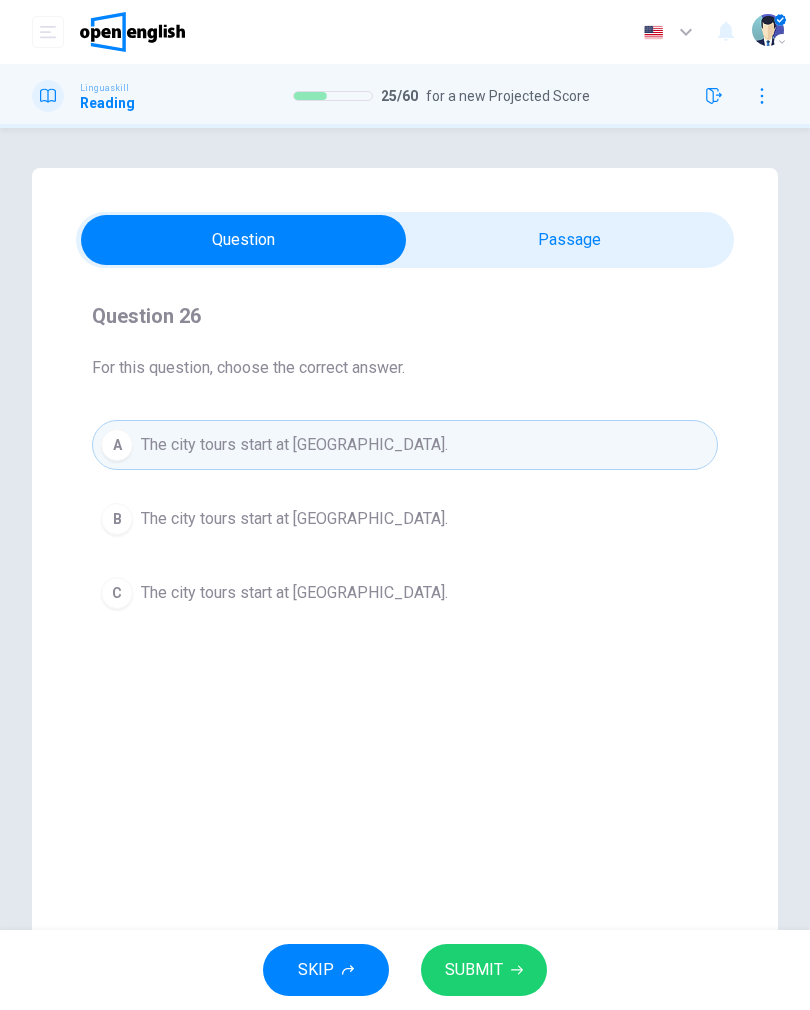 click on "SUBMIT" at bounding box center (474, 970) 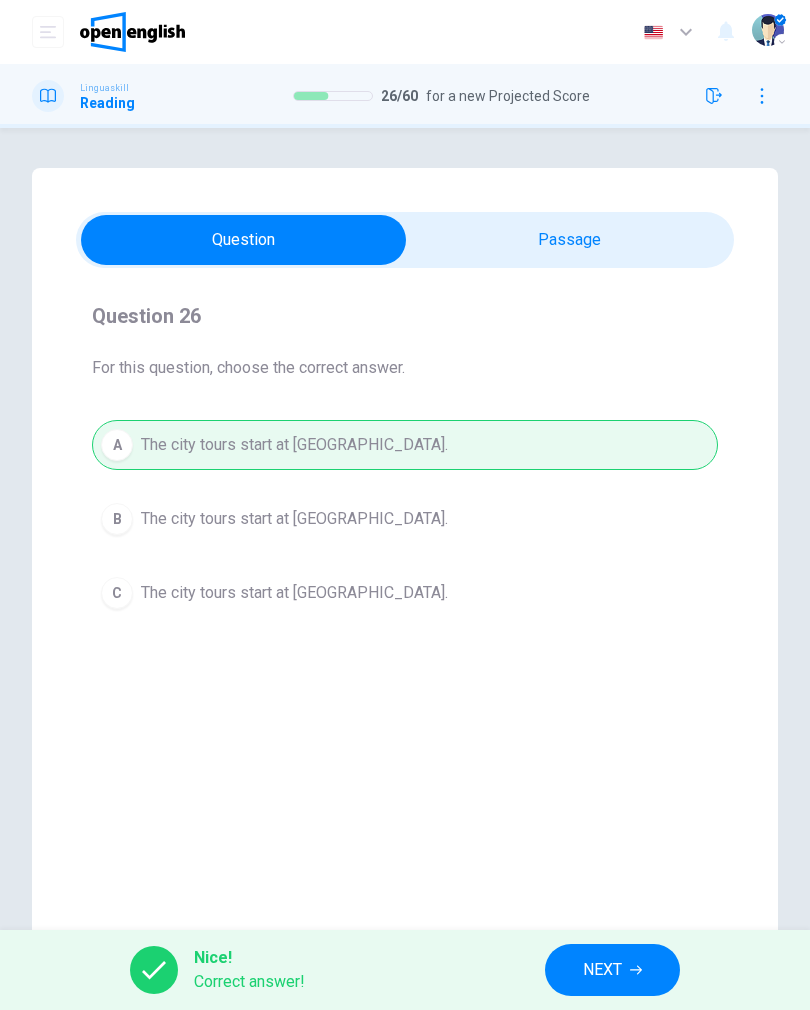 click on "NEXT" at bounding box center (612, 970) 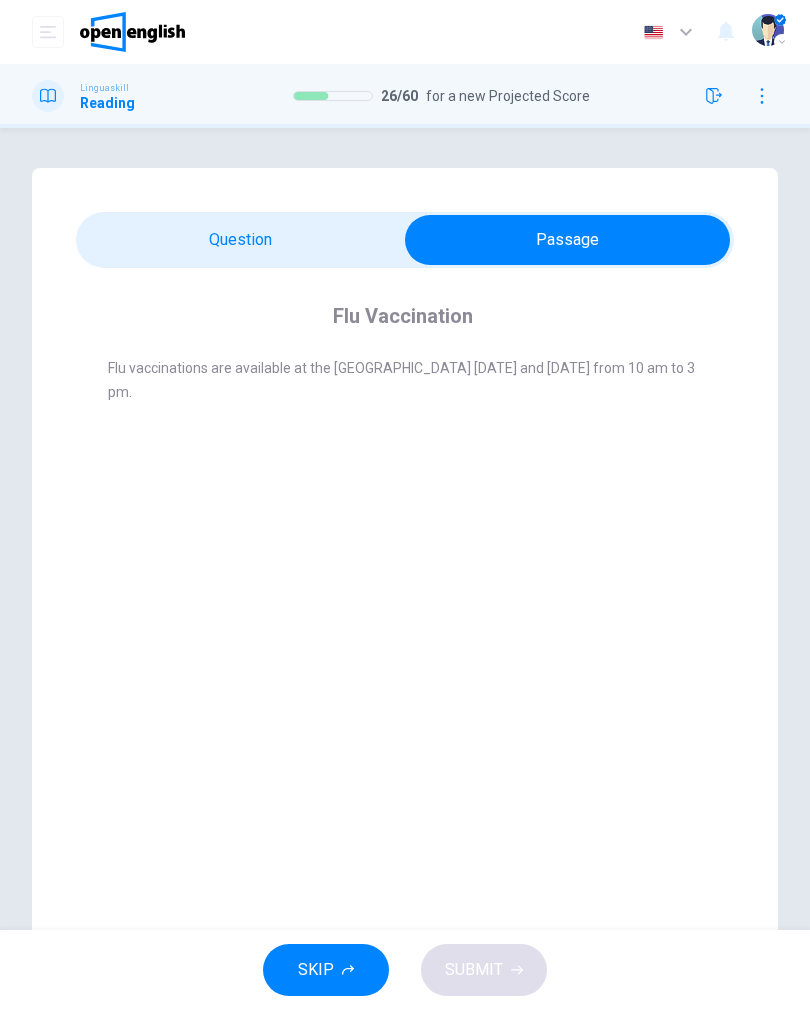 click on "Flu Vaccination Flu vaccinations are available at the [GEOGRAPHIC_DATA] [DATE] and [DATE] from 10 am to 3 pm. Question 27 For this question, choose the correct answer. A You can get a flu vaccination [DATE] and [DATE] B You can get a flu vaccination any day. C You can get a flu vaccination [DATE] and [DATE]" at bounding box center [405, 570] 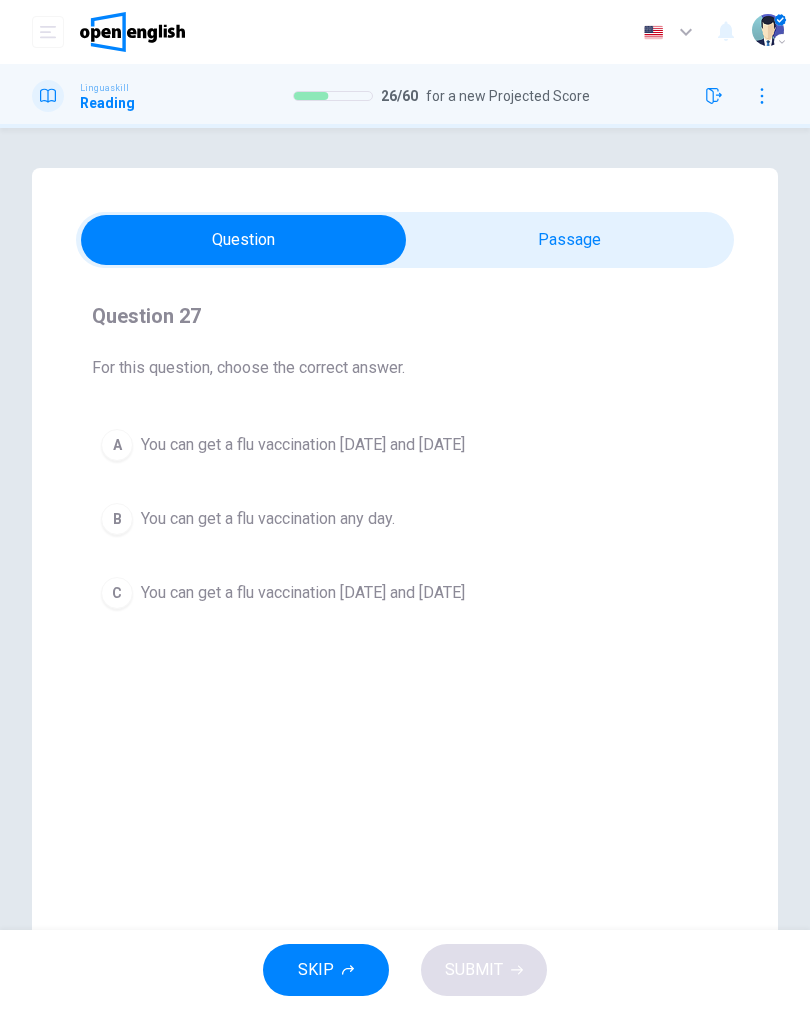 click on "A You can get a flu vaccination [DATE] and [DATE]" at bounding box center (405, 445) 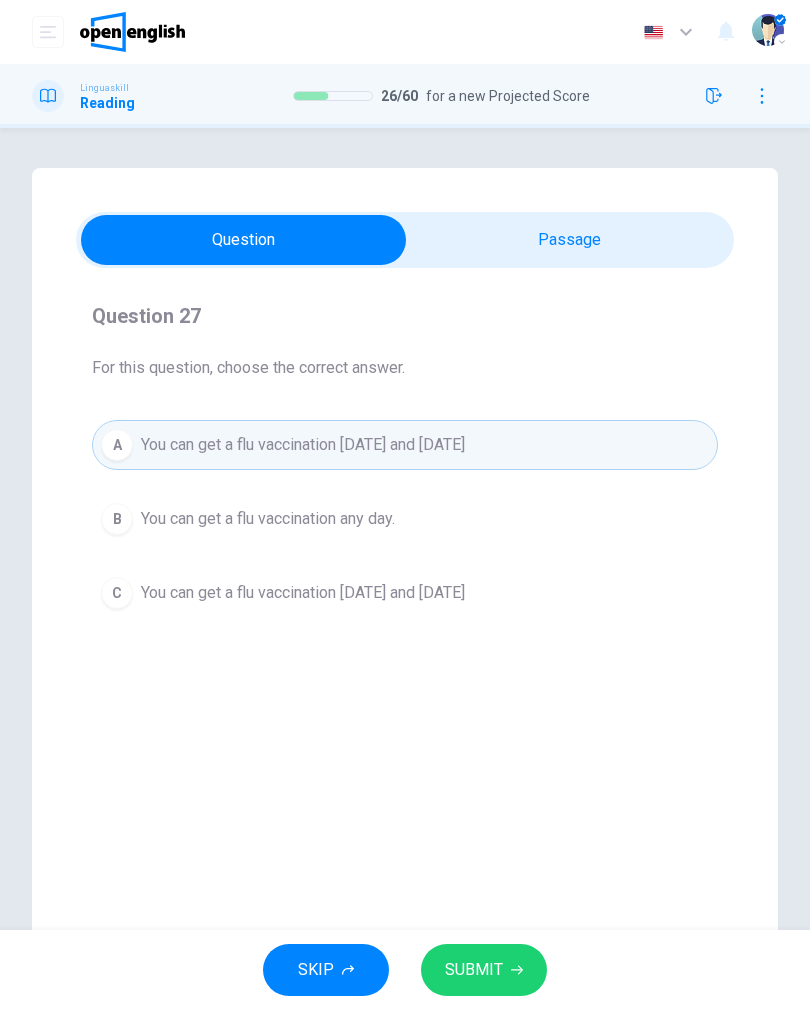 click on "SUBMIT" at bounding box center [484, 970] 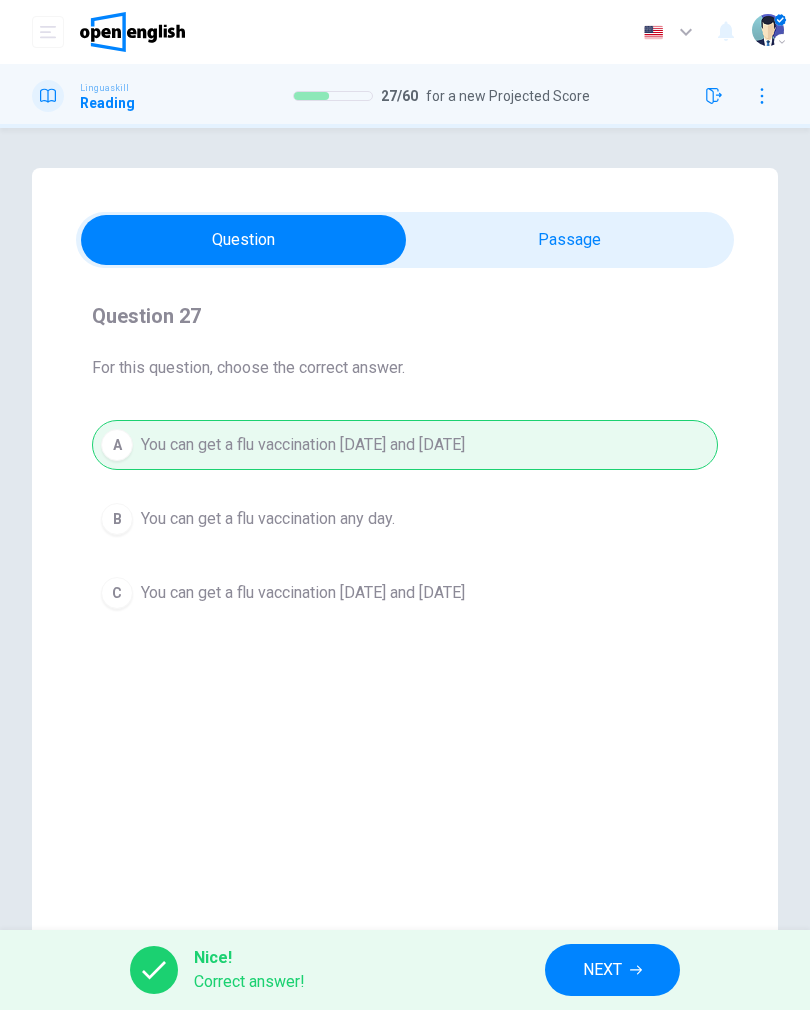 click 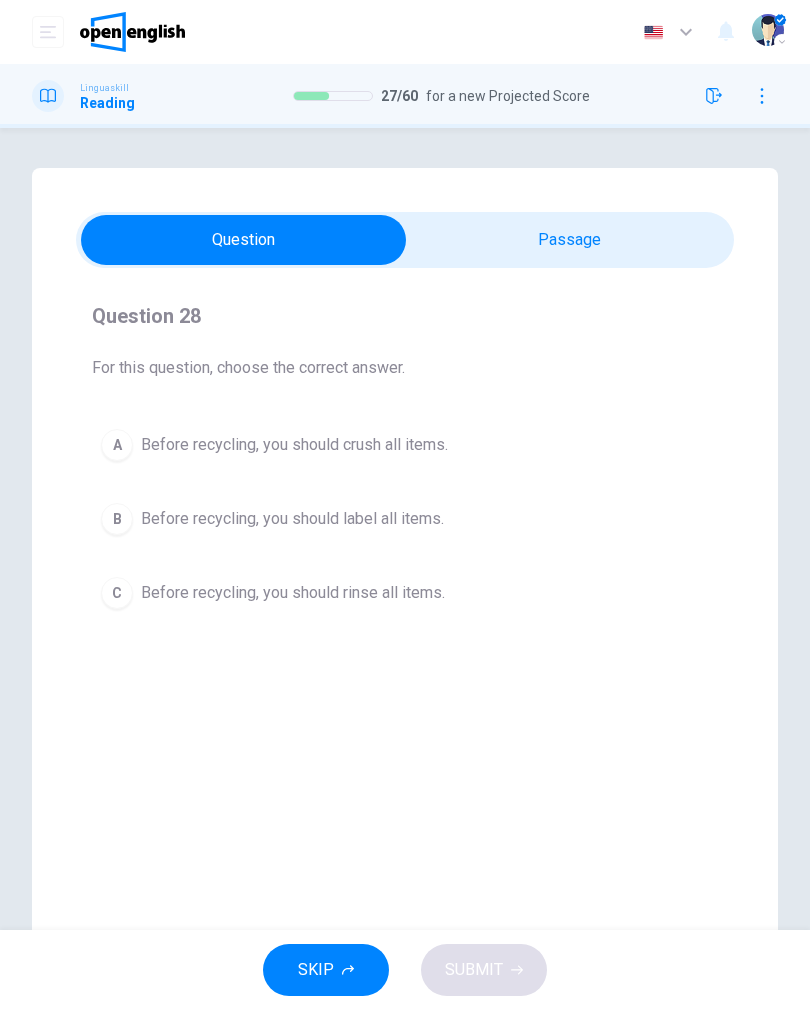 click on "Before recycling, you should rinse all items." at bounding box center [293, 593] 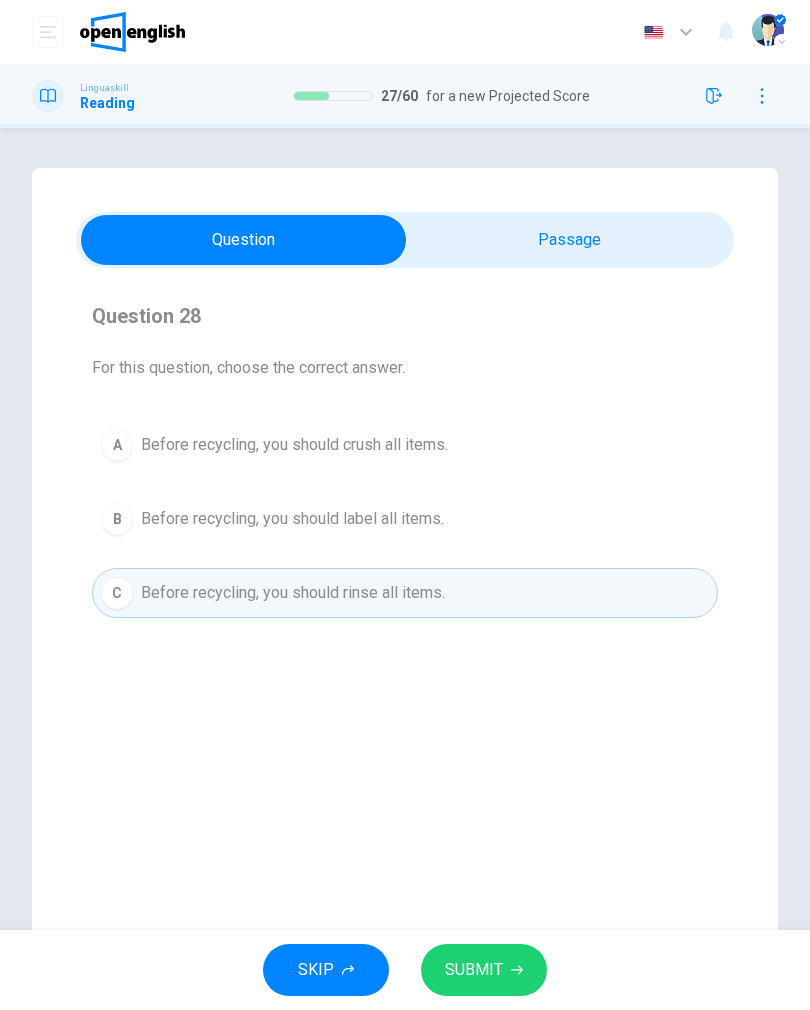 click on "SUBMIT" at bounding box center [474, 970] 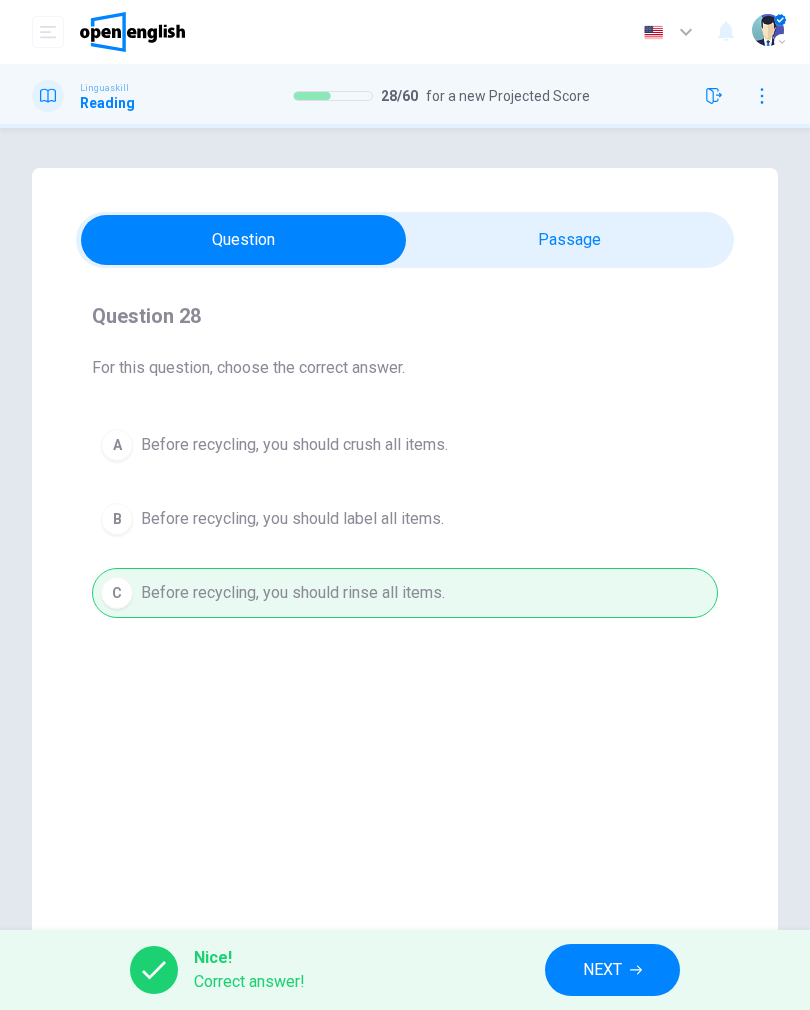 click on "NEXT" at bounding box center [612, 970] 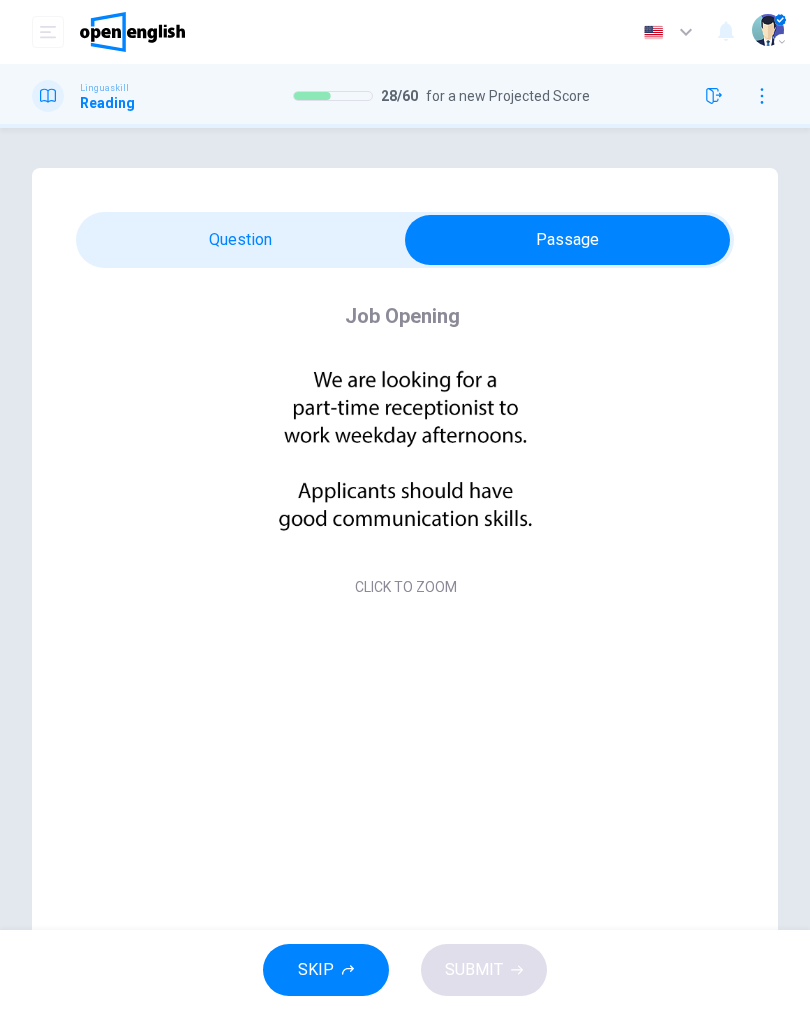 click on "Job Opening CLICK TO ZOOM Question 29 For this question, choose the correct answer. A Communication skills are important for this job. B Cooking skills are important for this job. C Driving skills are important for this job." at bounding box center (405, 570) 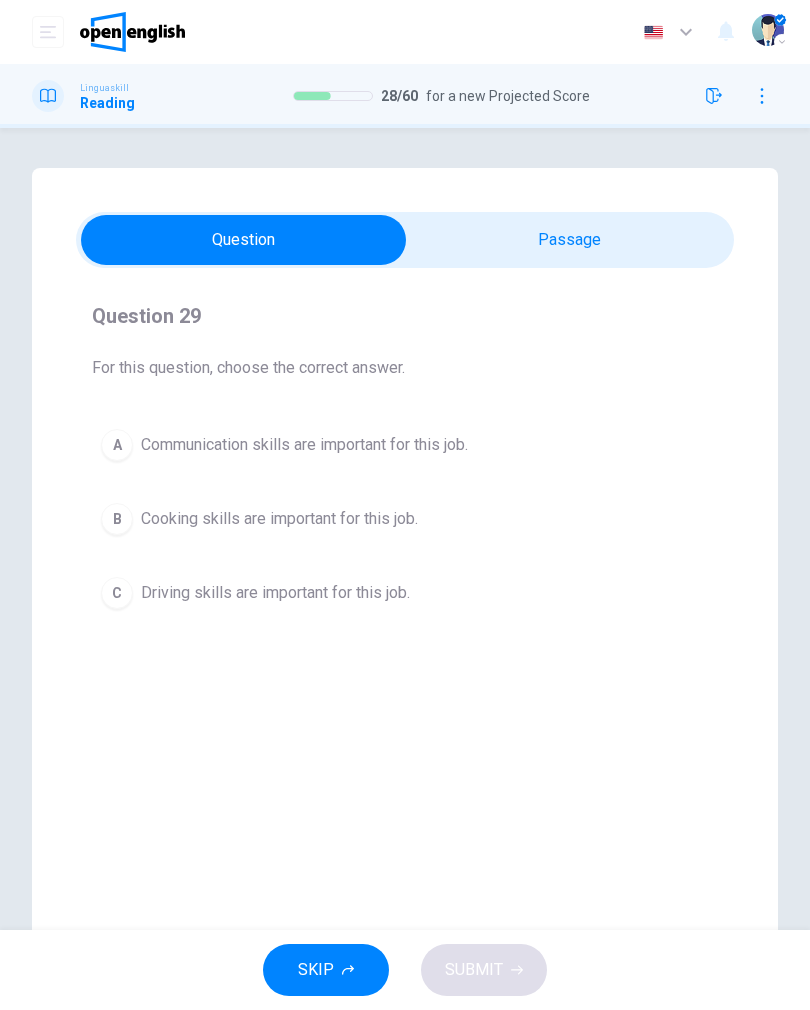 click on "Question 29 For this question, choose the correct answer. A Communication skills are important for this job. B Cooking skills are important for this job. C Driving skills are important for this job." at bounding box center [405, 459] 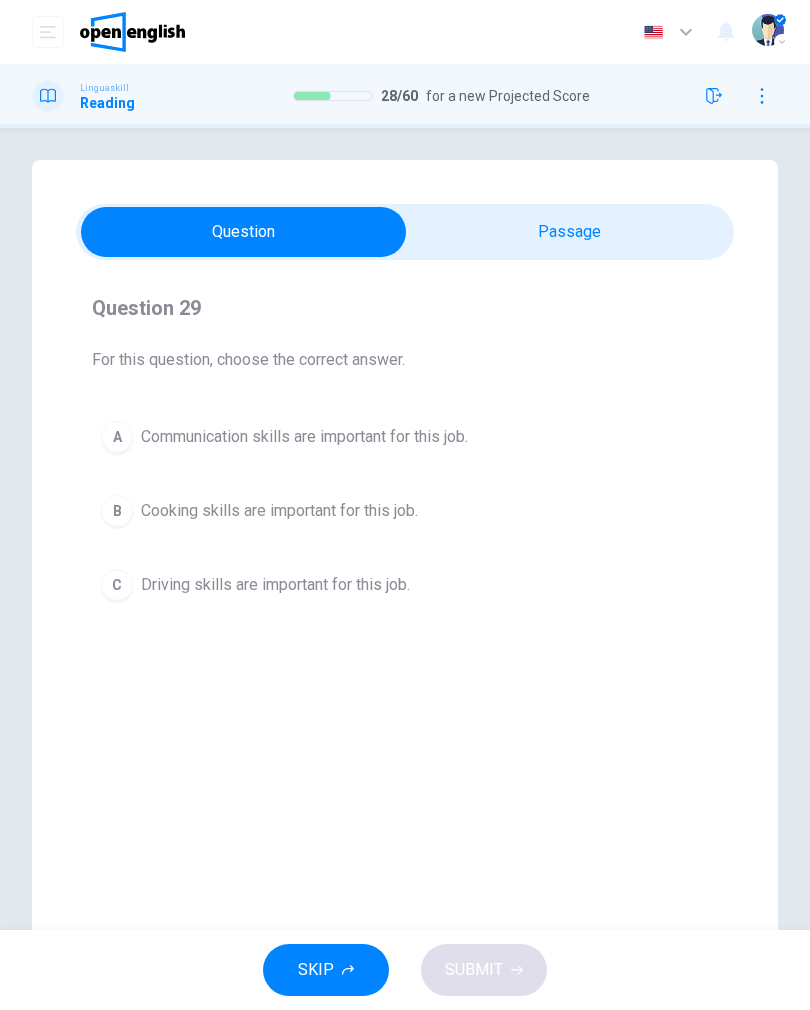click on "A Communication skills are important for this job." at bounding box center [405, 437] 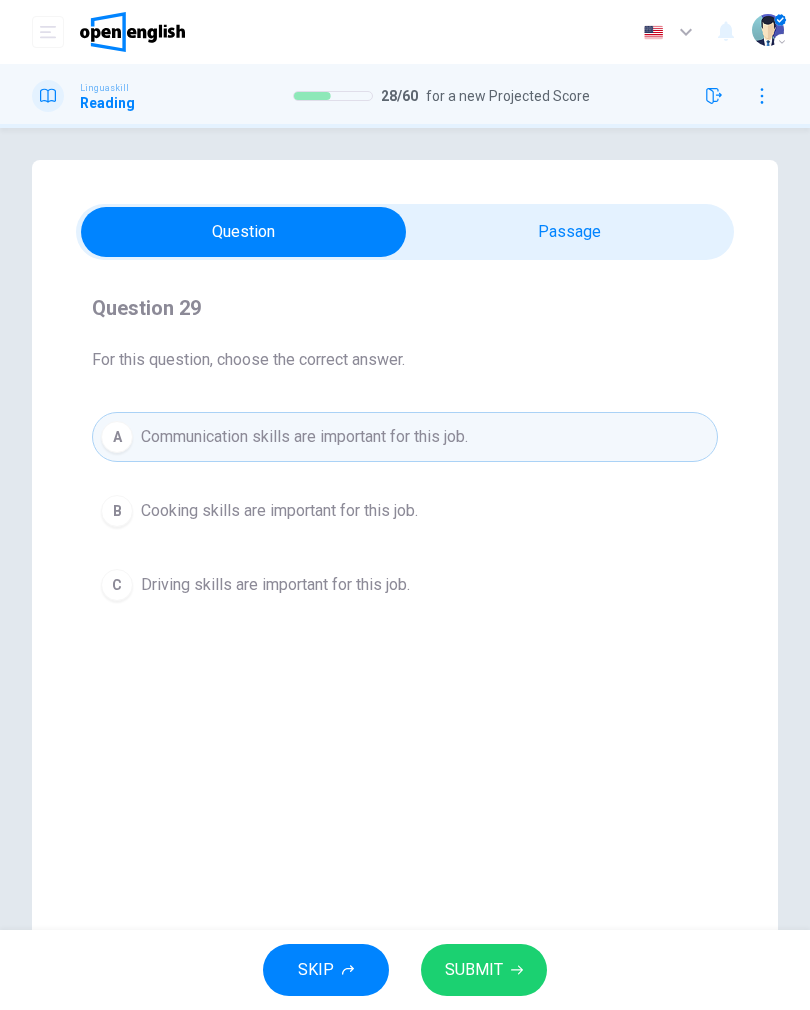 click on "SUBMIT" at bounding box center [484, 970] 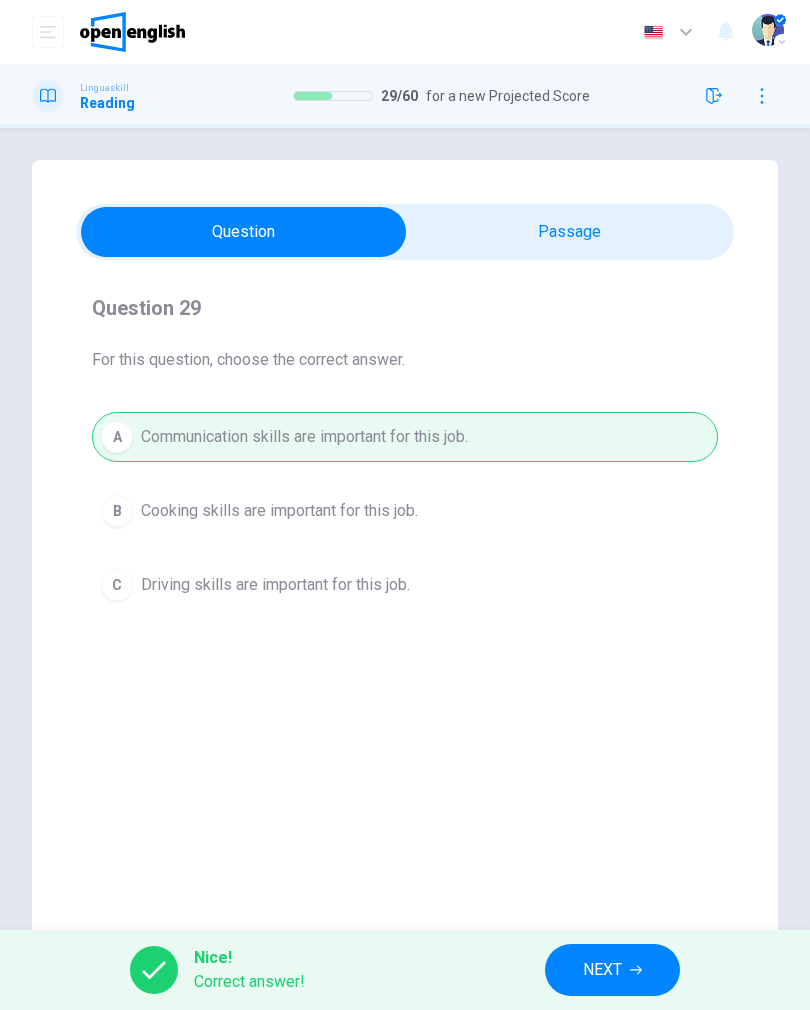 click on "NEXT" at bounding box center [602, 970] 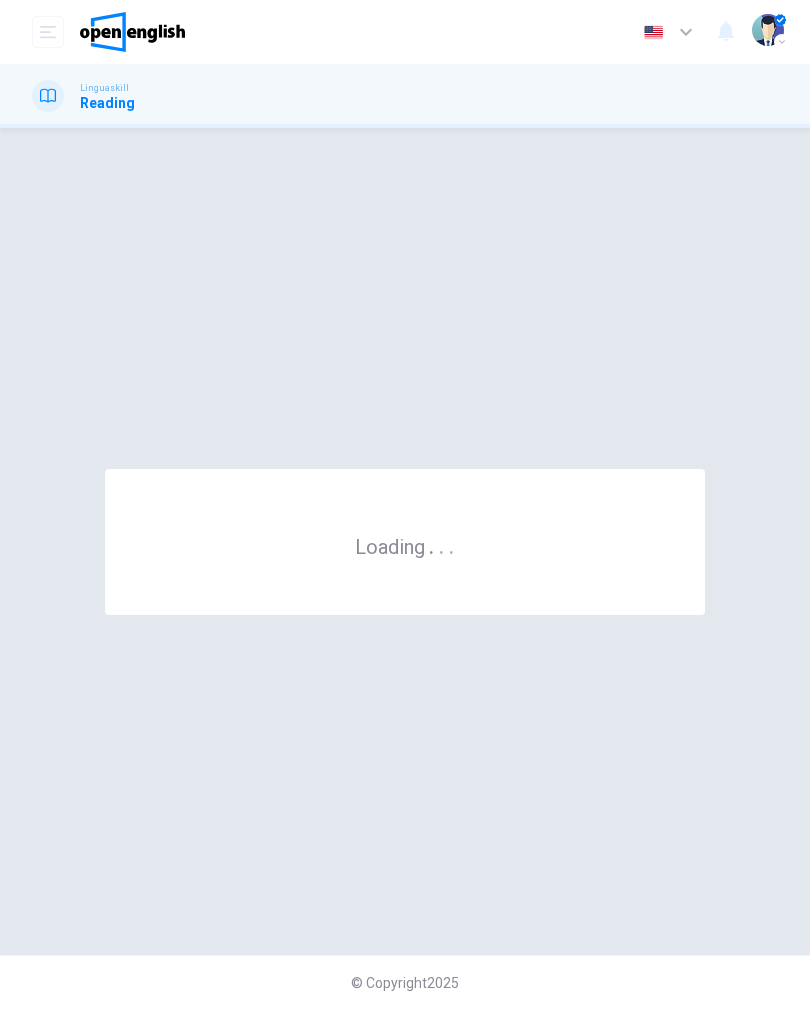 scroll, scrollTop: 0, scrollLeft: 0, axis: both 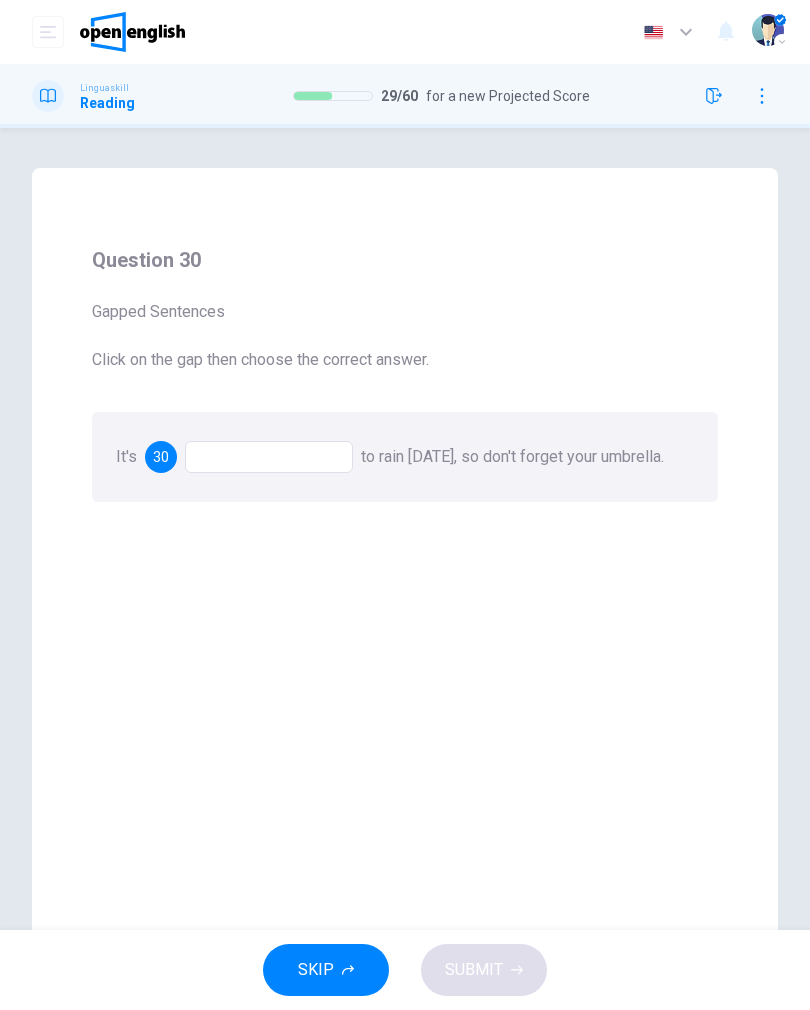 click at bounding box center (269, 457) 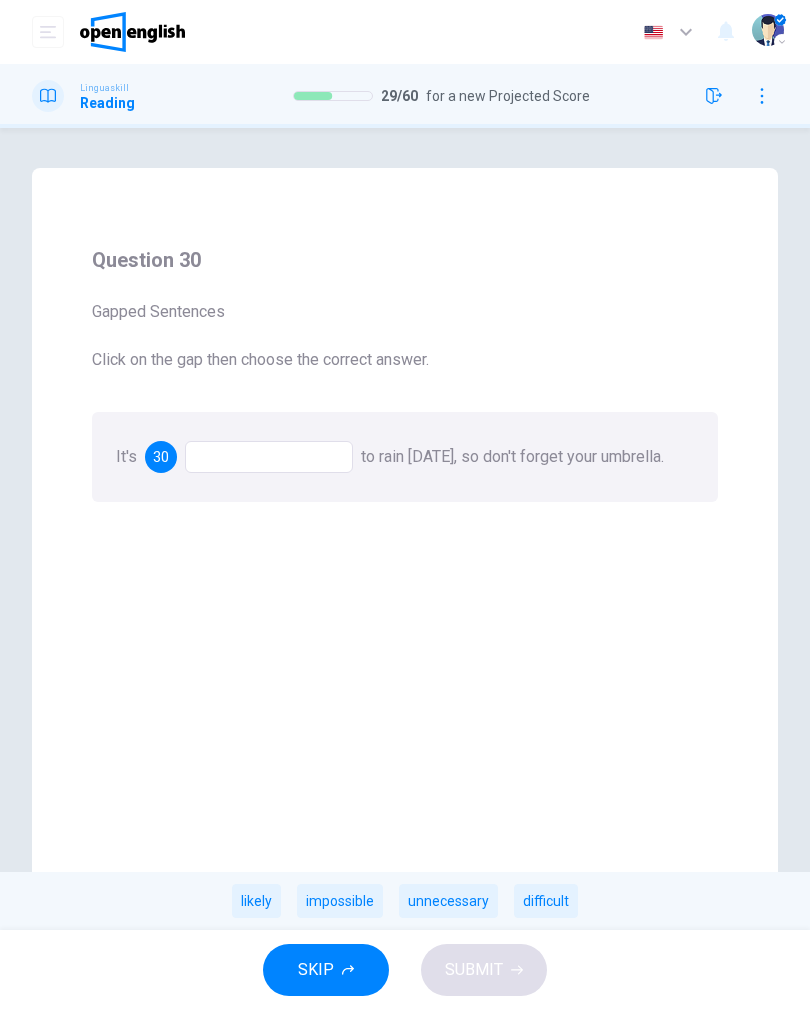 click on "likely" at bounding box center (256, 901) 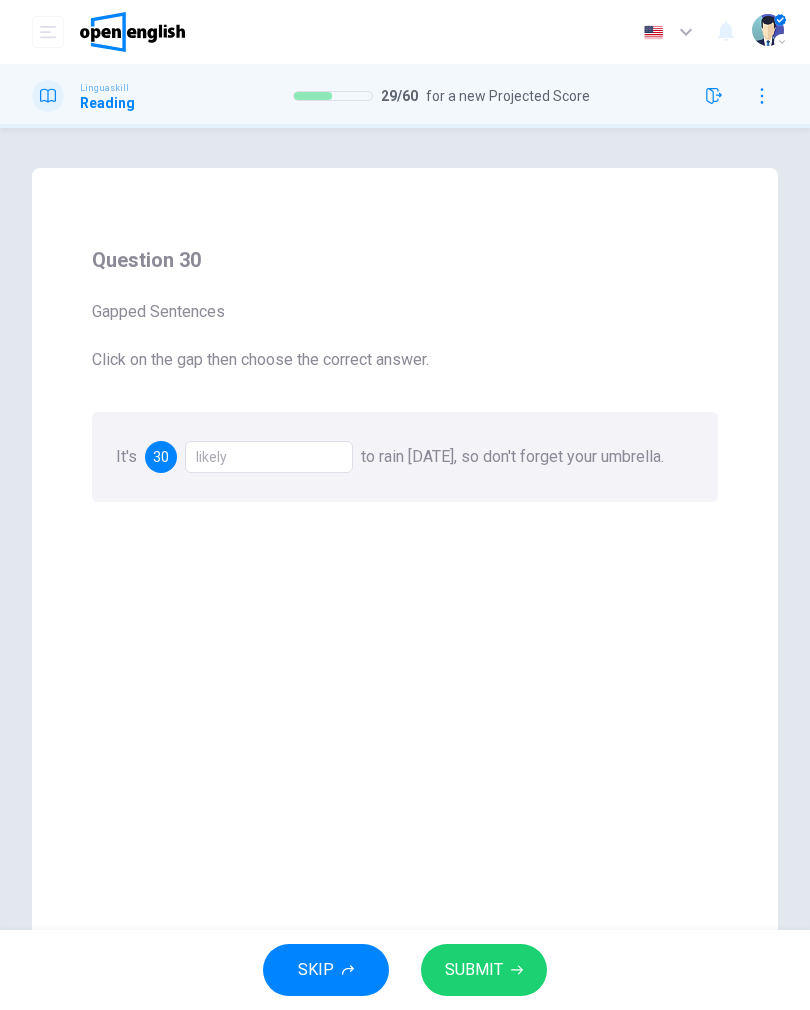 click on "SUBMIT" at bounding box center (484, 970) 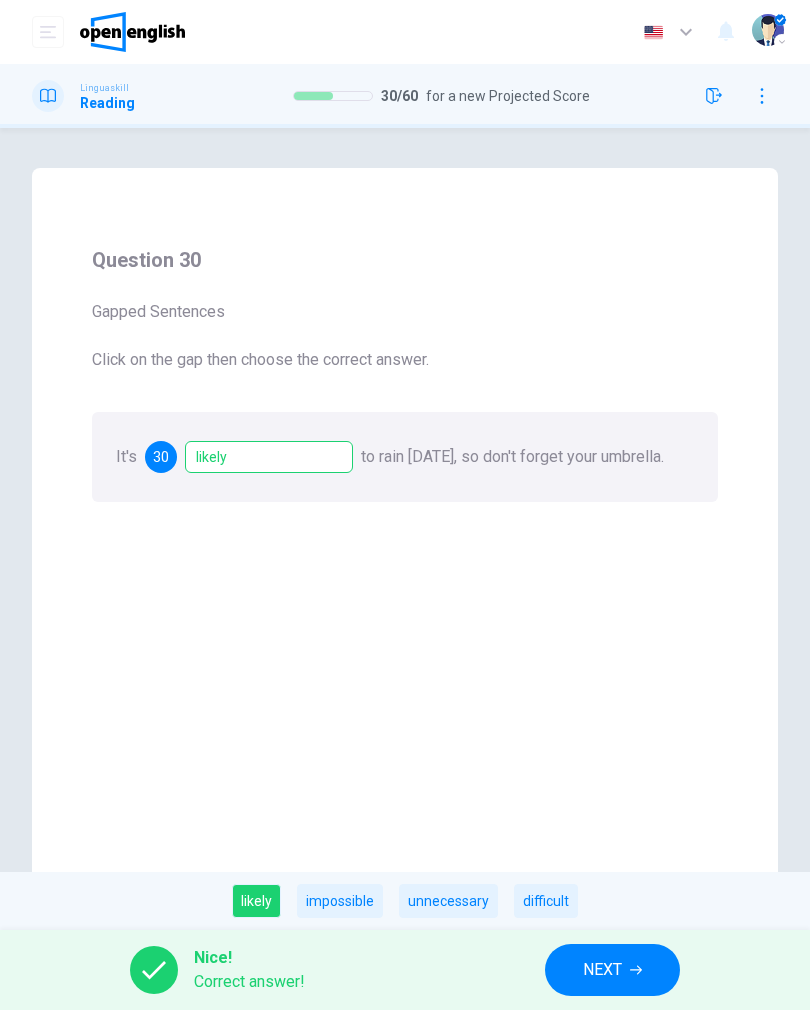 click on "NEXT" at bounding box center (612, 970) 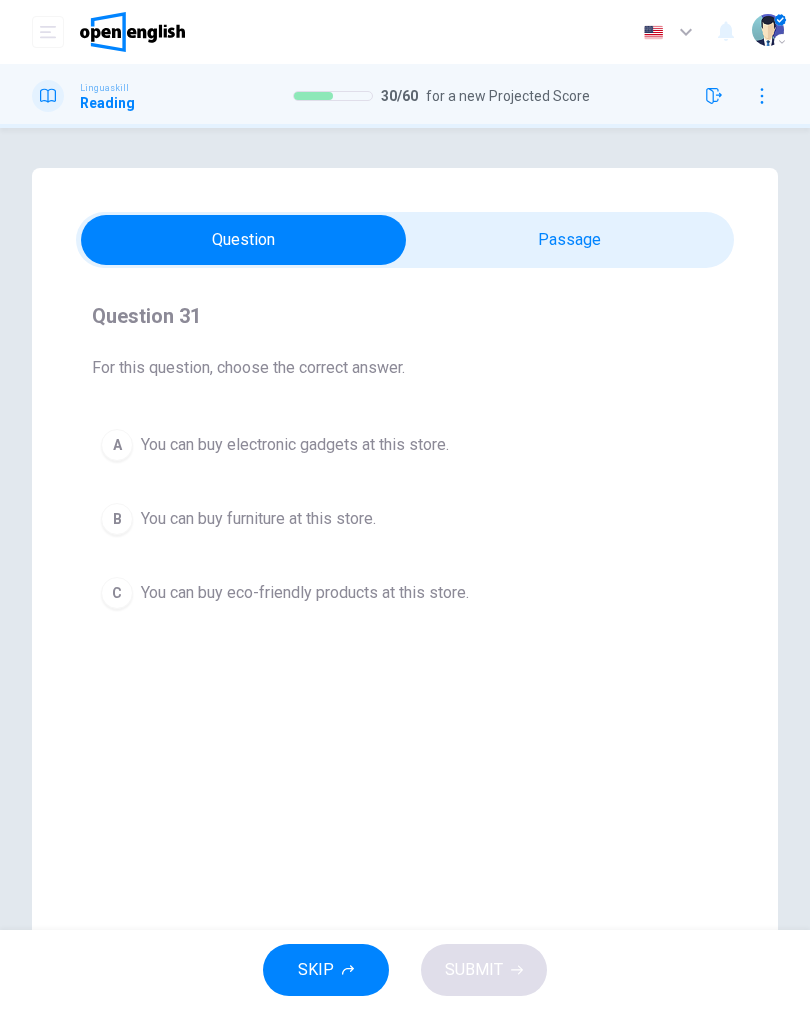 click on "C You can buy eco-friendly products at this store." at bounding box center [405, 593] 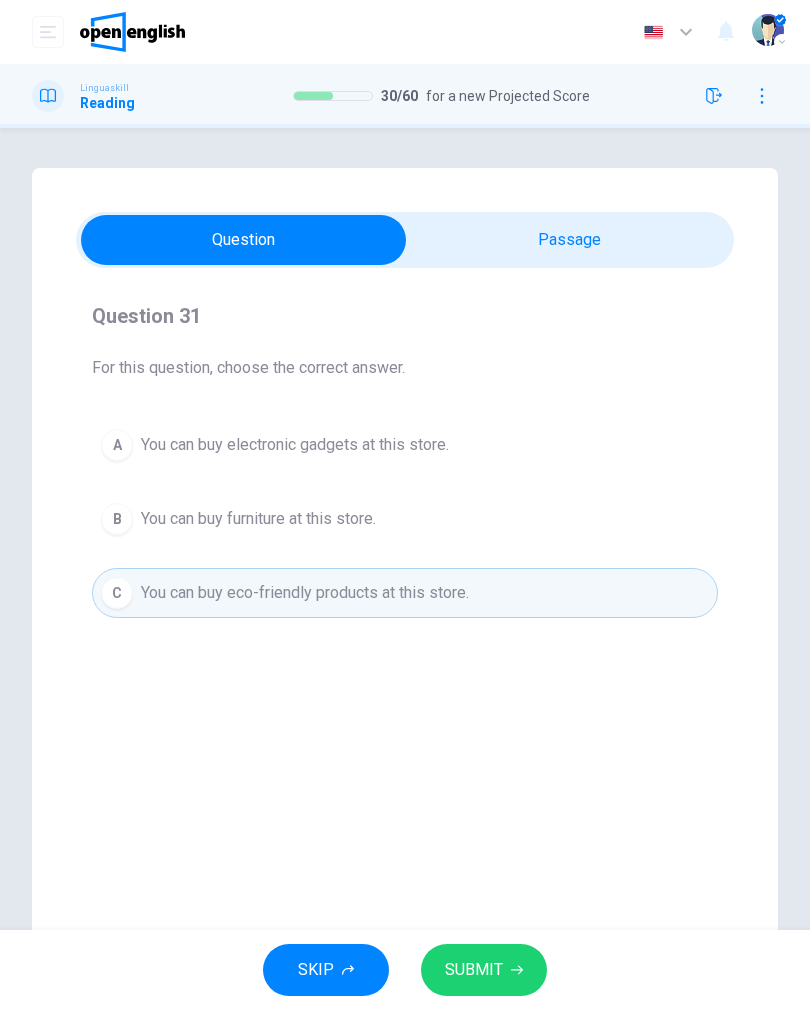 click on "SUBMIT" at bounding box center (474, 970) 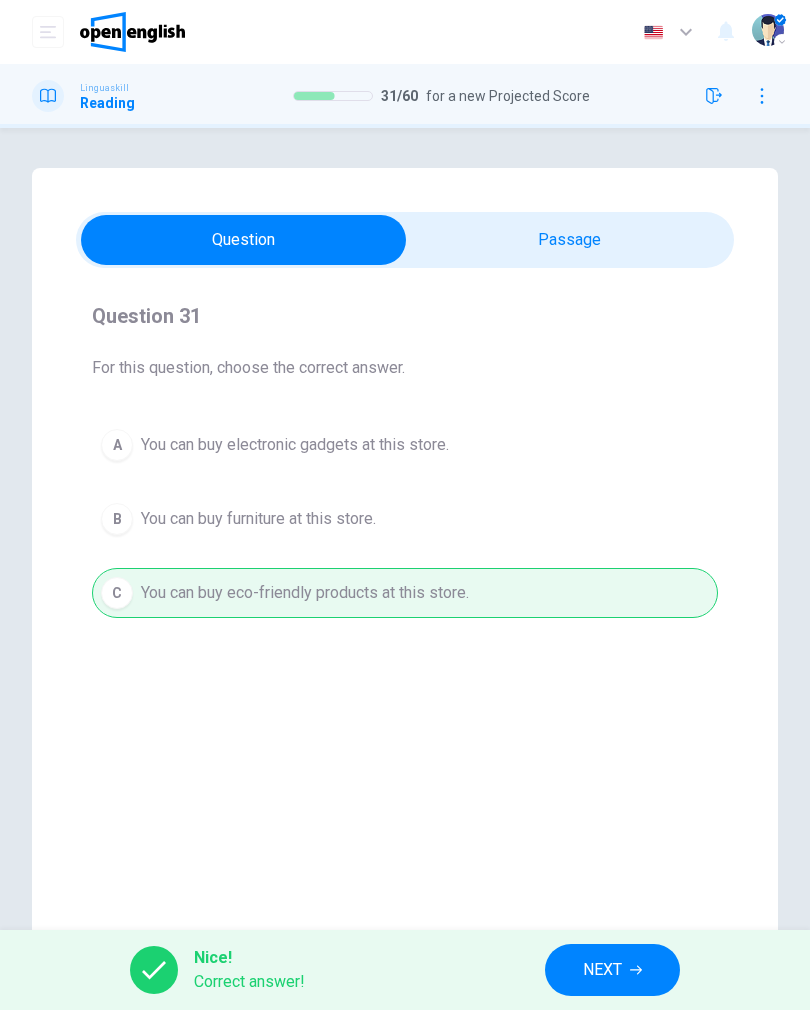 click on "NEXT" at bounding box center (602, 970) 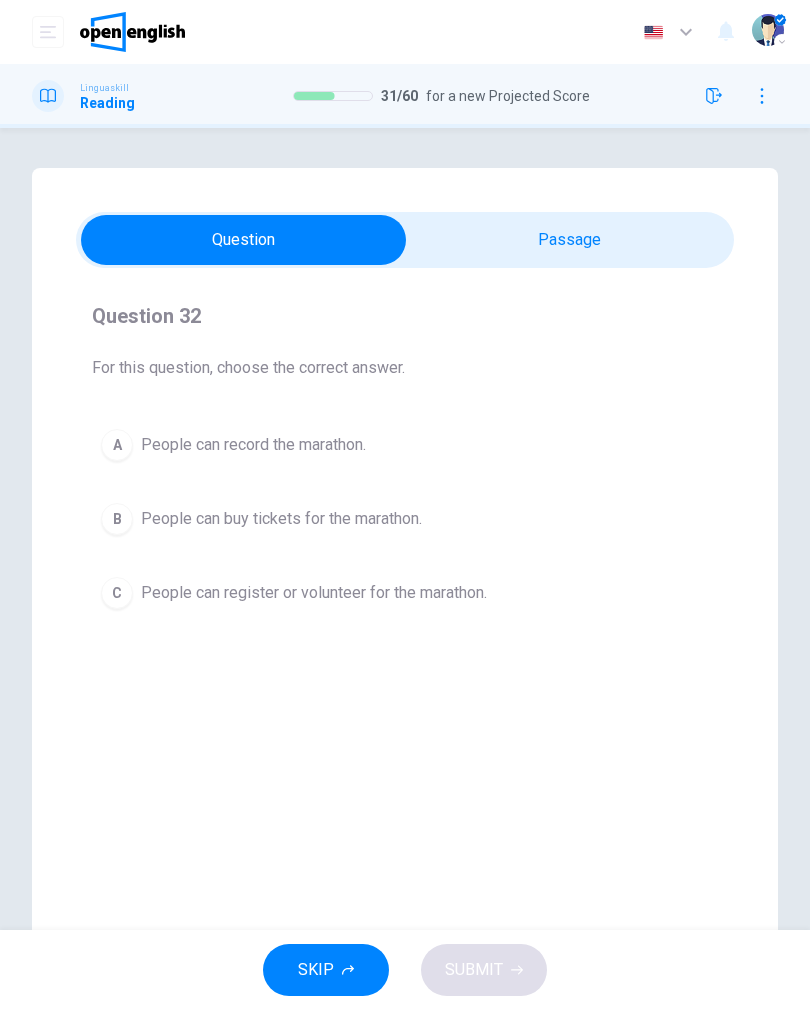 click on "C People can register or volunteer for the marathon." at bounding box center [405, 593] 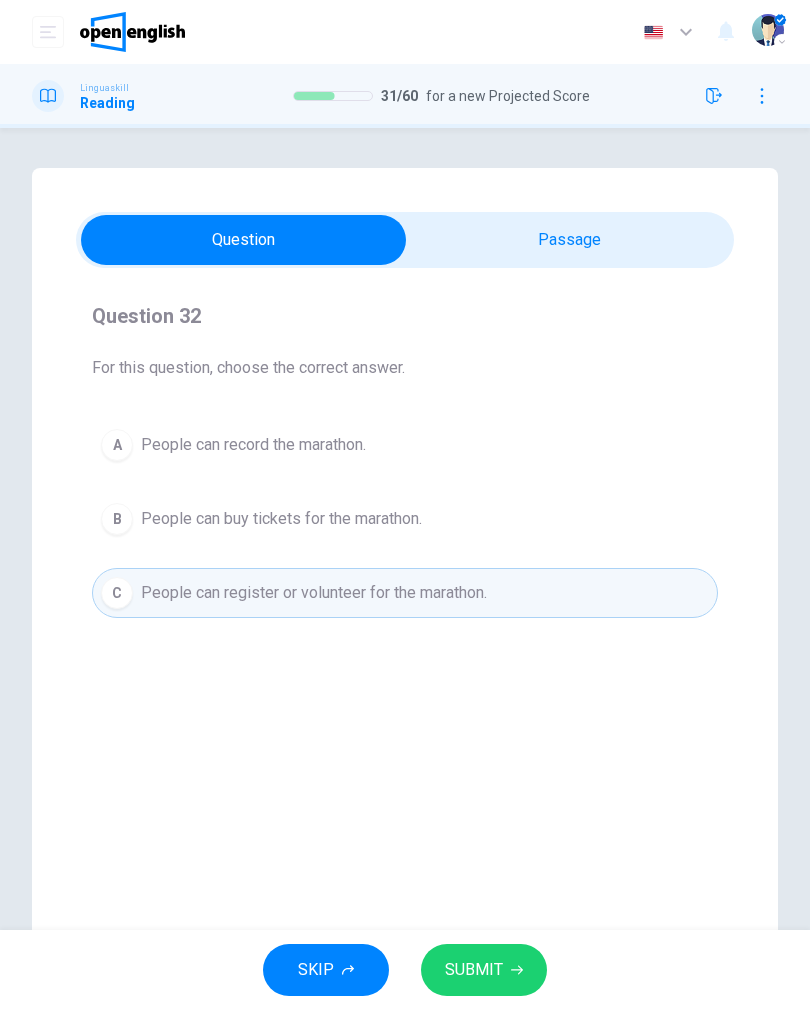 click on "SUBMIT" at bounding box center [474, 970] 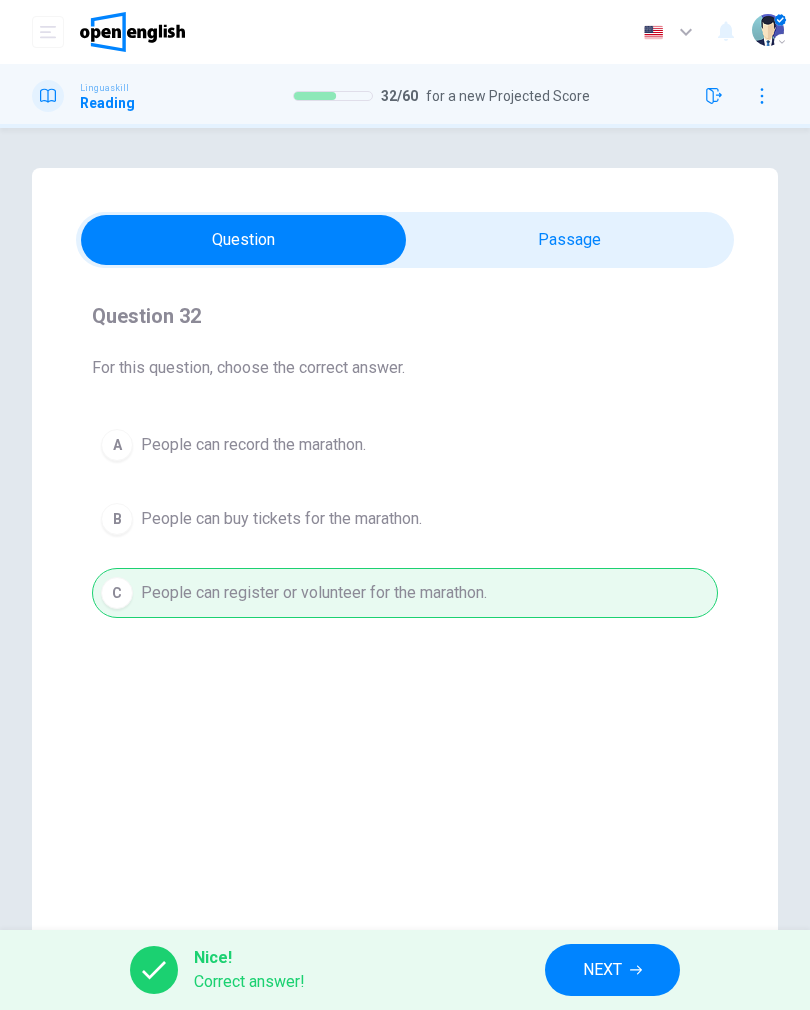 click on "NEXT" at bounding box center (612, 970) 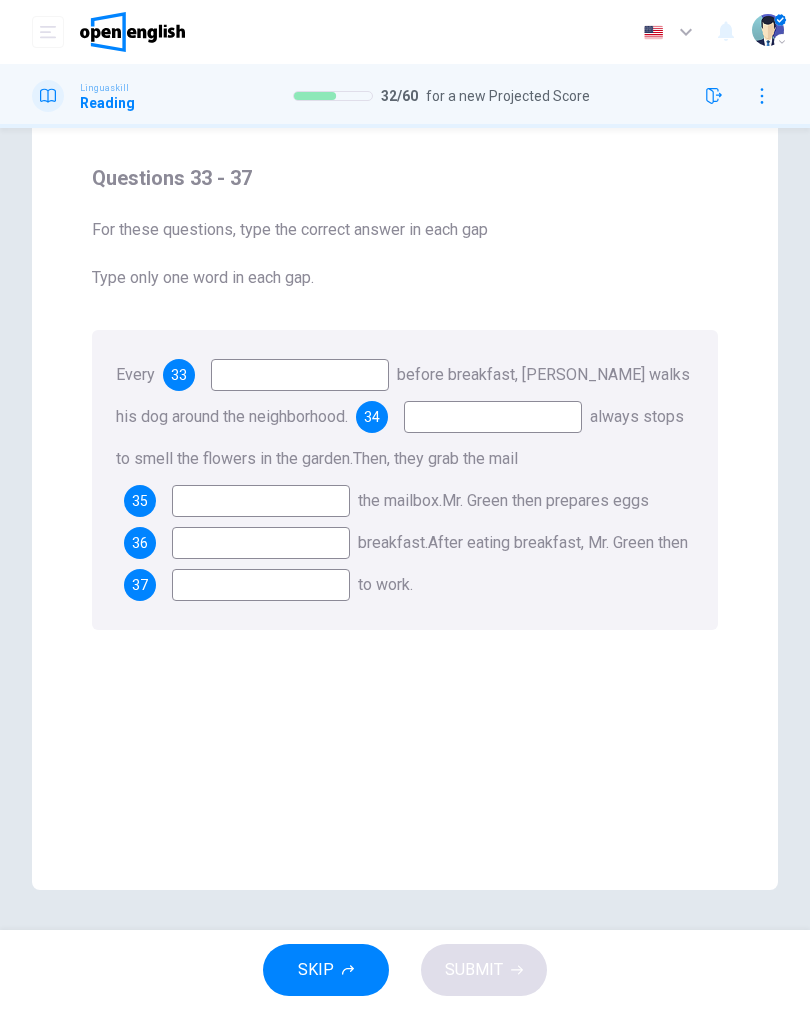 scroll, scrollTop: 82, scrollLeft: 0, axis: vertical 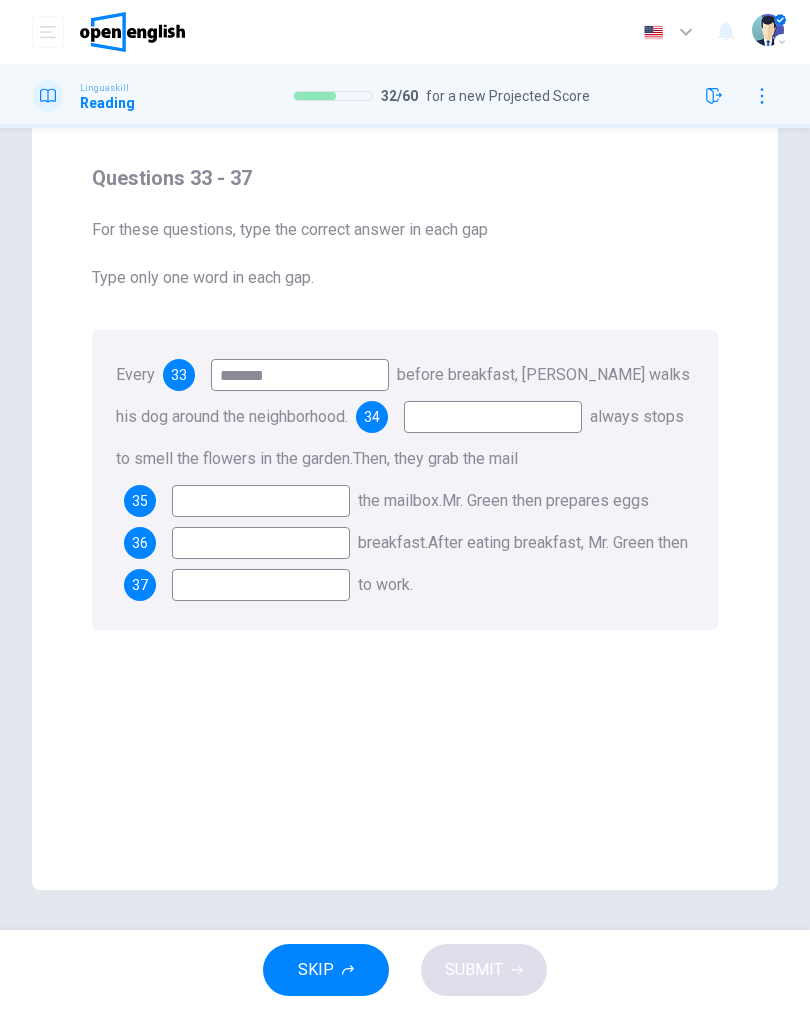 type on "*******" 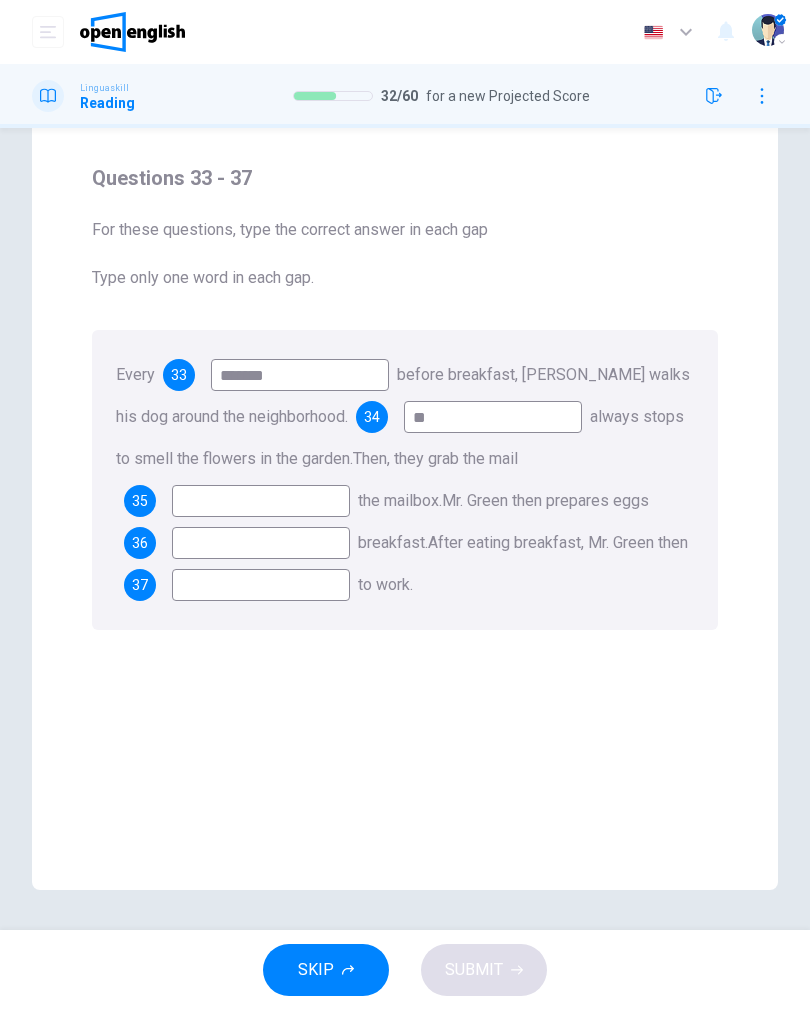 type on "*" 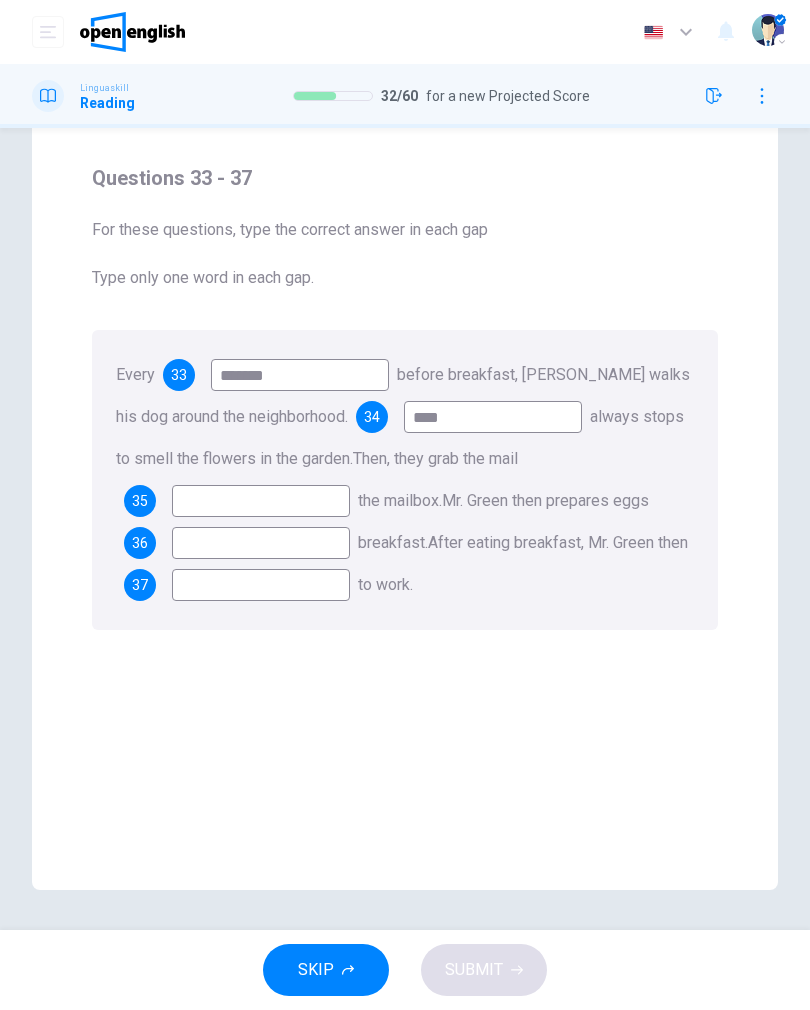 type on "****" 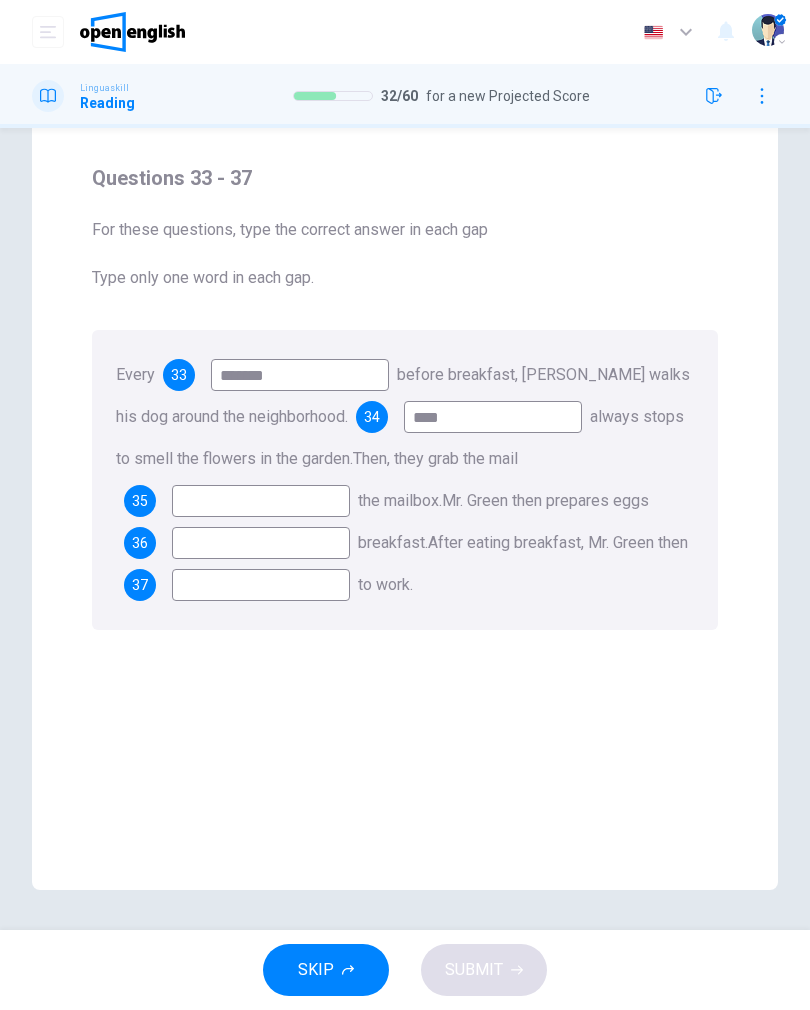 type on "*" 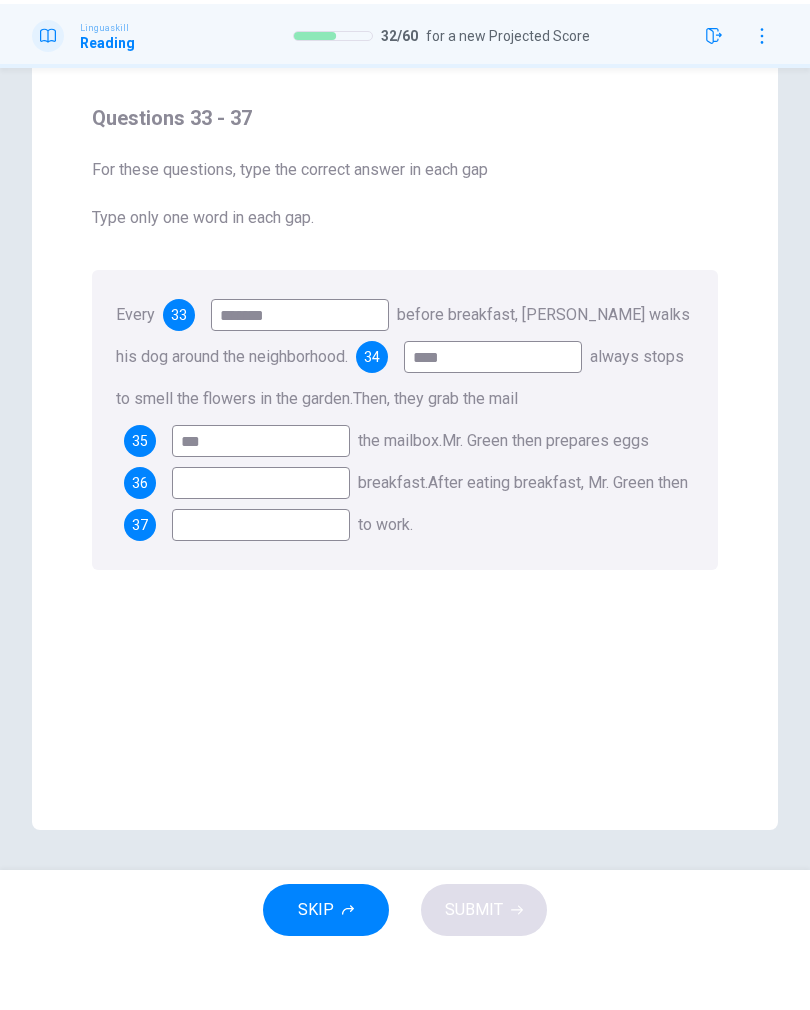 type on "***" 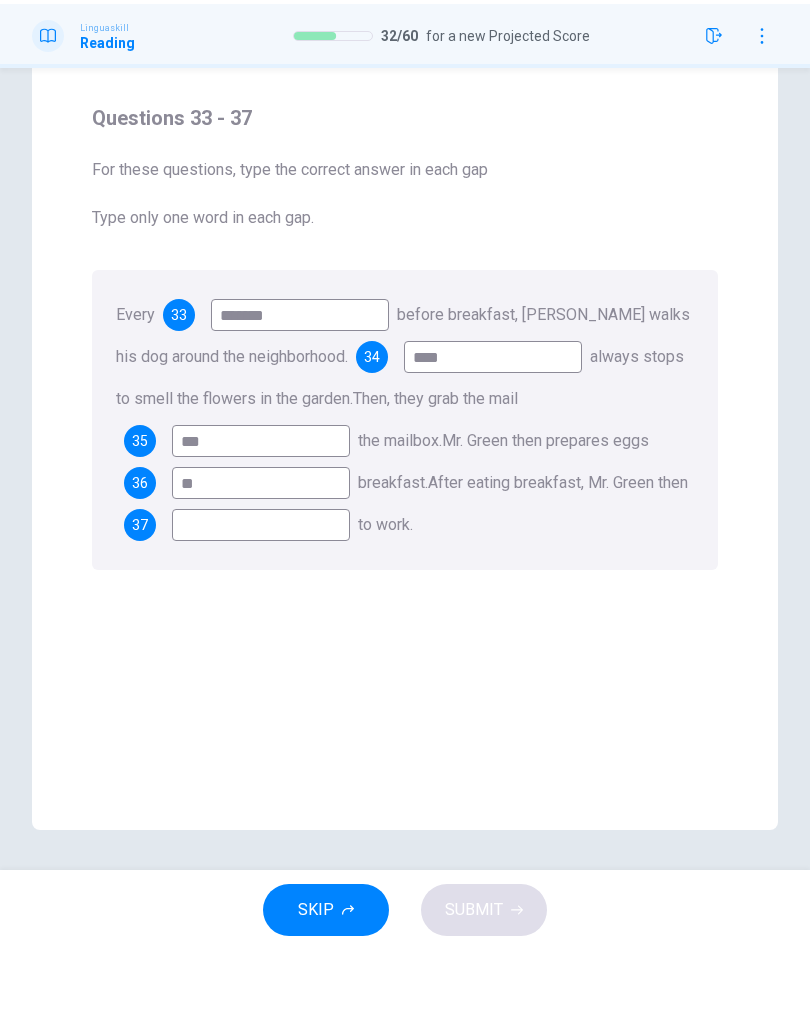 type on "*" 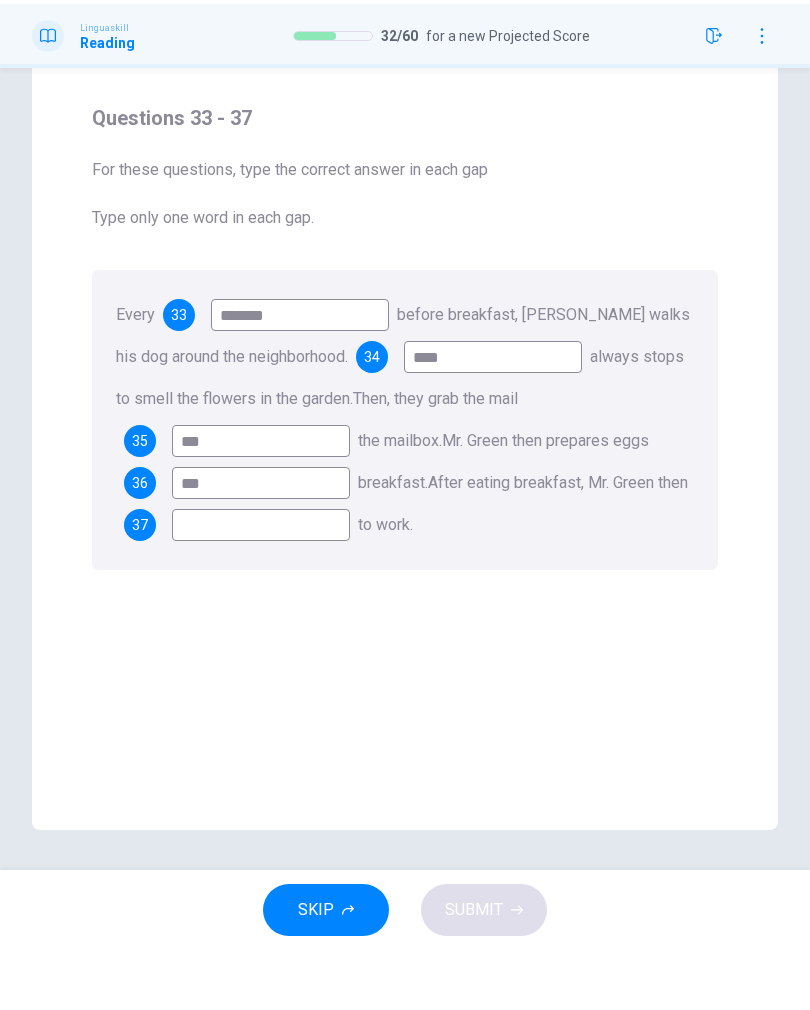type on "***" 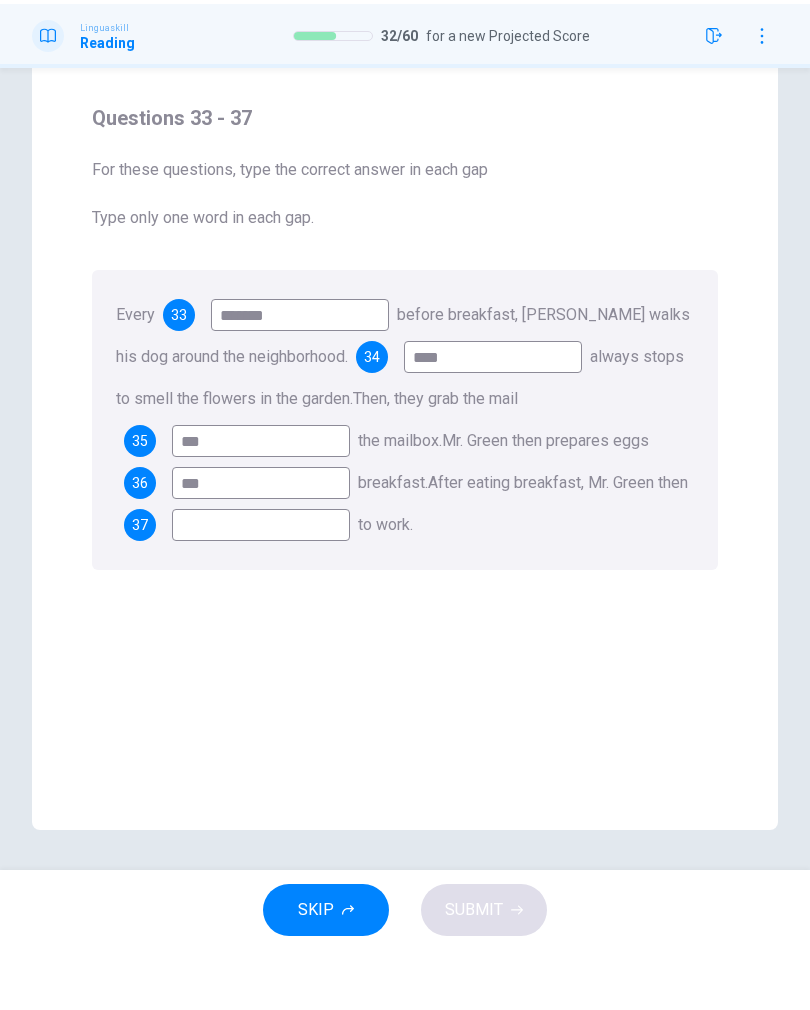 type on "*" 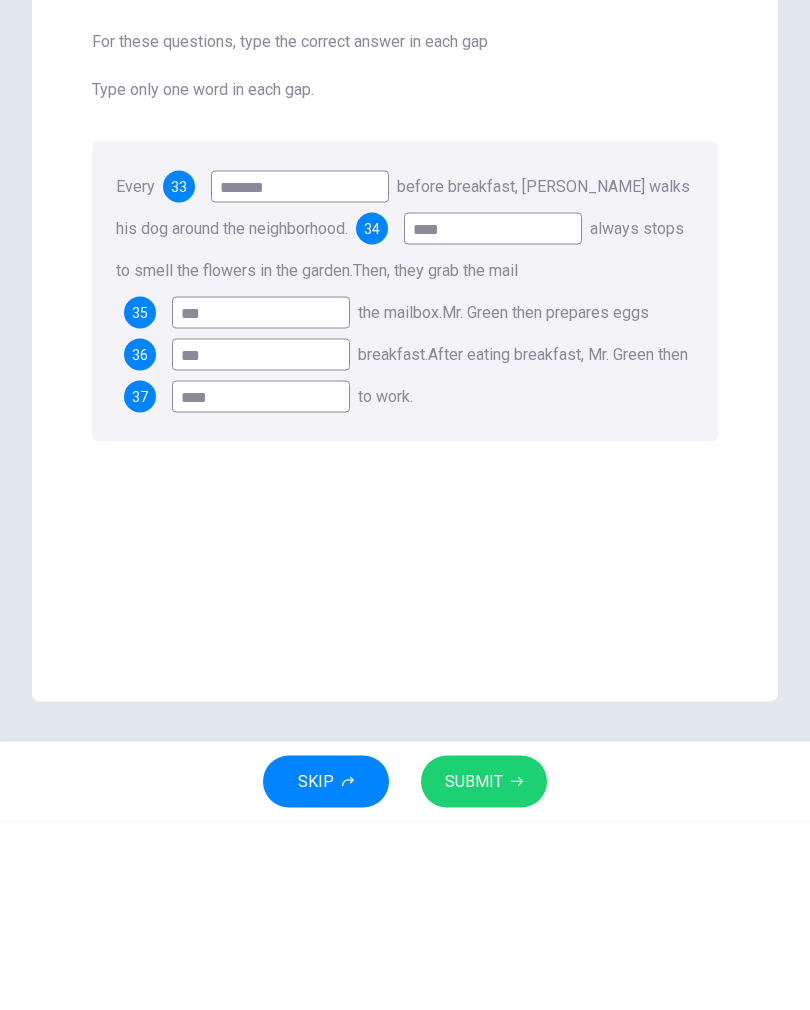 type on "****" 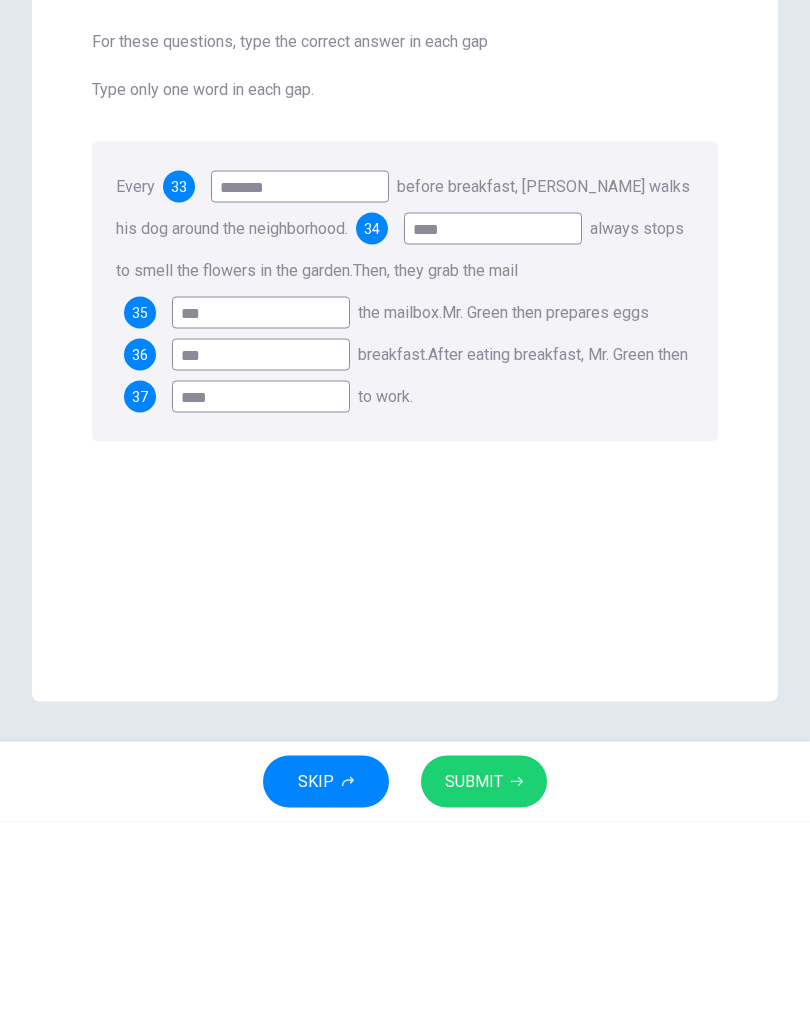 click on "Questions 33 - 37 For these questions, type the correct answer in each gap Type only one word in each gap. Every  33 *******  before breakfast, [PERSON_NAME] walks his dog around the neighborhood. 34 ****  always stops to smell the flowers in the garden.  Then, they grab the mail  35 ***  the mailbox. [PERSON_NAME] then prepares eggs  36 ***  breakfast. After eating breakfast, [PERSON_NAME] then  37 ****  to work." at bounding box center (405, 488) 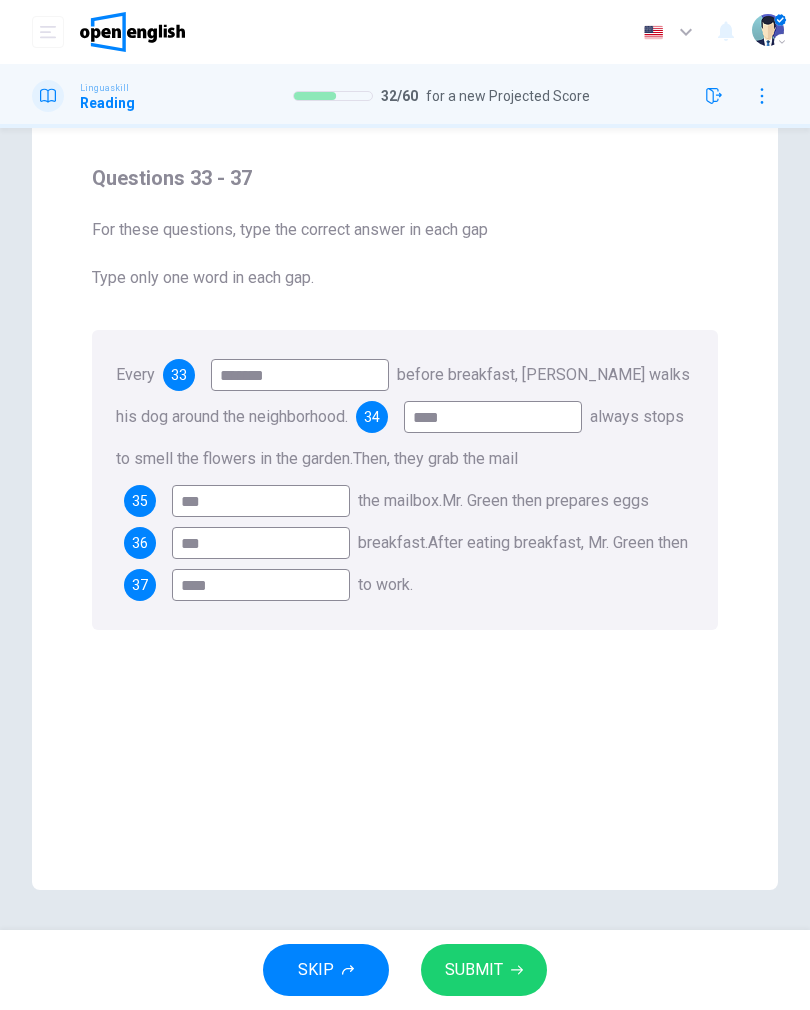 click on "SUBMIT" at bounding box center (484, 970) 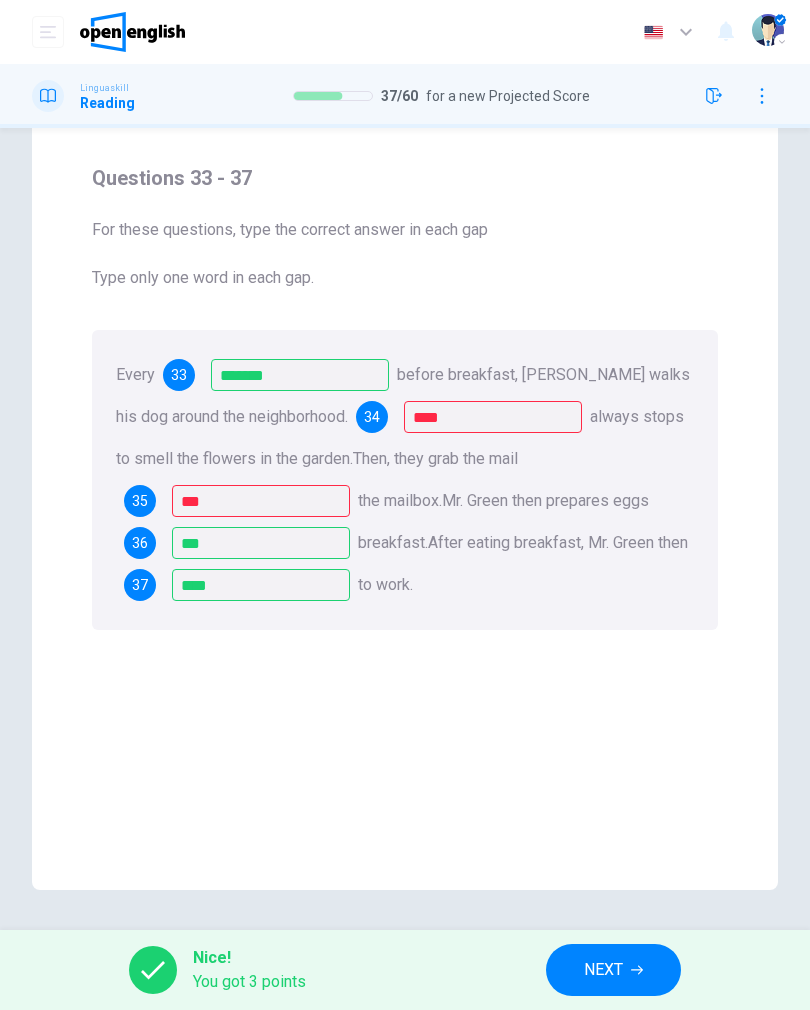 click on "34" at bounding box center [372, 417] 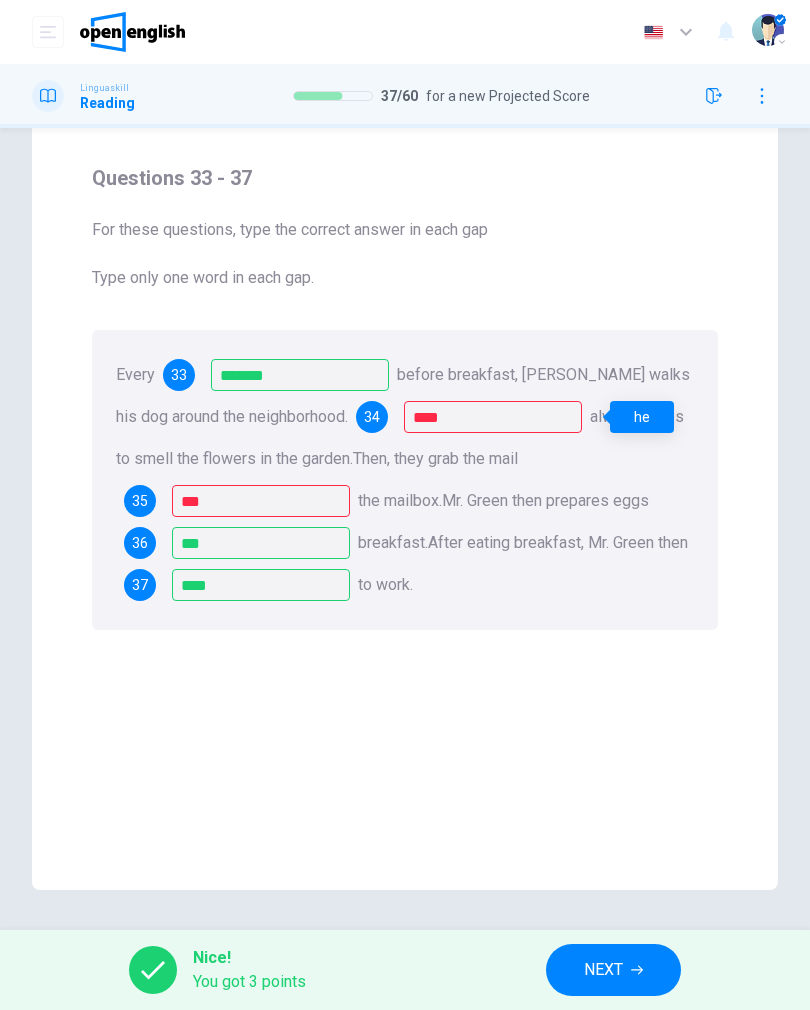 click on "Mr. Green then prepares eggs" at bounding box center [545, 500] 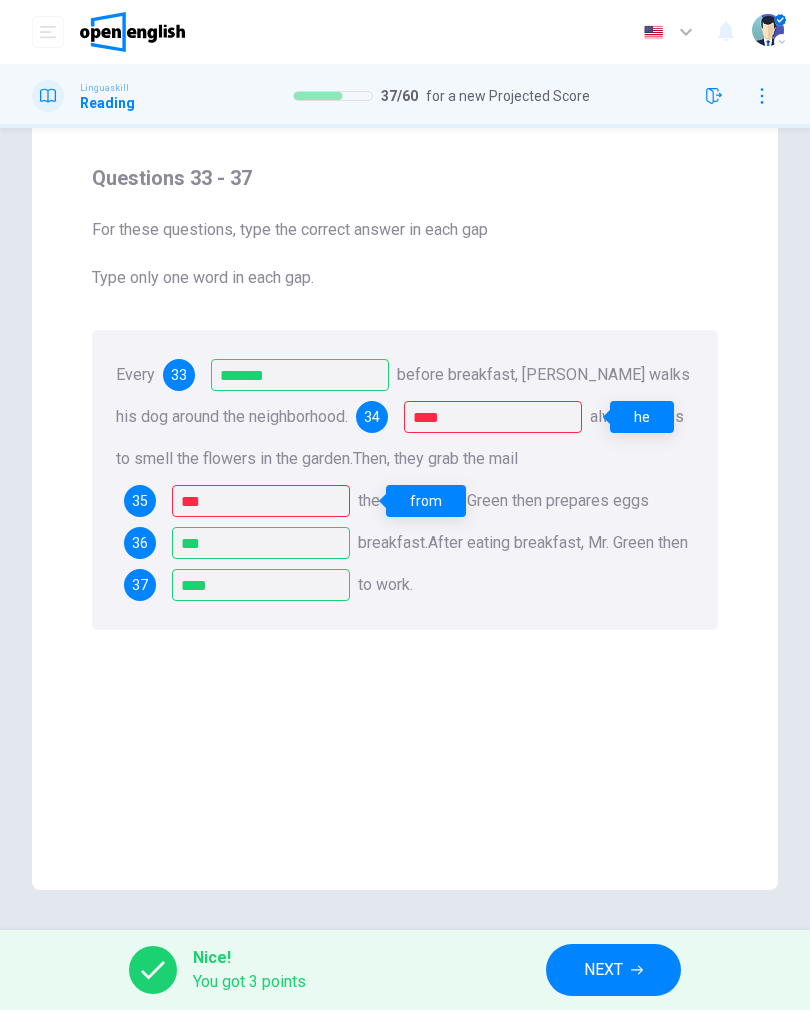 click on "NEXT" at bounding box center [613, 970] 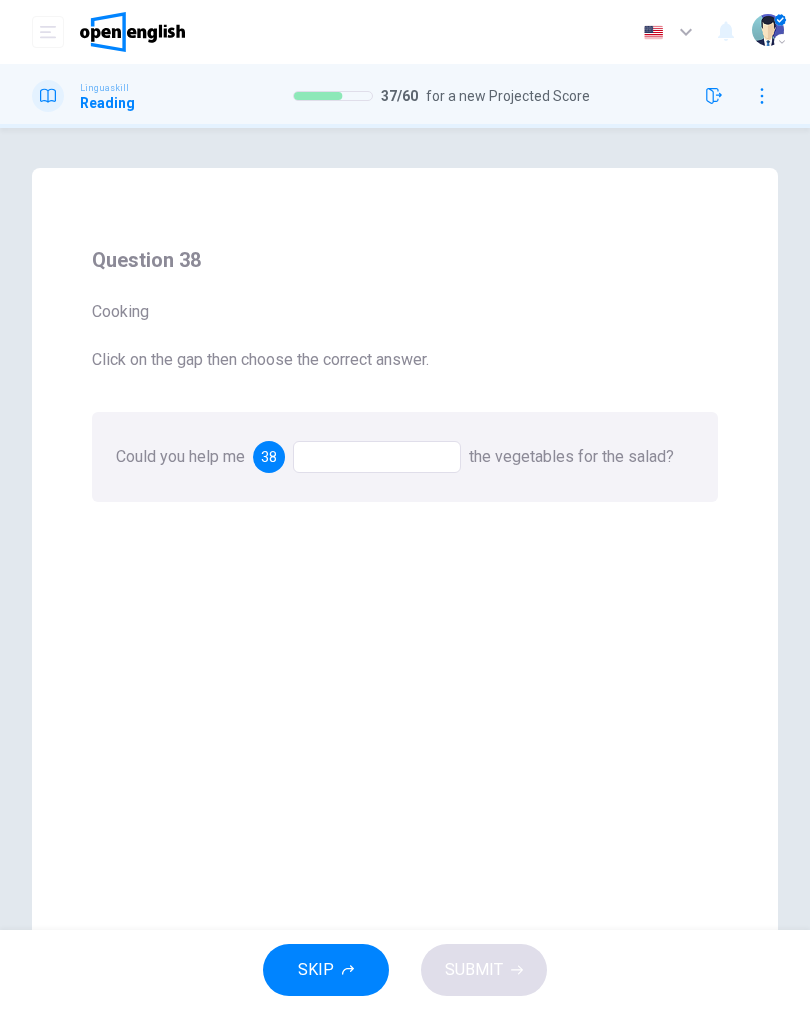 click at bounding box center (377, 457) 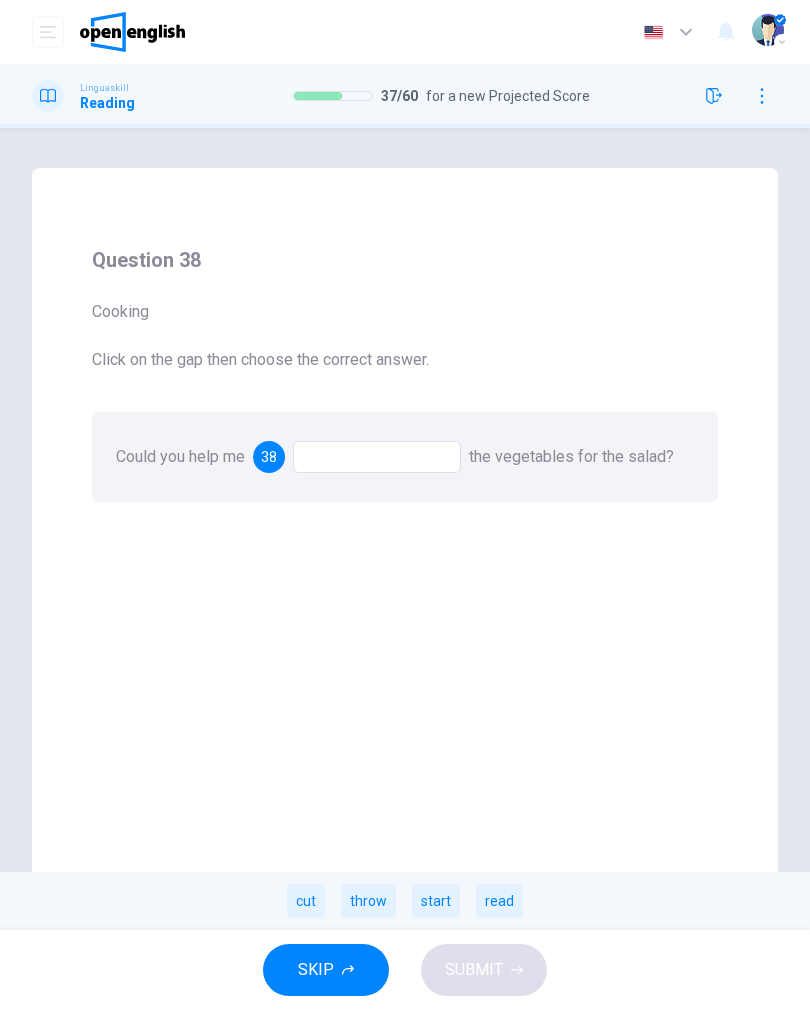 click on "cut" at bounding box center [306, 901] 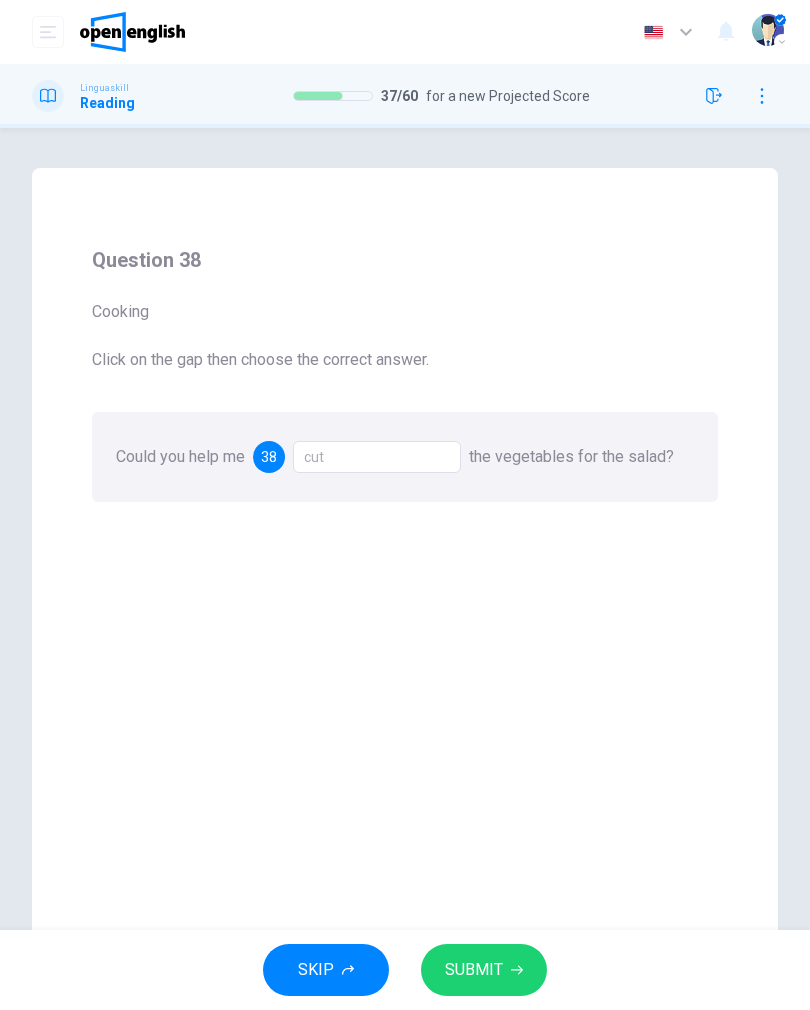 click on "SUBMIT" at bounding box center [474, 970] 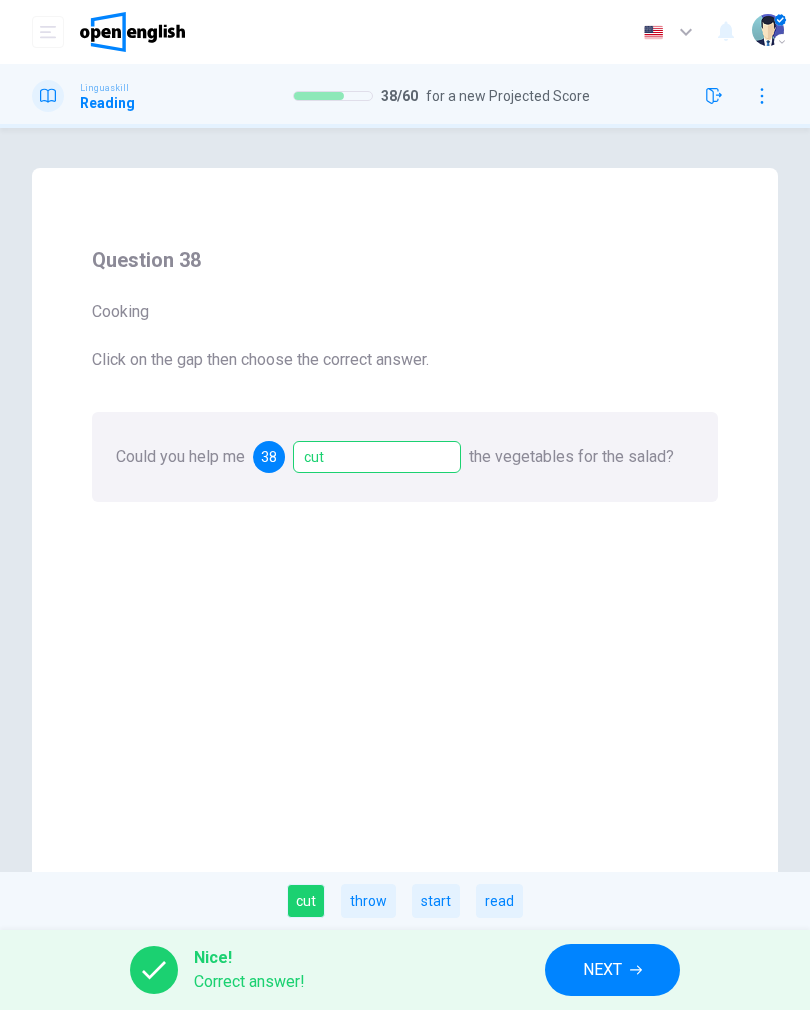 click on "NEXT" at bounding box center (602, 970) 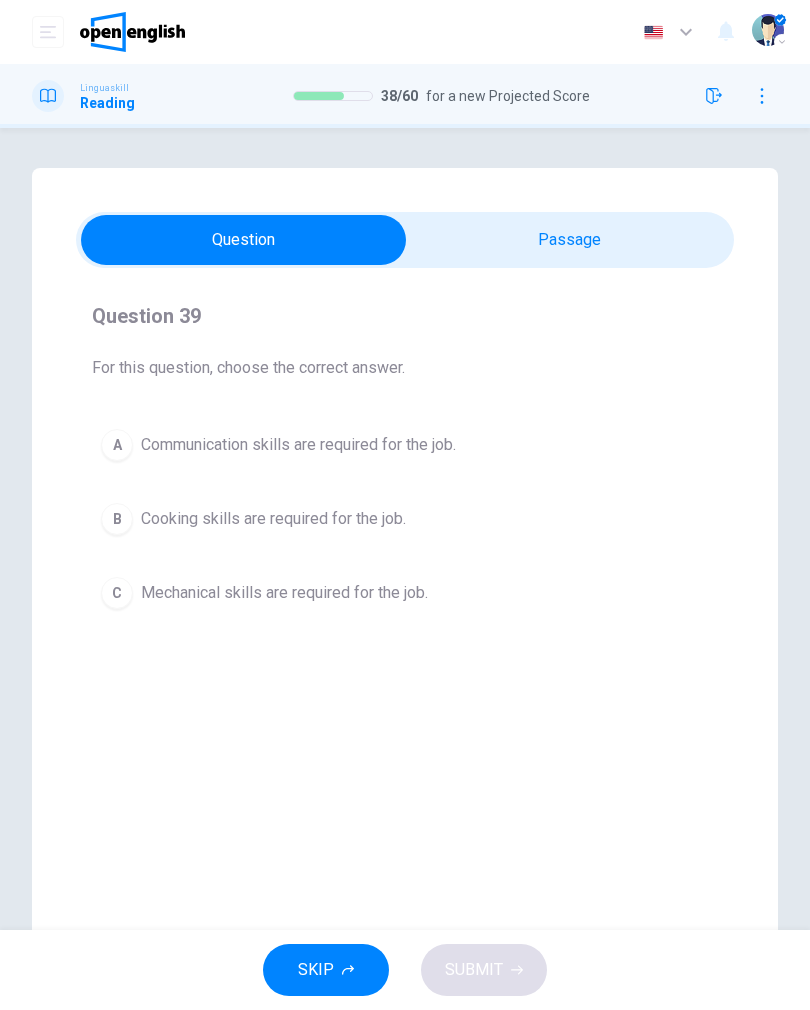 click on "A Communication skills are required for the job." at bounding box center [405, 445] 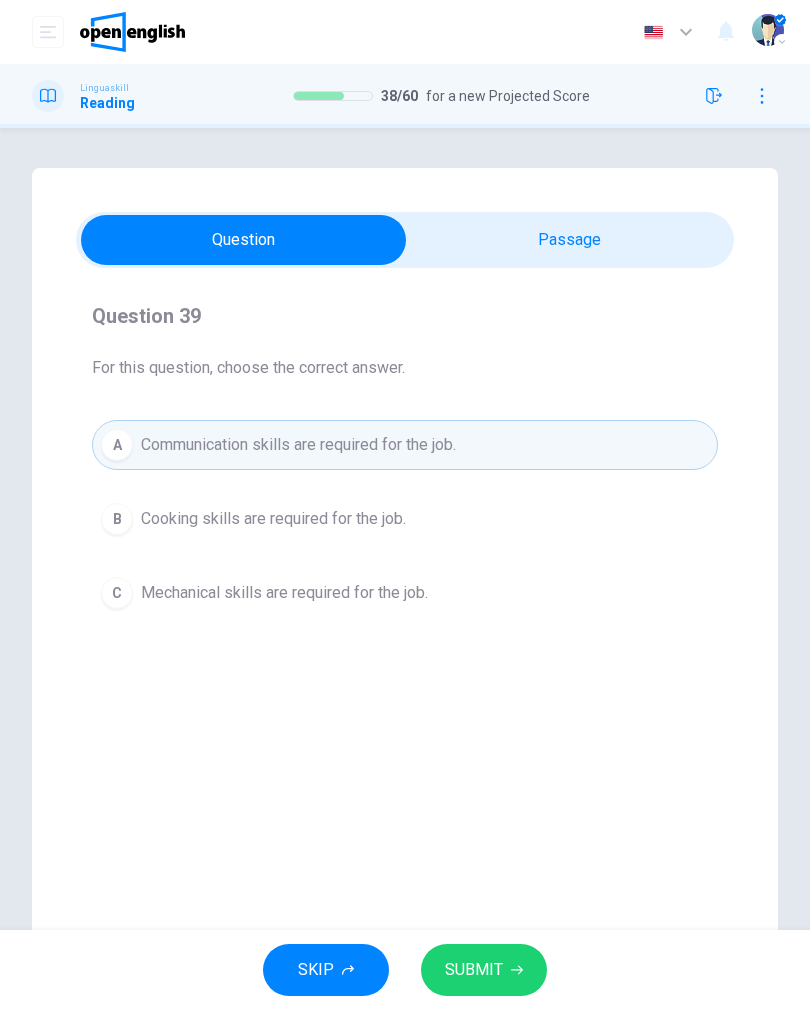 click on "SUBMIT" at bounding box center (484, 970) 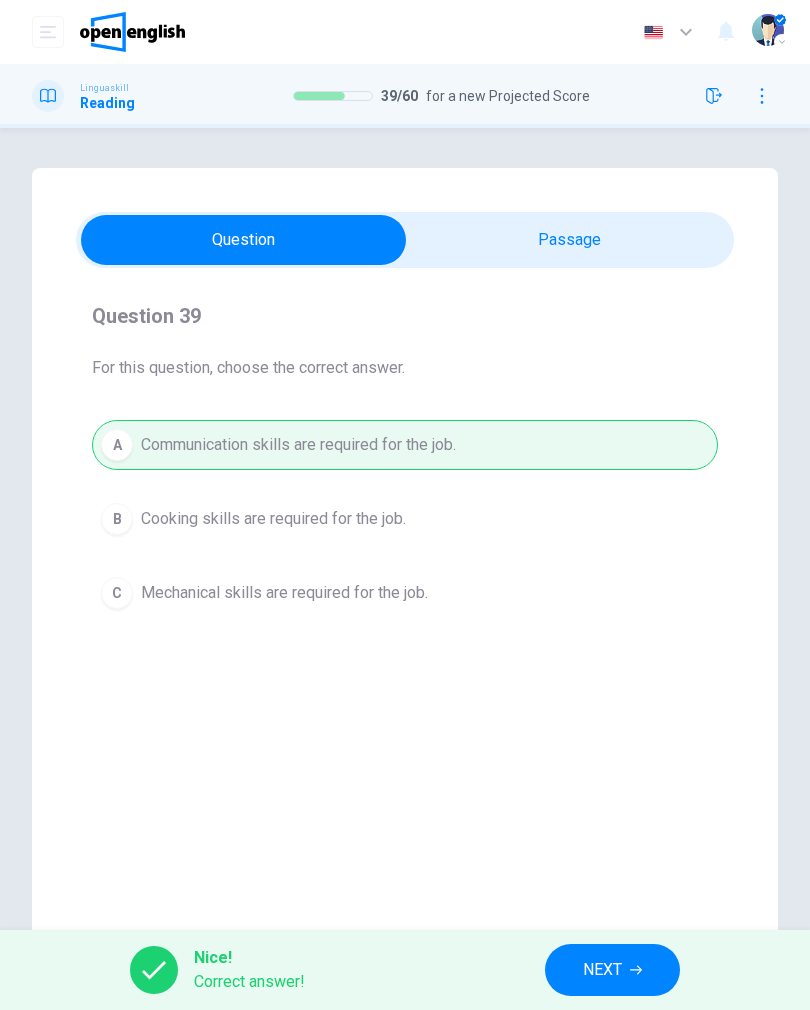 click on "NEXT" at bounding box center (612, 970) 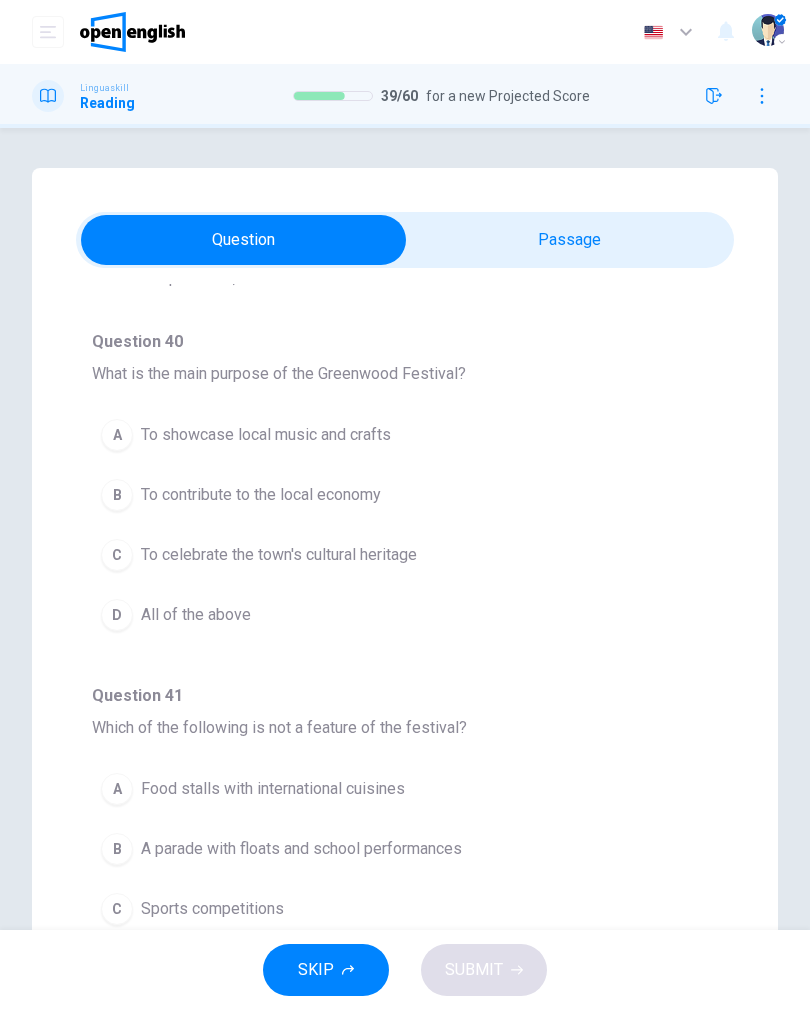 scroll, scrollTop: 91, scrollLeft: 0, axis: vertical 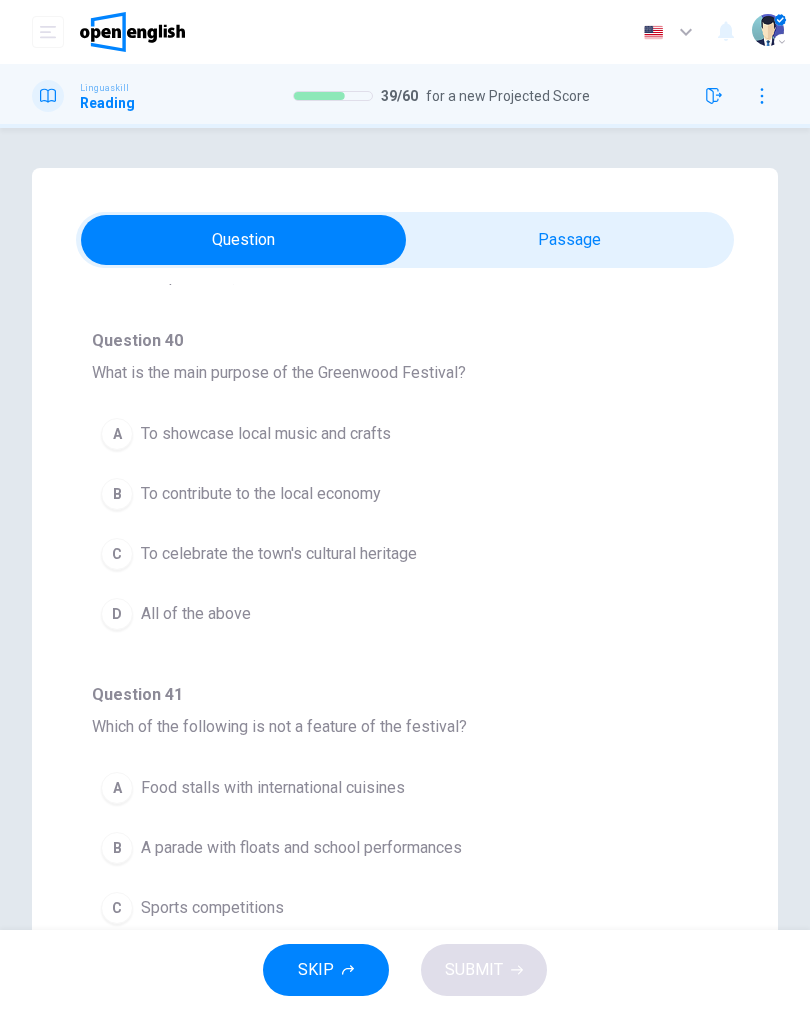 click on "C To celebrate the town's cultural heritage" at bounding box center (405, 554) 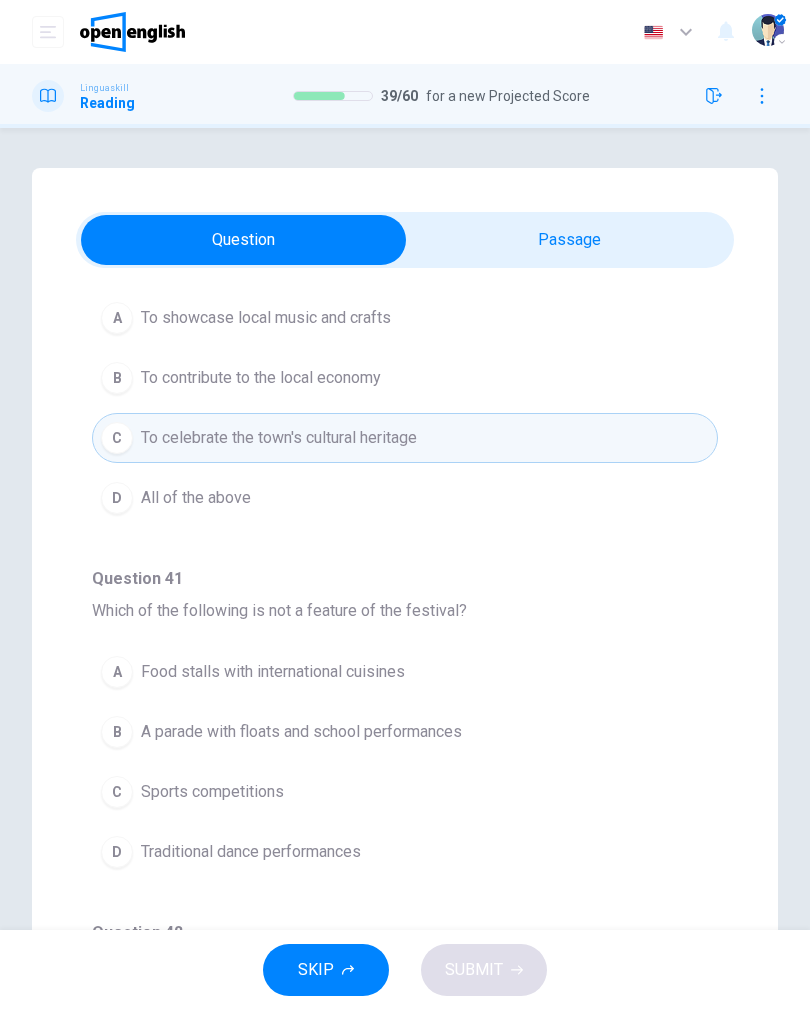 scroll, scrollTop: 328, scrollLeft: 0, axis: vertical 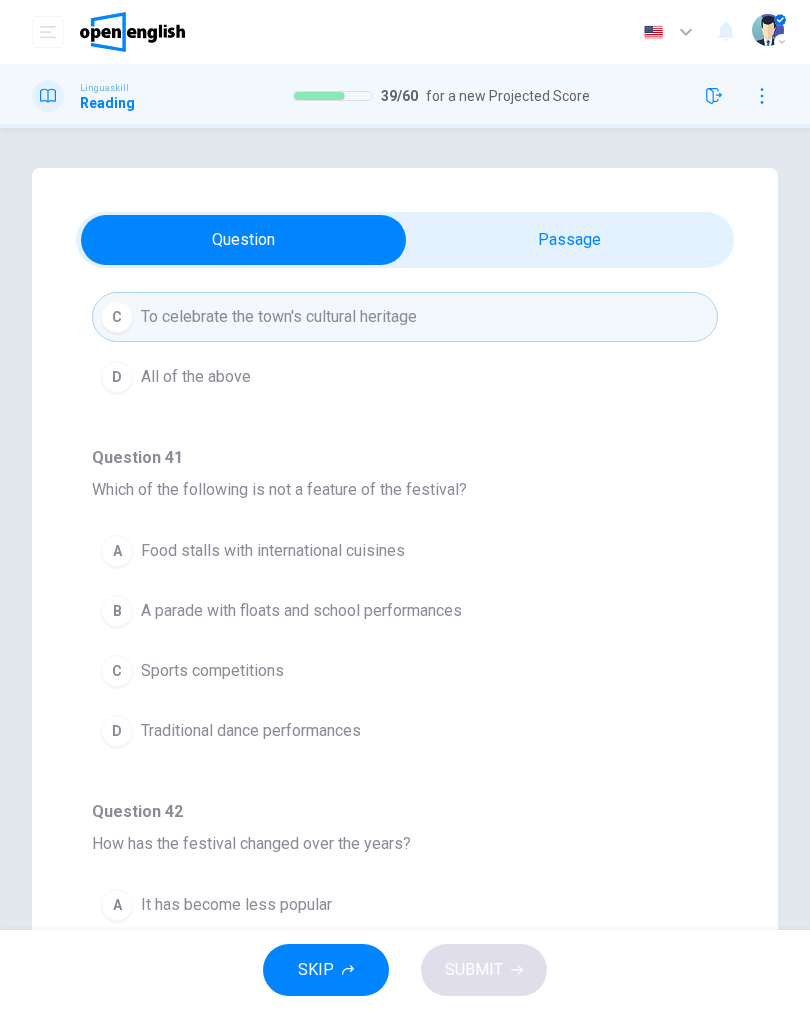 click on "C Sports competitions" at bounding box center (405, 671) 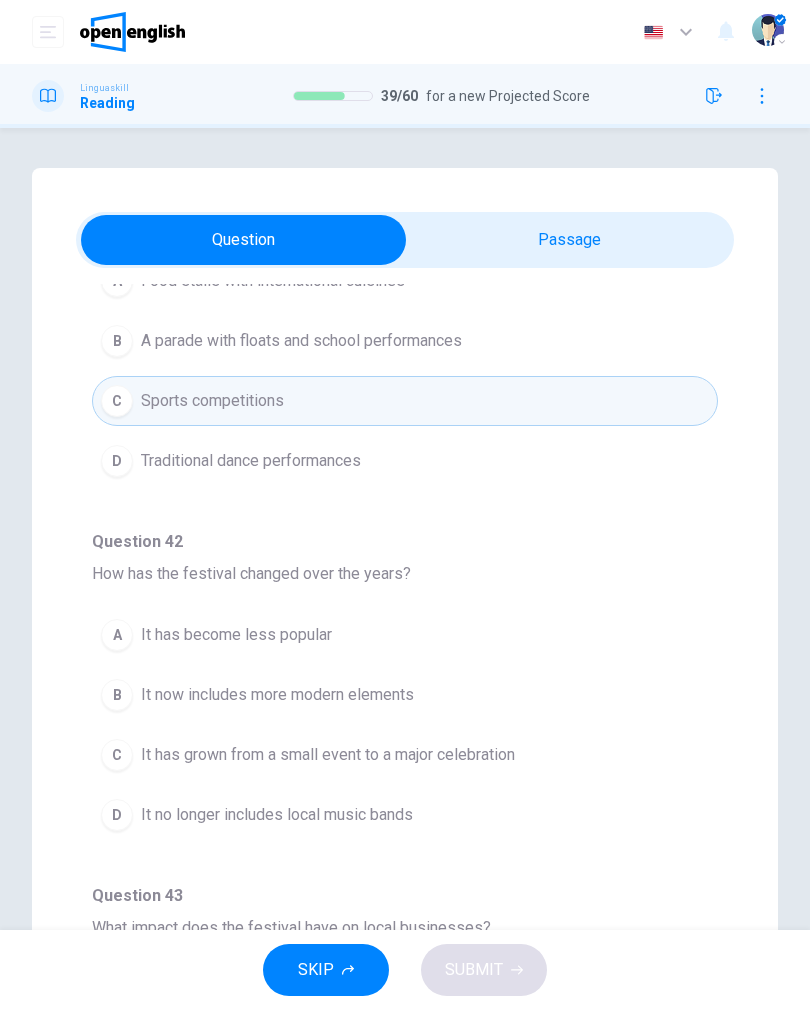 scroll, scrollTop: 662, scrollLeft: 0, axis: vertical 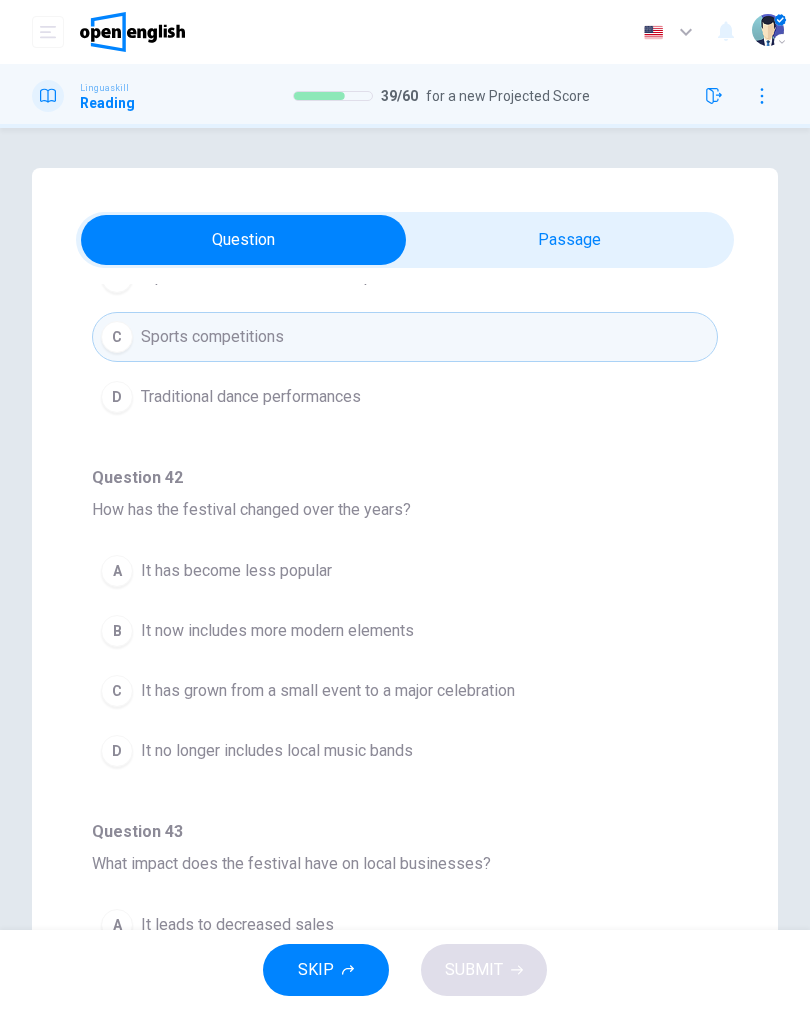 click on "It has grown from a small event to a major celebration" at bounding box center (328, 691) 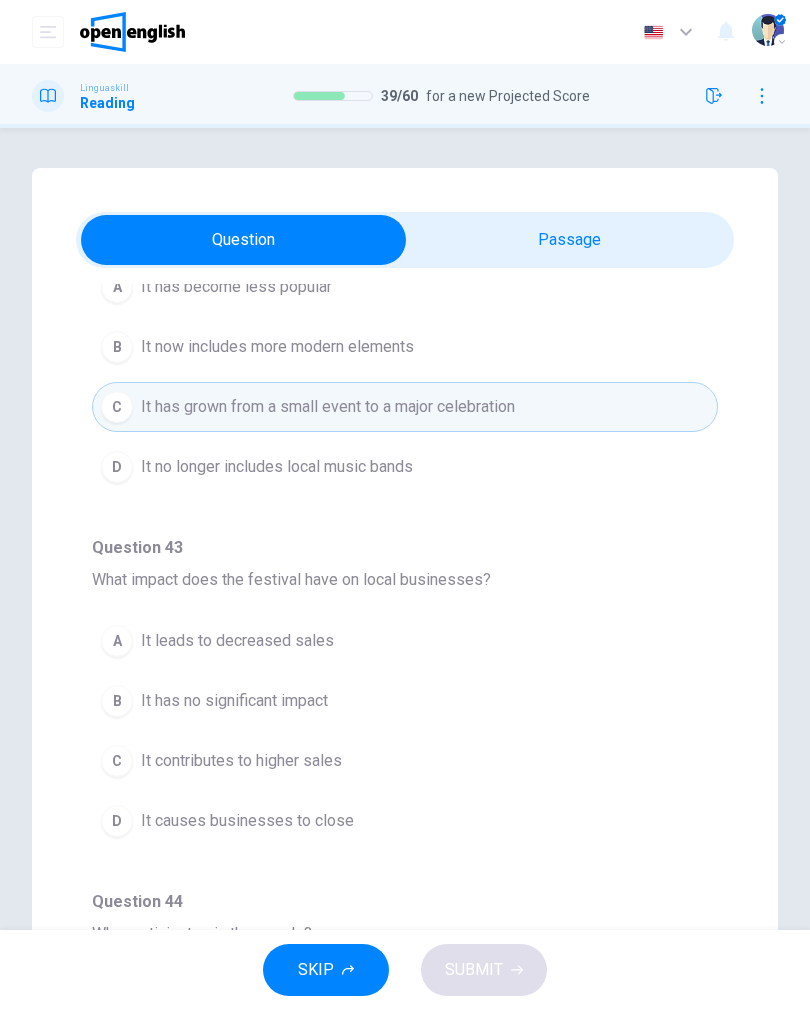 scroll, scrollTop: 1009, scrollLeft: 0, axis: vertical 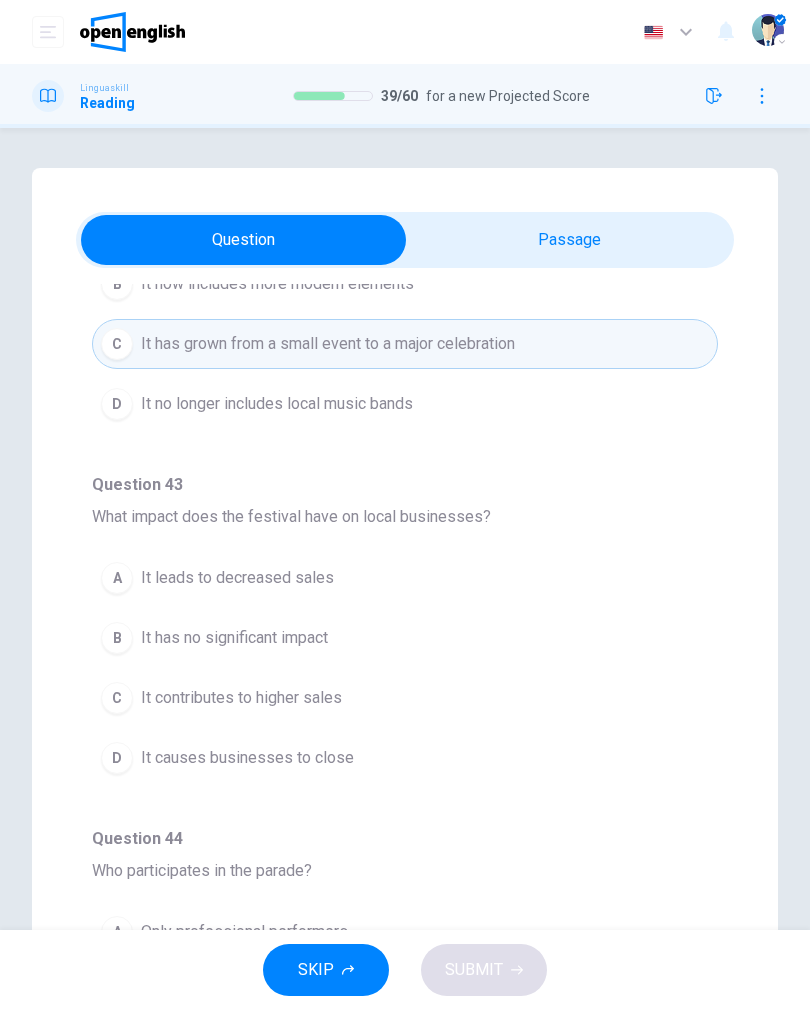 click on "C It contributes to higher sales" at bounding box center (405, 698) 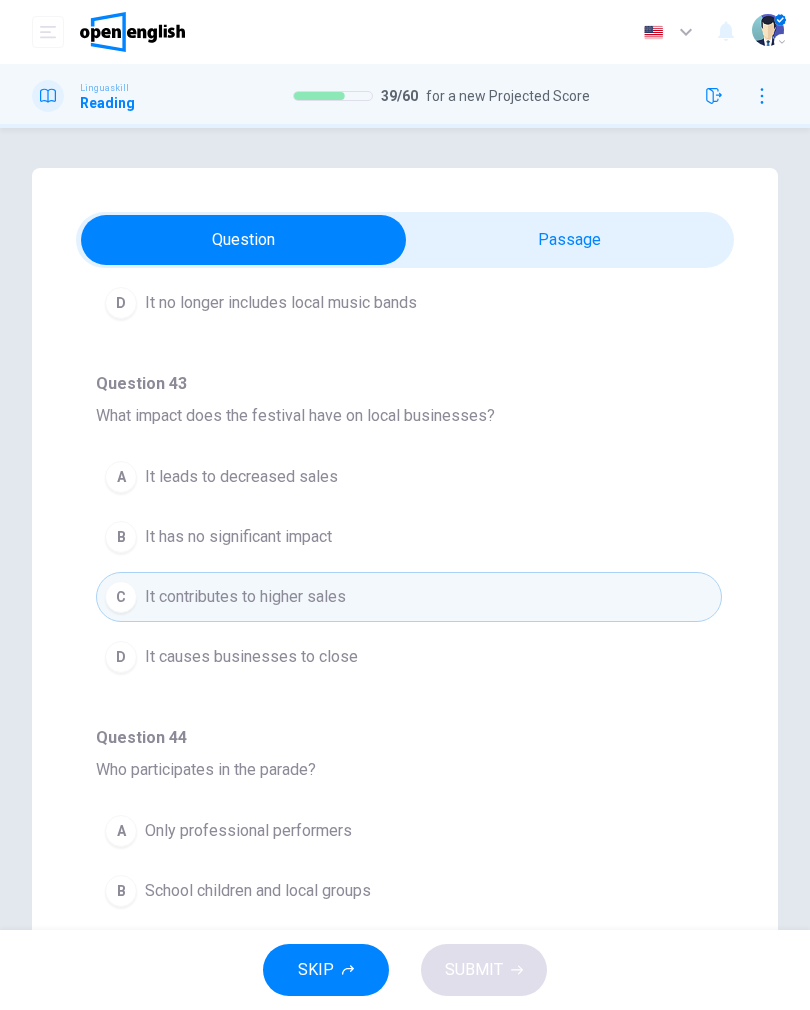 scroll, scrollTop: 1110, scrollLeft: 0, axis: vertical 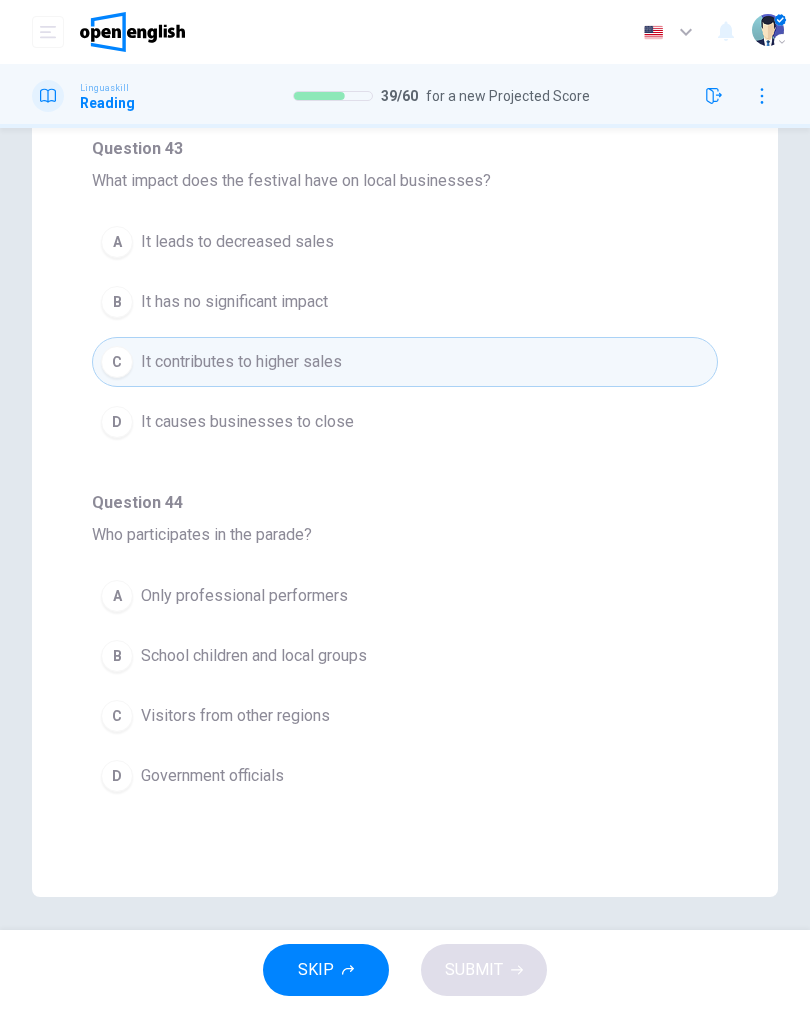 click on "C Visitors from other regions" at bounding box center [405, 716] 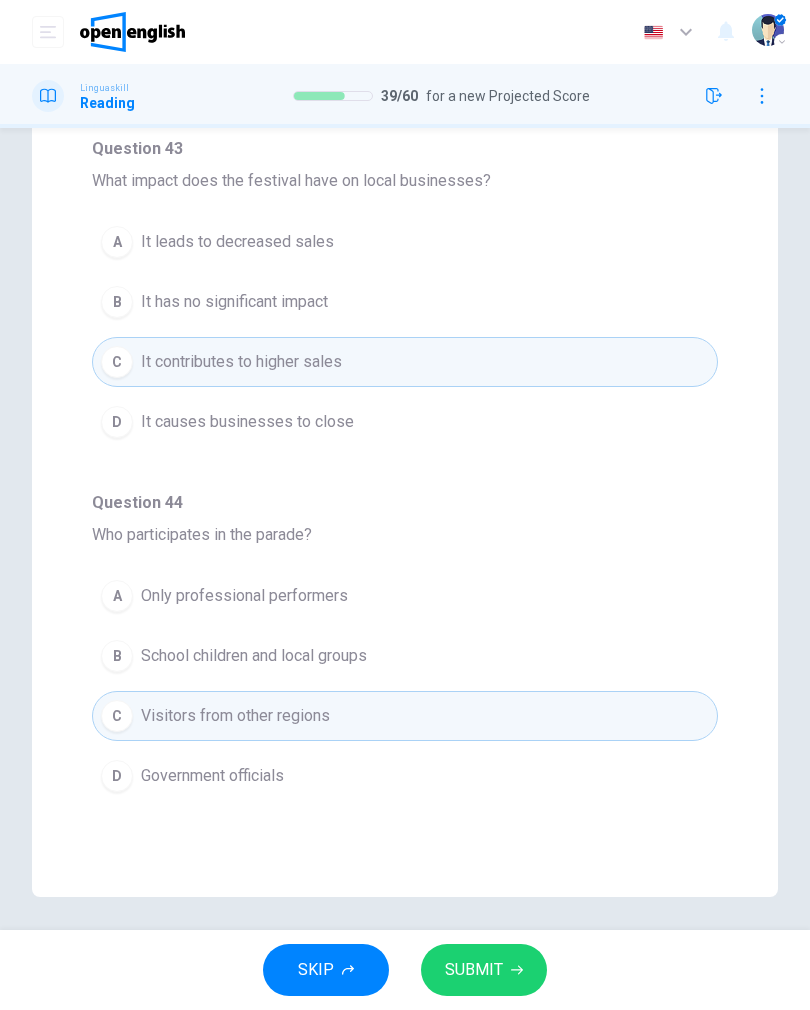 click on "SUBMIT" at bounding box center (484, 970) 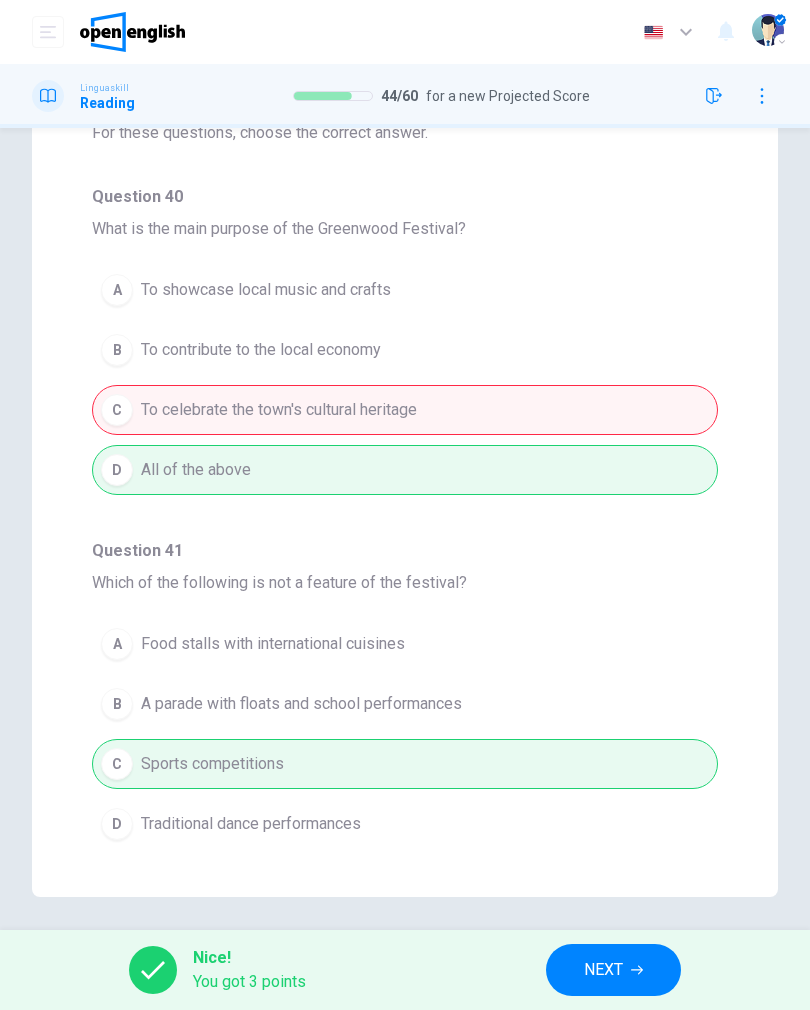 scroll, scrollTop: 0, scrollLeft: 0, axis: both 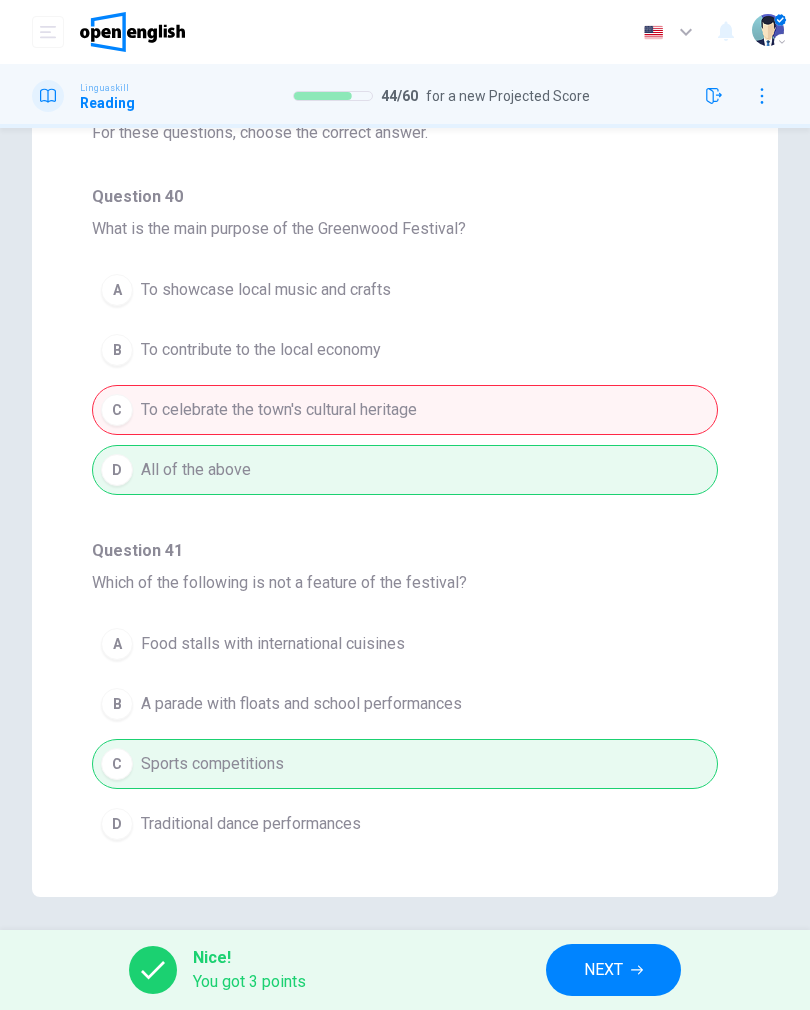 click on "NEXT" at bounding box center (613, 970) 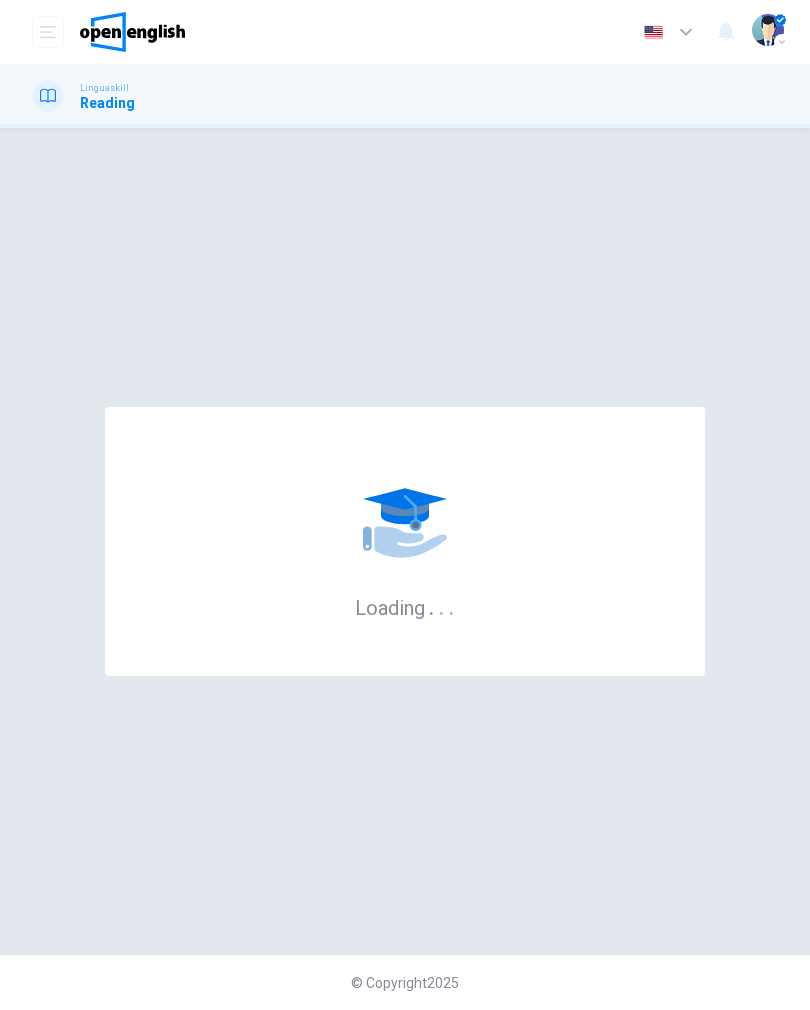 scroll, scrollTop: 0, scrollLeft: 0, axis: both 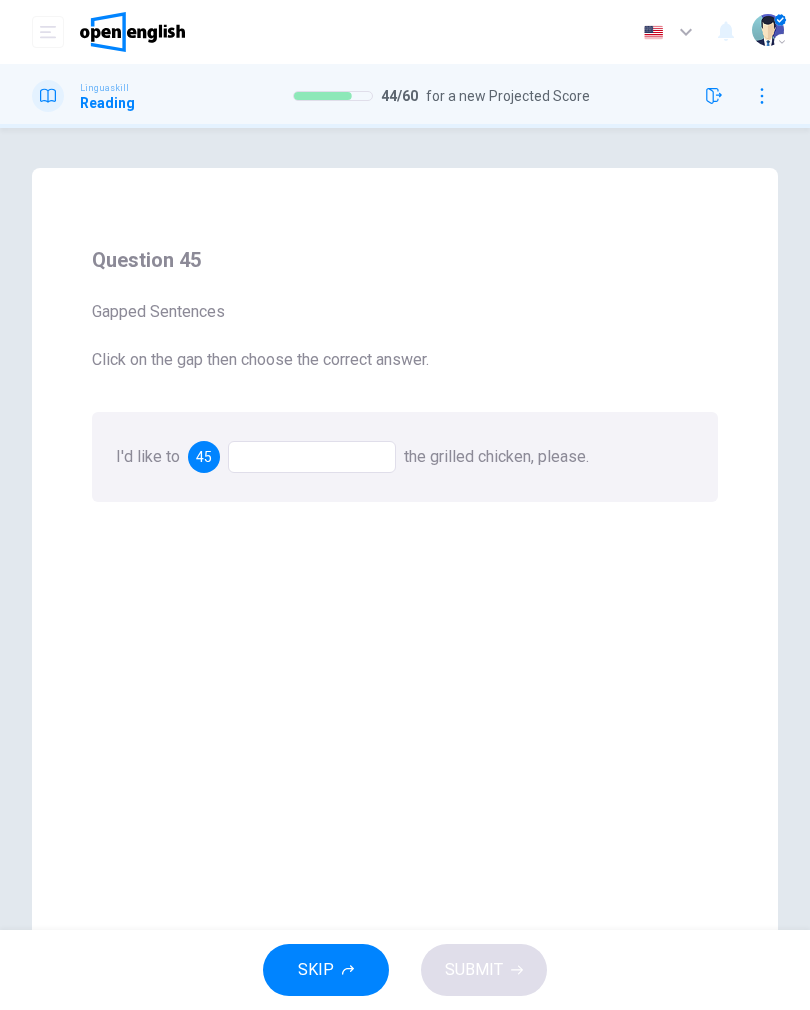 click at bounding box center (312, 457) 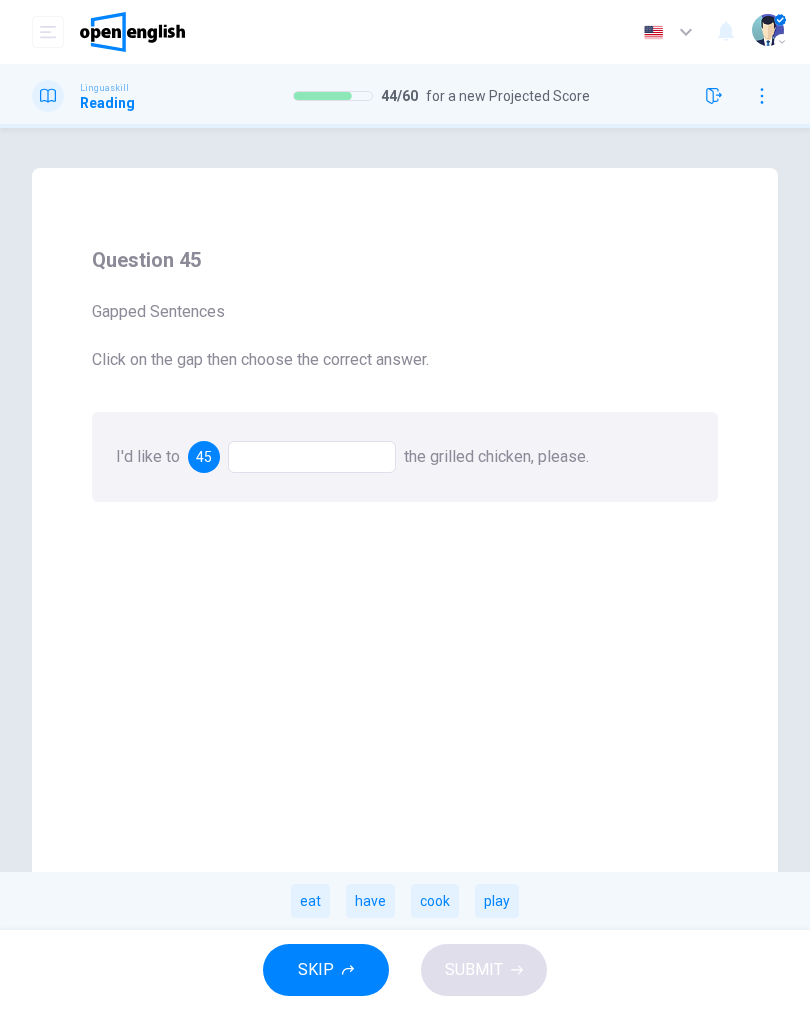 click on "eat" at bounding box center [310, 901] 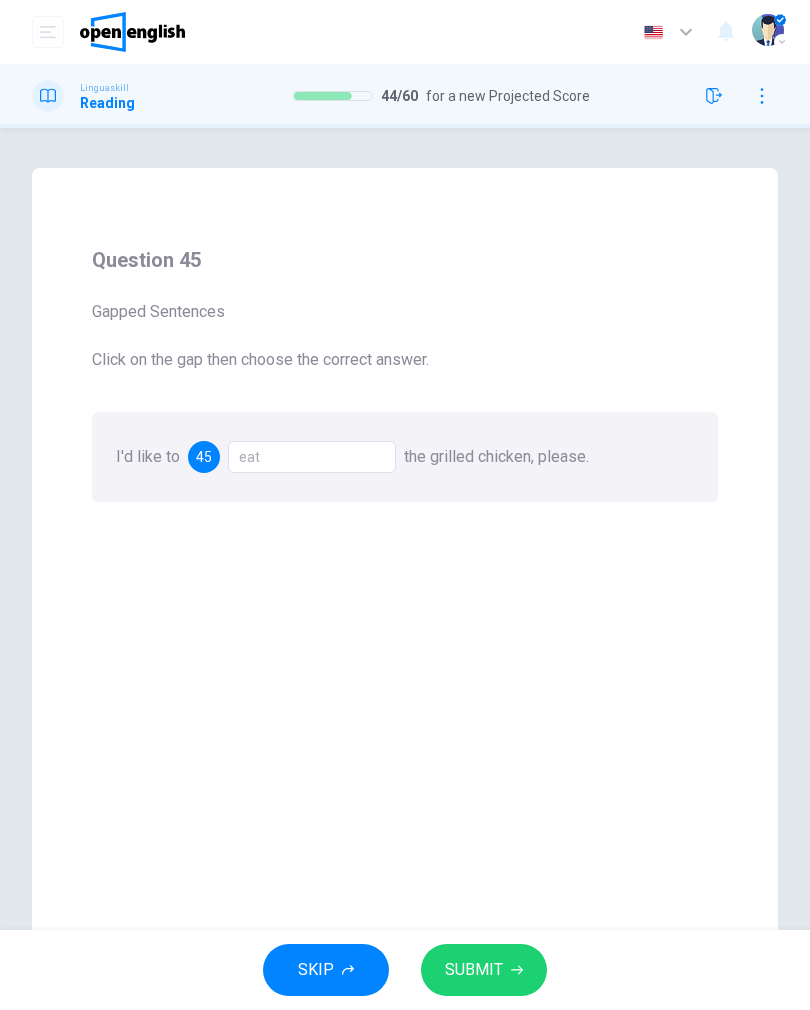 click on "SUBMIT" at bounding box center [474, 970] 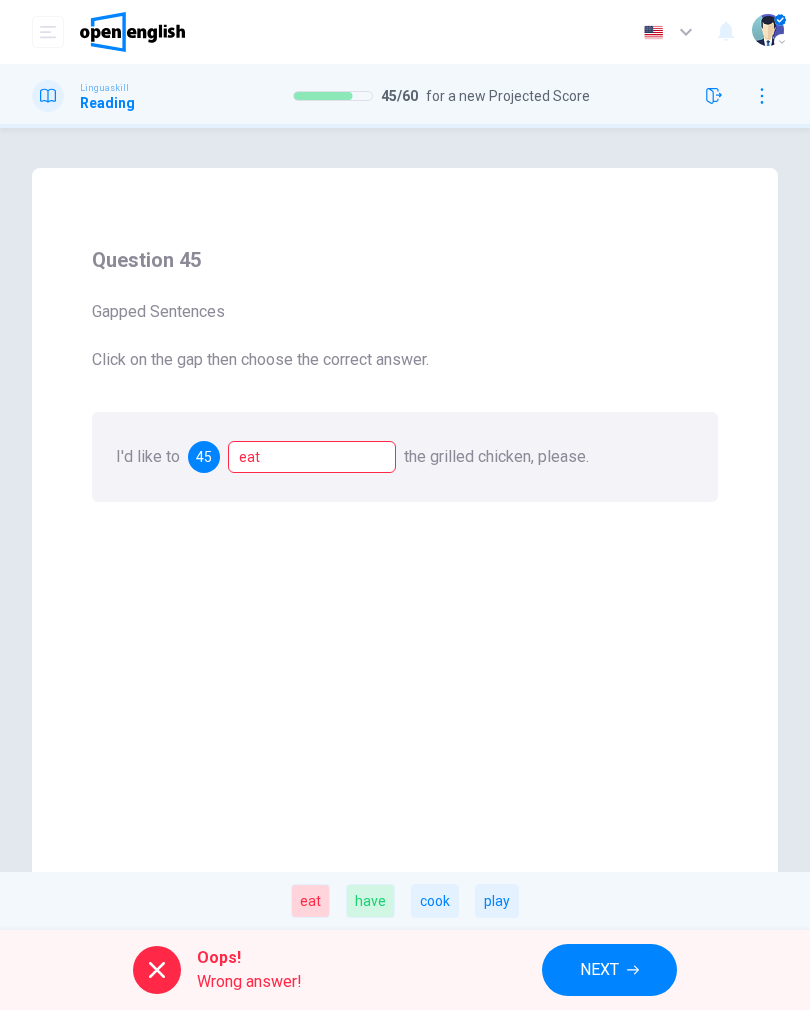 click on "NEXT" at bounding box center [609, 970] 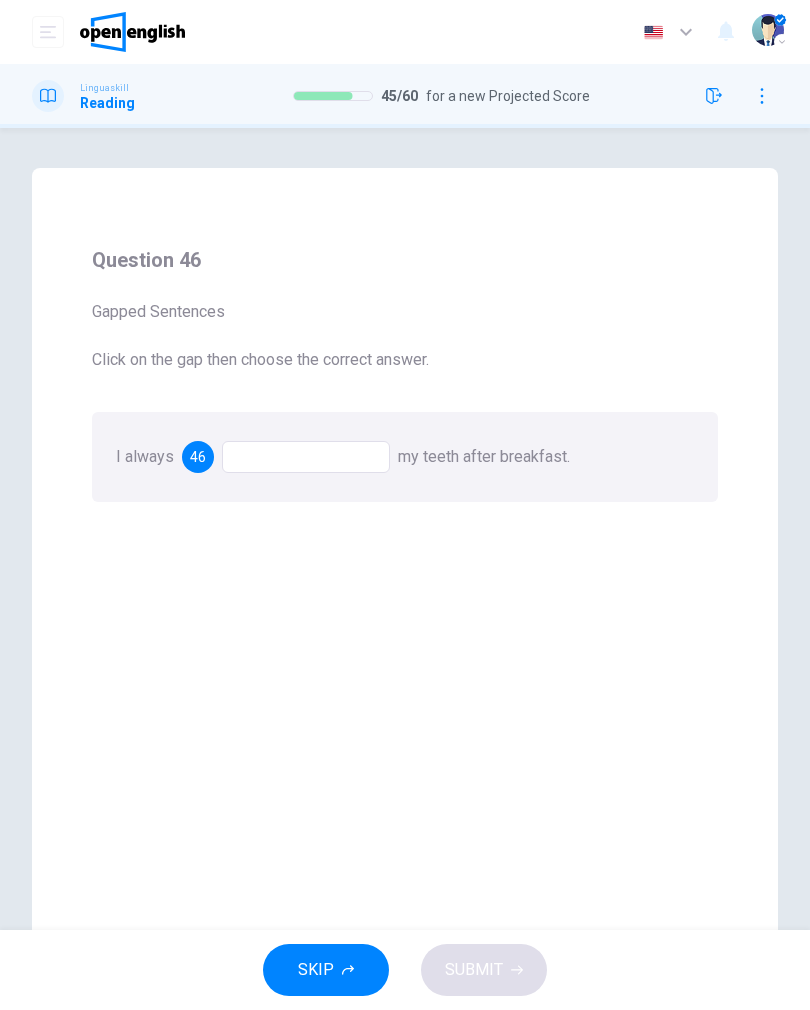 click at bounding box center (306, 457) 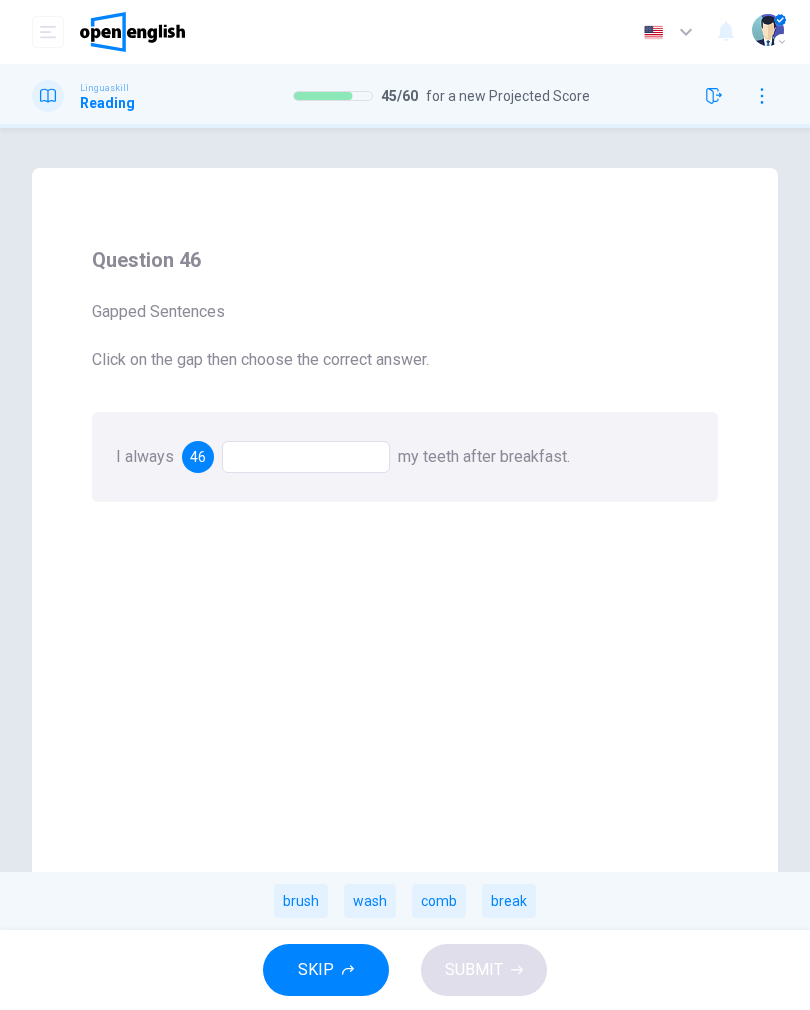 click on "wash" at bounding box center (370, 901) 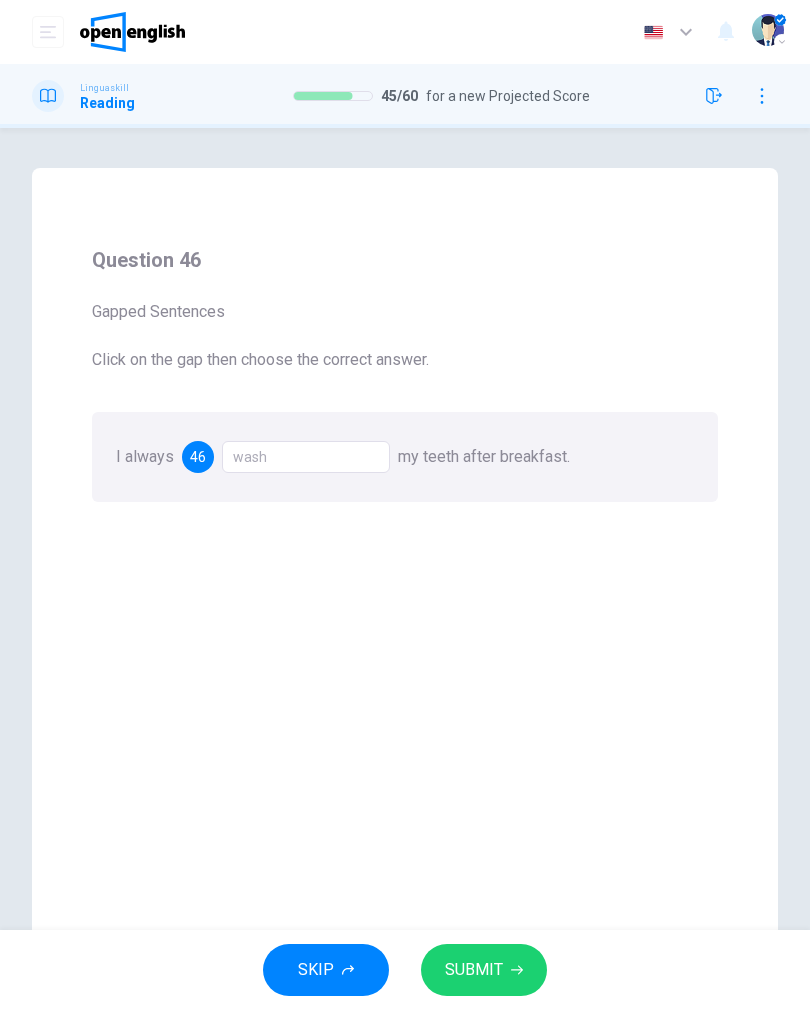 click on "wash" at bounding box center (306, 457) 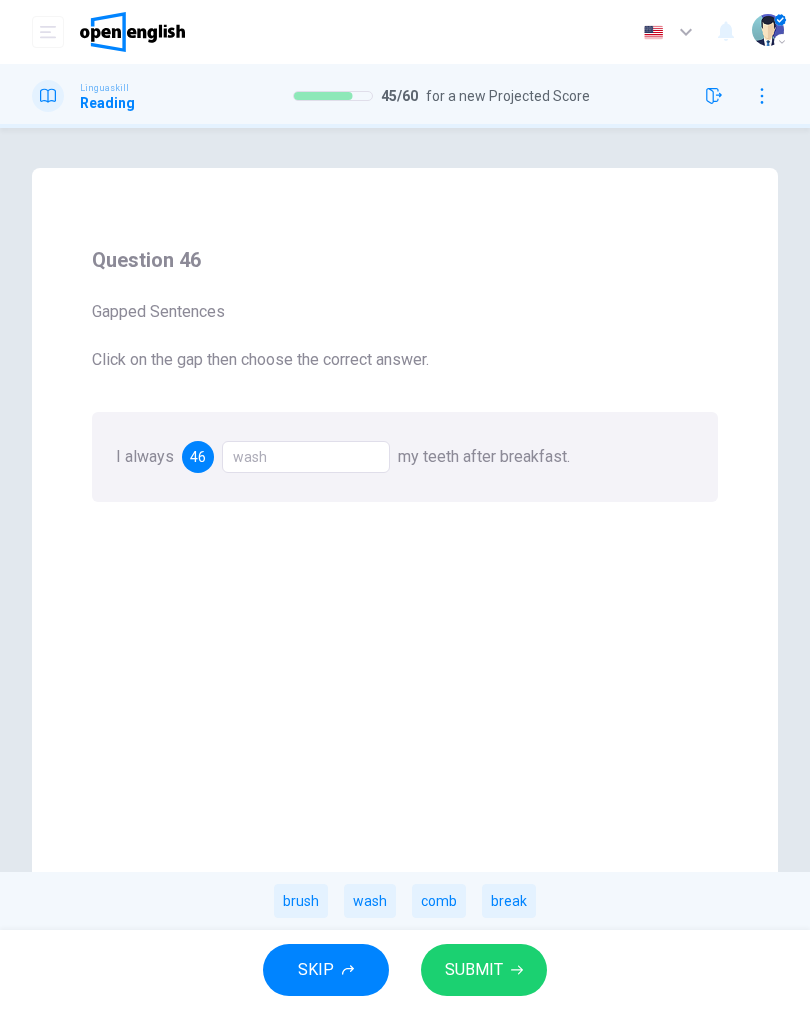 click on "brush" at bounding box center [301, 901] 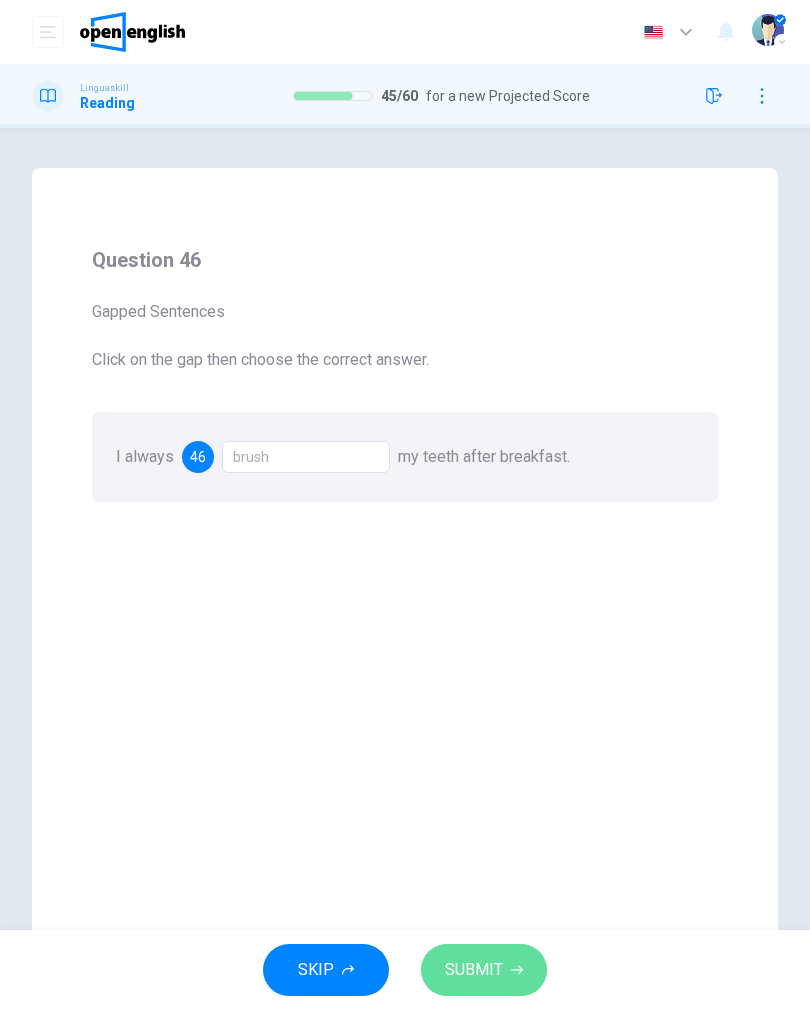 click on "SUBMIT" at bounding box center (474, 970) 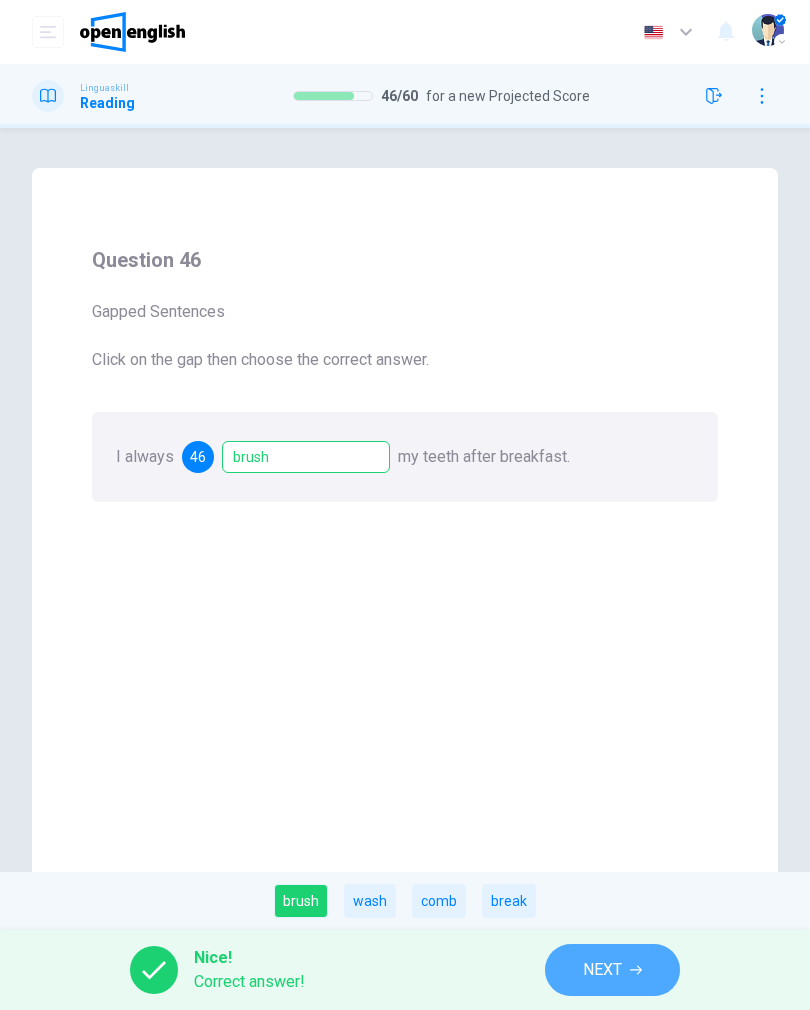 click on "NEXT" at bounding box center (602, 970) 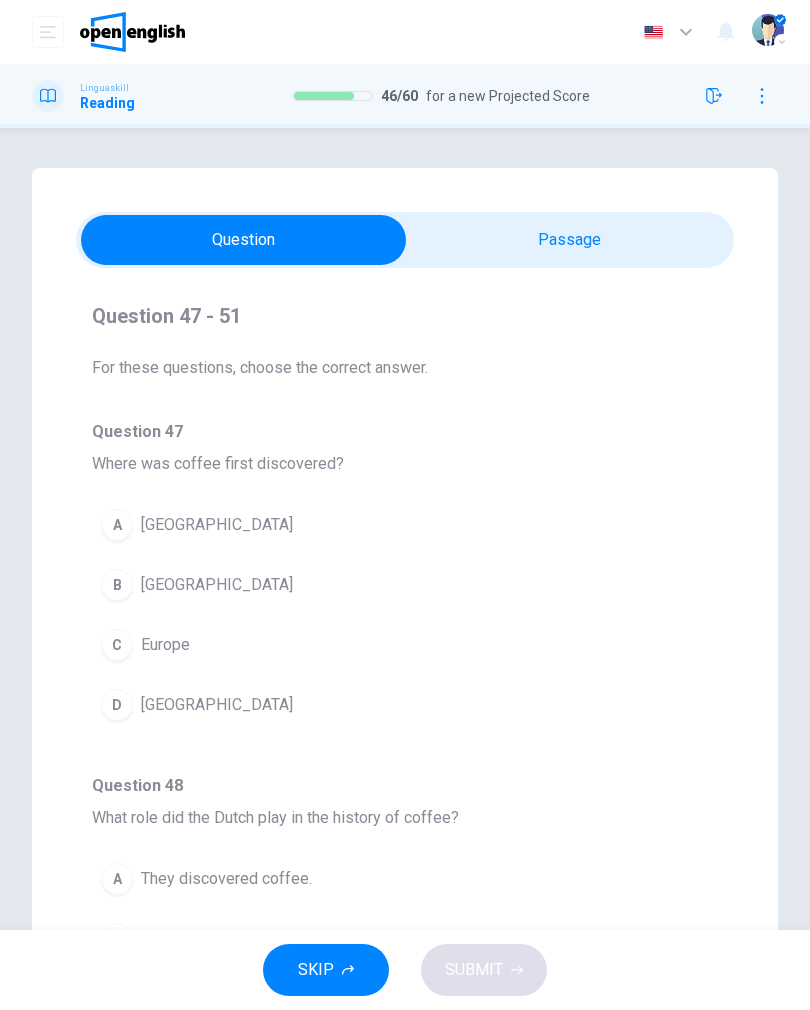 click on "B [GEOGRAPHIC_DATA]" at bounding box center (405, 585) 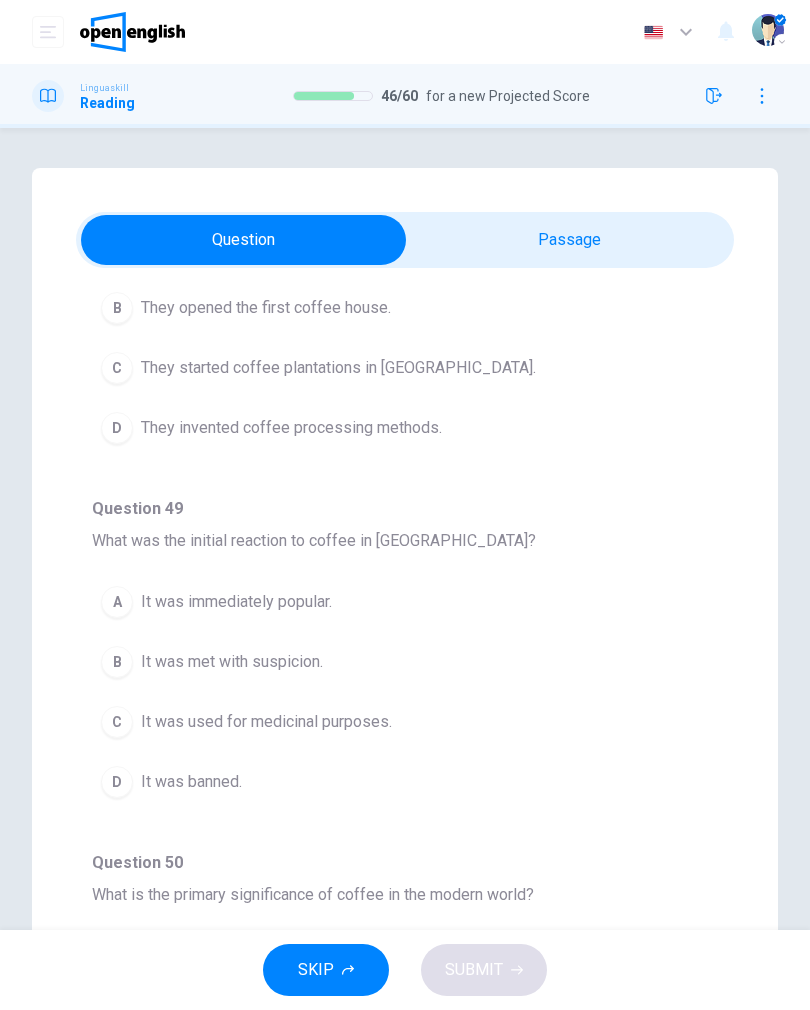 scroll, scrollTop: 636, scrollLeft: 0, axis: vertical 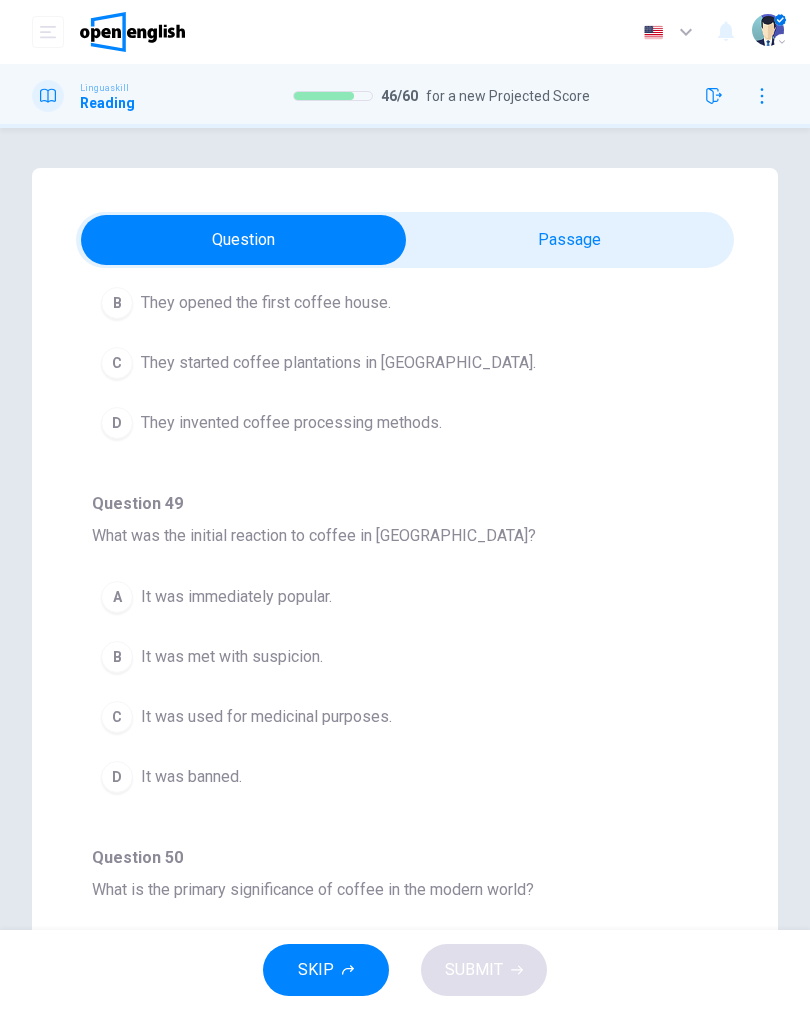 click on "B It was met with suspicion." at bounding box center [405, 657] 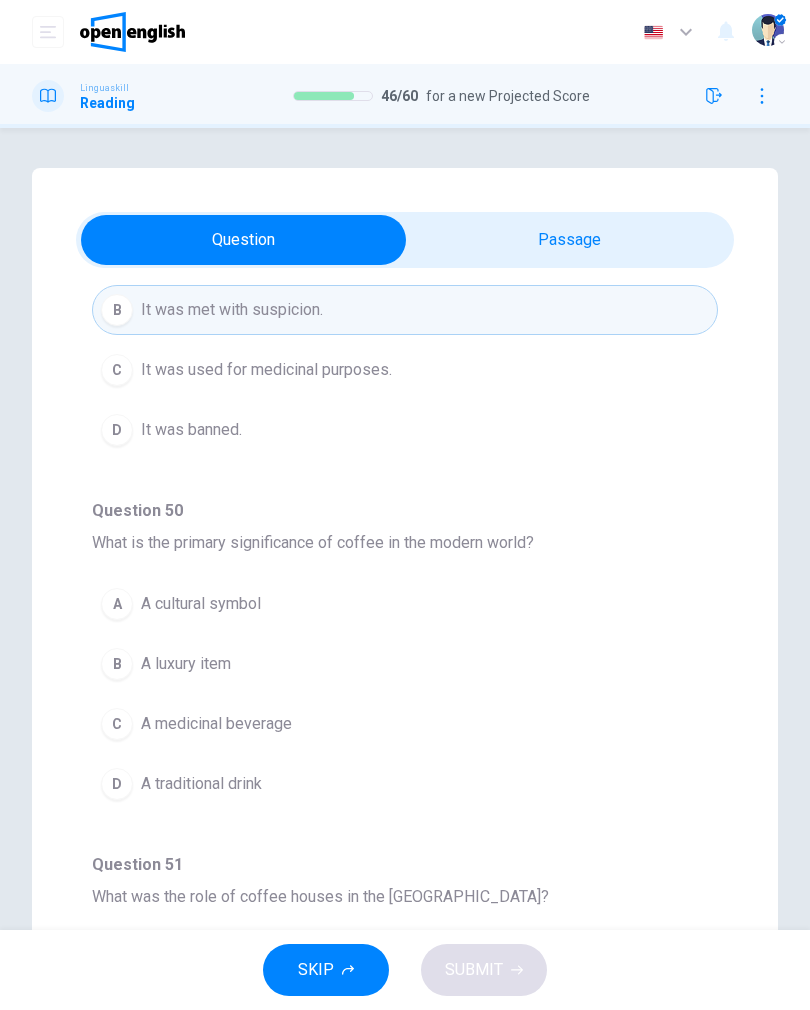scroll, scrollTop: 1046, scrollLeft: 0, axis: vertical 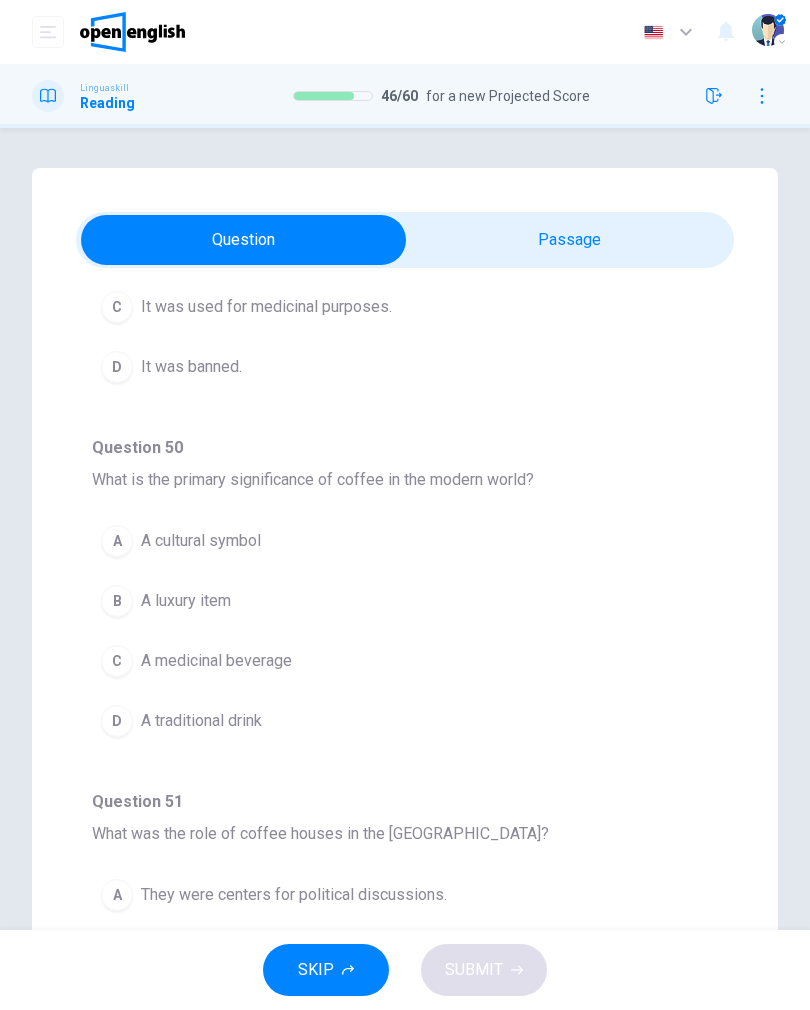 click on "B A luxury item" at bounding box center (405, 601) 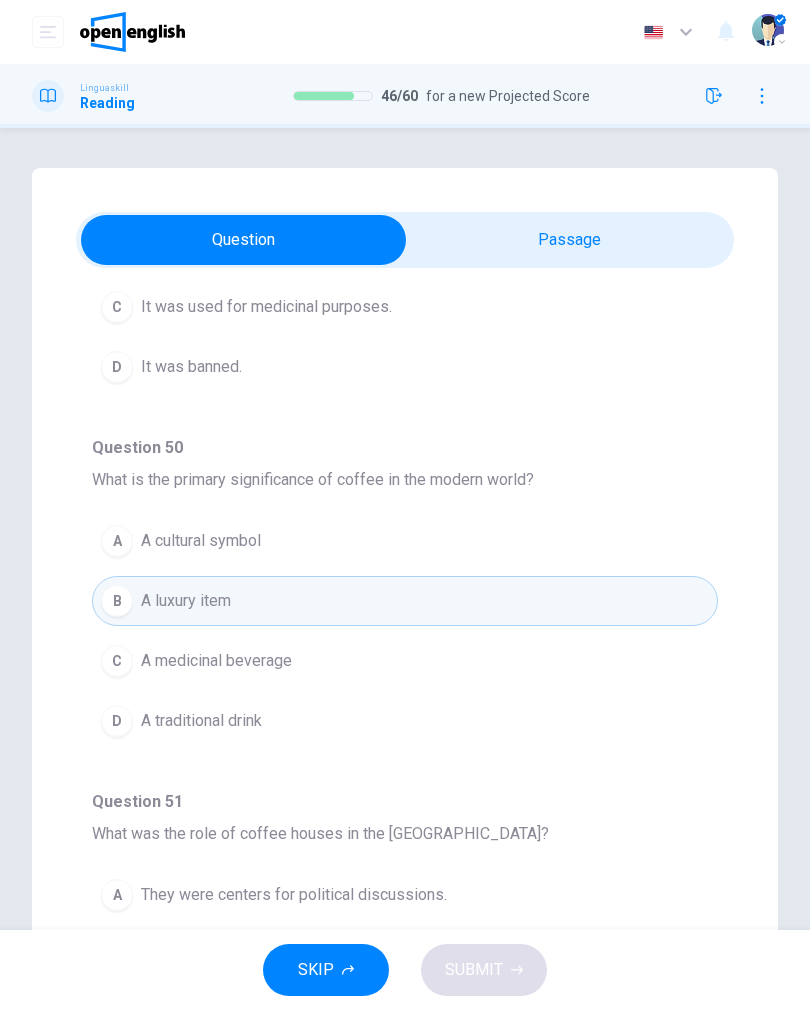 click on "A A cultural symbol" at bounding box center [405, 541] 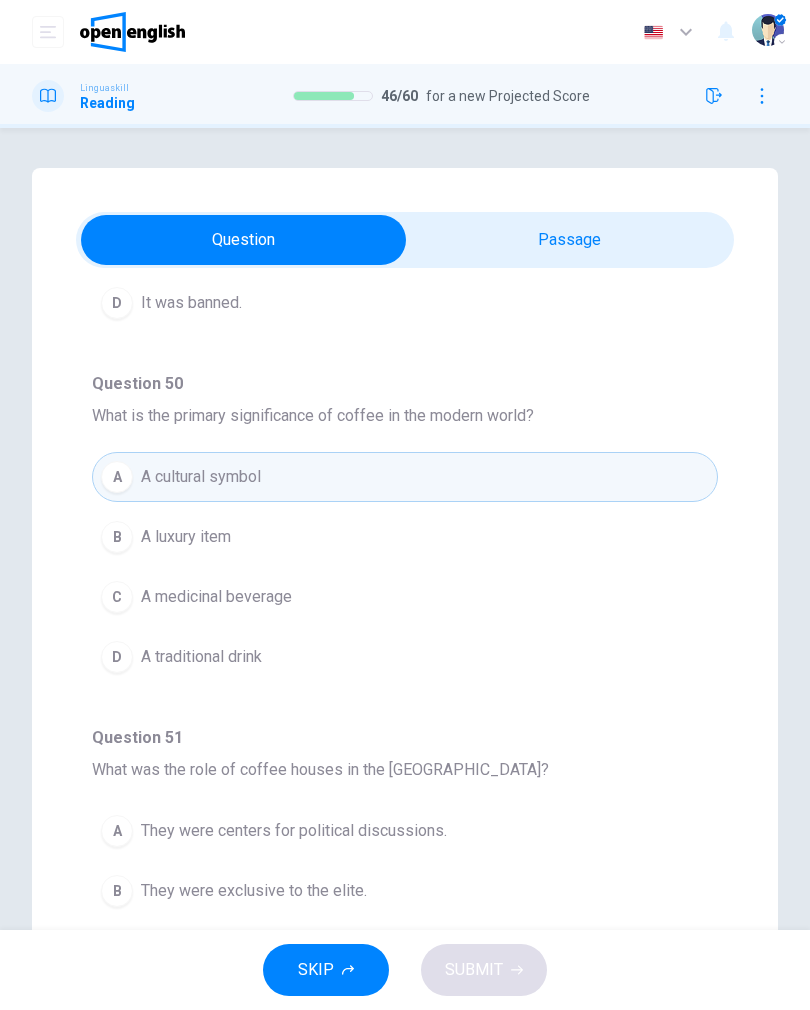 scroll, scrollTop: 1110, scrollLeft: 0, axis: vertical 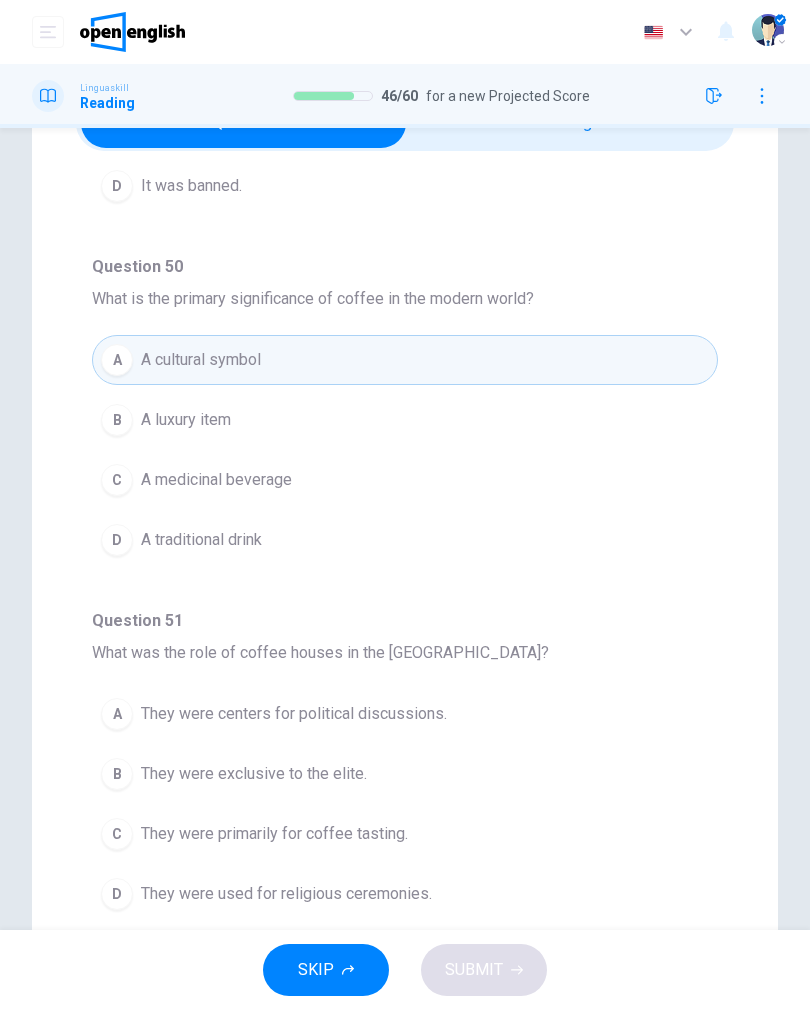 click on "A They were centers for political discussions." at bounding box center (405, 714) 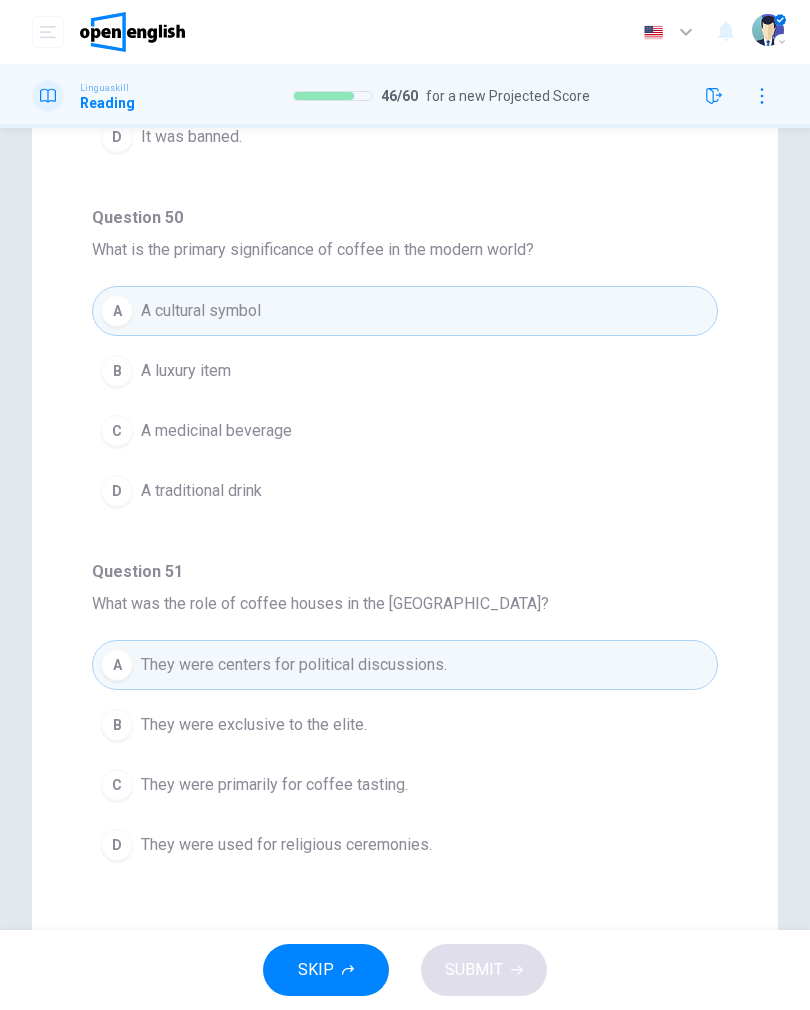 scroll, scrollTop: 219, scrollLeft: 0, axis: vertical 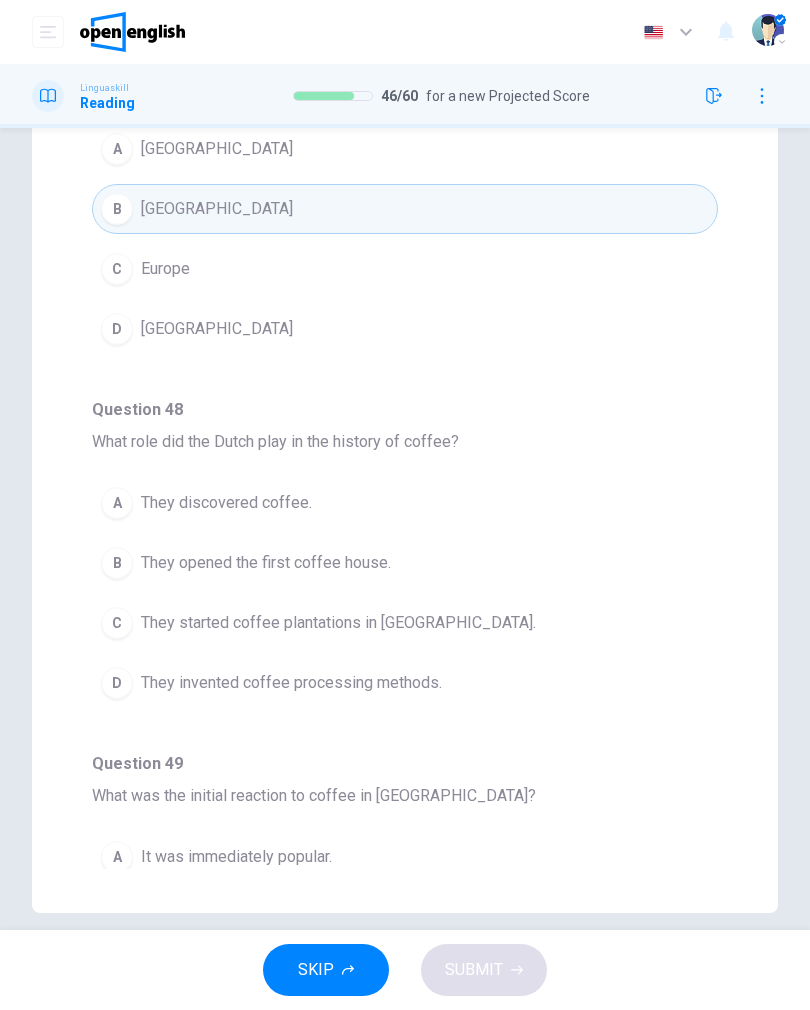 click on "A They discovered coffee." at bounding box center [405, 503] 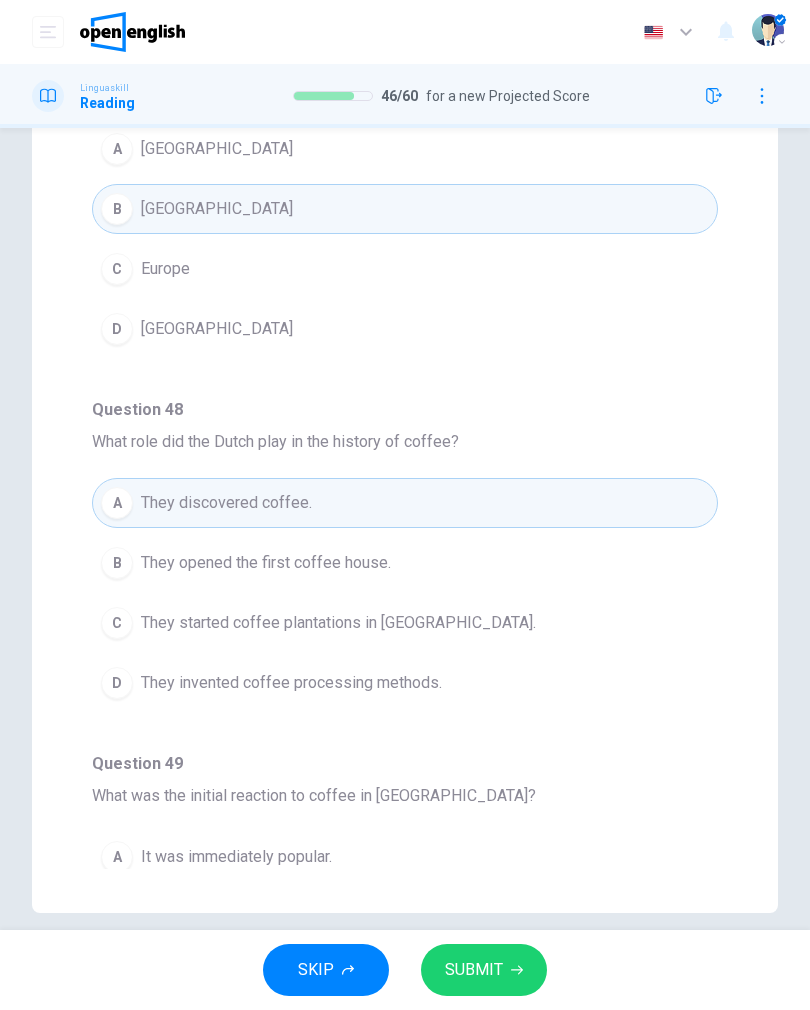 click on "SUBMIT" at bounding box center [484, 970] 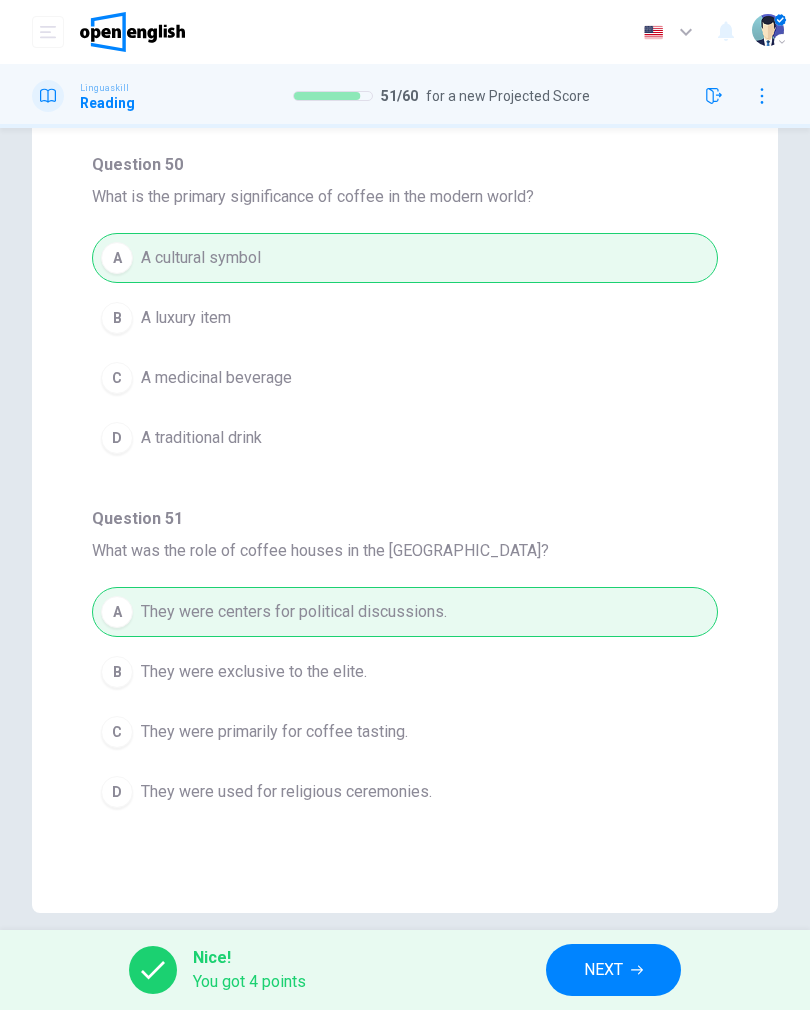 scroll, scrollTop: 1110, scrollLeft: 0, axis: vertical 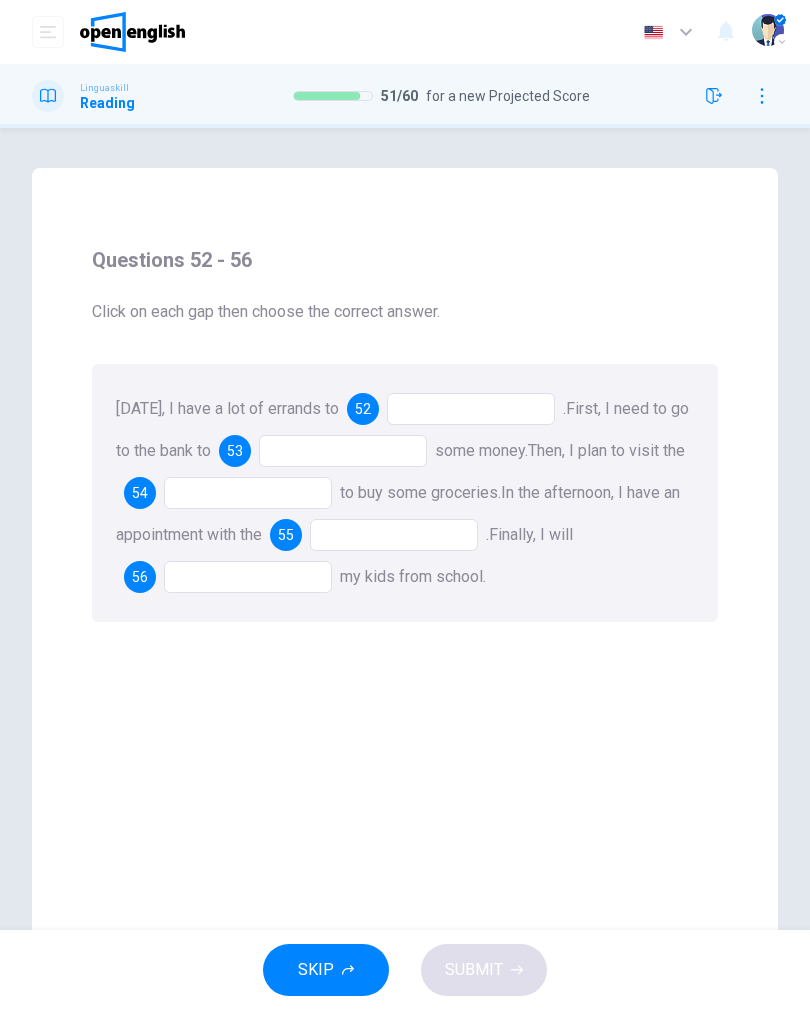 click on "Questions 52 - 56 Click on each gap then choose the correct answer. [DATE], I have a lot of errands to  52 . First, I need to go to the bank to  53  some money. Then, I plan to visit the  54  to buy some groceries. In the afternoon, I have an appointment with the  55 . Finally, I will  56  my kids from school." at bounding box center (405, 570) 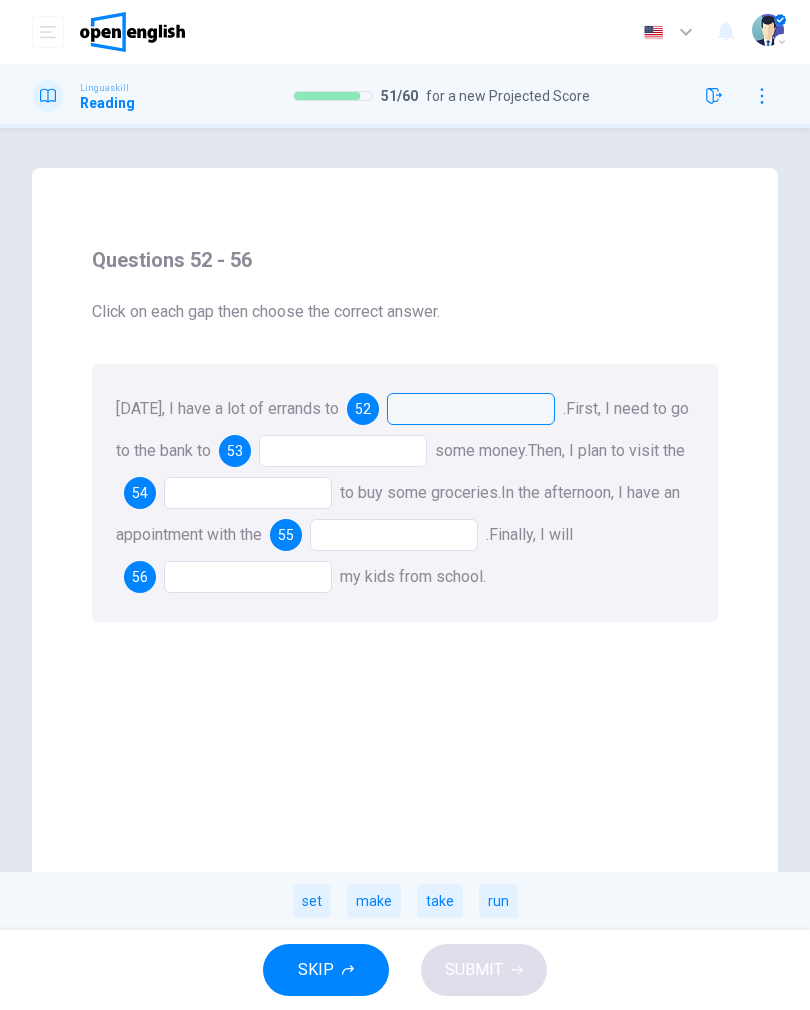 click on "make" at bounding box center [374, 901] 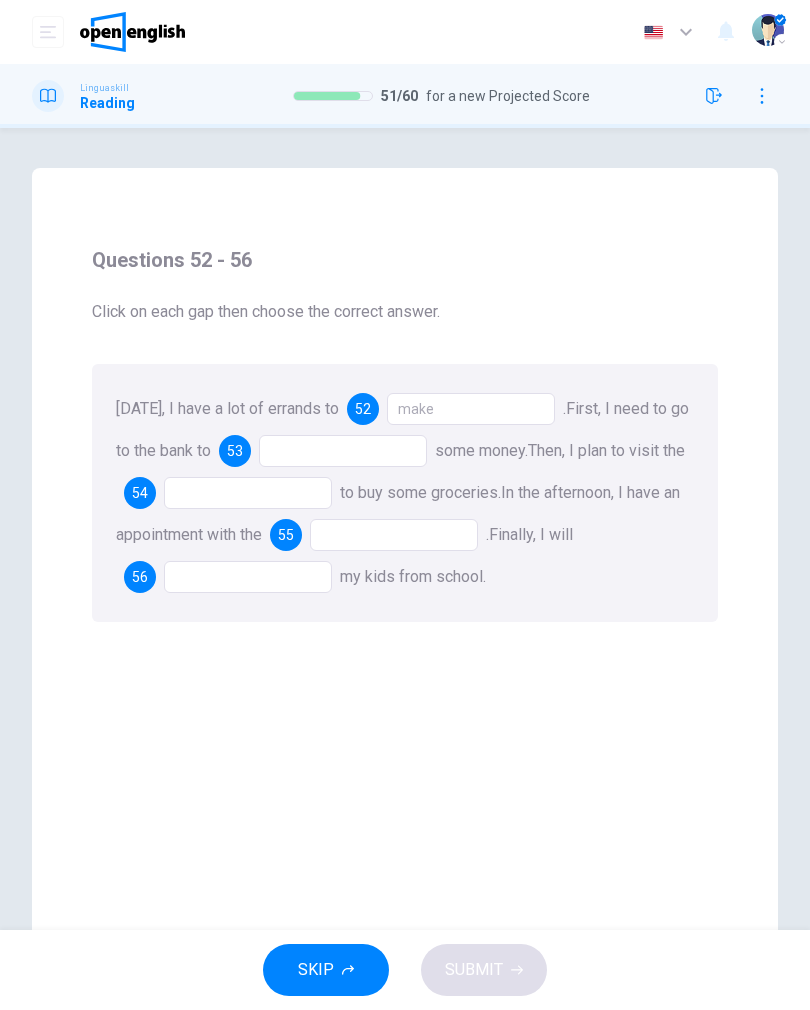 click at bounding box center (343, 451) 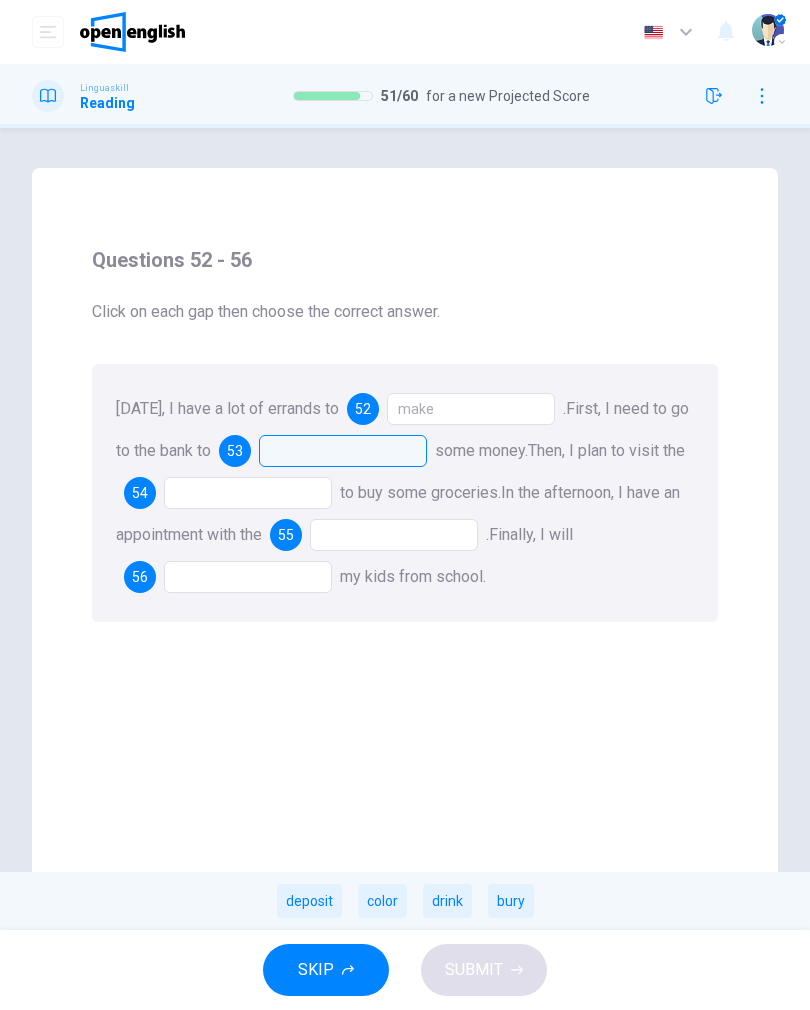 click on "deposit" at bounding box center [309, 901] 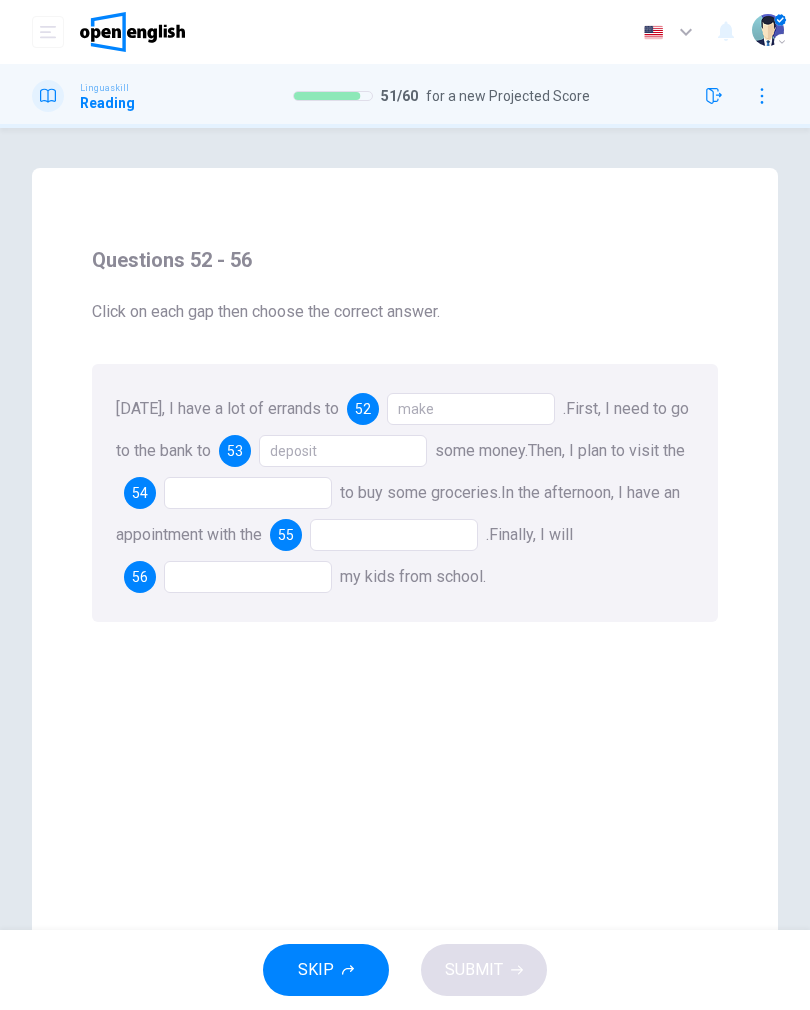 click at bounding box center (248, 493) 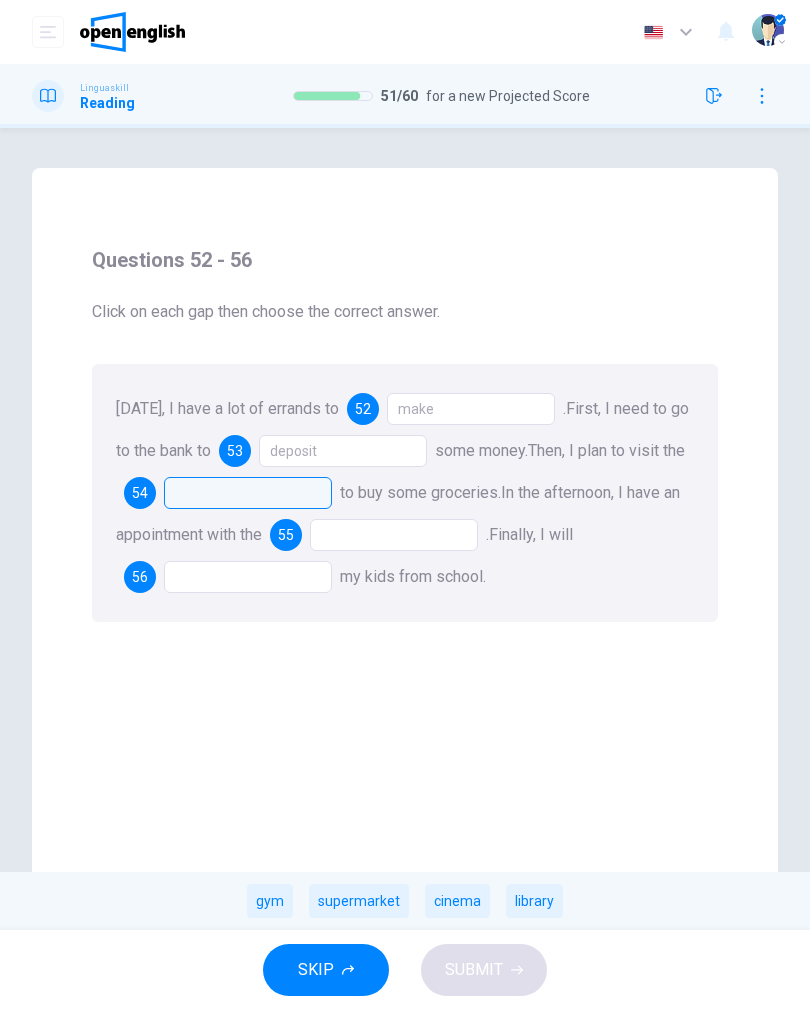 click on "supermarket" at bounding box center [359, 901] 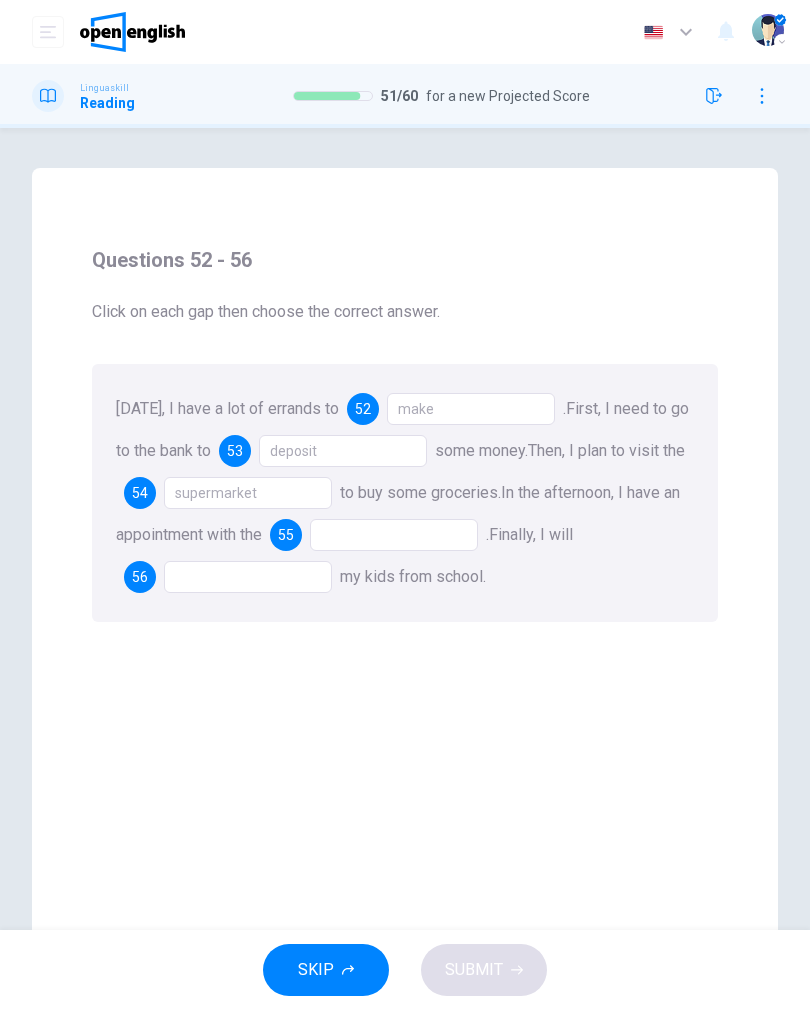 click at bounding box center [394, 535] 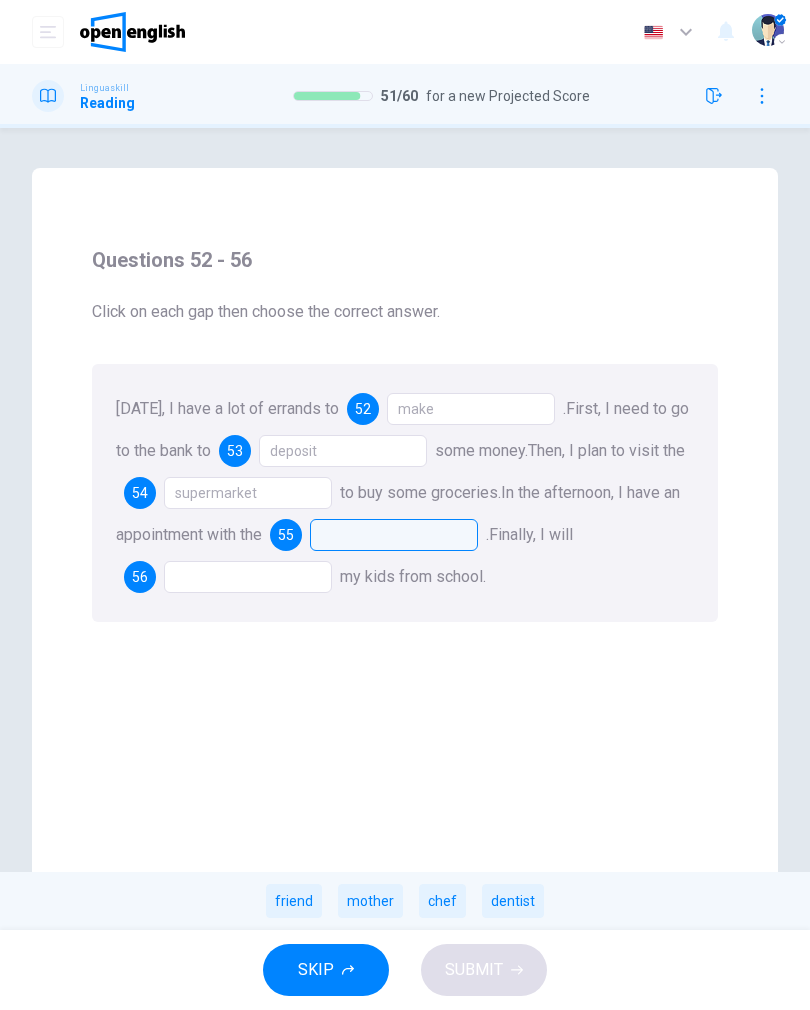 click on "chef" at bounding box center [442, 901] 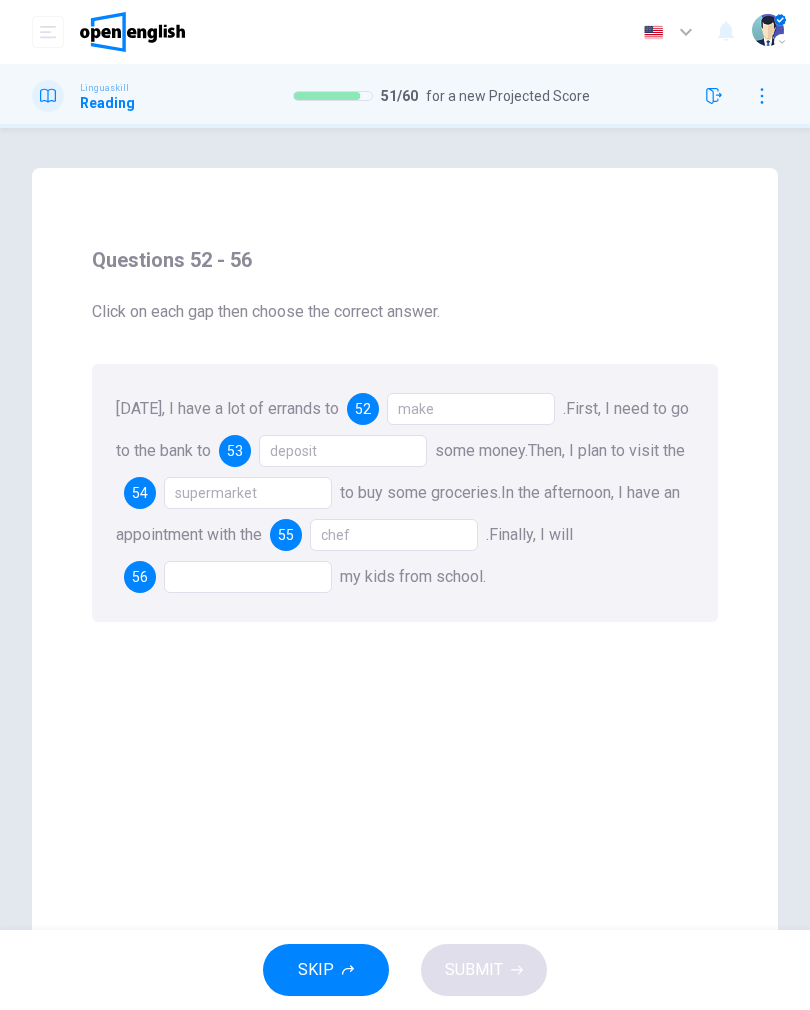 click on "chef" at bounding box center [394, 535] 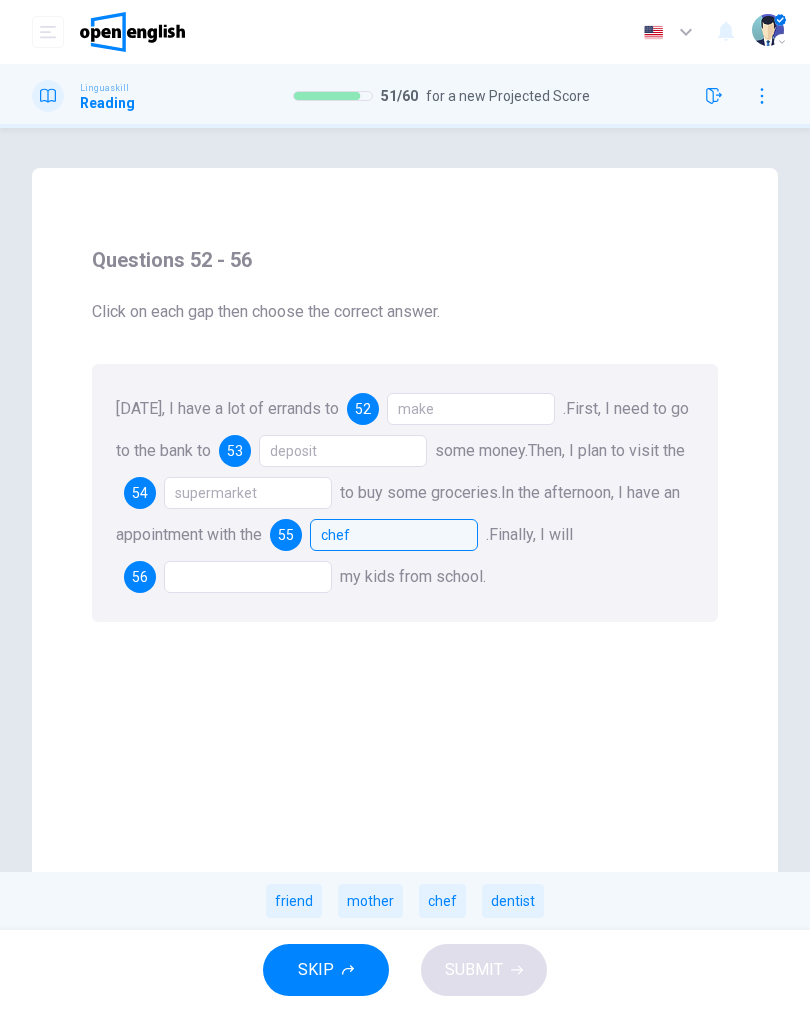 click on "dentist" at bounding box center (513, 901) 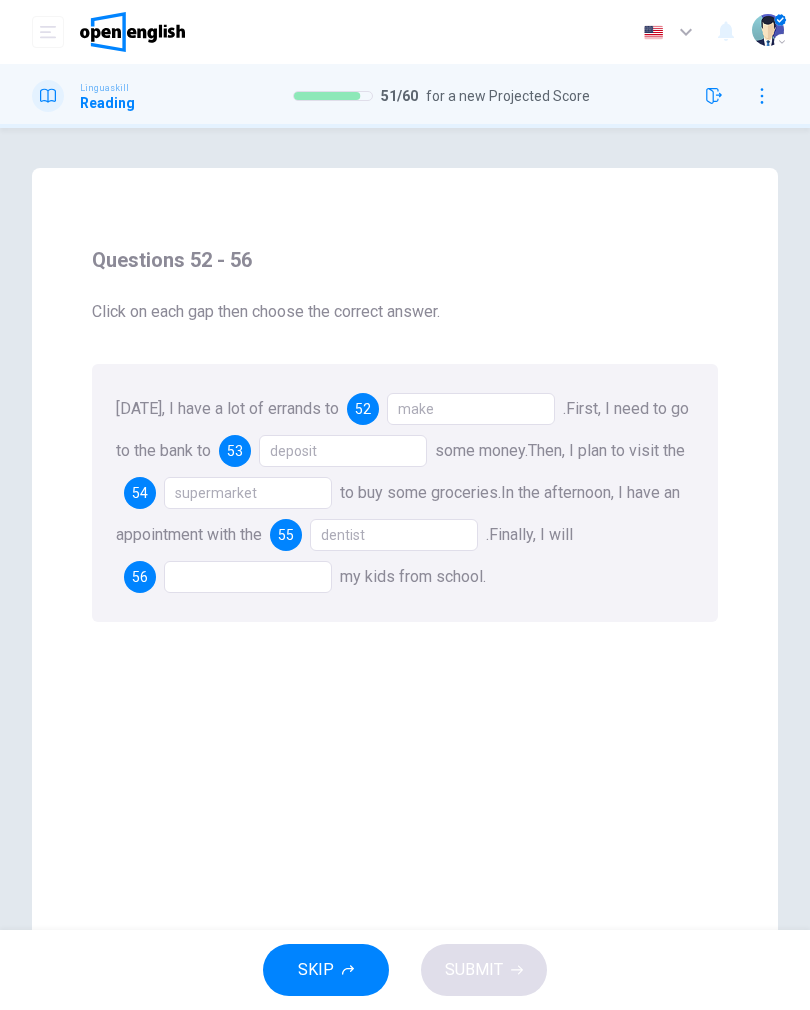 click at bounding box center [248, 577] 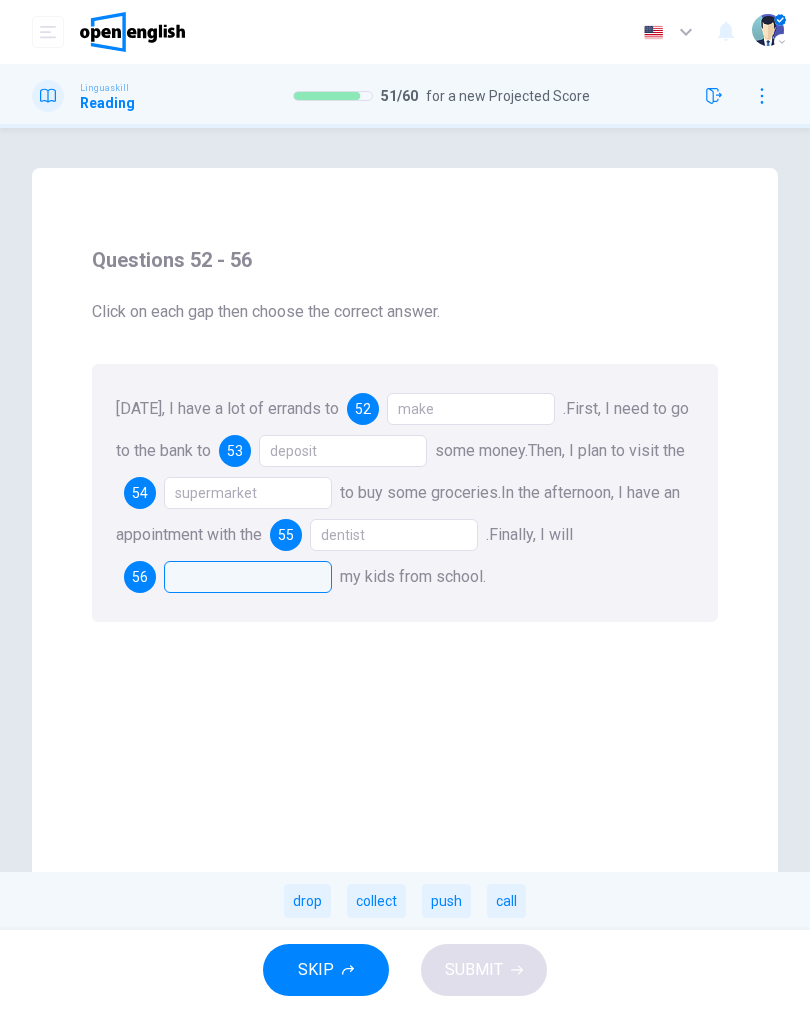 click on "collect" at bounding box center [376, 901] 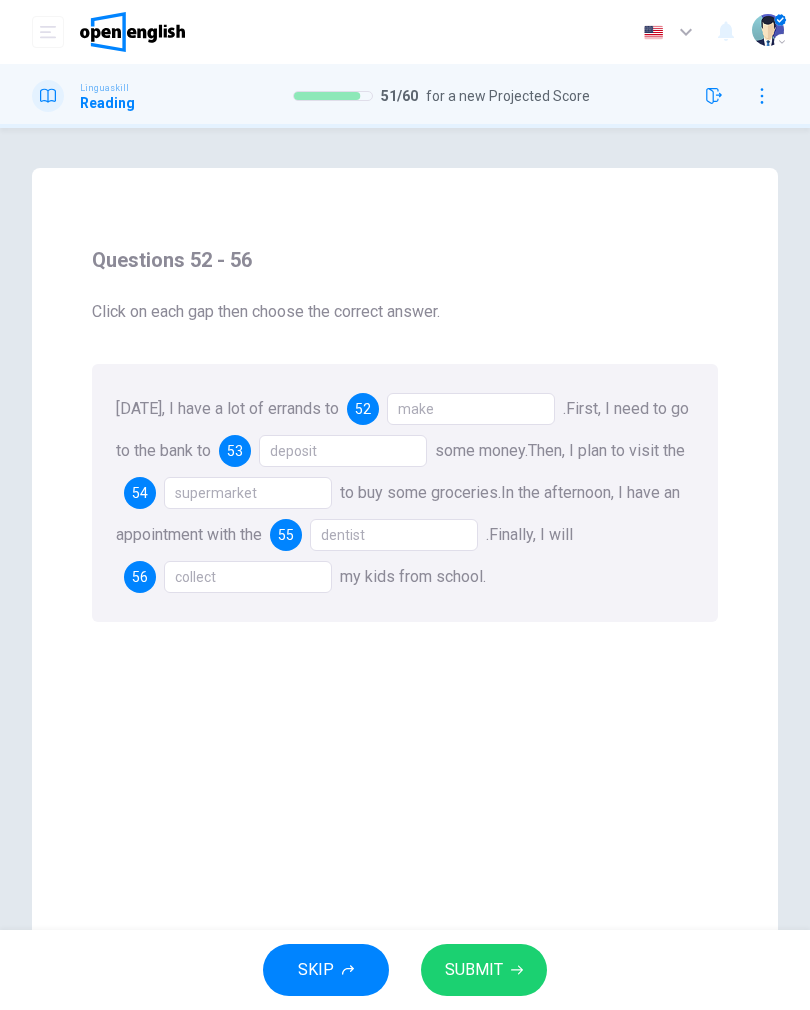 click on "SUBMIT" at bounding box center (484, 970) 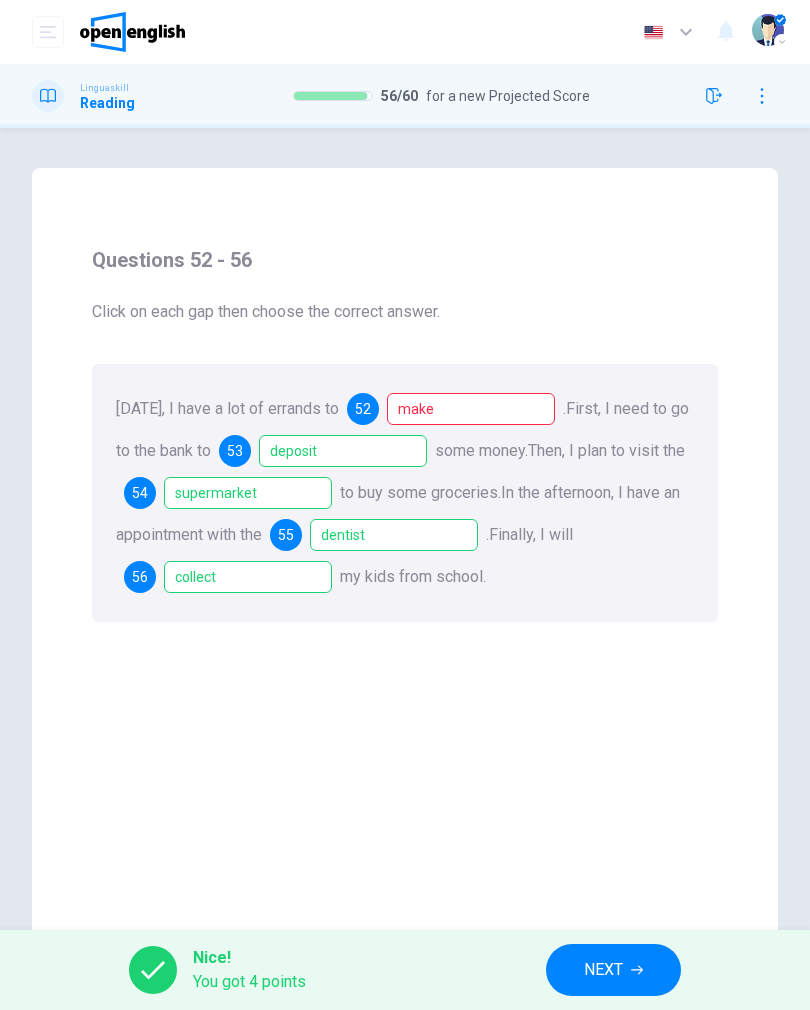 click on "make" at bounding box center (471, 409) 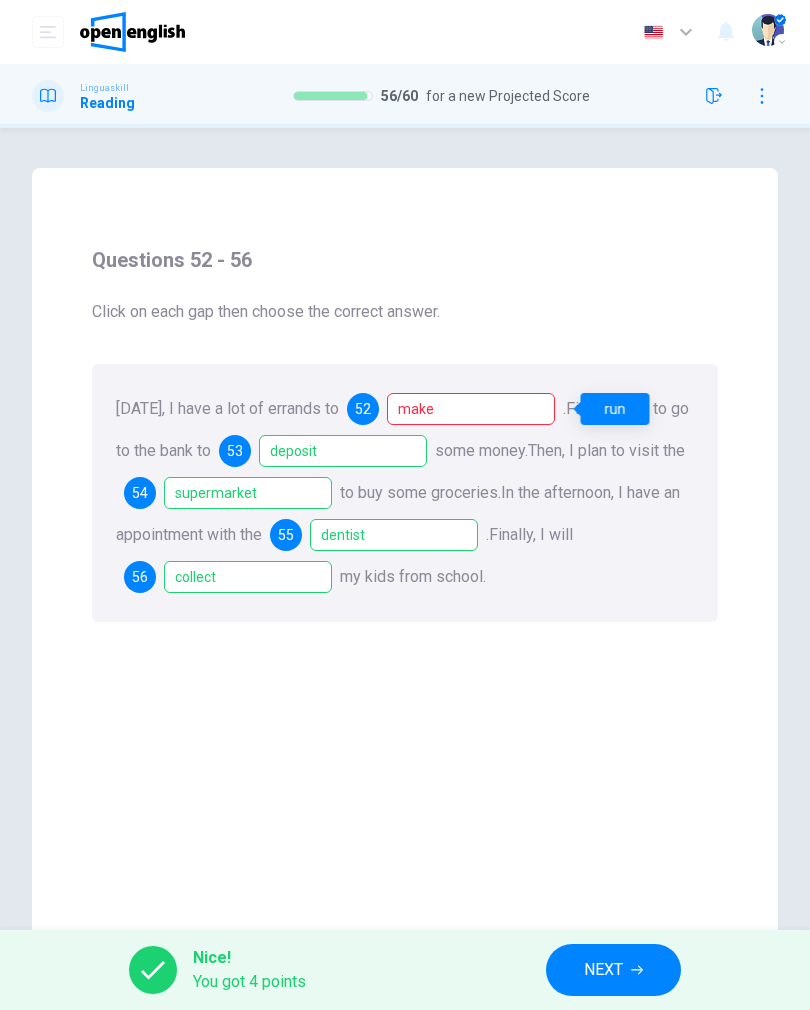 click on "In the afternoon, I have an appointment with the" at bounding box center (398, 513) 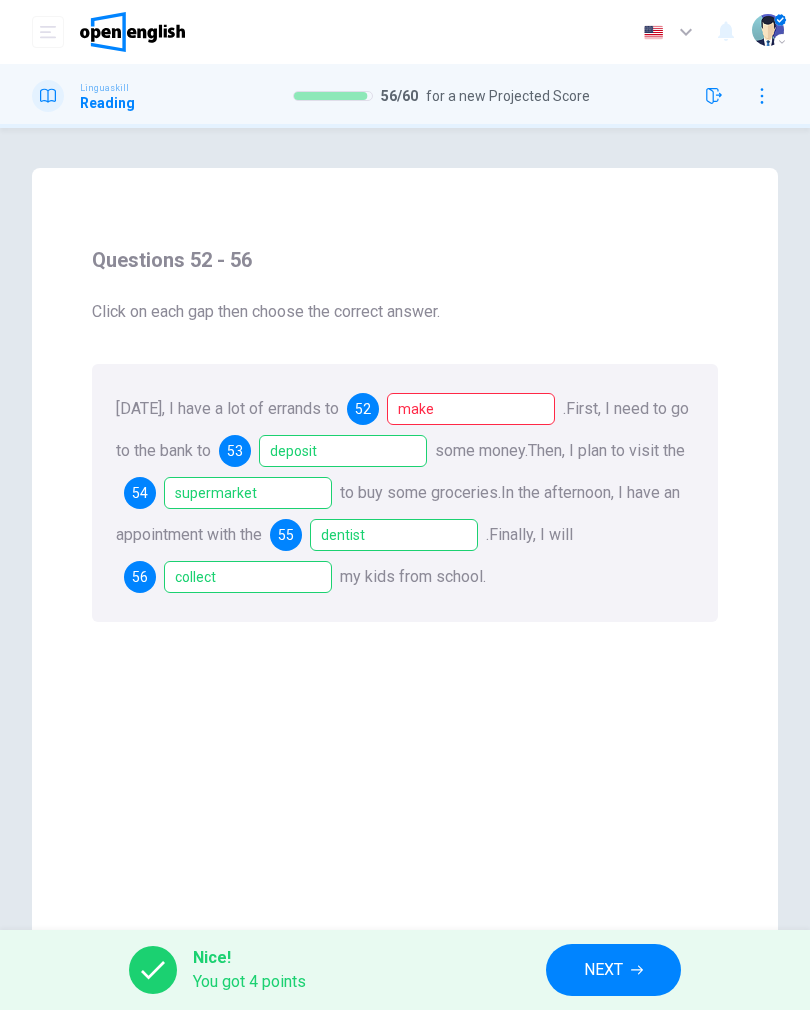 click 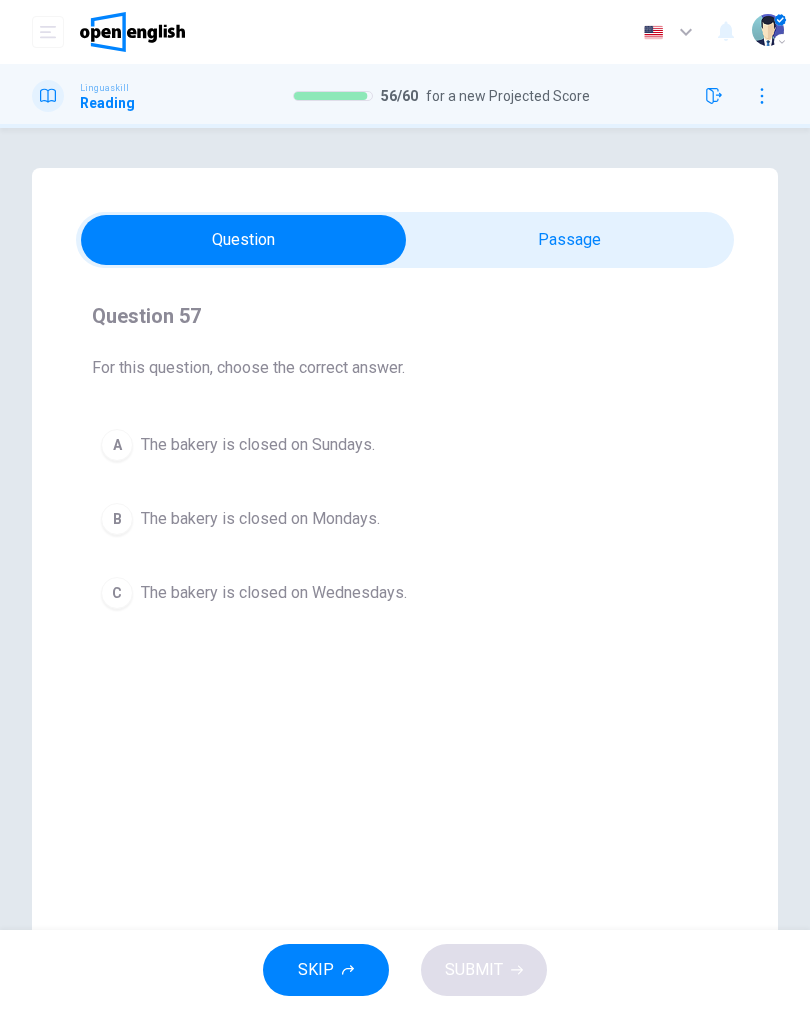 scroll, scrollTop: 1, scrollLeft: 0, axis: vertical 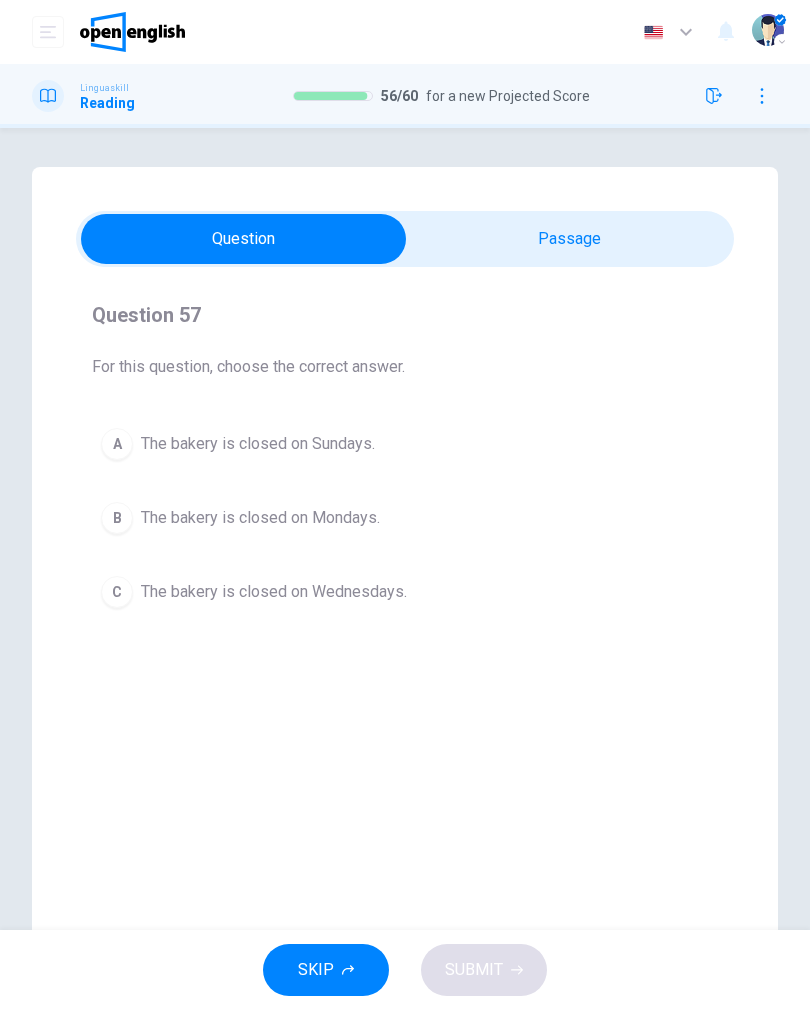 click on "A The bakery is closed on Sundays." at bounding box center (405, 444) 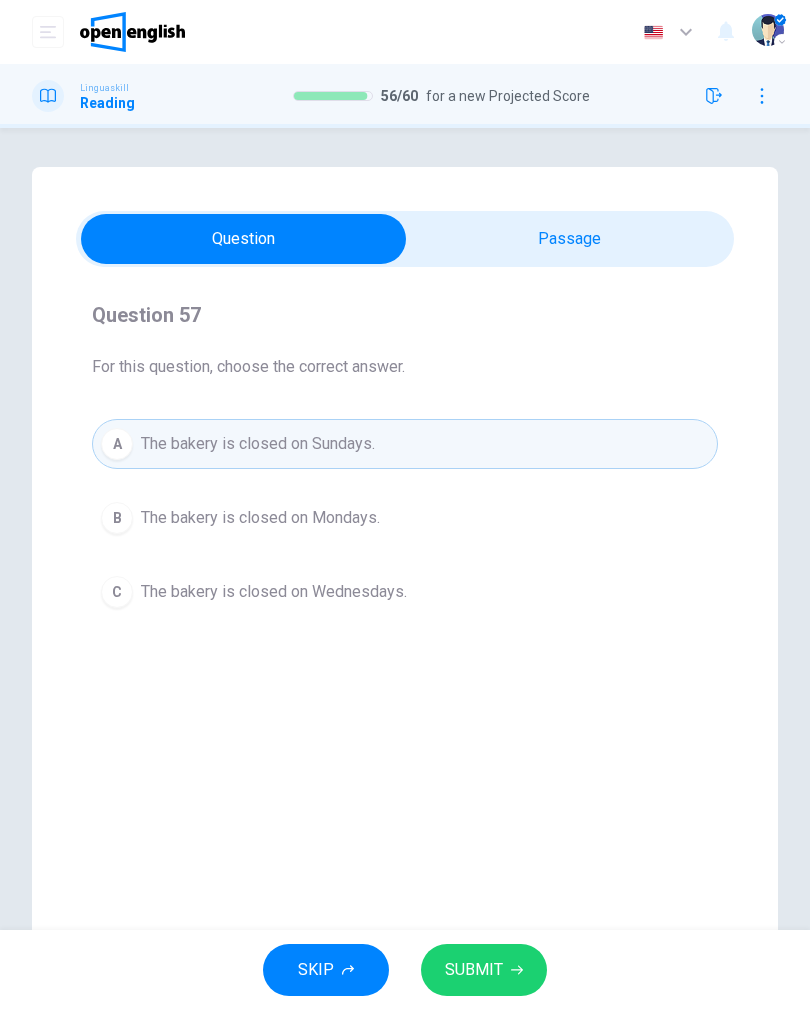 click on "SUBMIT" at bounding box center [484, 970] 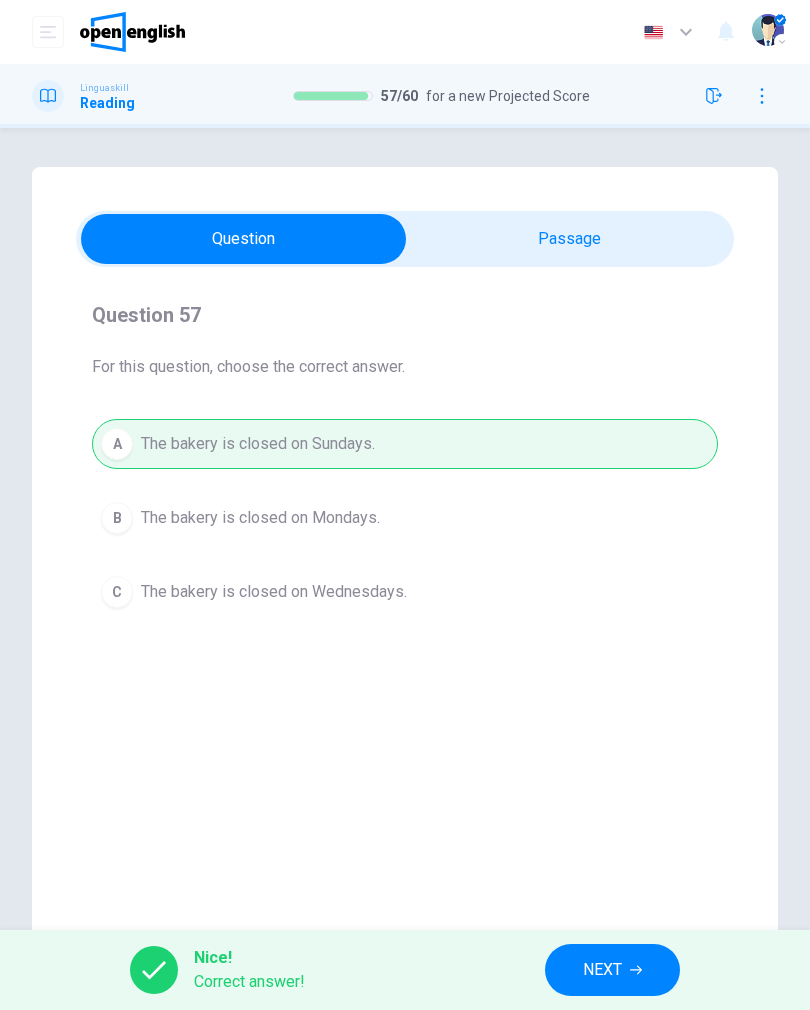click on "NEXT" at bounding box center (612, 970) 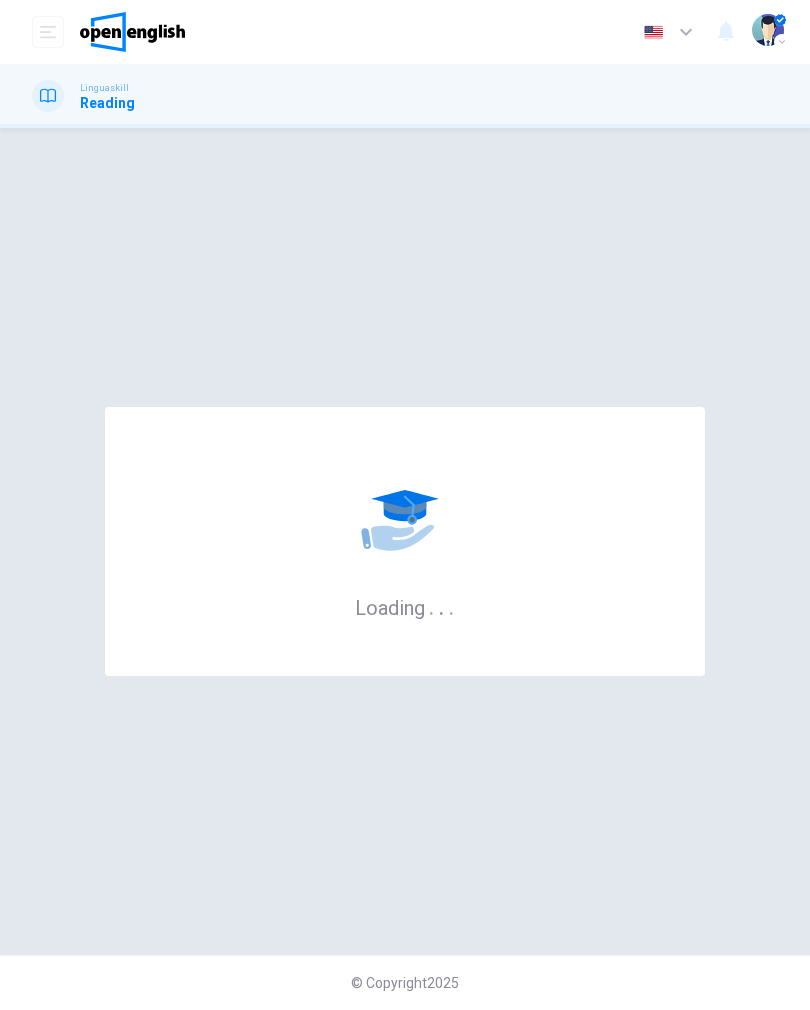 scroll, scrollTop: 0, scrollLeft: 0, axis: both 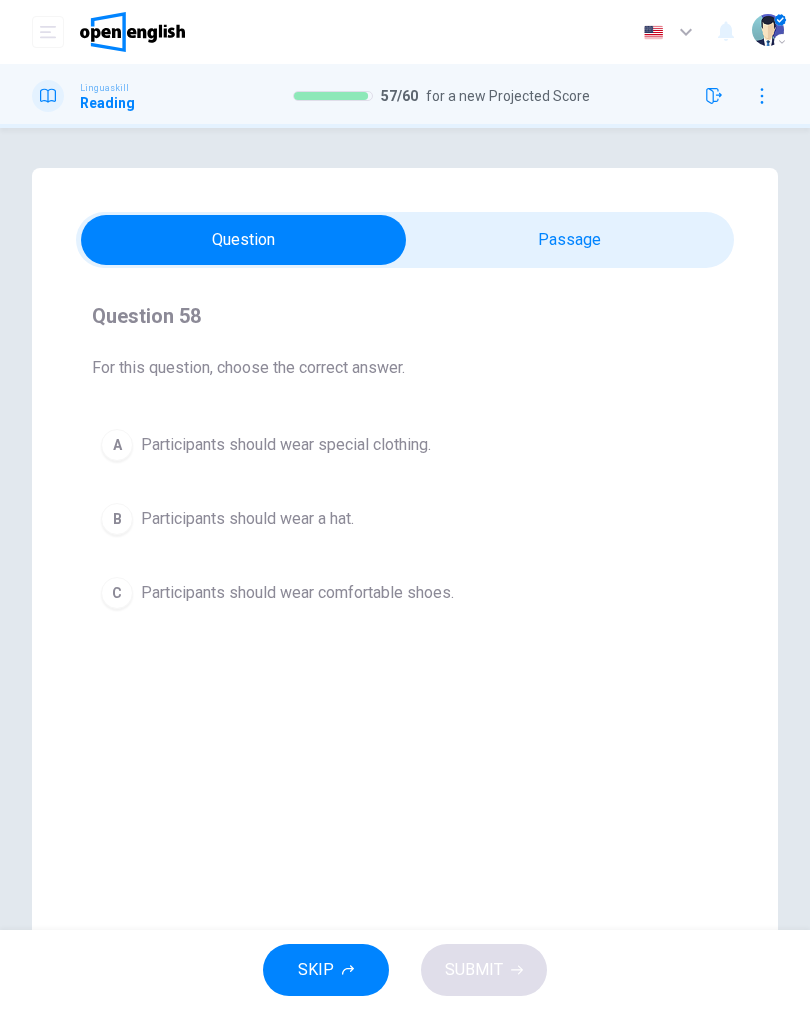 click on "Participants should wear comfortable shoes." at bounding box center [297, 593] 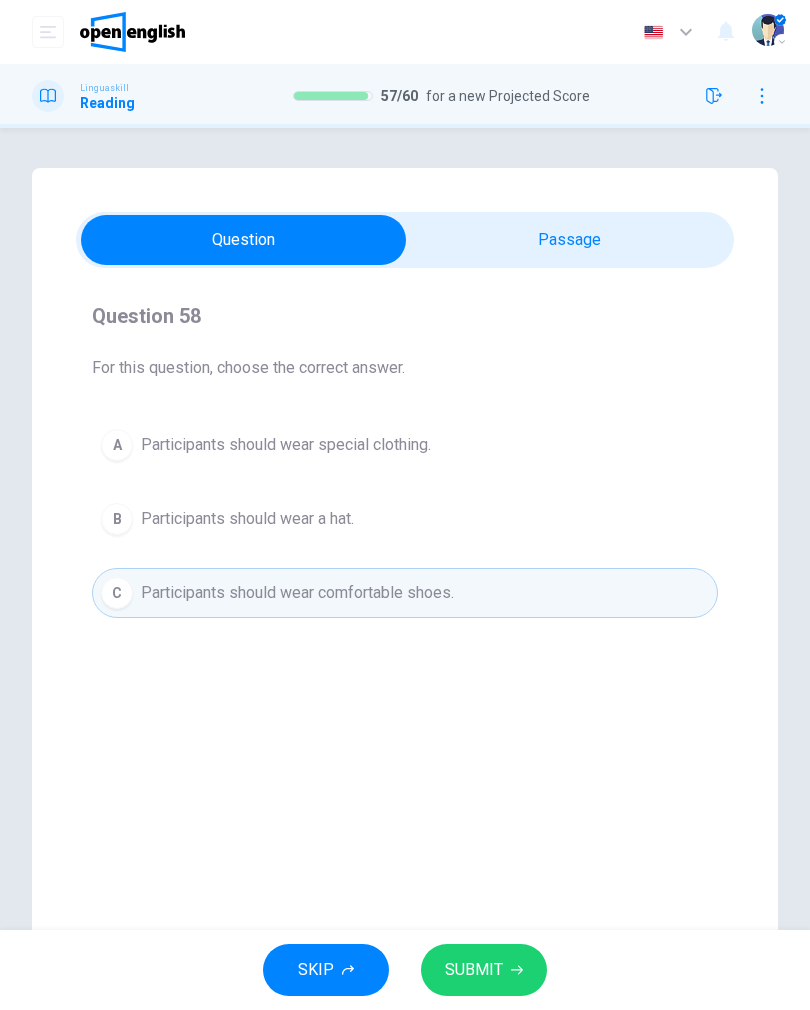 click on "SUBMIT" at bounding box center [474, 970] 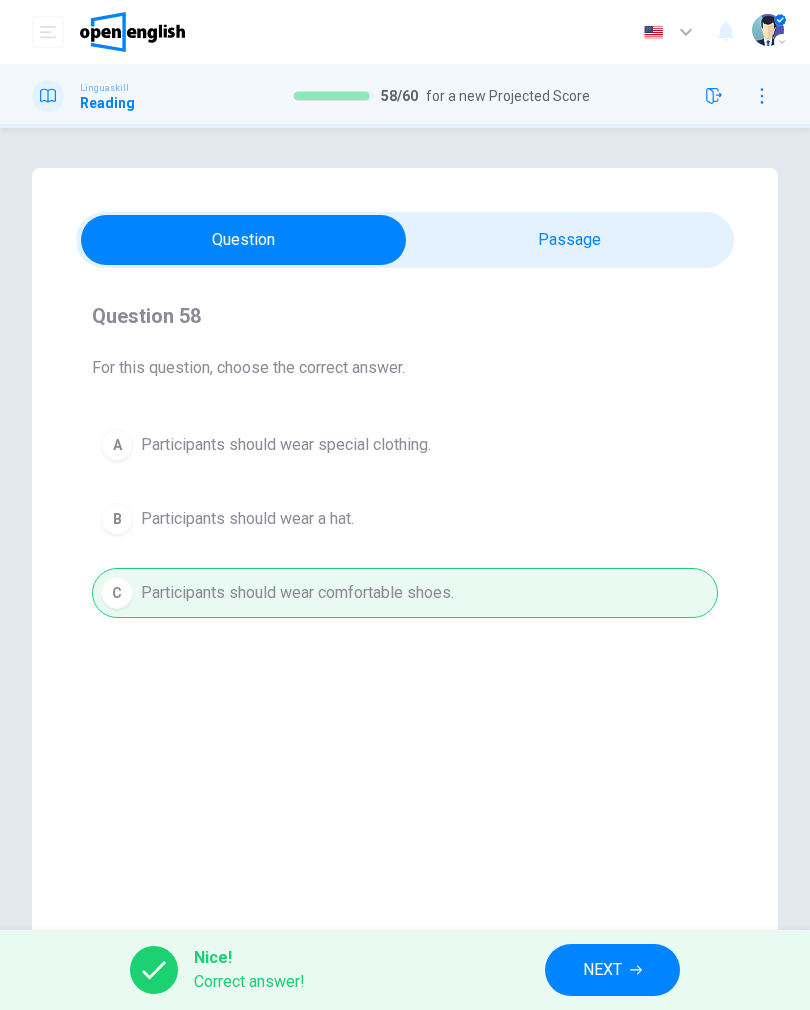 click on "NEXT" at bounding box center (612, 970) 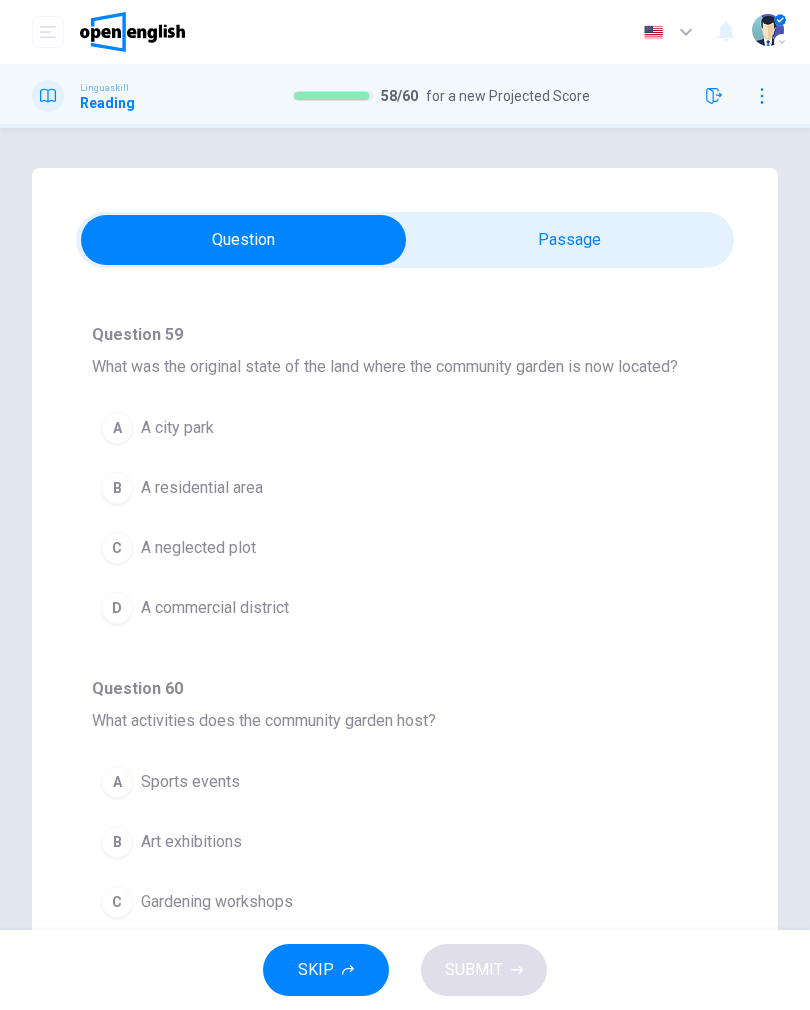 scroll, scrollTop: 106, scrollLeft: 0, axis: vertical 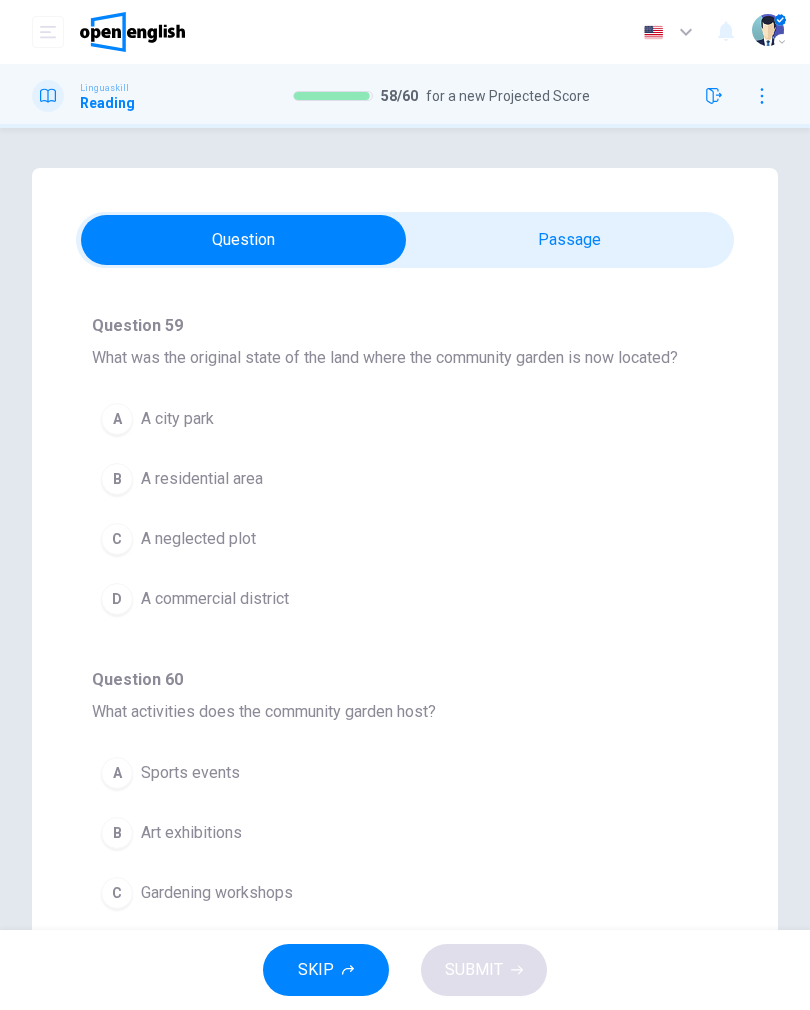 click on "A A city park" at bounding box center [405, 419] 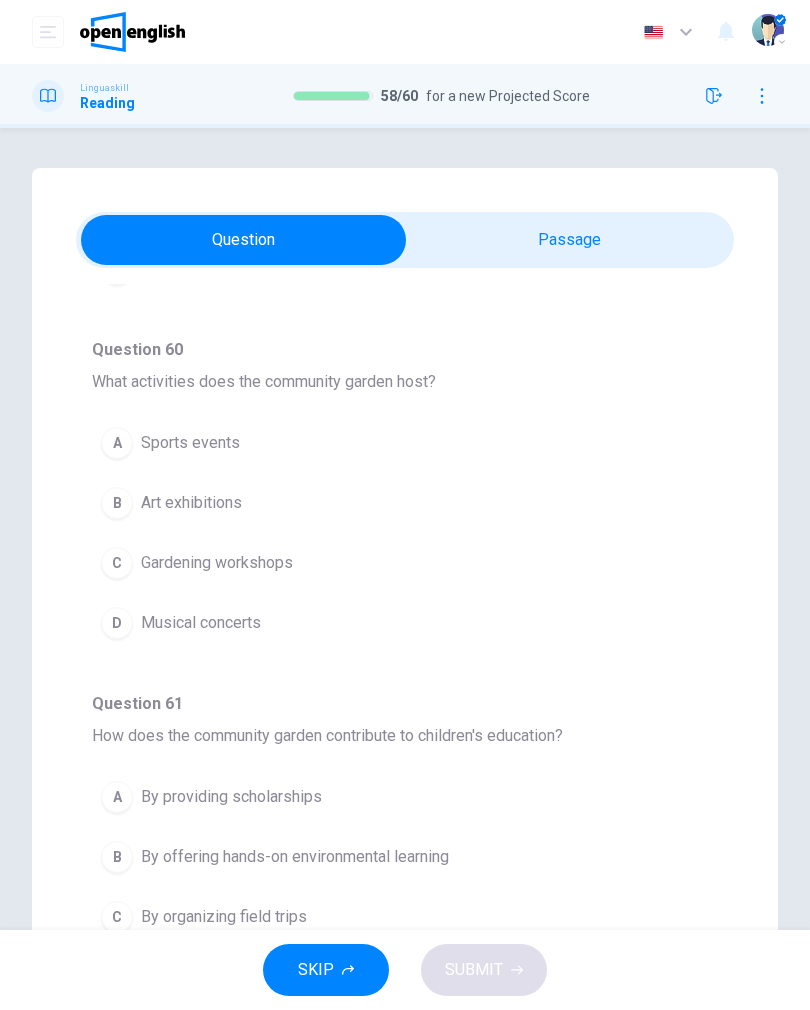 scroll, scrollTop: 516, scrollLeft: 0, axis: vertical 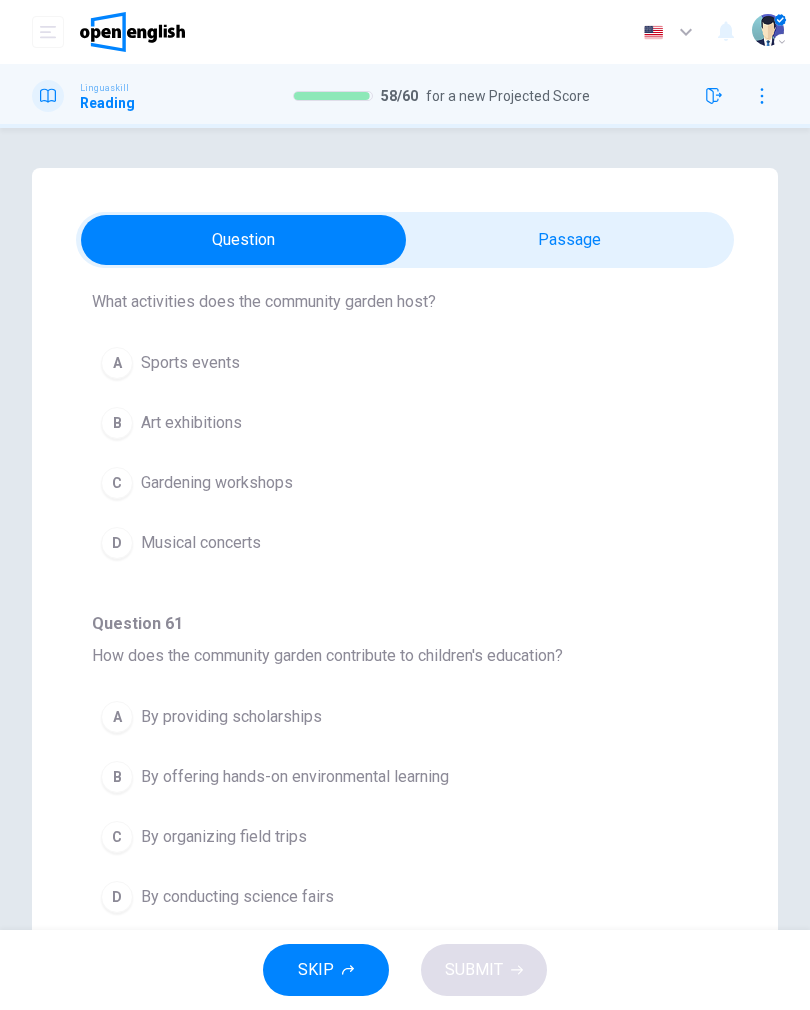 click on "C Gardening workshops" at bounding box center (405, 483) 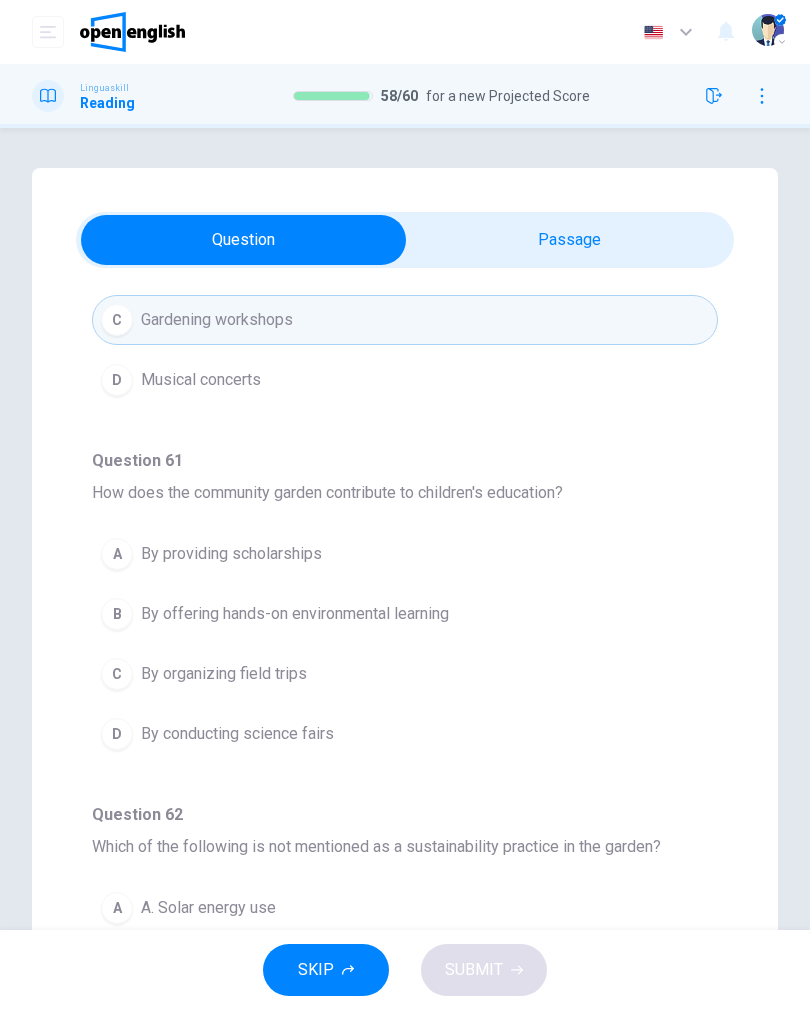 scroll, scrollTop: 729, scrollLeft: 0, axis: vertical 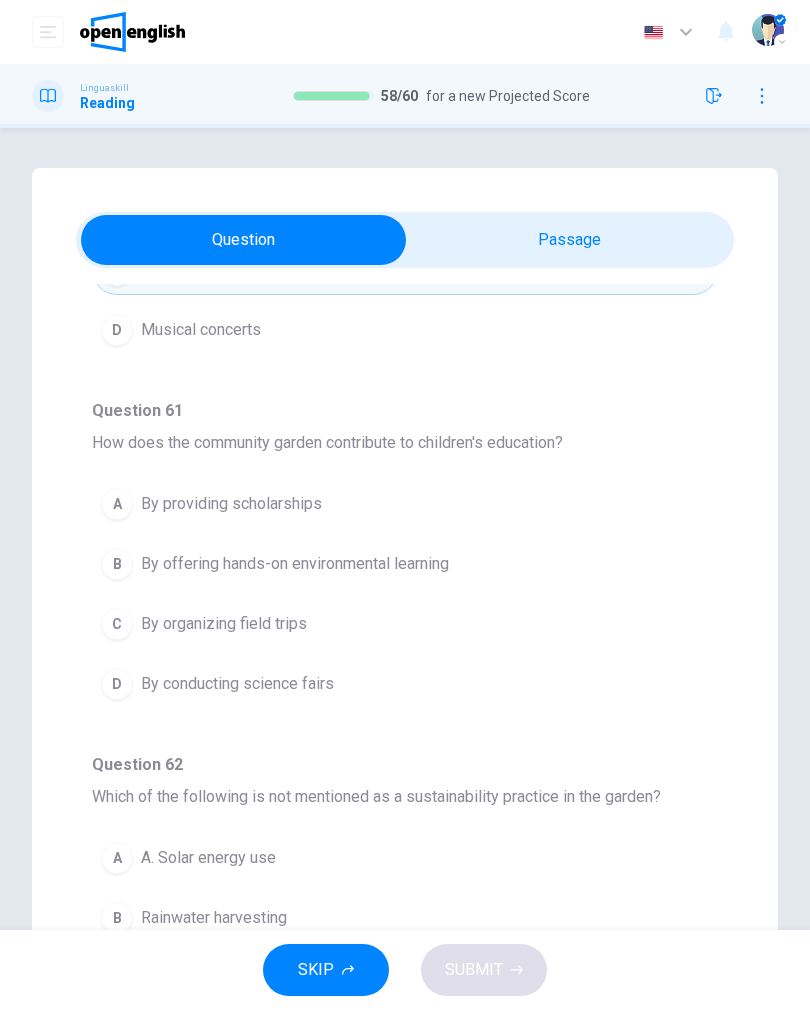 click on "B By offering hands-on environmental learning" at bounding box center [405, 564] 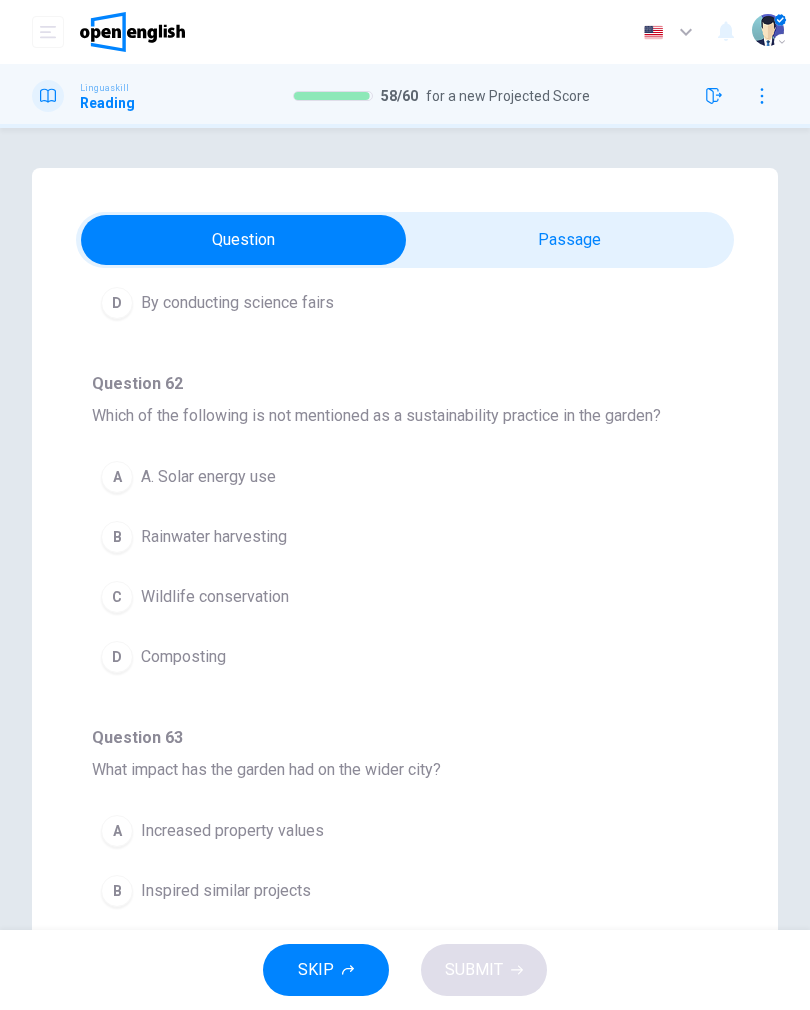 scroll, scrollTop: 1110, scrollLeft: 0, axis: vertical 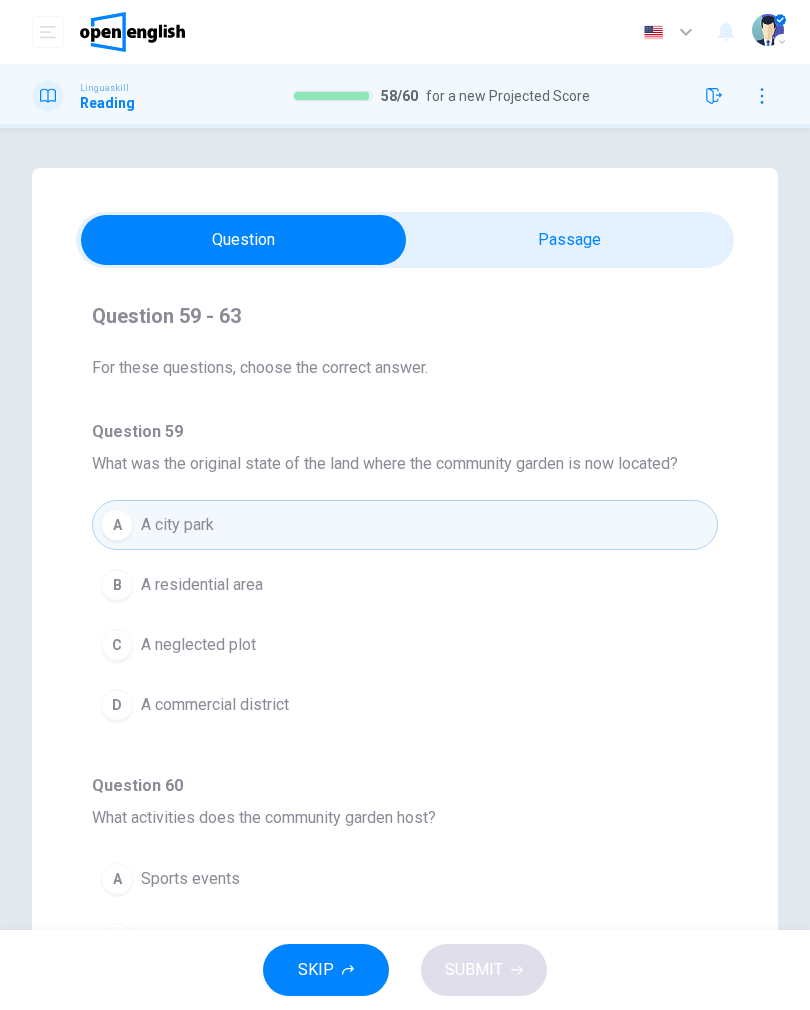 click on "The Community Garden Project In the heart of the city, a new community garden has sprung to life. Once a neglected plot of land, it is now a thriving hub of community activity and greenery. The garden was initiated by local residents who wanted to create a green space for the entire community to enjoy. With support from the local council and numerous volunteers, the transformation began. The garden not only offers a place for growing fruits and vegetables but has also become a sanctuary for city dwellers seeking tranquility and a break from urban life. It hosts a variety of workshops, including gardening techniques for beginners, composting methods, and urban beekeeping. Environmental sustainability is at the core of the garden's philosophy. It utilizes rainwater harvesting, solar energy, and promotes recycling and composting. The garden has inspired similar projects in other parts of the city, sparking a movement towards urban greening and community engagement. Question 59 - 63 Question   59 A A city park B" at bounding box center (405, 650) 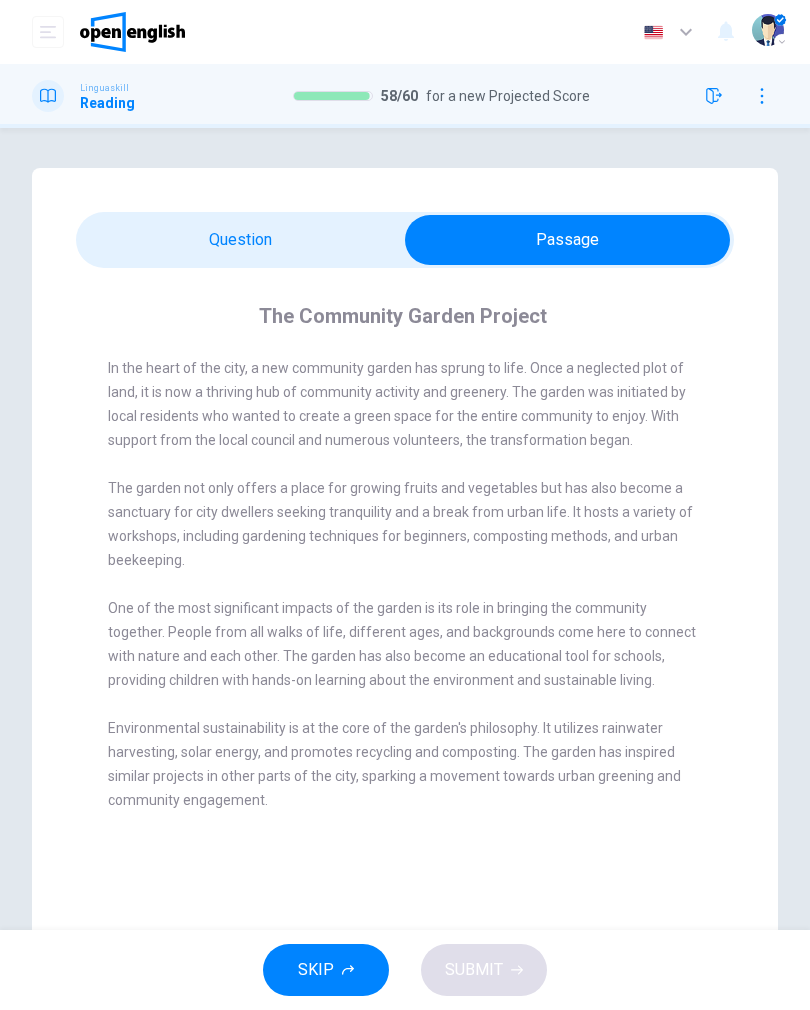 scroll, scrollTop: 1, scrollLeft: 0, axis: vertical 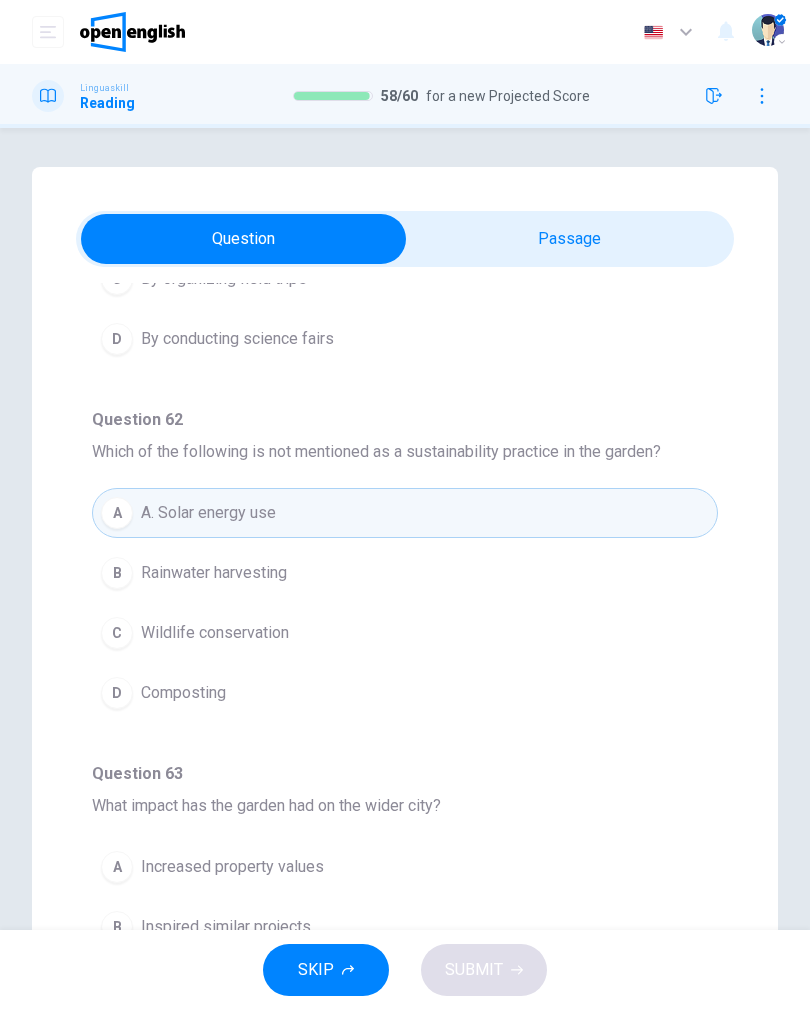 click on "C Wildlife conservation" at bounding box center [405, 633] 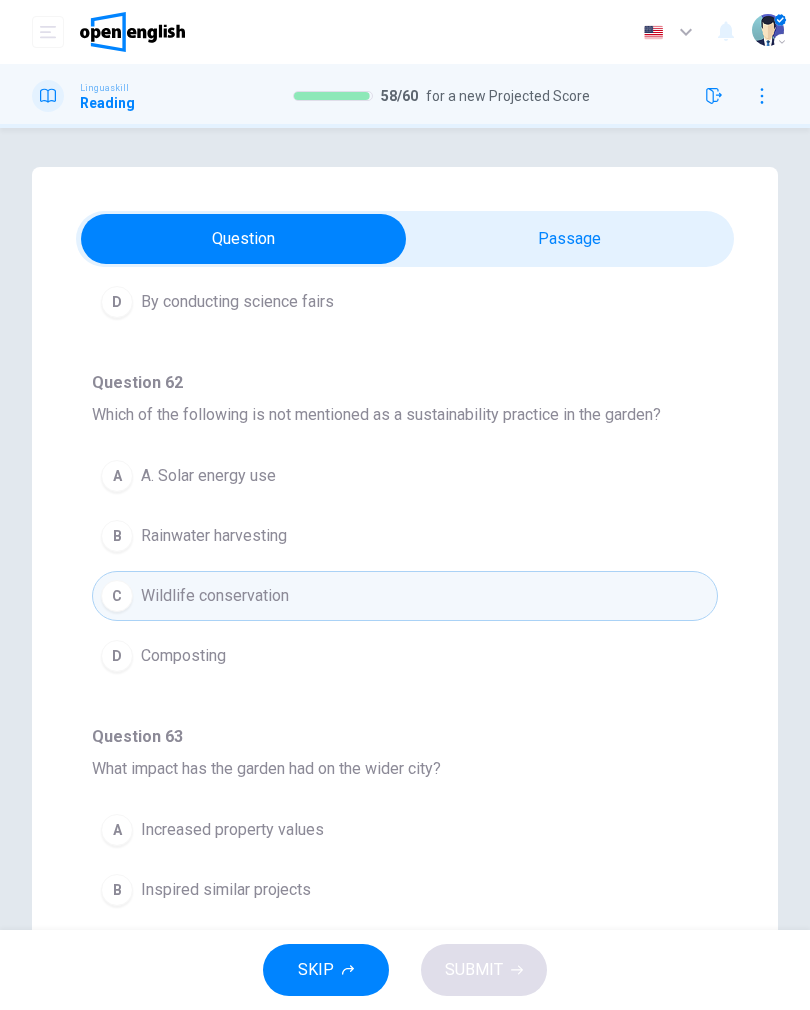 scroll, scrollTop: 1110, scrollLeft: 0, axis: vertical 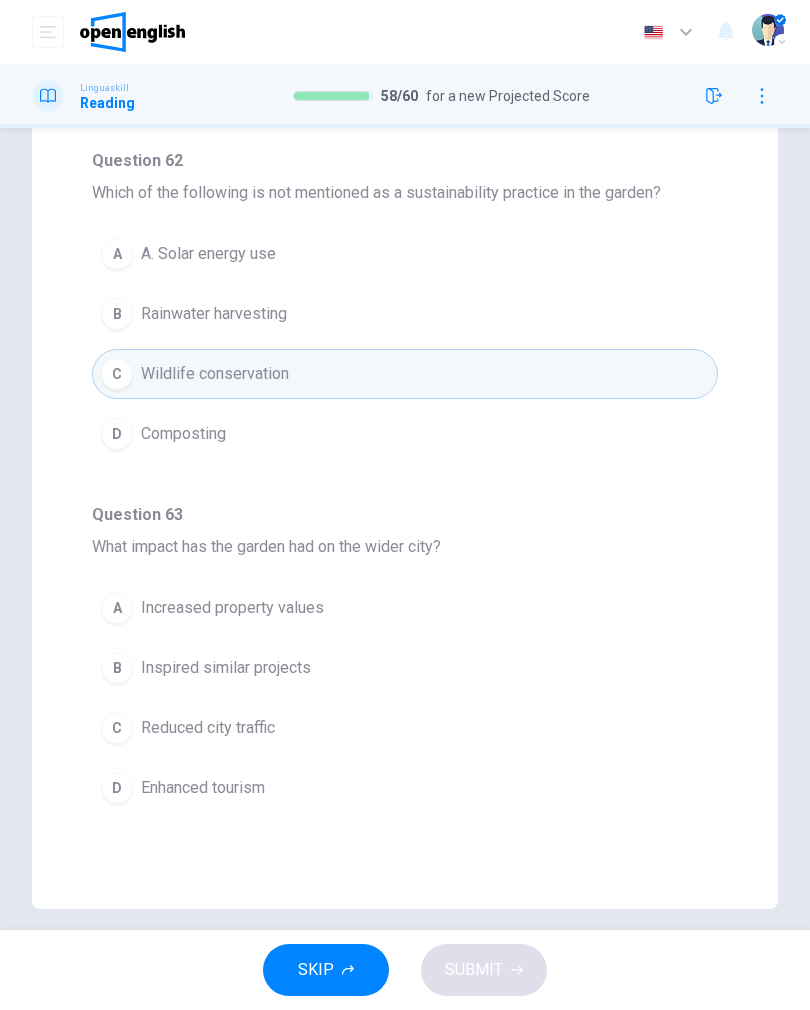 click on "B Inspired similar projects" at bounding box center (405, 668) 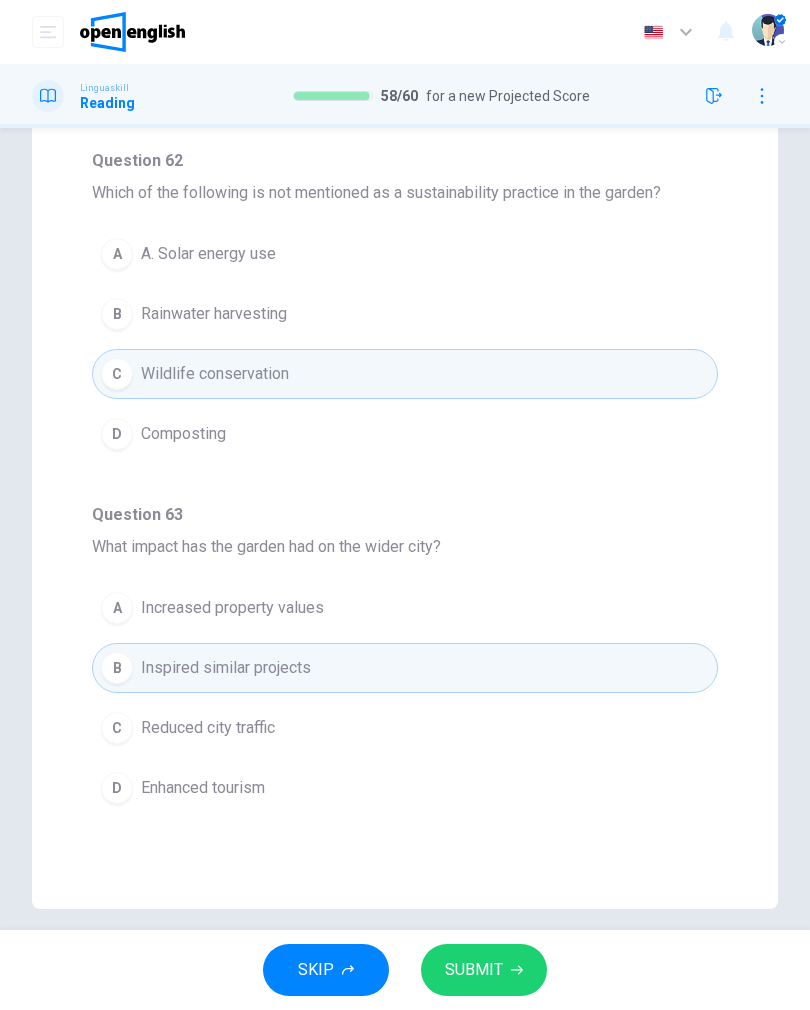 click 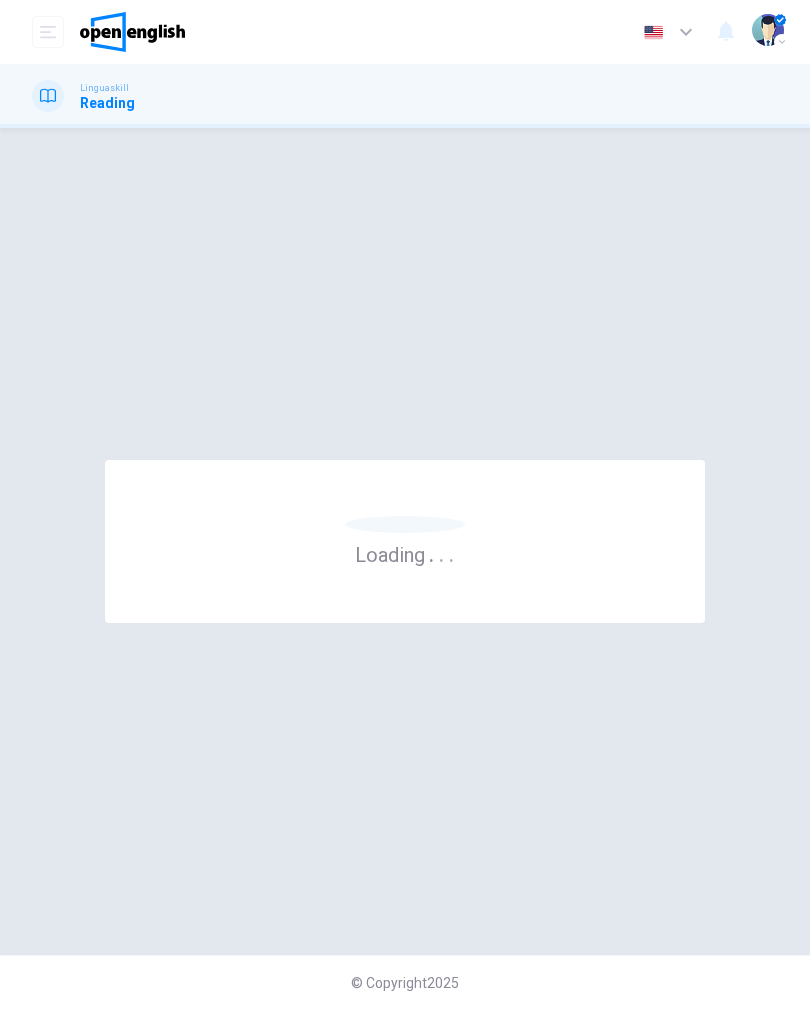 scroll, scrollTop: 0, scrollLeft: 0, axis: both 